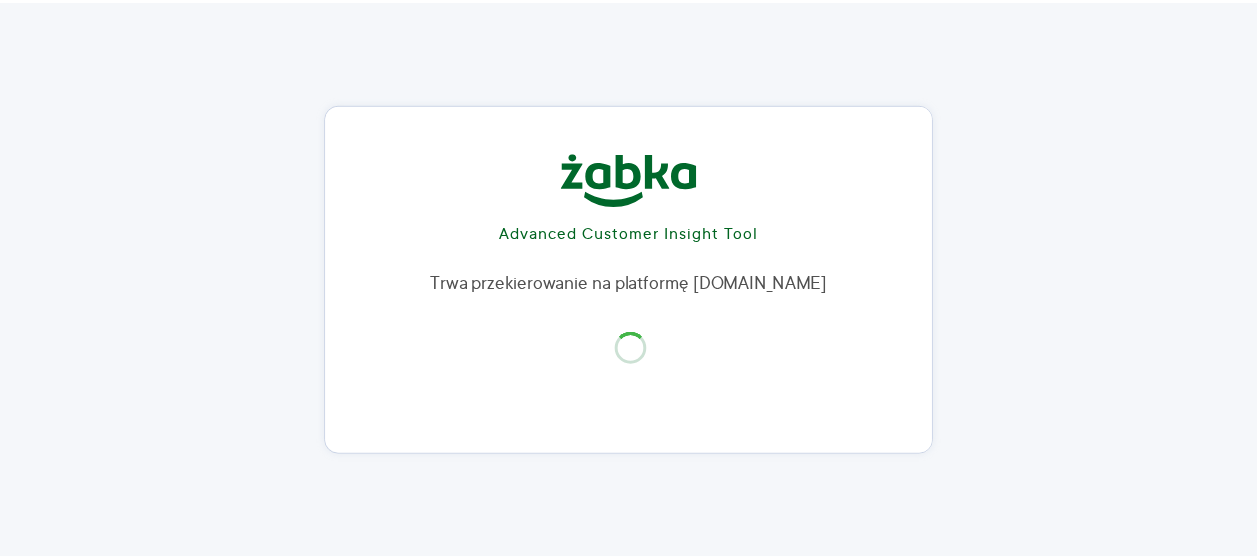 scroll, scrollTop: 0, scrollLeft: 0, axis: both 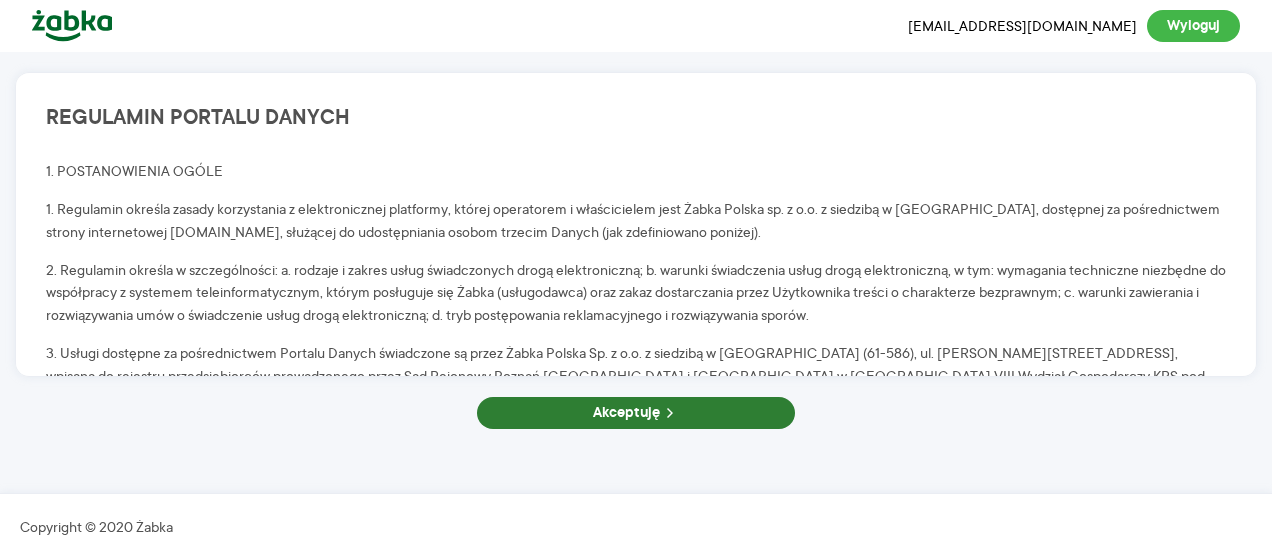 click on "Akceptuję" at bounding box center [636, 413] 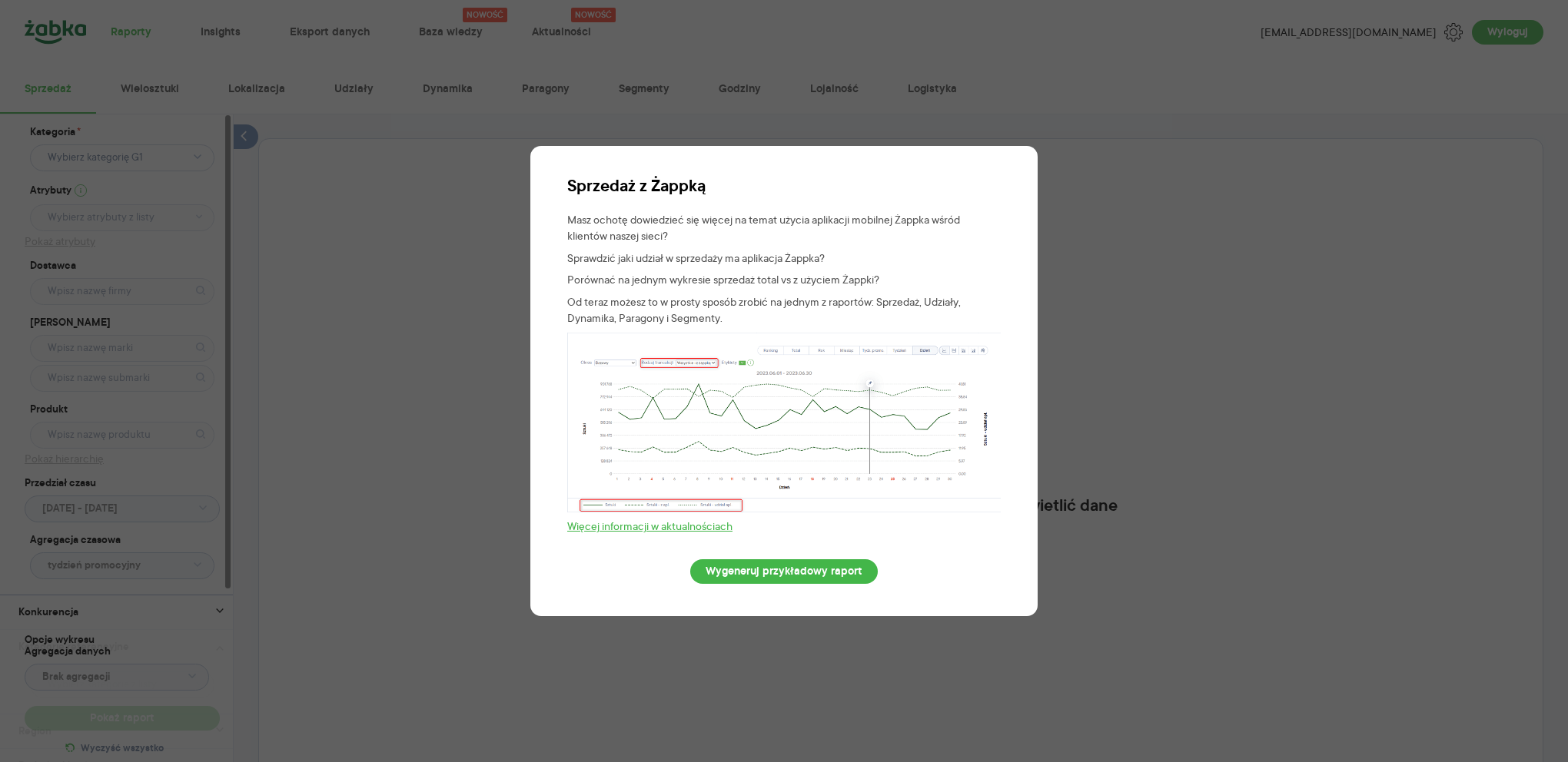 click on "Sprzedaż z Żappką Masz ochotę dowiedzieć się więcej na temat użycia aplikacji mobilnej Żappka wśród klientów naszej sieci? Sprawdzić jaki udział w sprzedaży ma aplikacja Żappka? Porównać na jednym wykresie sprzedaż total vs z użyciem Żappki? Od teraz możesz to w prosty sposób zrobić na jednym z raportów: Sprzedaż, Udziały, Dynamika, Paragony i Segmenty. Więcej informacji w aktualnościach Wygeneruj przykładowy raport" at bounding box center [784, 381] 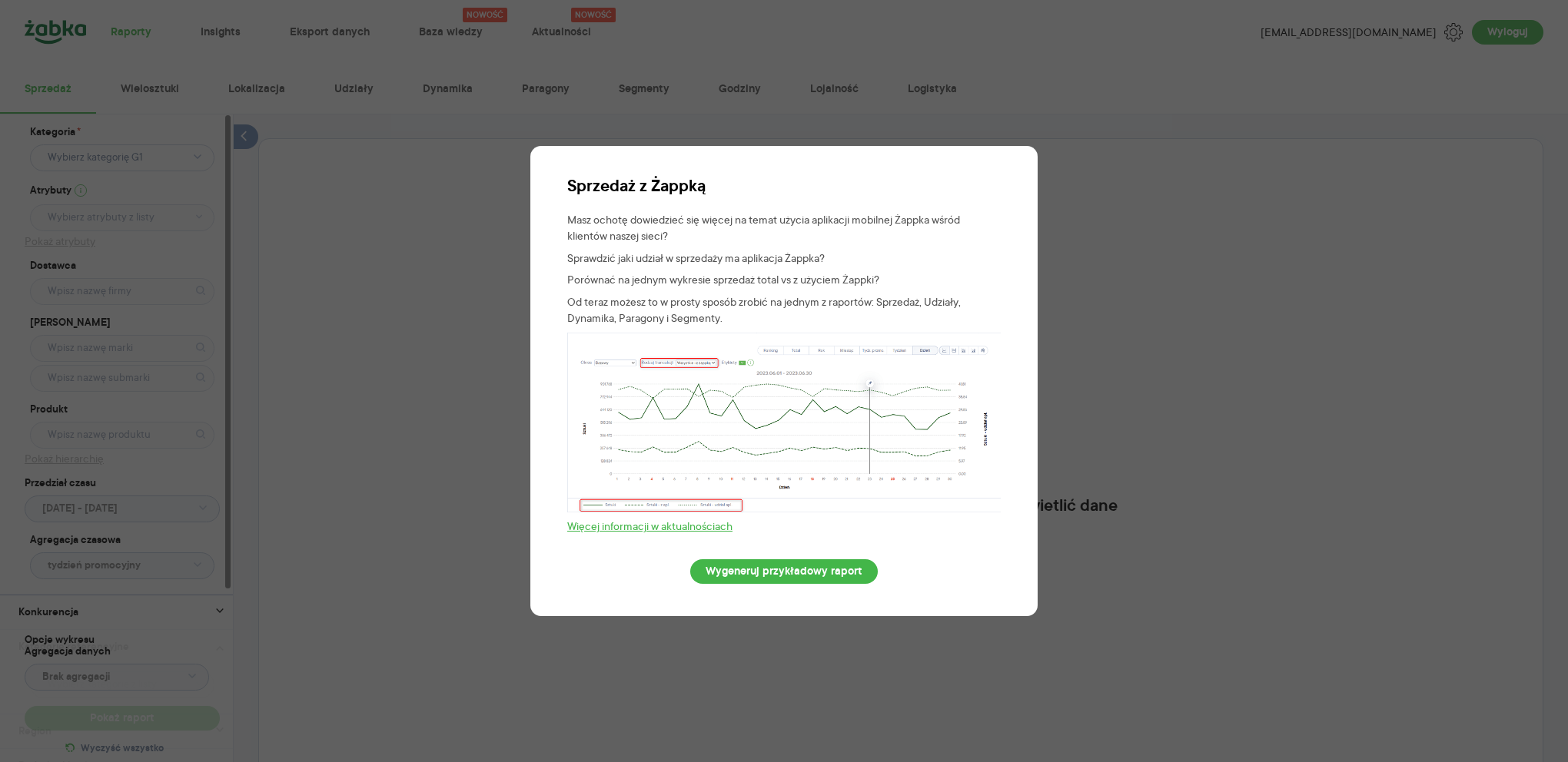 click on "Sprzedaż z Żappką Masz ochotę dowiedzieć się więcej na temat użycia aplikacji mobilnej Żappka wśród klientów naszej sieci? Sprawdzić jaki udział w sprzedaży ma aplikacja Żappka? Porównać na jednym wykresie sprzedaż total vs z użyciem Żappki? Od teraz możesz to w prosty sposób zrobić na jednym z raportów: Sprzedaż, Udziały, Dynamika, Paragony i Segmenty. Więcej informacji w aktualnościach Wygeneruj przykładowy raport" at bounding box center [784, 381] 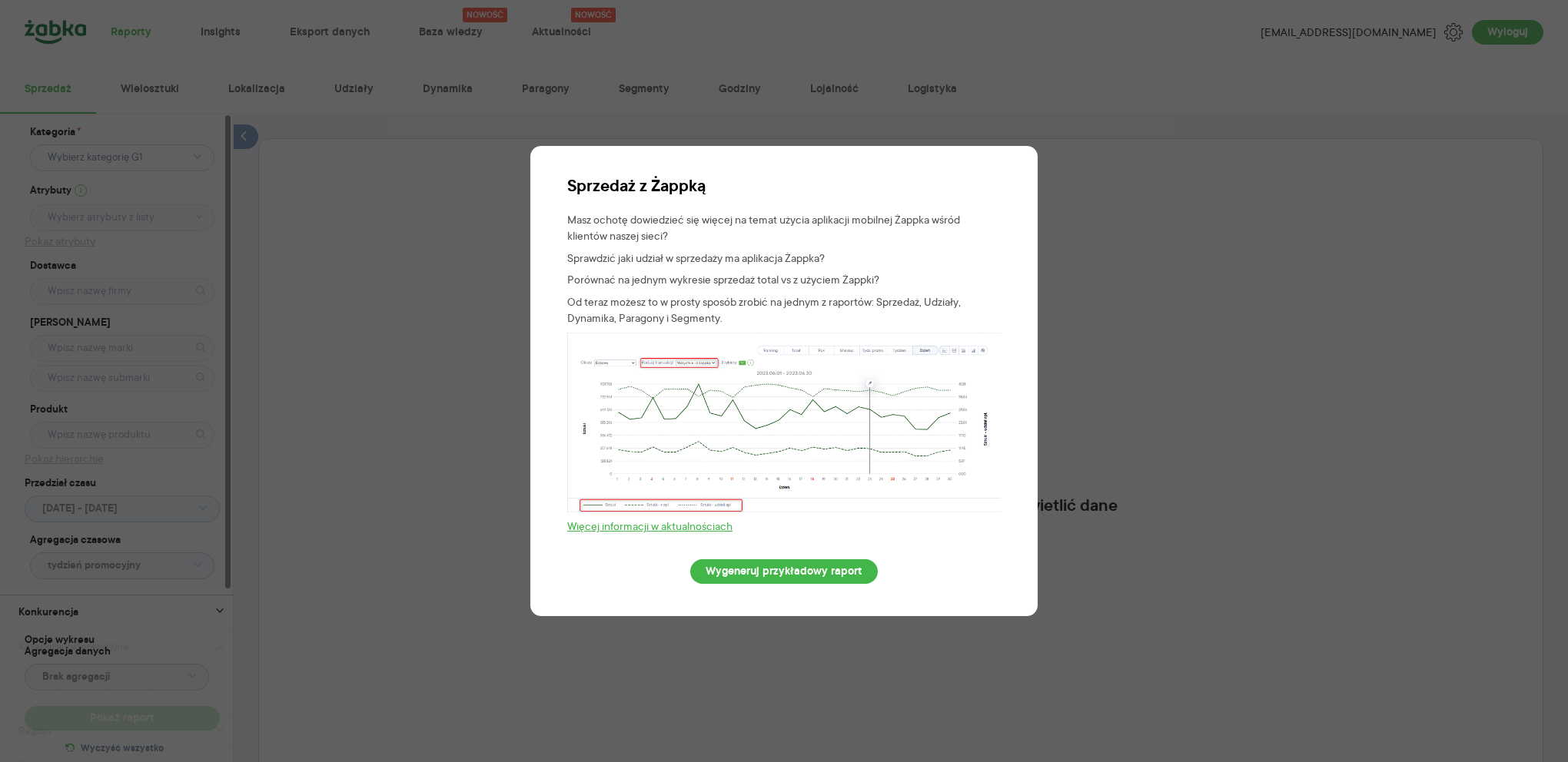click on "Sprzedaż z Żappką Masz ochotę dowiedzieć się więcej na temat użycia aplikacji mobilnej Żappka wśród klientów naszej sieci? Sprawdzić jaki udział w sprzedaży ma aplikacja Żappka? Porównać na jednym wykresie sprzedaż total vs z użyciem Żappki? Od teraz możesz to w prosty sposób zrobić na jednym z raportów: Sprzedaż, Udziały, Dynamika, Paragony i Segmenty. Więcej informacji w aktualnościach Wygeneruj przykładowy raport" at bounding box center [784, 381] 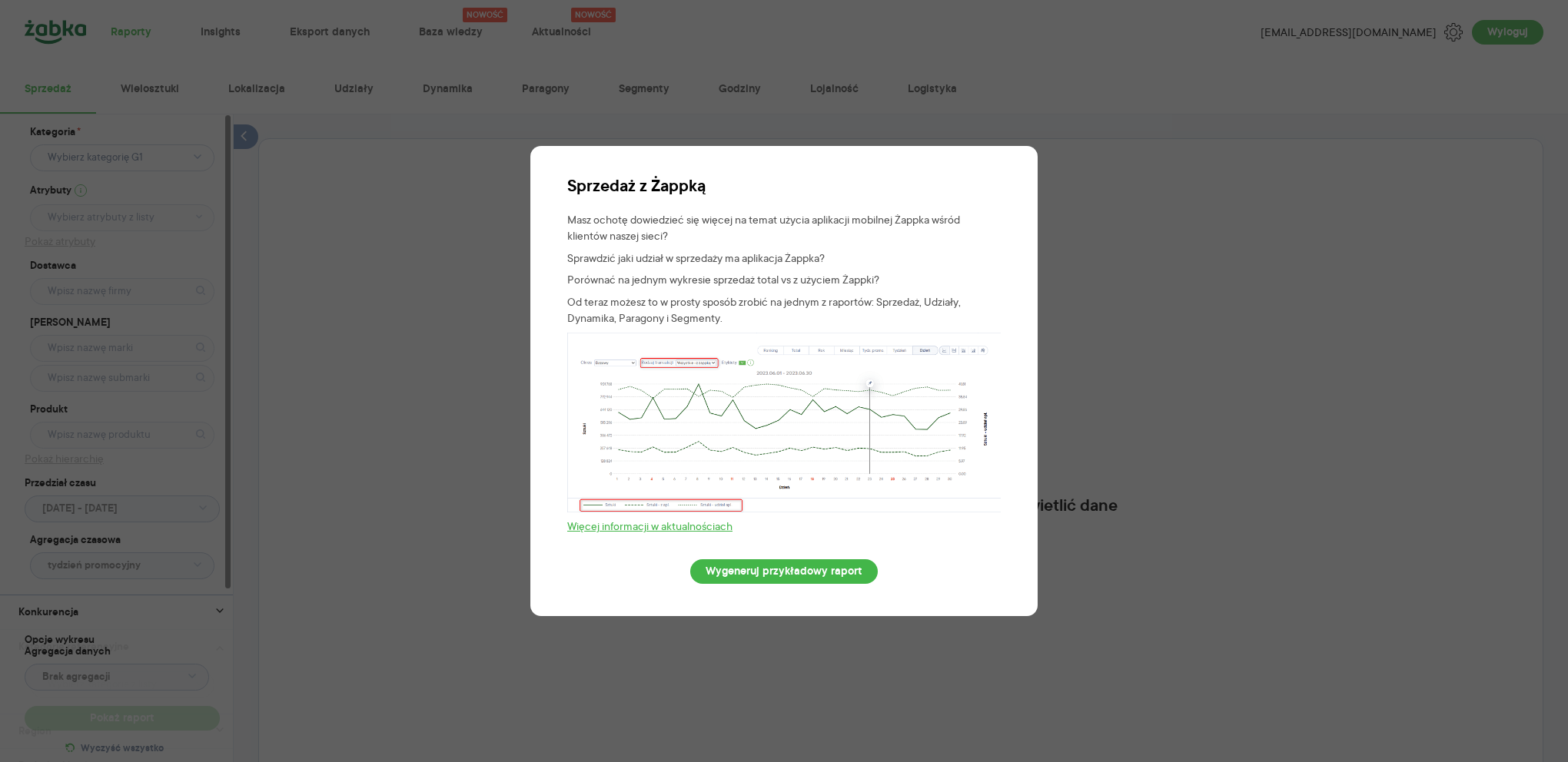 click on "Sprzedaż z Żappką Masz ochotę dowiedzieć się więcej na temat użycia aplikacji mobilnej Żappka wśród klientów naszej sieci? Sprawdzić jaki udział w sprzedaży ma aplikacja Żappka? Porównać na jednym wykresie sprzedaż total vs z użyciem Żappki? Od teraz możesz to w prosty sposób zrobić na jednym z raportów: Sprzedaż, Udziały, Dynamika, Paragony i Segmenty. Więcej informacji w aktualnościach Wygeneruj przykładowy raport" at bounding box center (784, 381) 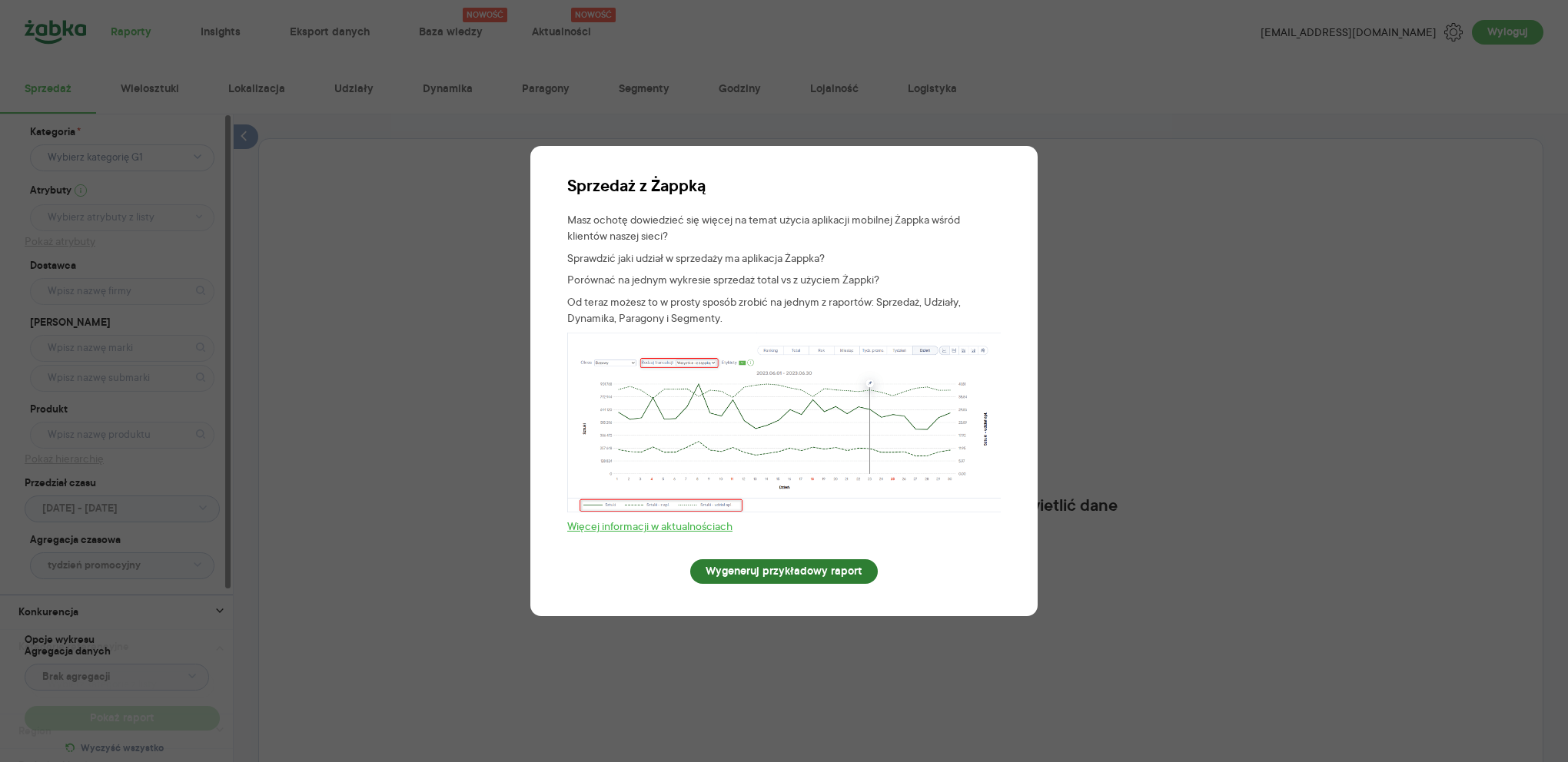 click on "Wygeneruj przykładowy raport" at bounding box center (784, 572) 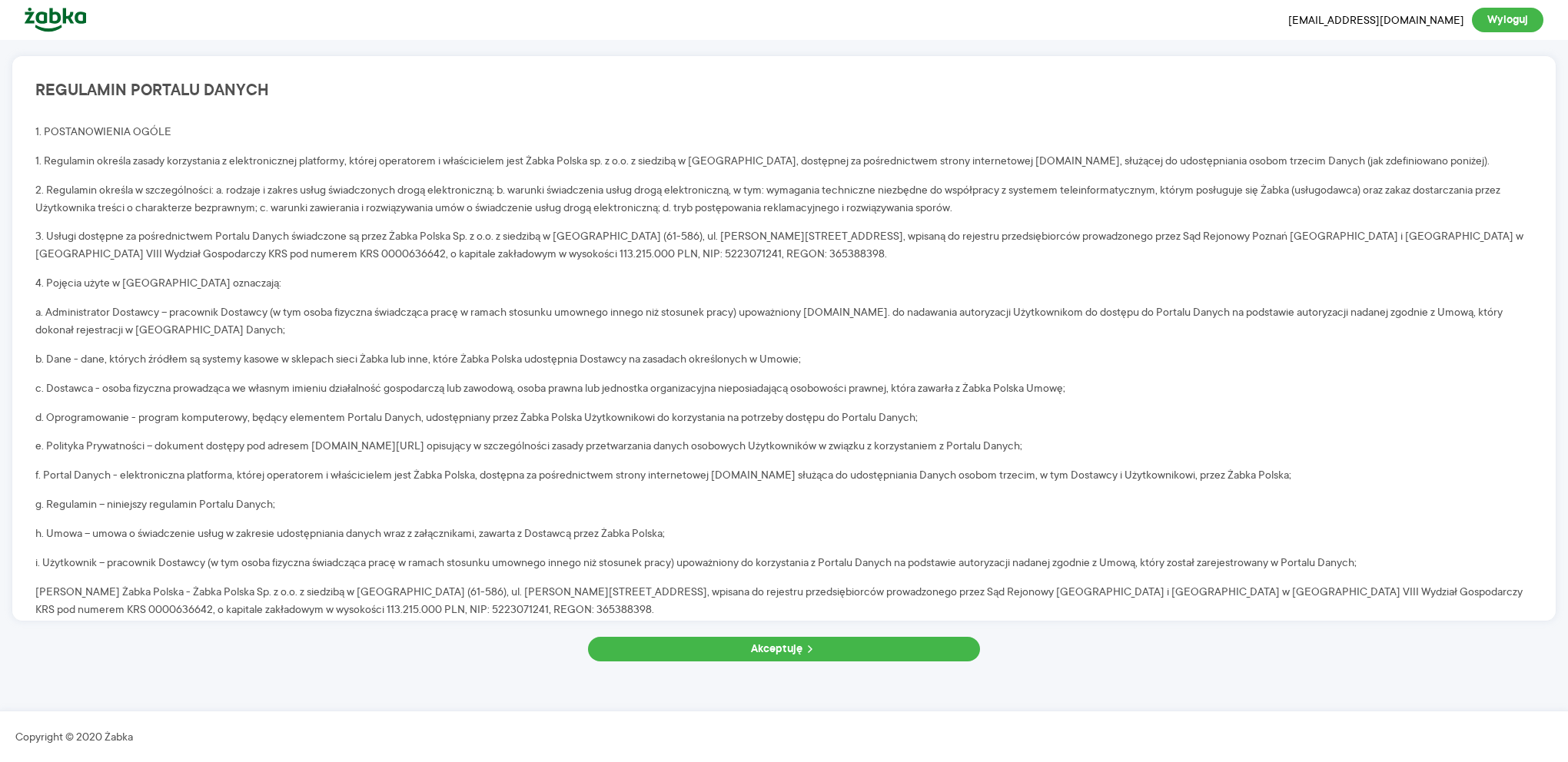 scroll, scrollTop: 0, scrollLeft: 0, axis: both 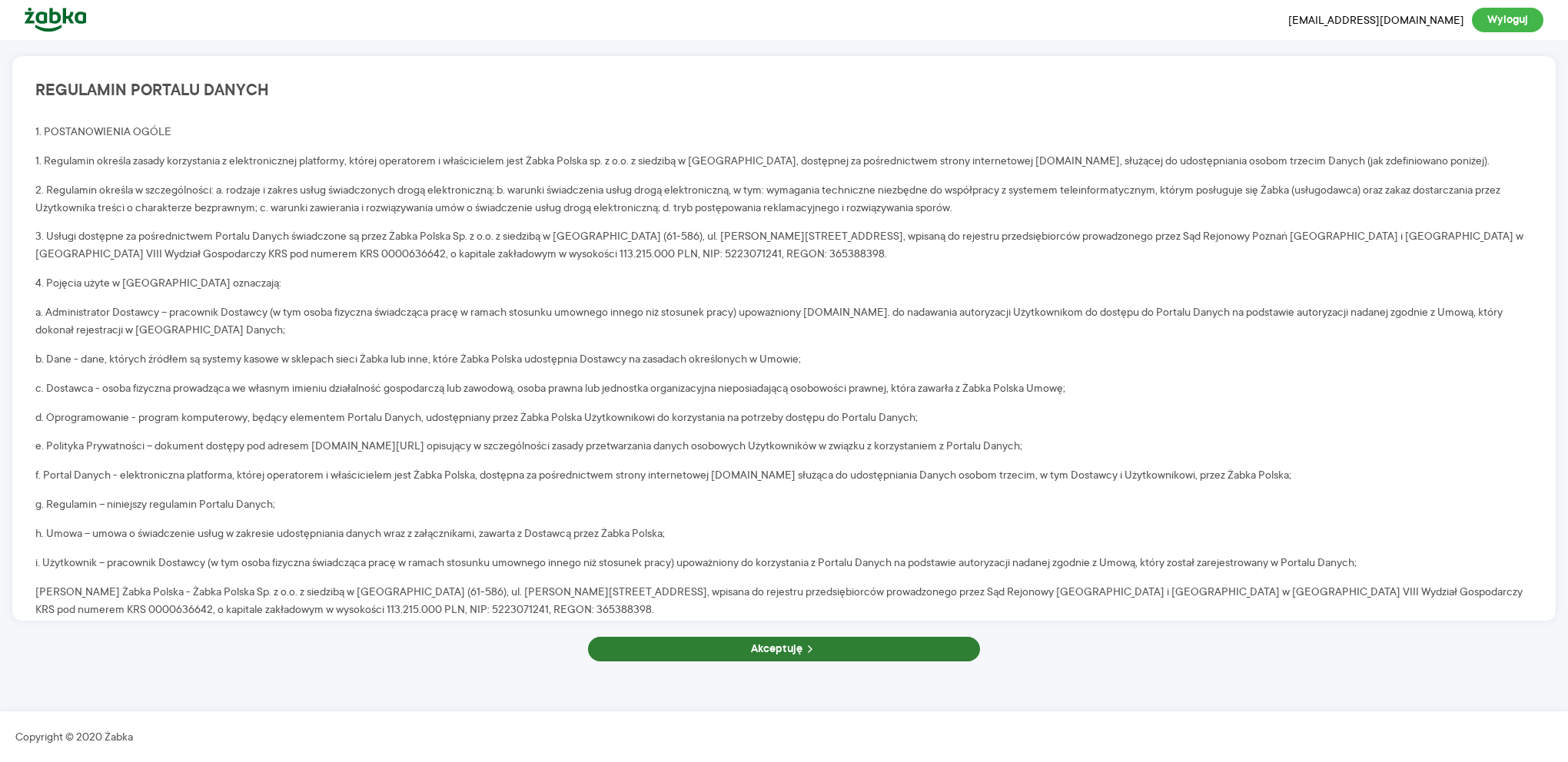 click on "Akceptuję" at bounding box center (784, 649) 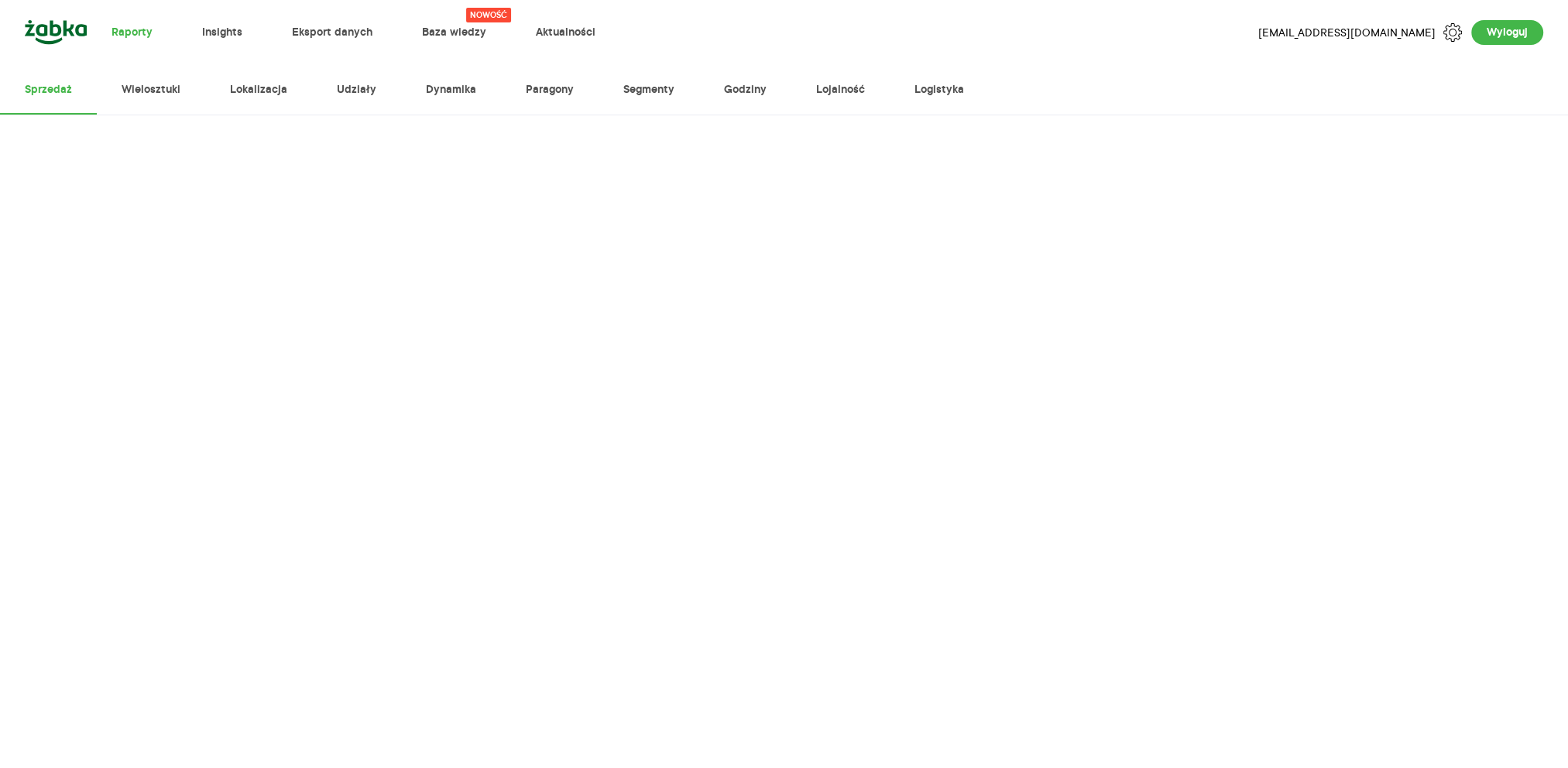 type on "Pobieranie" 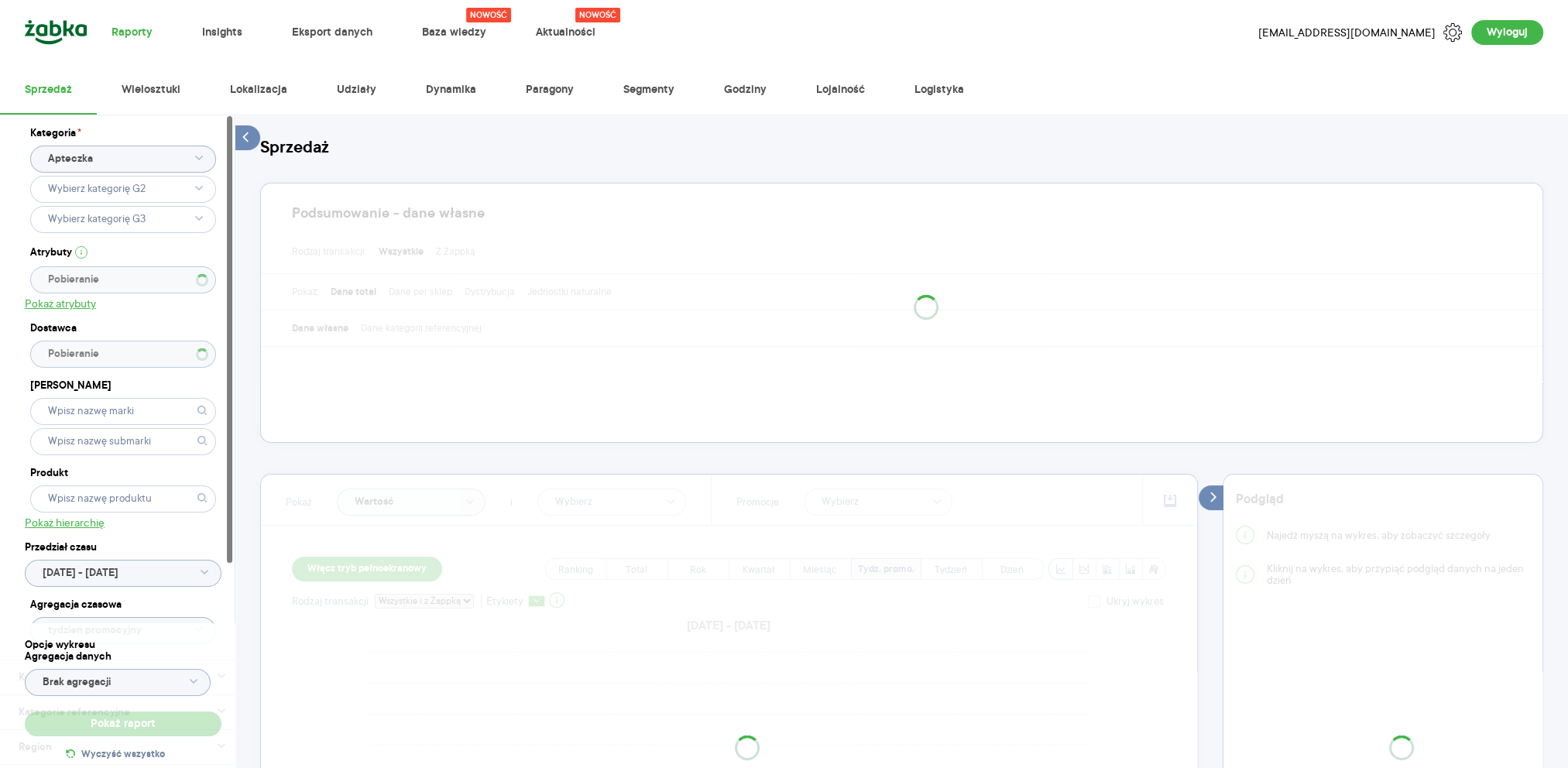 type 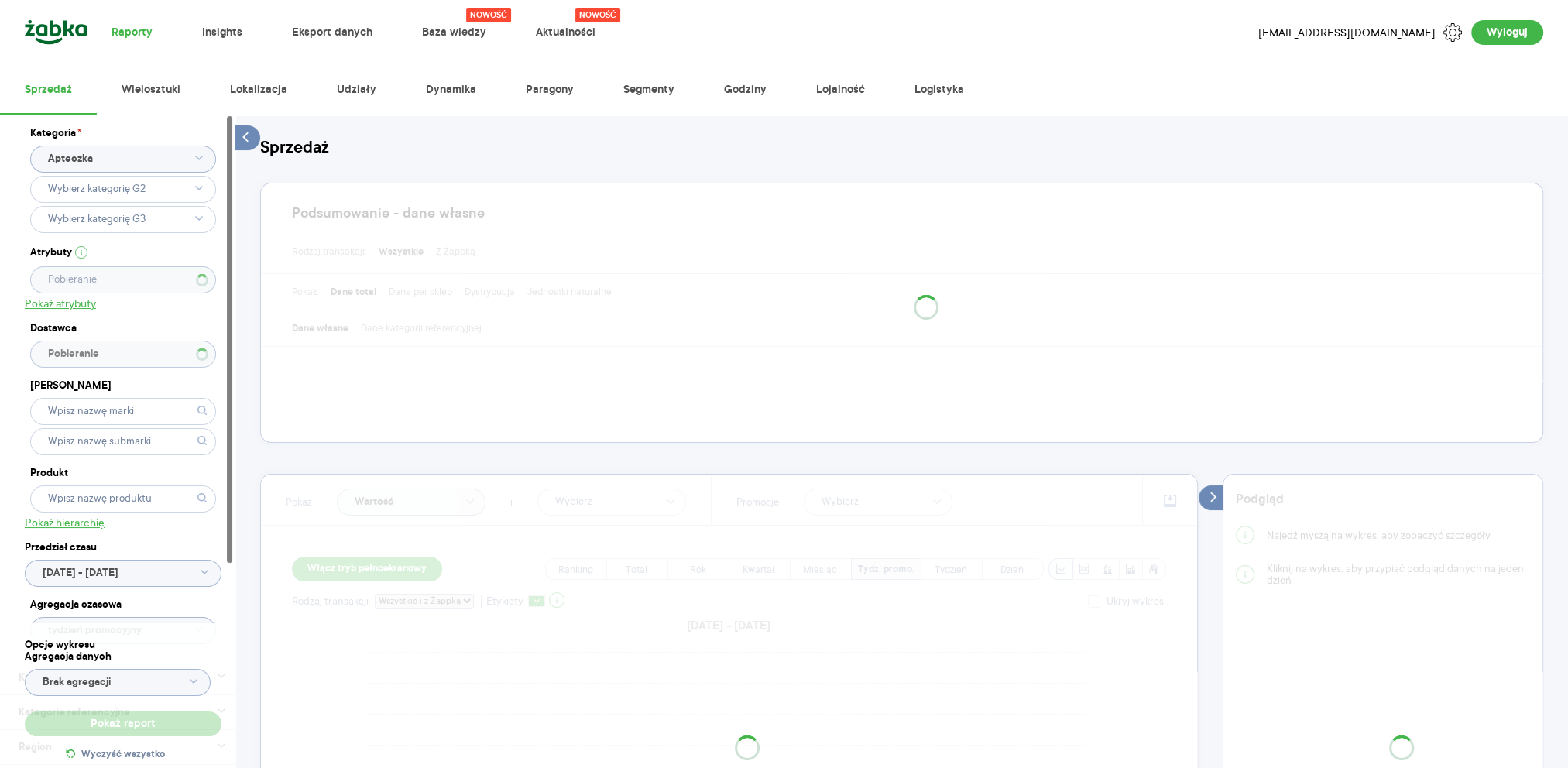 type 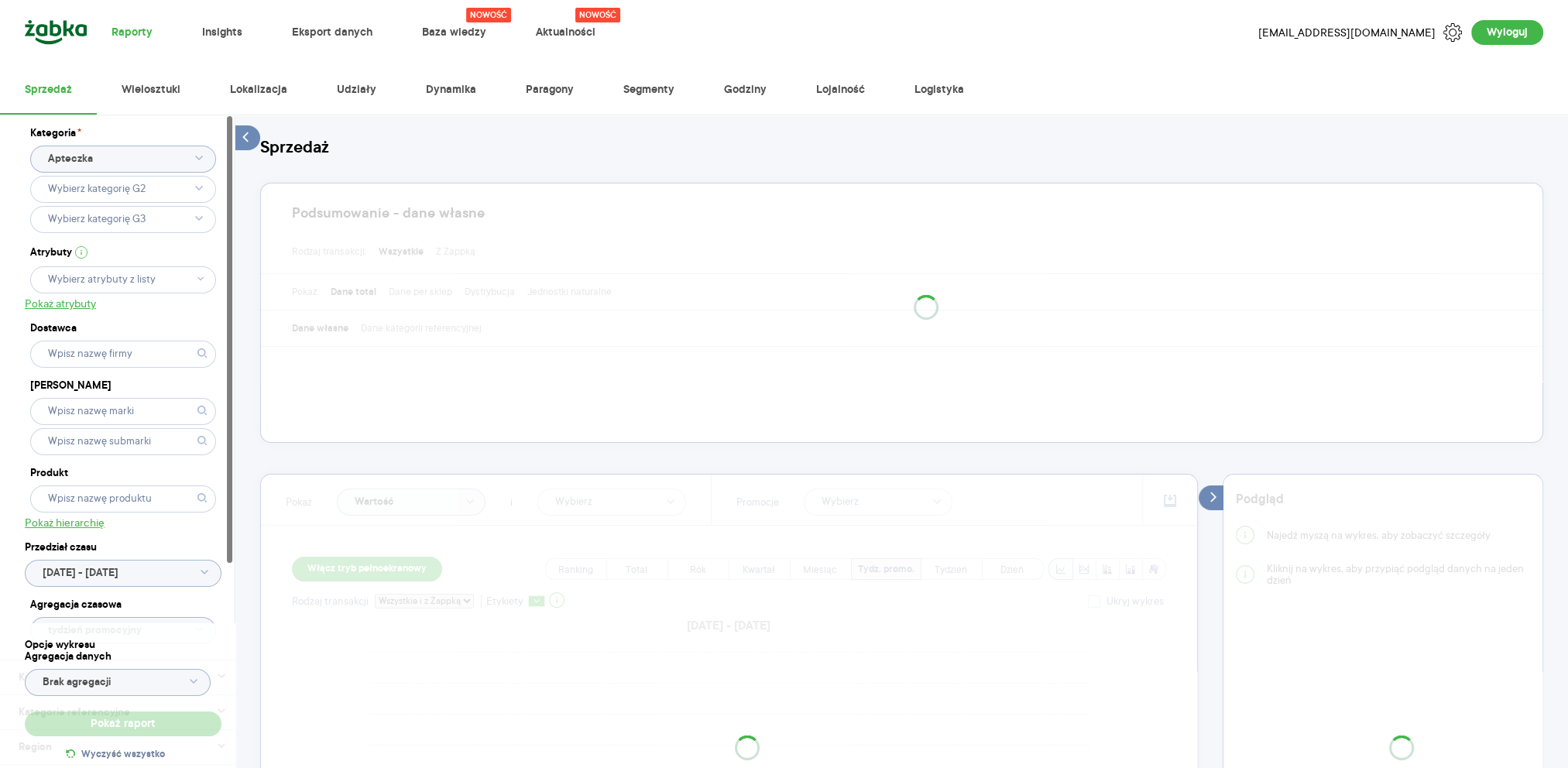type 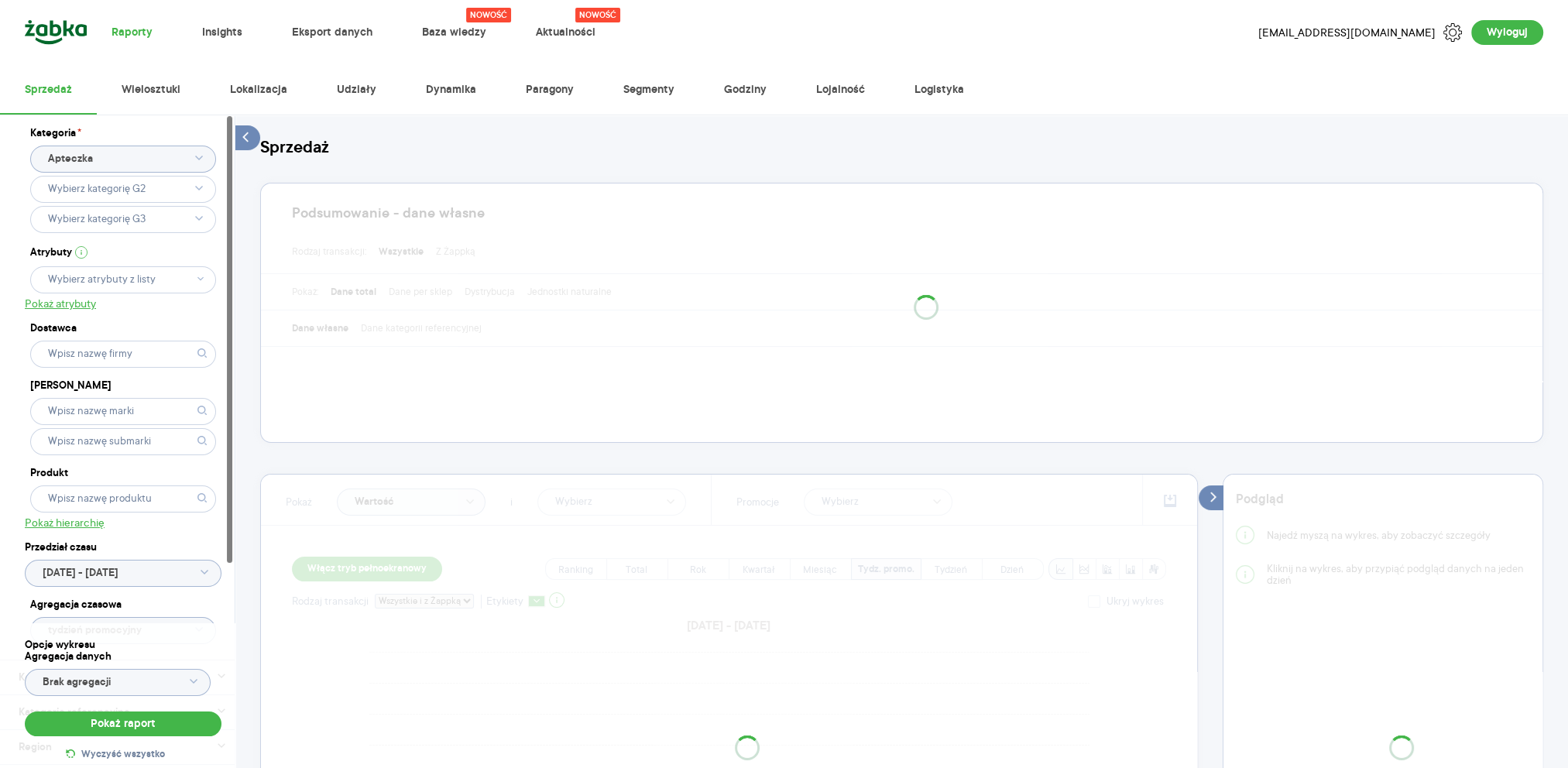 click on "Apteczka" 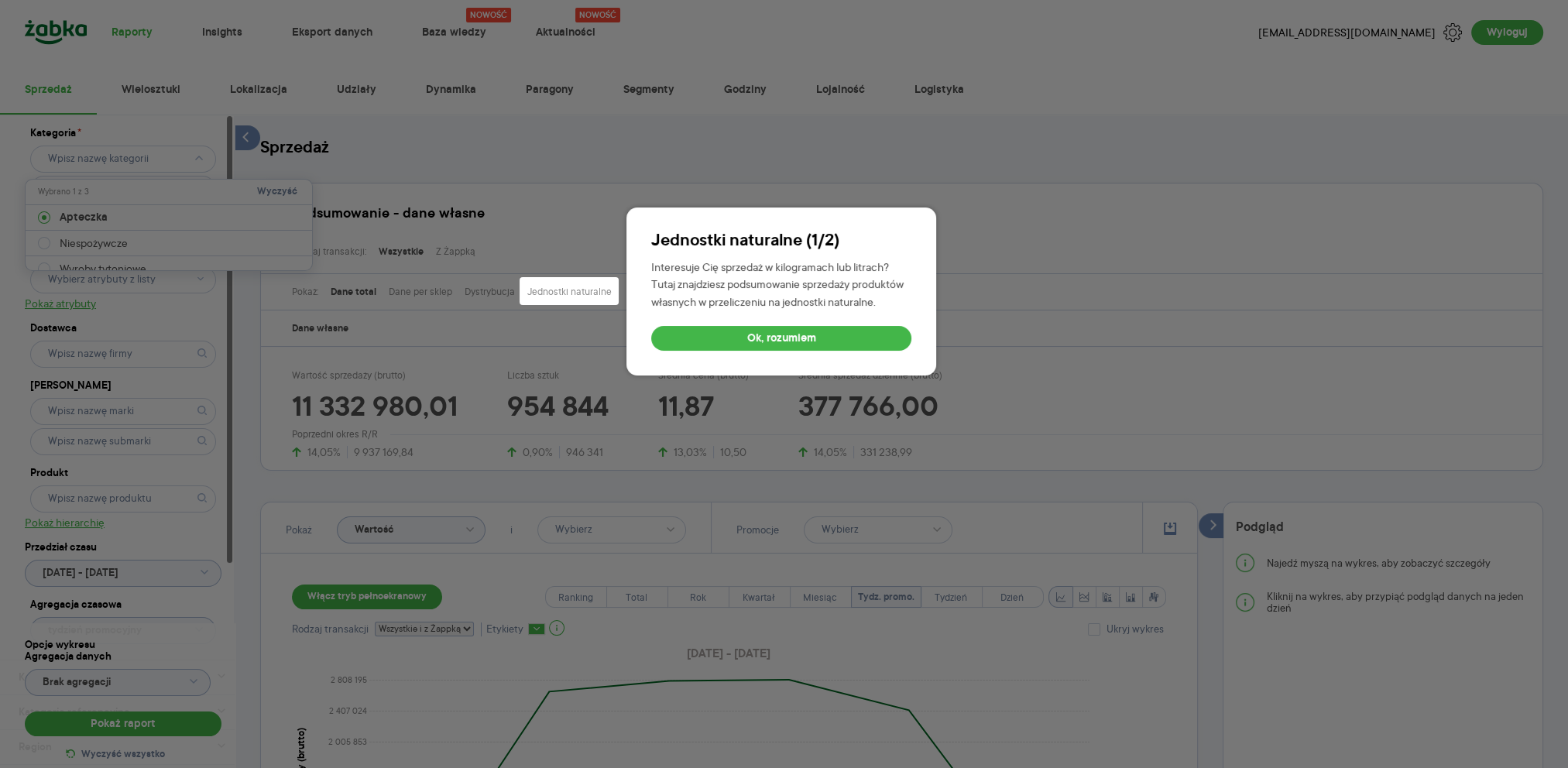 type on "Apteczka" 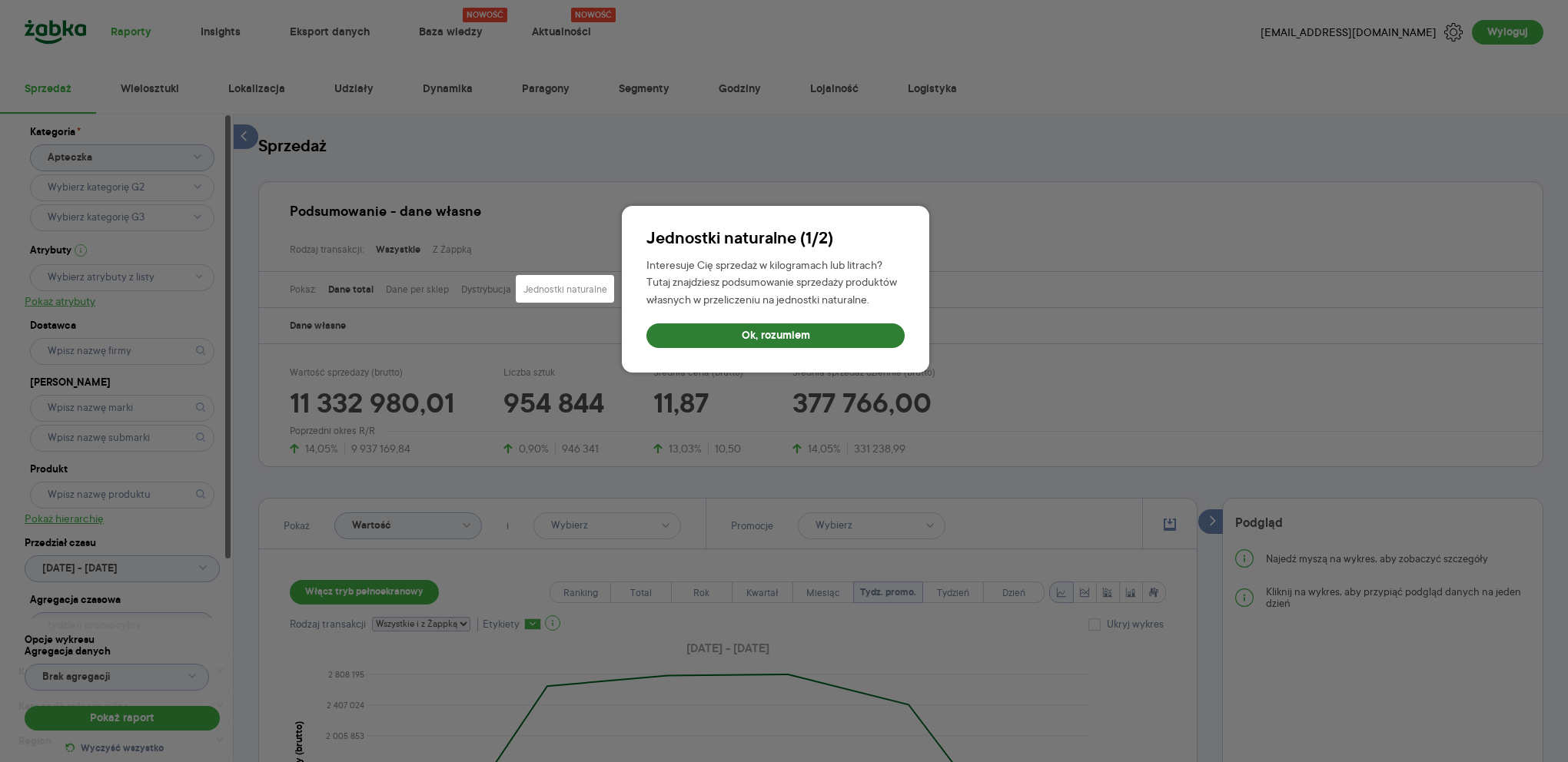 click on "Ok, rozumiem" at bounding box center (776, 336) 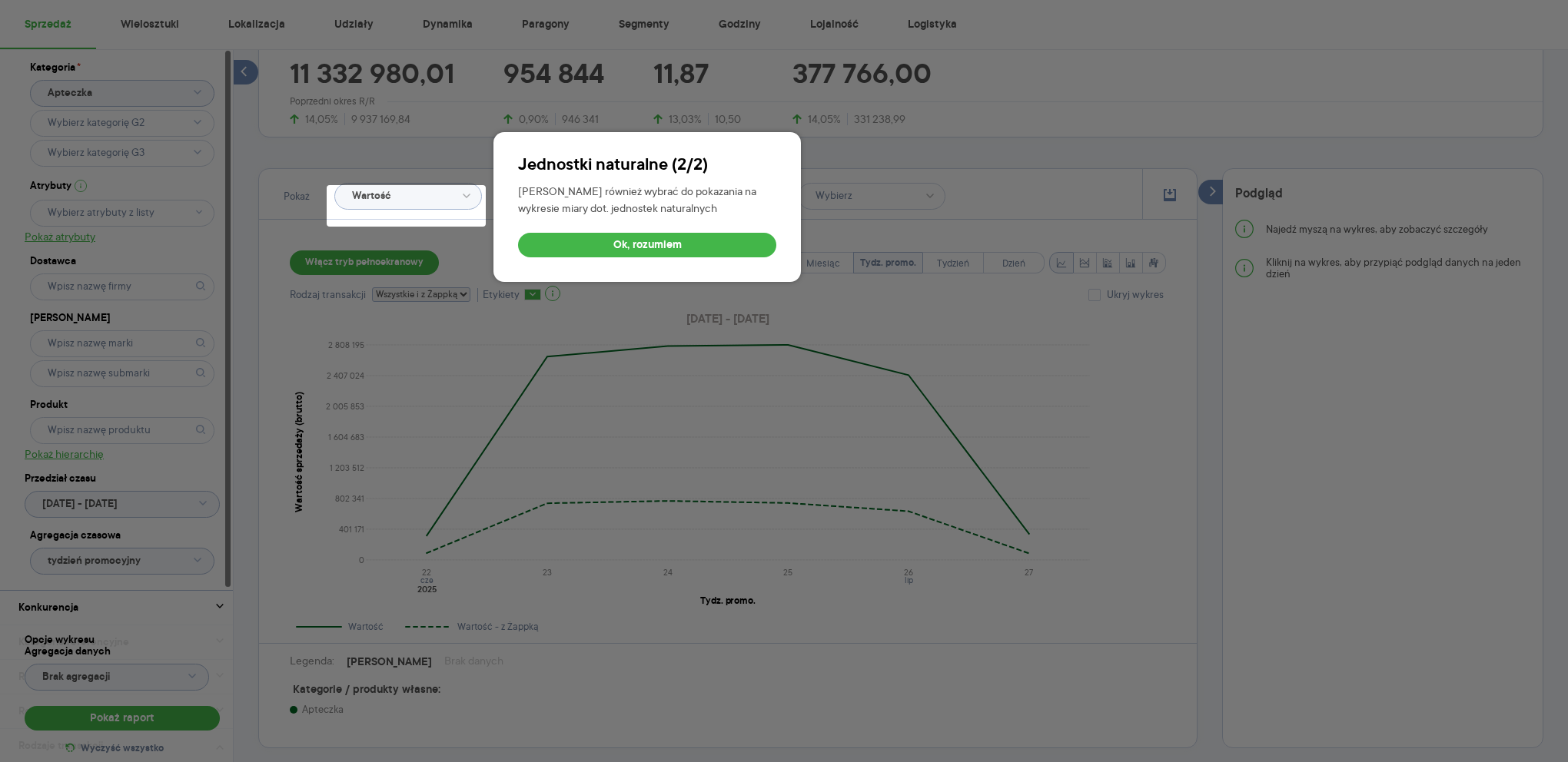 scroll, scrollTop: 347, scrollLeft: 0, axis: vertical 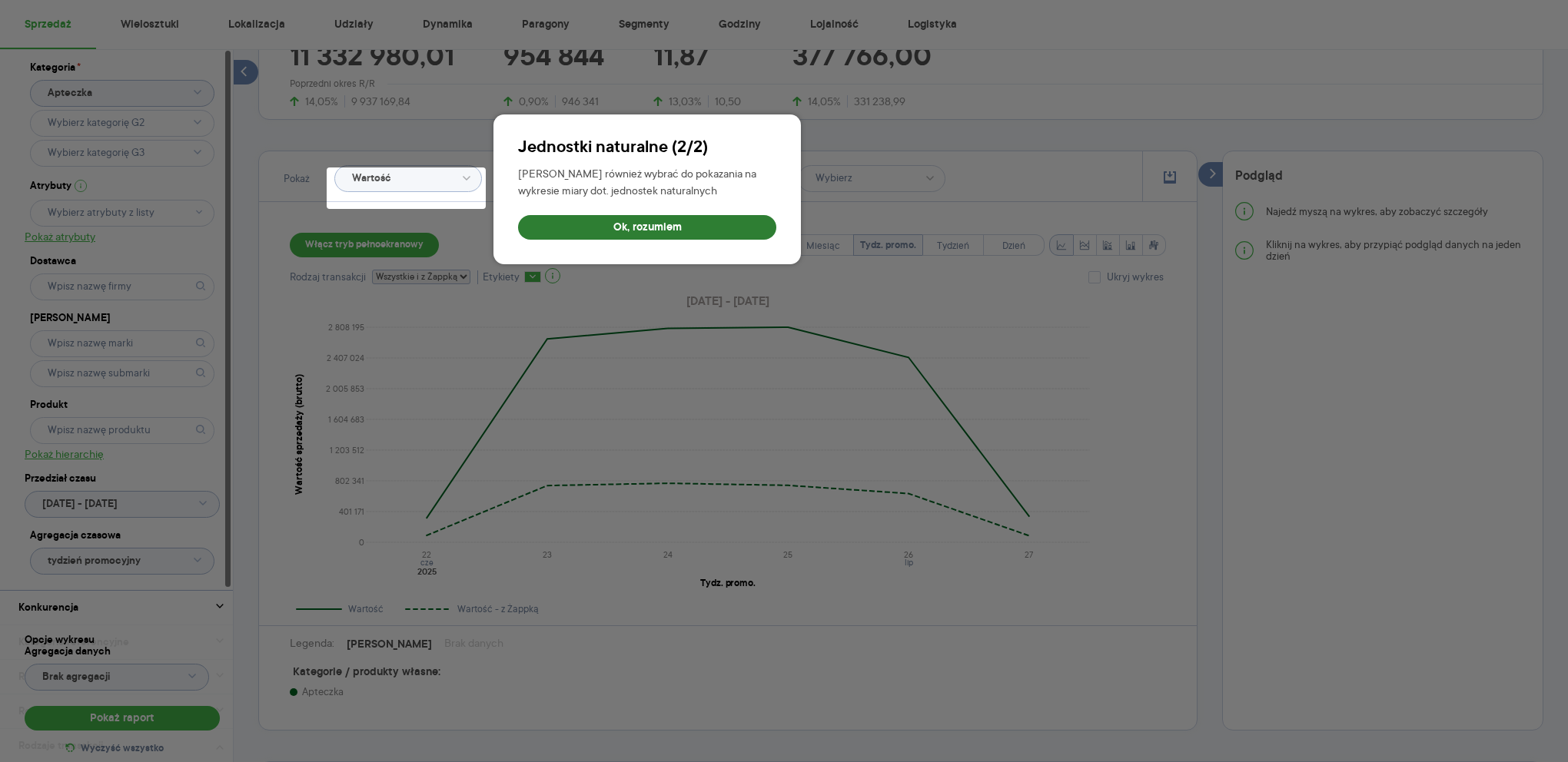 click on "Ok, rozumiem" at bounding box center [647, 227] 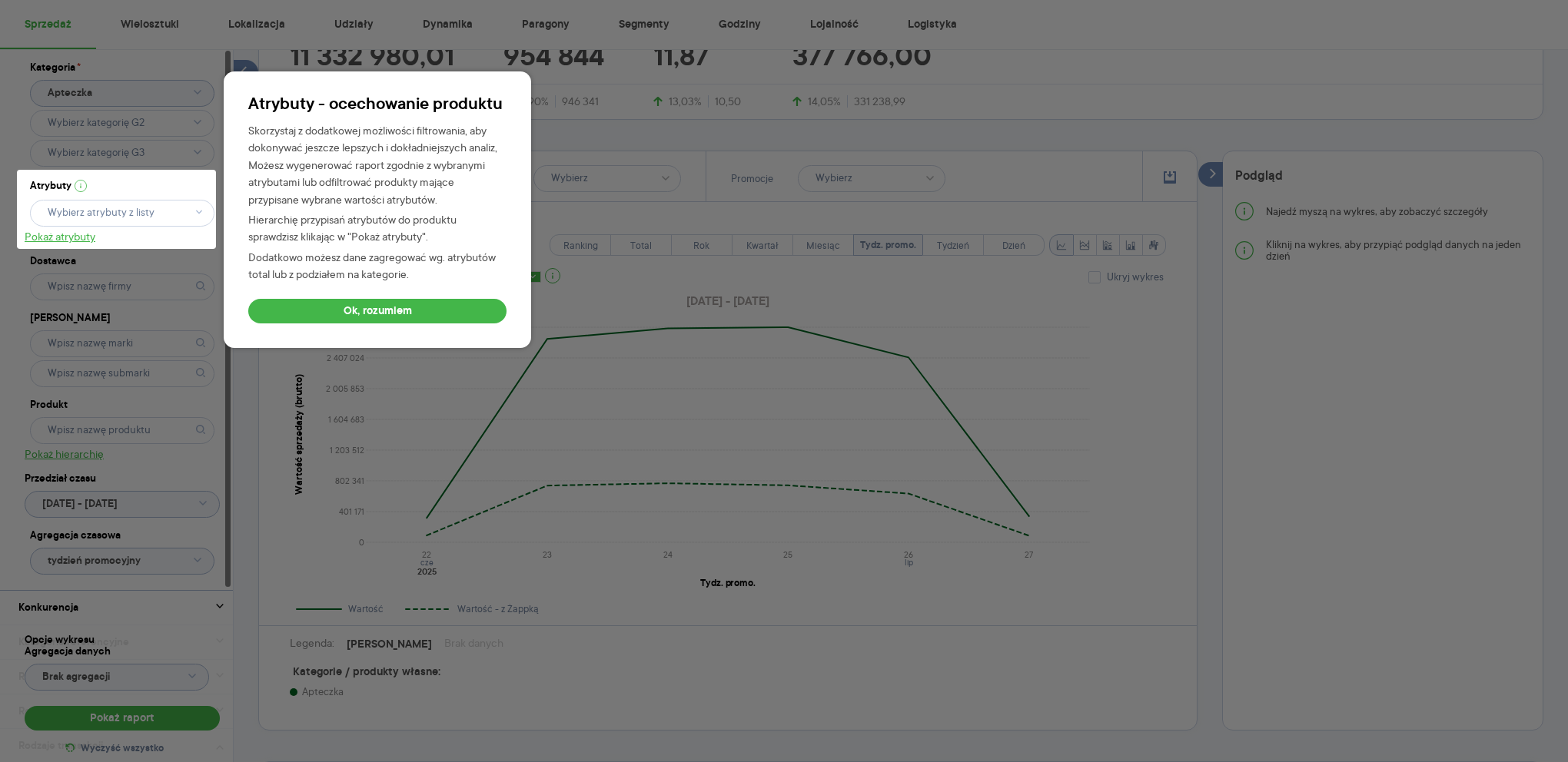 scroll, scrollTop: 55, scrollLeft: 0, axis: vertical 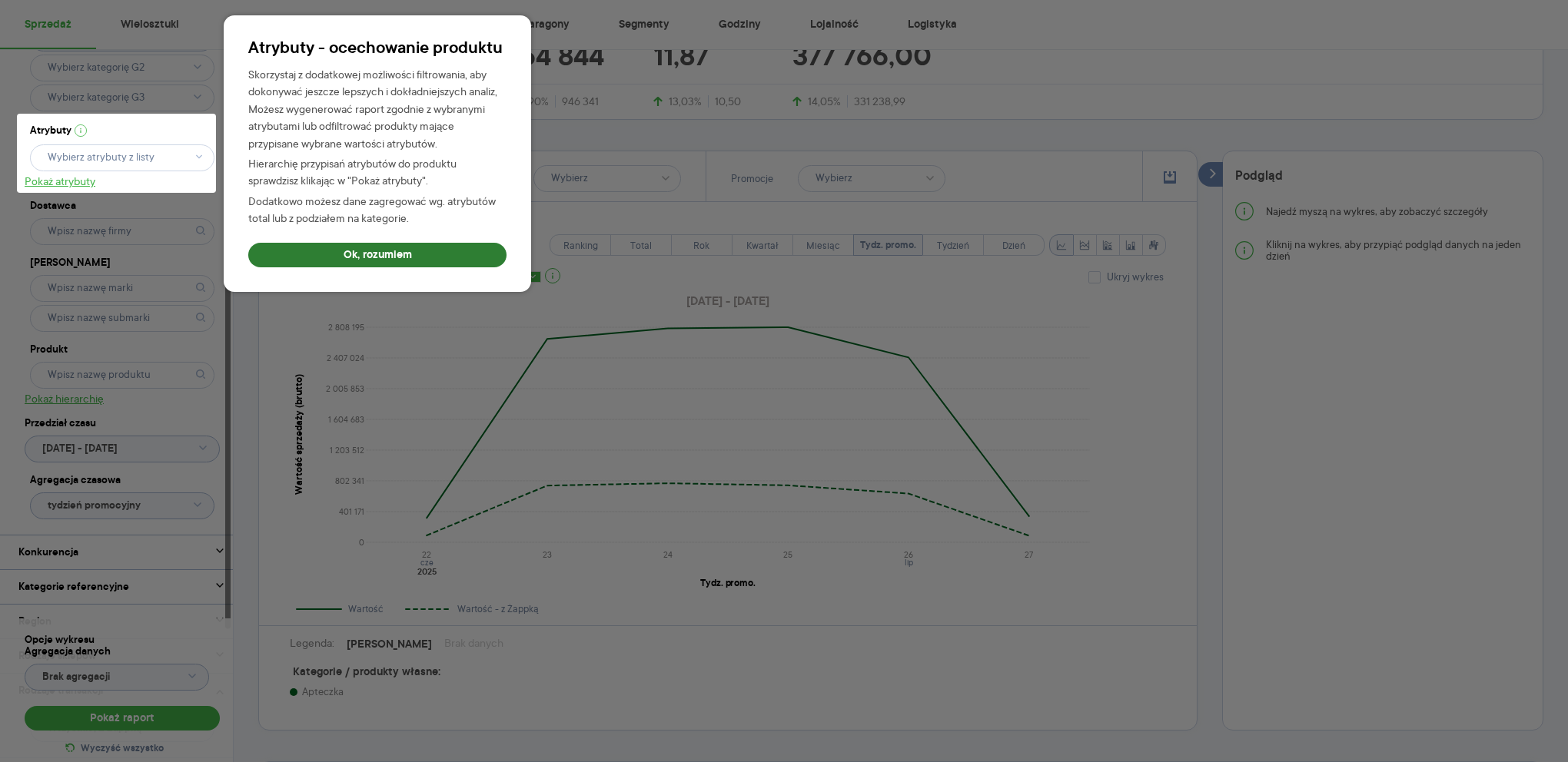 click on "Ok, rozumiem" at bounding box center [377, 255] 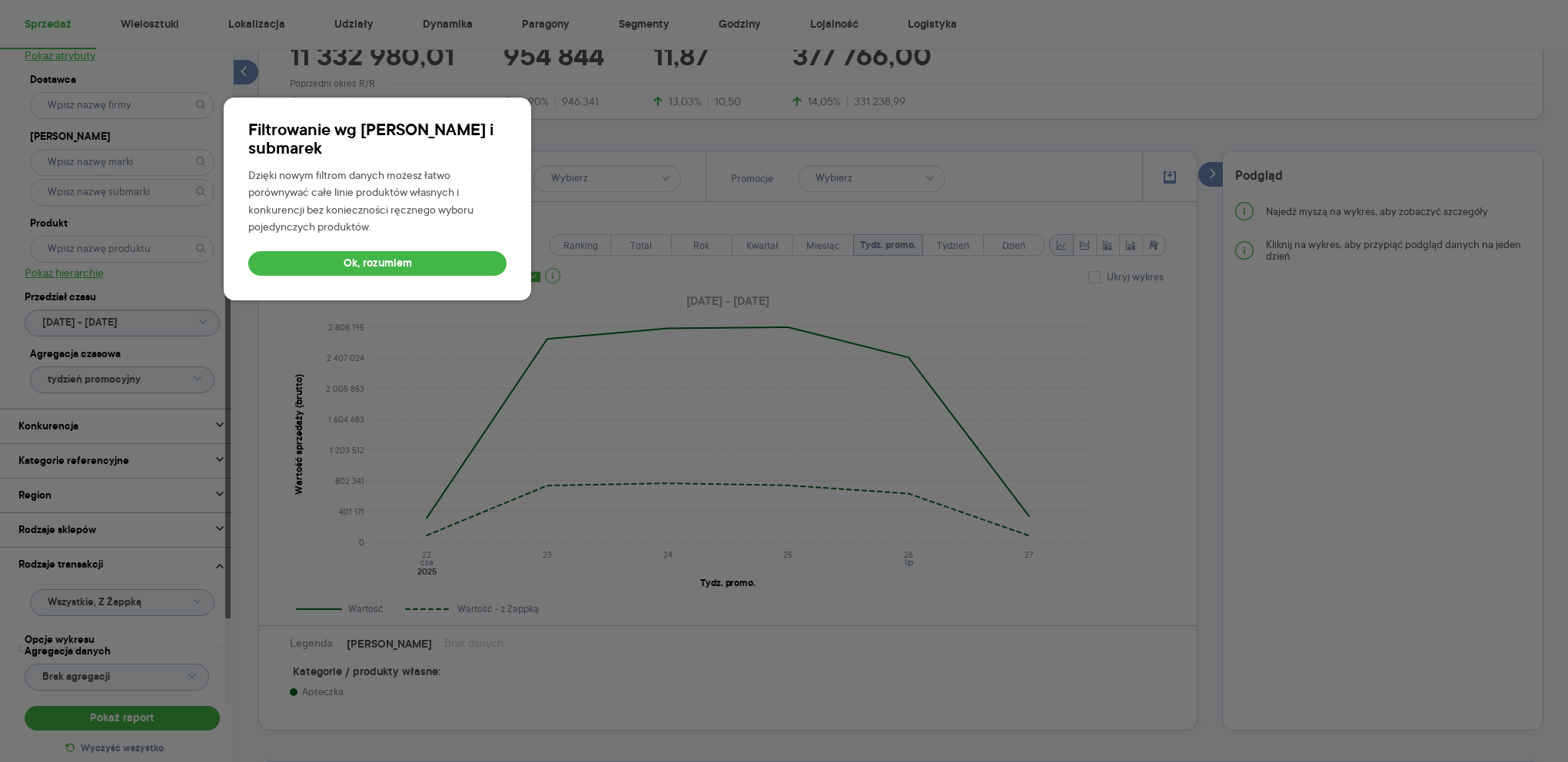 scroll, scrollTop: 189, scrollLeft: 0, axis: vertical 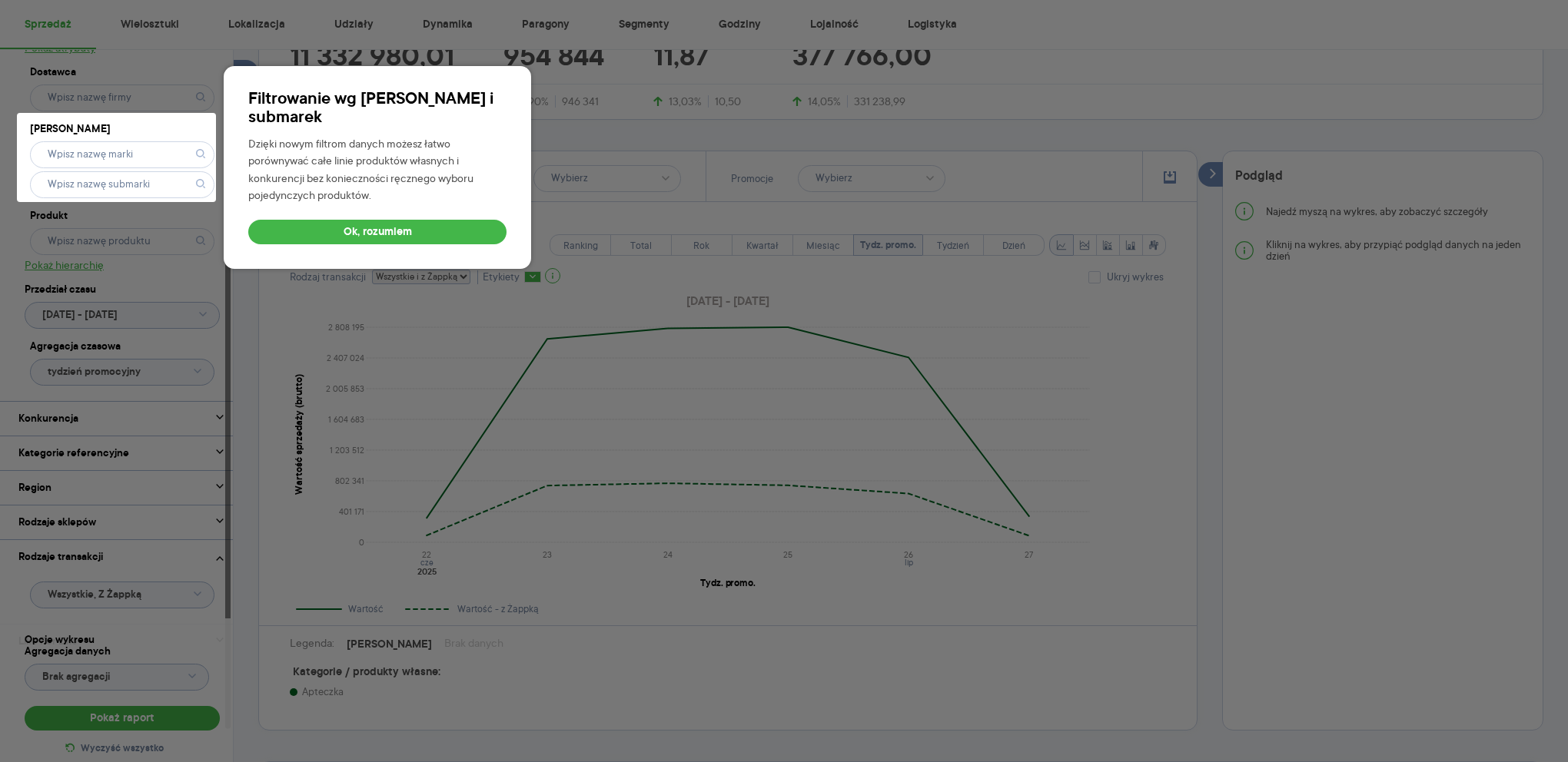 click on "Filtrowanie wg marek i submarek Dzięki nowym filtrom danych możesz łatwo porównywać całe linie produktów własnych i konkurencji bez konieczności ręcznego wyboru pojedynczych produktów. Ok, rozumiem" at bounding box center [377, 167] 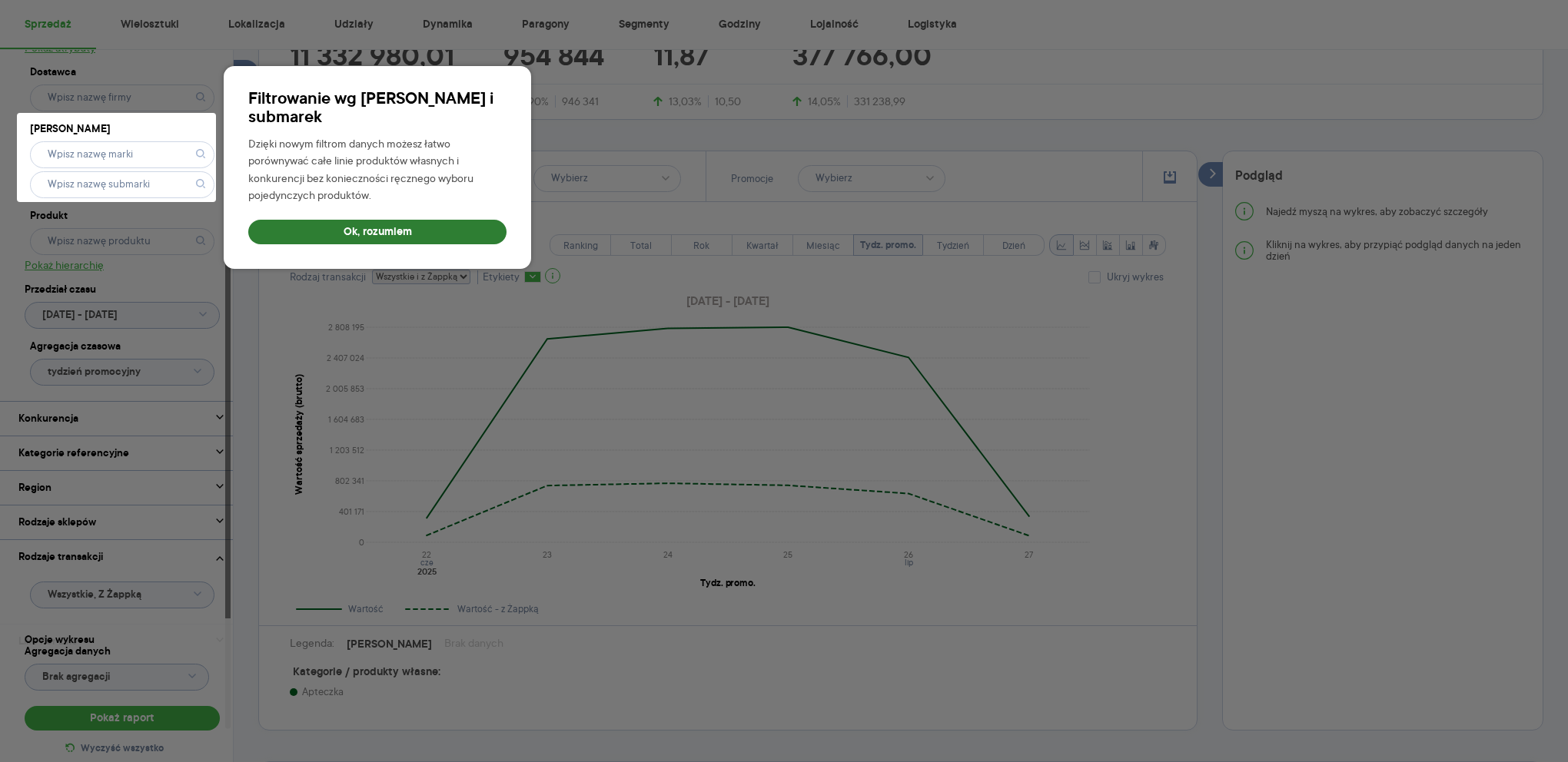 click on "Ok, rozumiem" at bounding box center (377, 232) 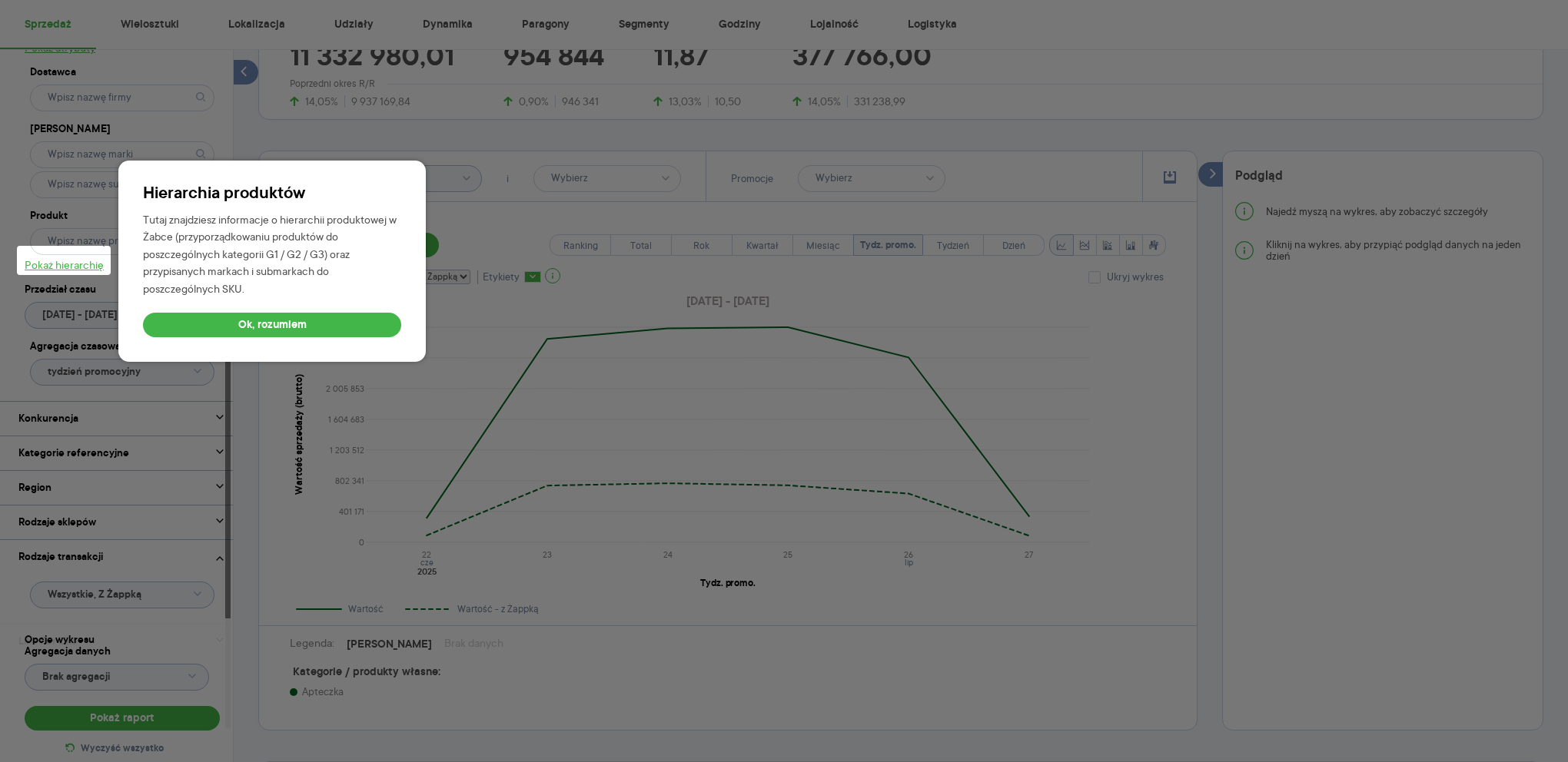 scroll, scrollTop: 234, scrollLeft: 0, axis: vertical 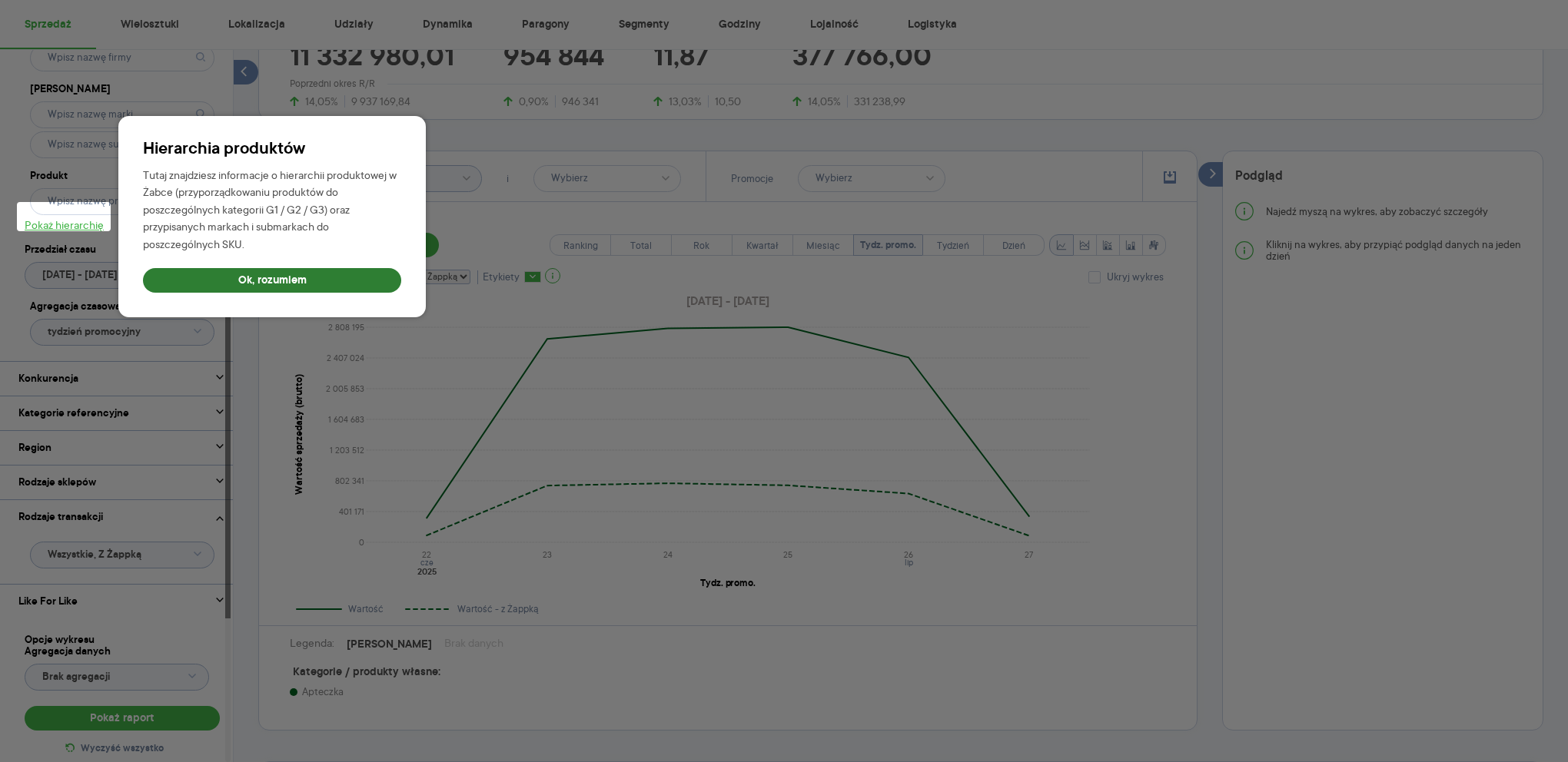 click on "Ok, rozumiem" at bounding box center [272, 280] 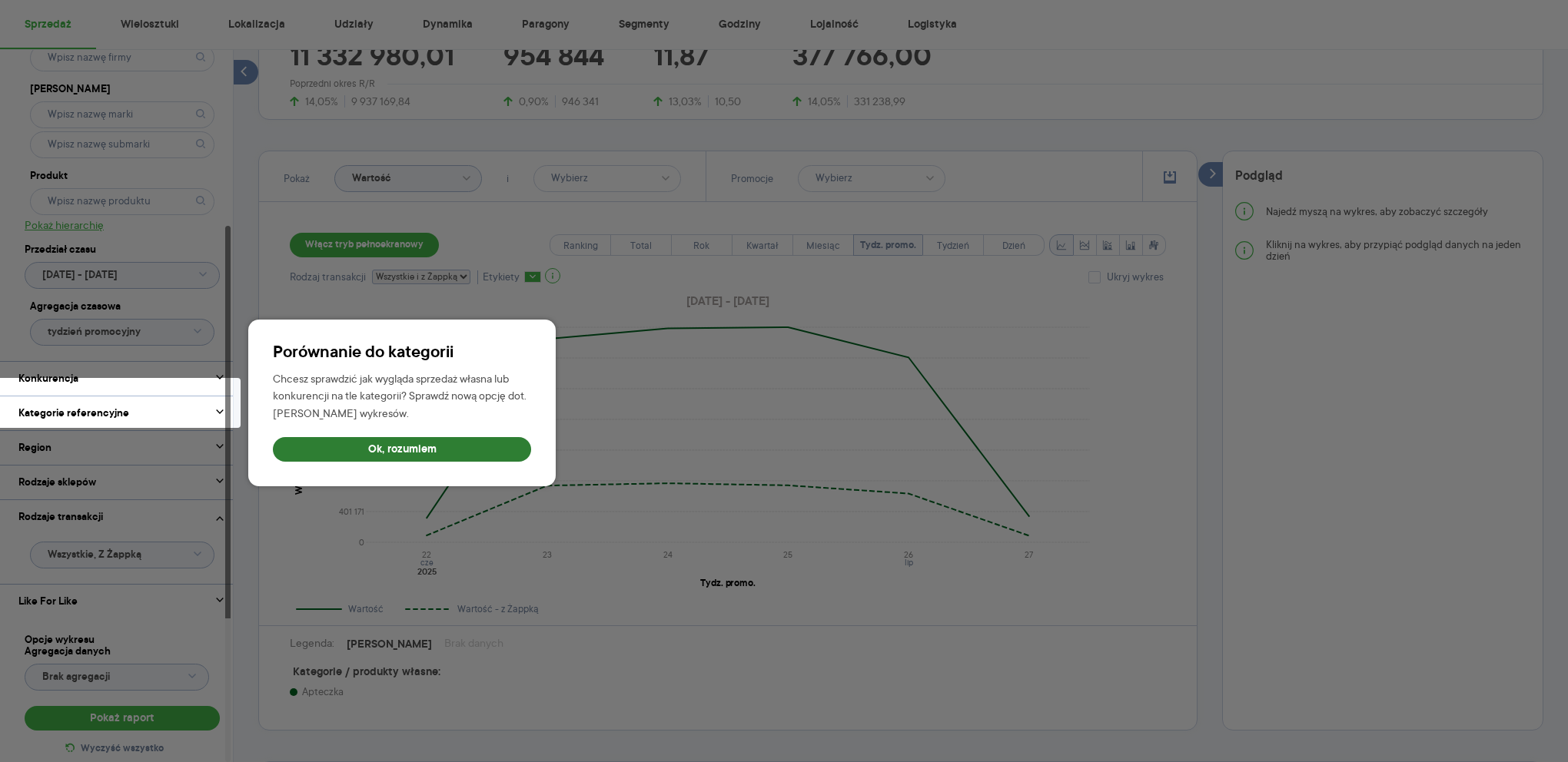 click on "Ok, rozumiem" at bounding box center (402, 449) 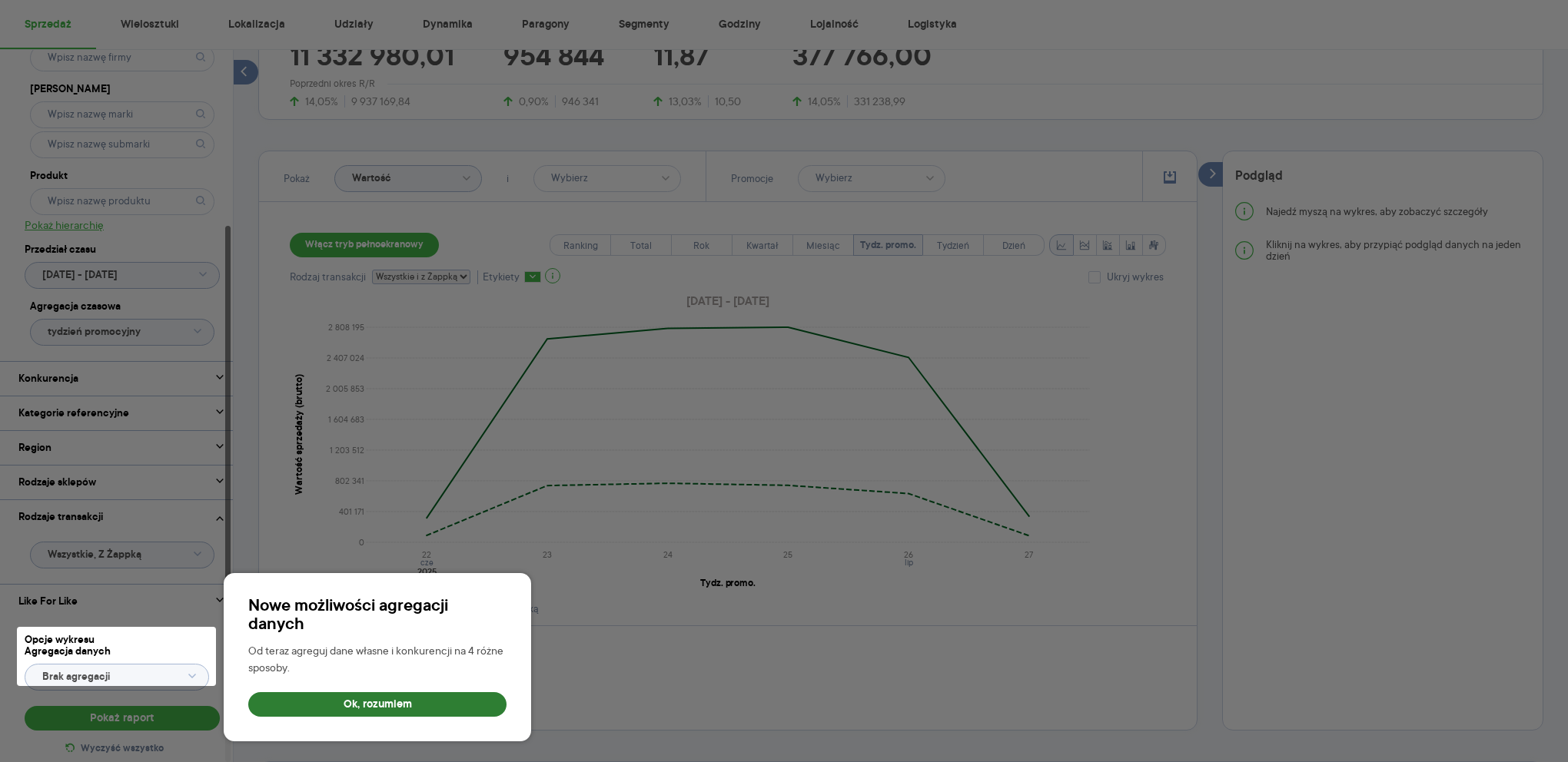 click on "Ok, rozumiem" at bounding box center [377, 704] 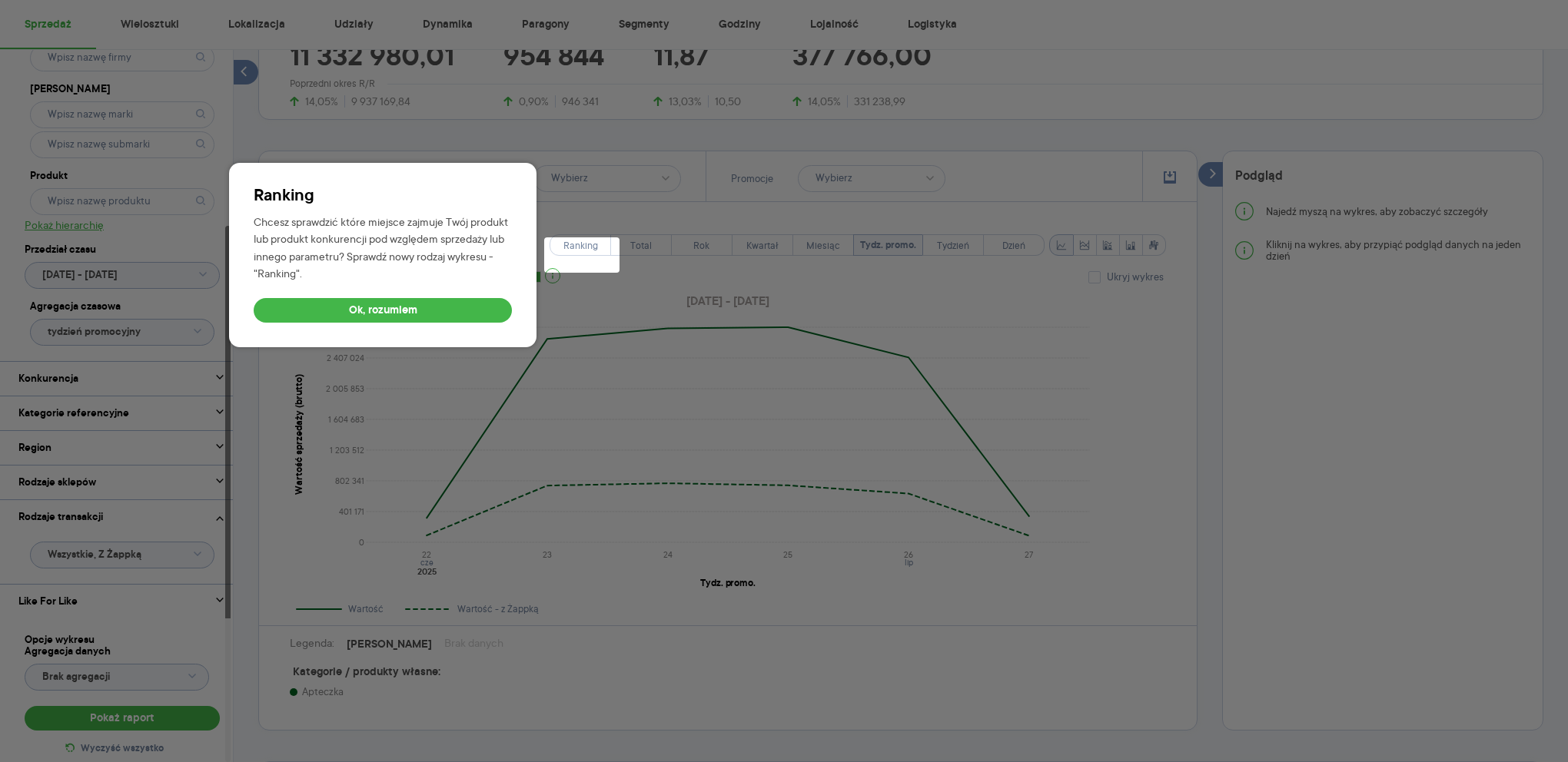 scroll, scrollTop: 396, scrollLeft: 0, axis: vertical 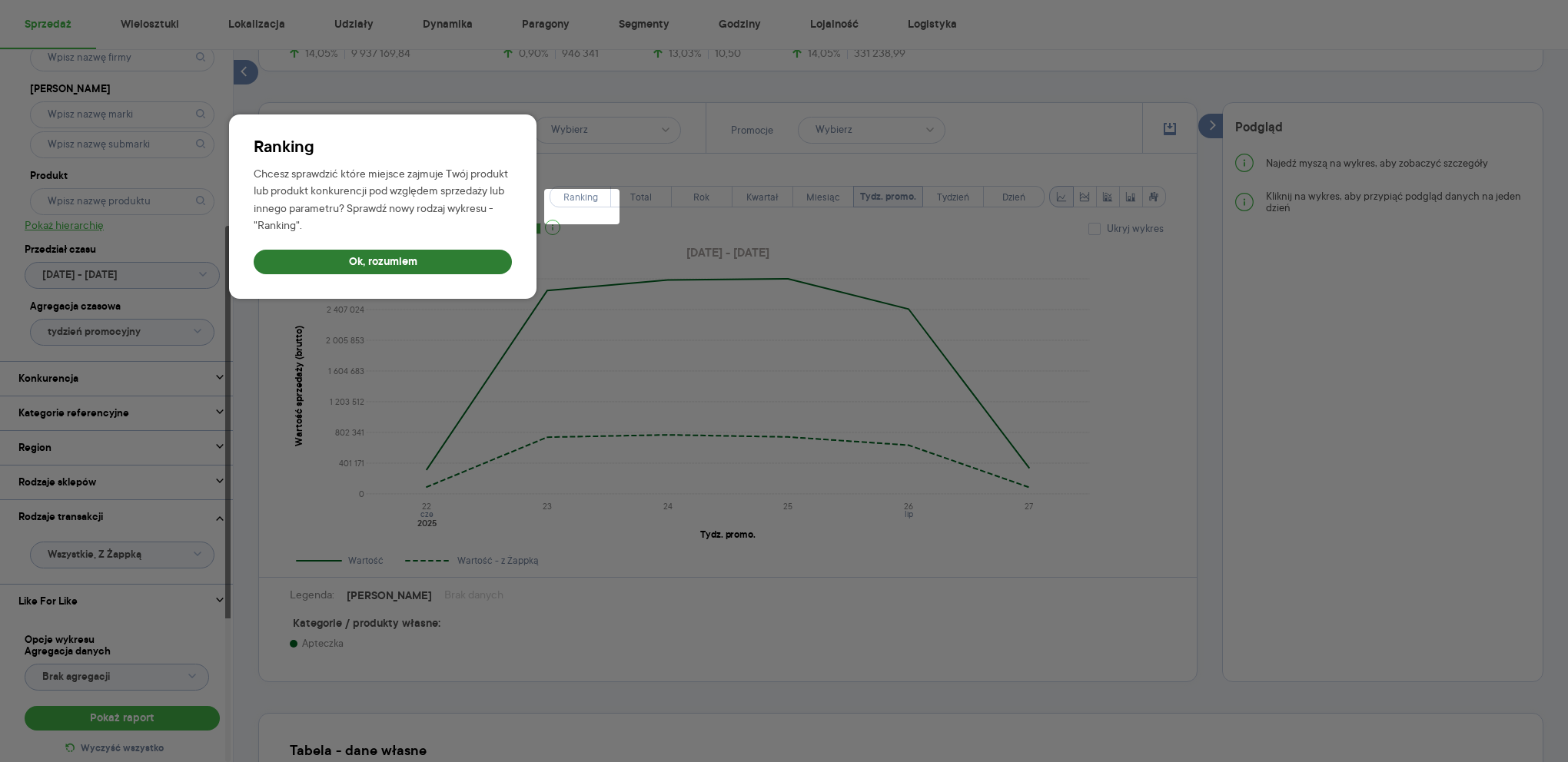 click on "Ok, rozumiem" at bounding box center [383, 262] 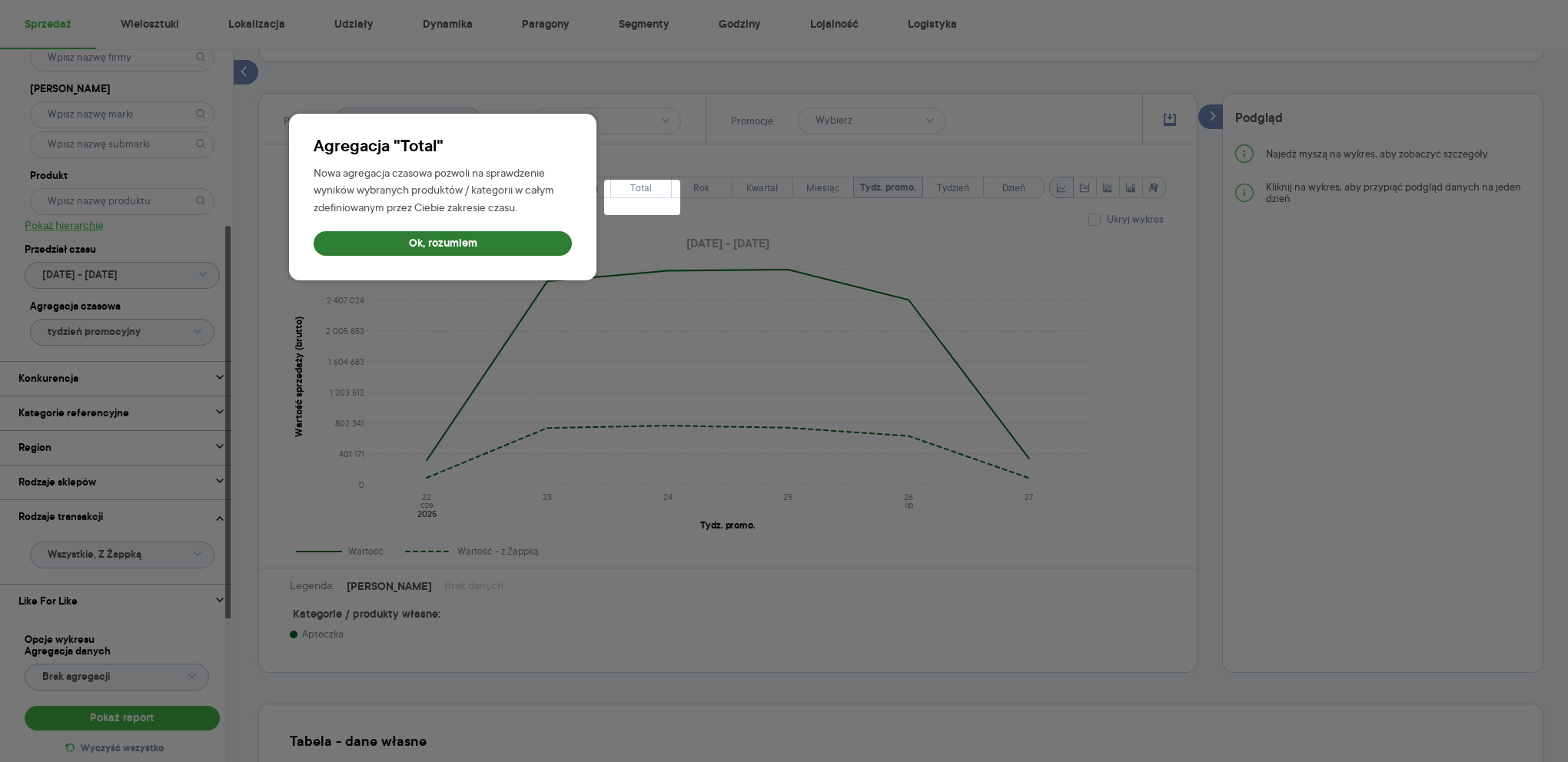 click on "Ok, rozumiem" at bounding box center (443, 244) 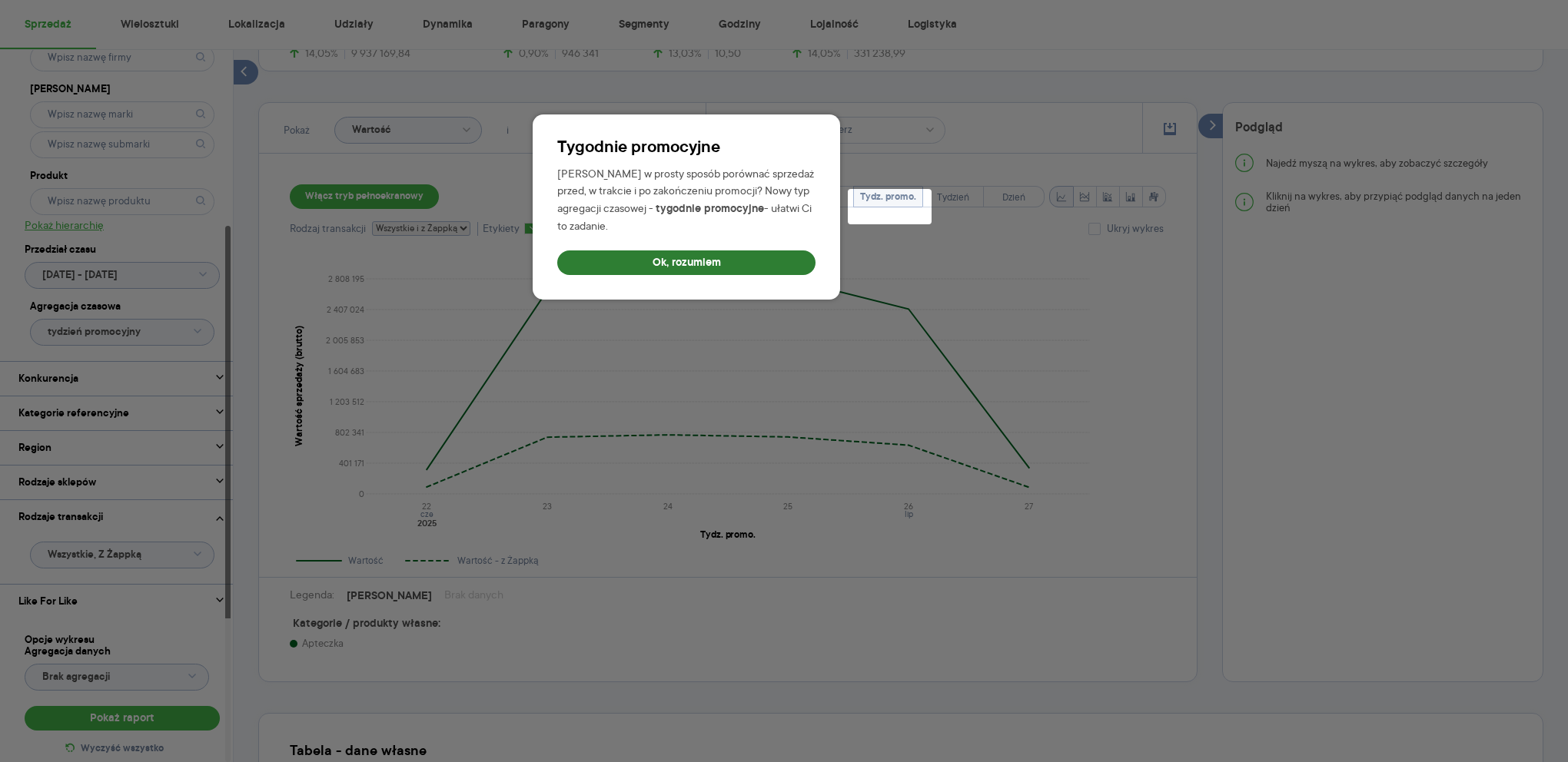 click on "Ok, rozumiem" at bounding box center (686, 263) 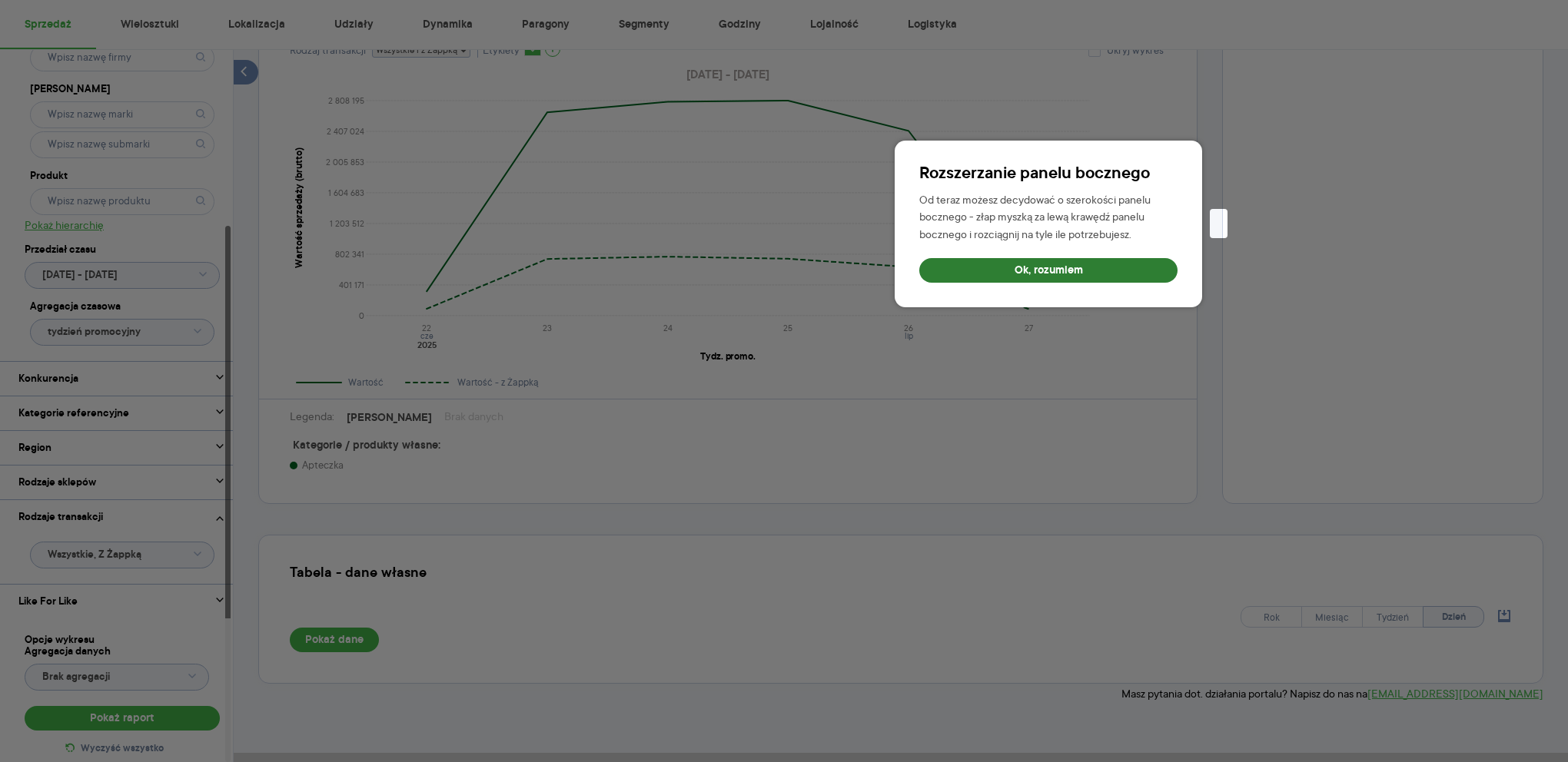 click on "Ok, rozumiem" at bounding box center [1048, 270] 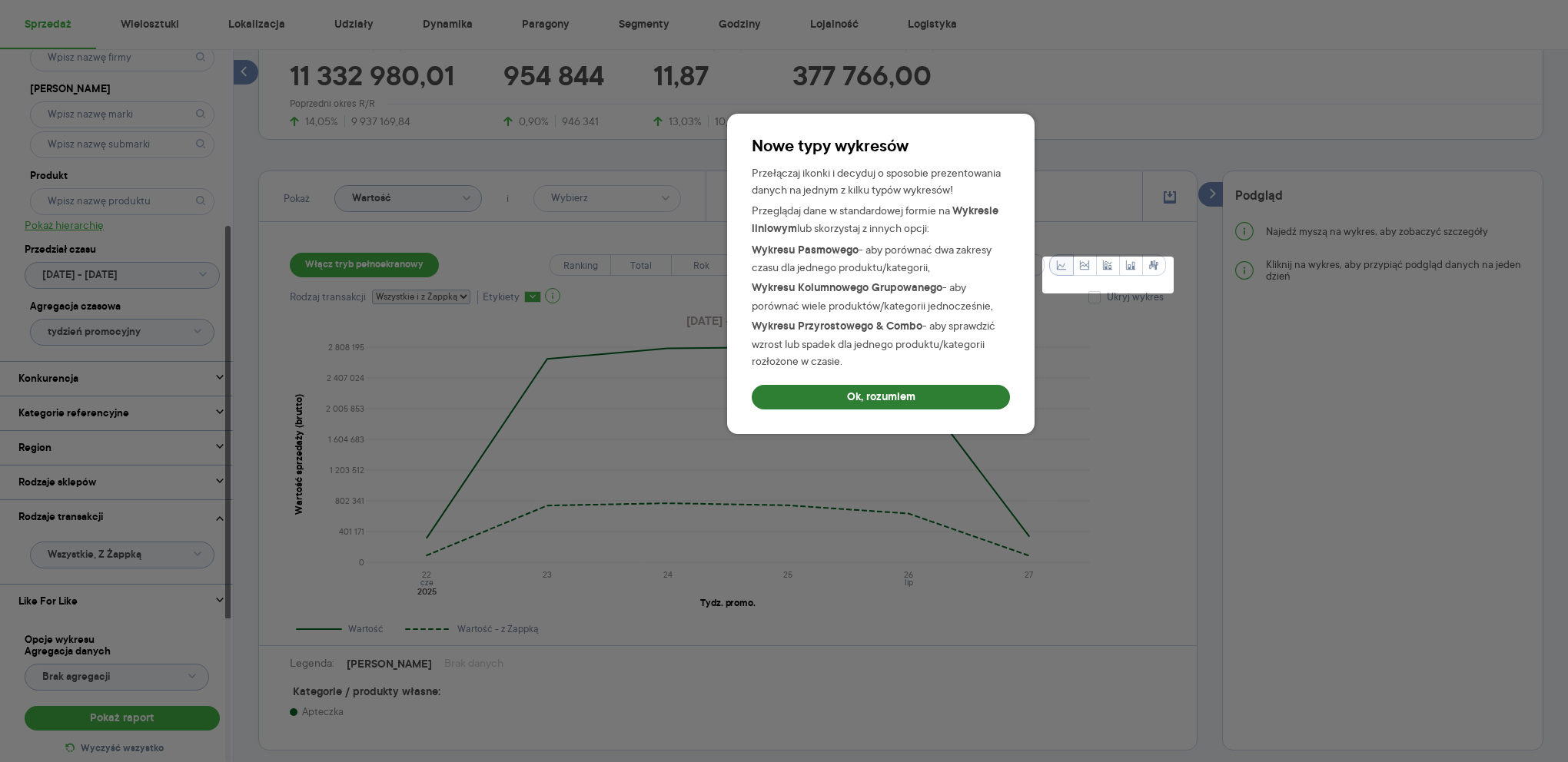 click on "Ok, rozumiem" at bounding box center (881, 397) 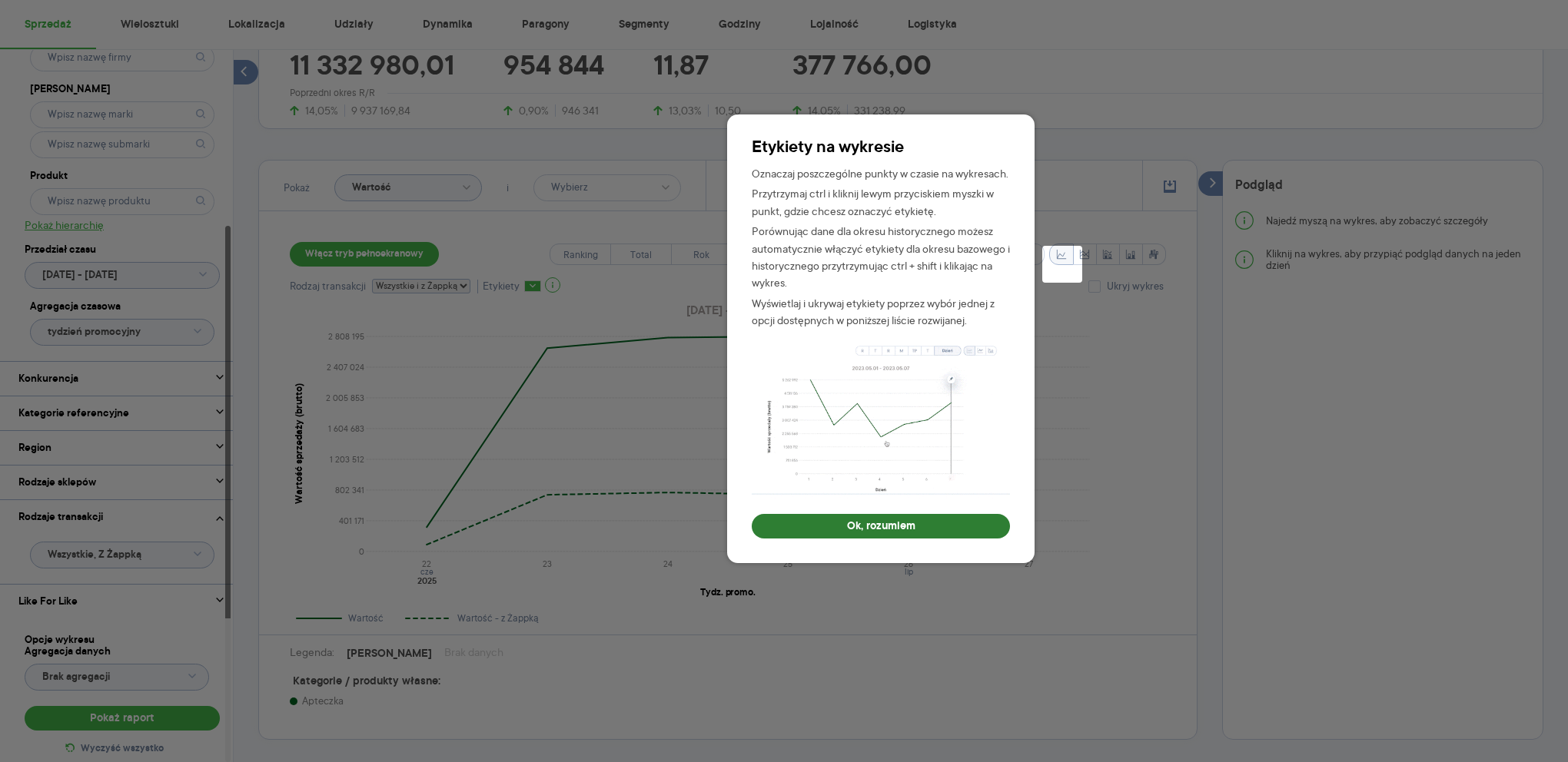 click on "Ok, rozumiem" at bounding box center (881, 526) 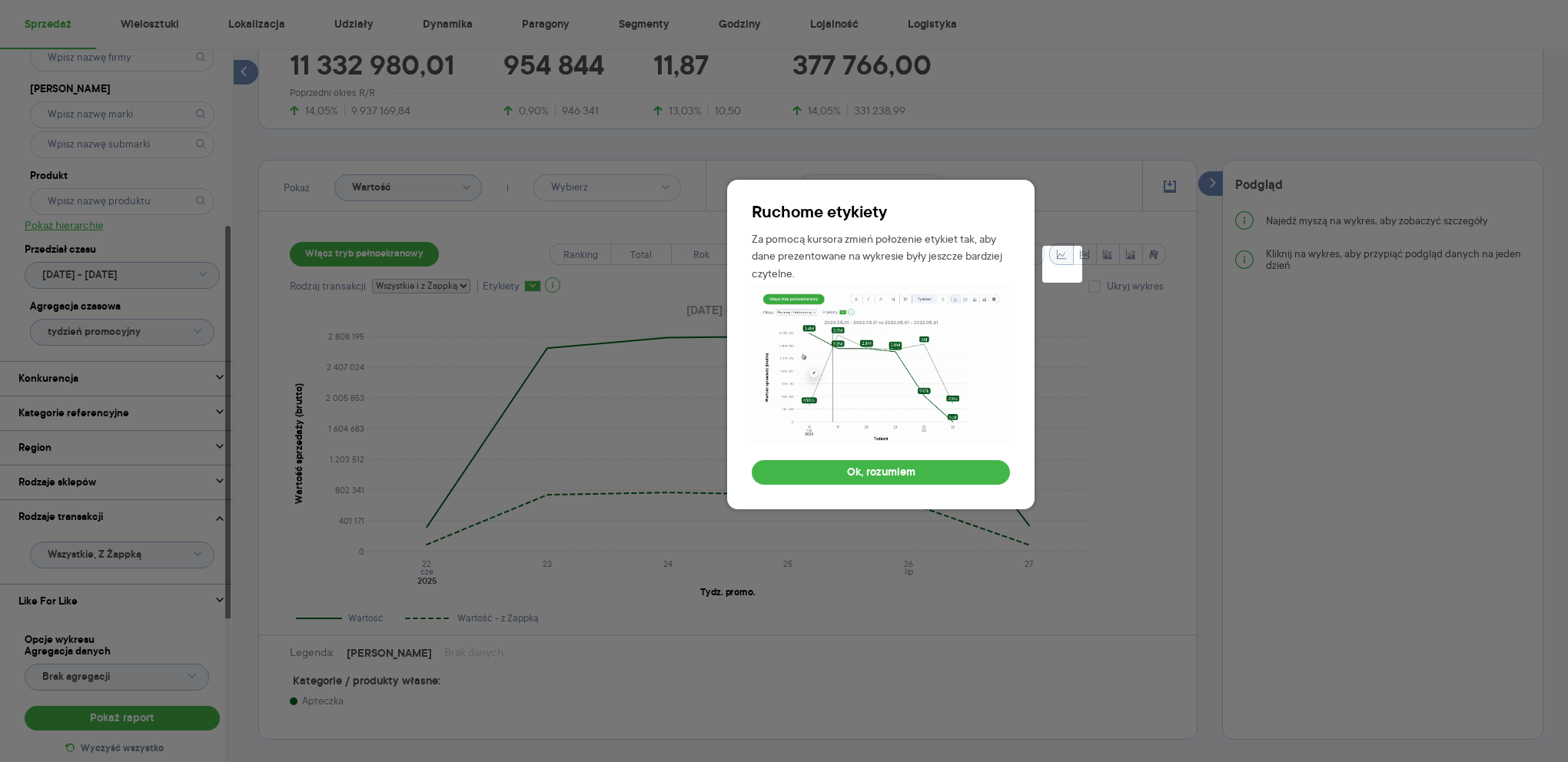 scroll, scrollTop: 403, scrollLeft: 0, axis: vertical 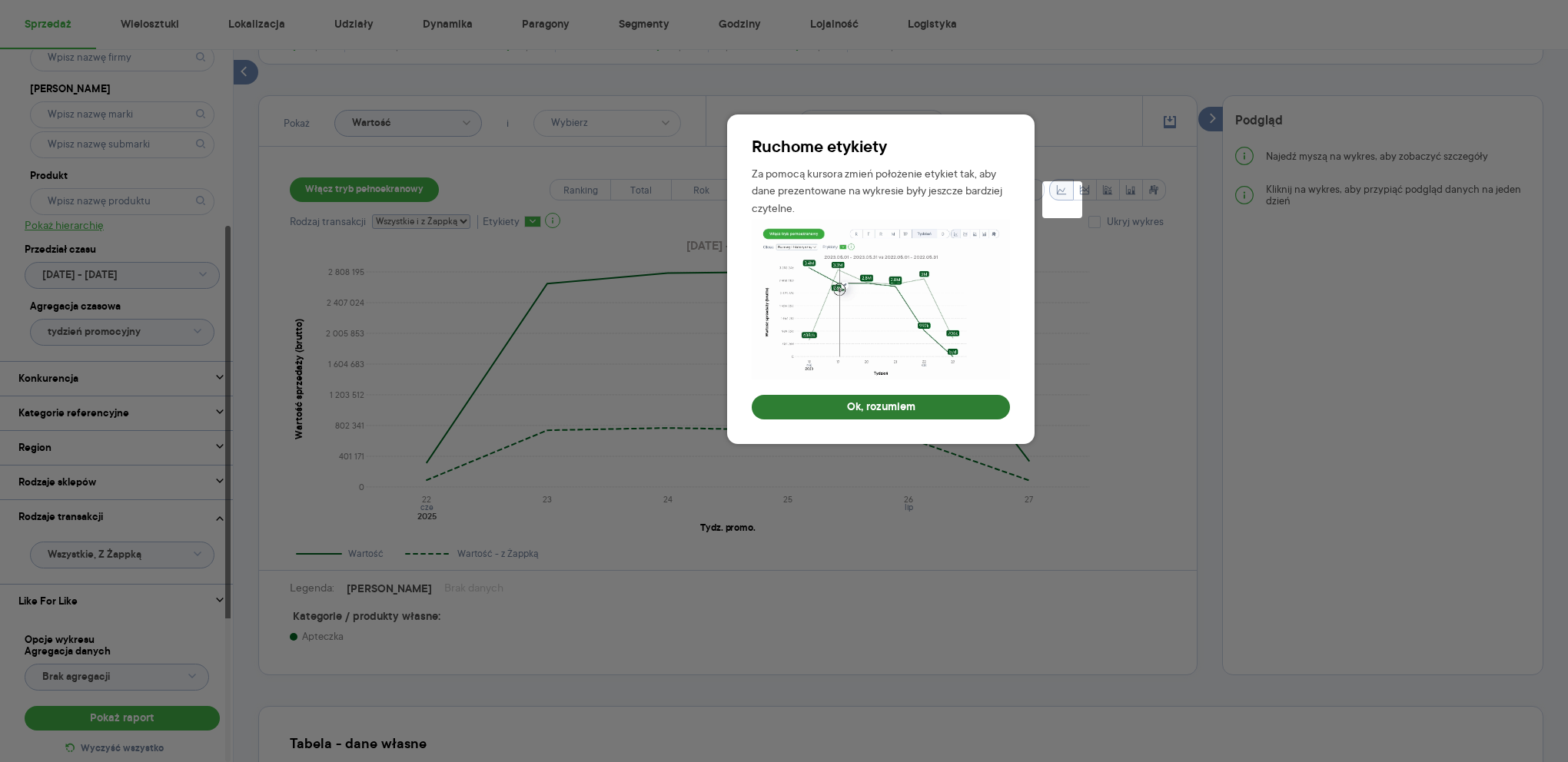 click on "Ok, rozumiem" at bounding box center [881, 407] 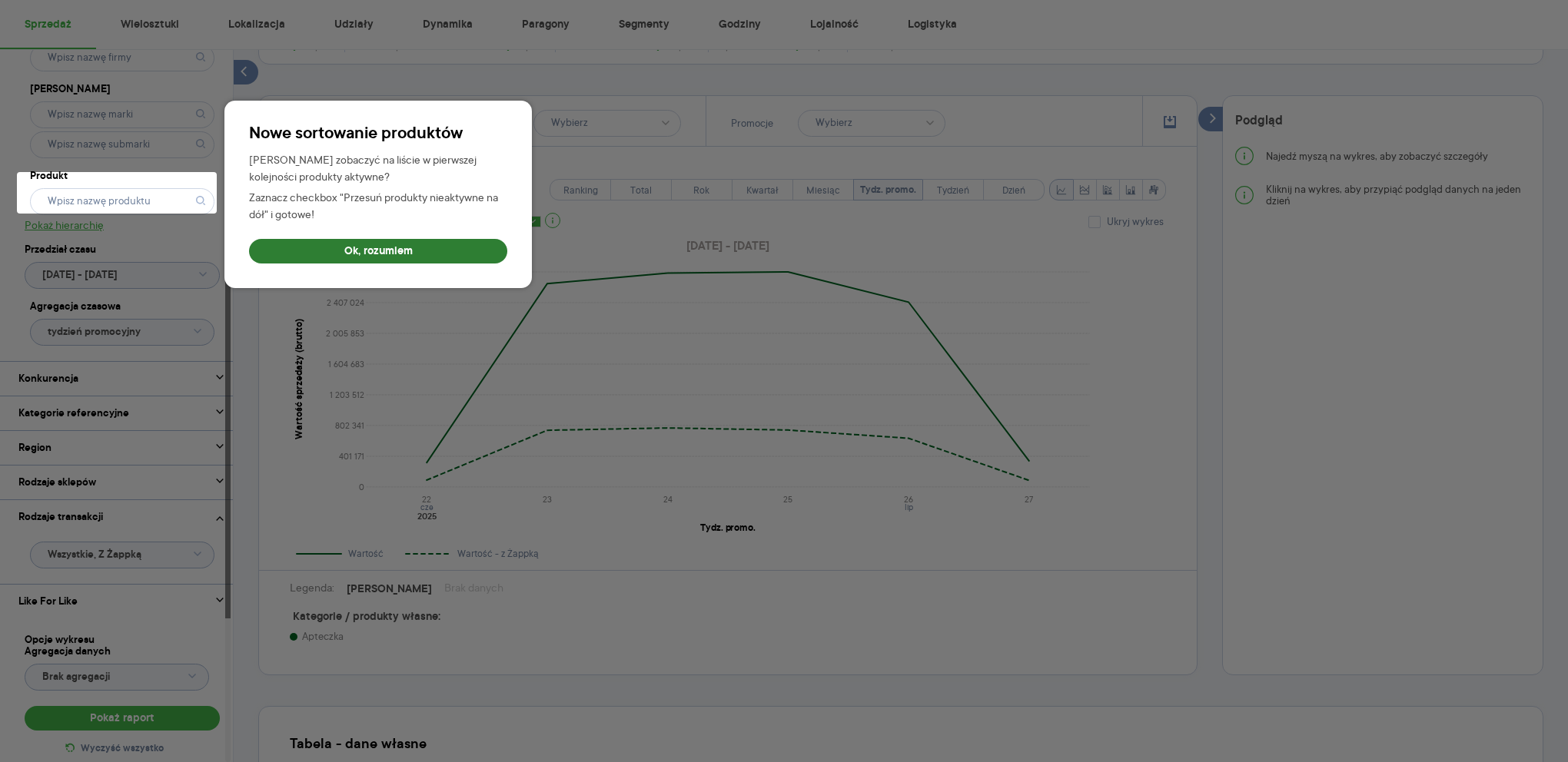 click on "Ok, rozumiem" at bounding box center (378, 251) 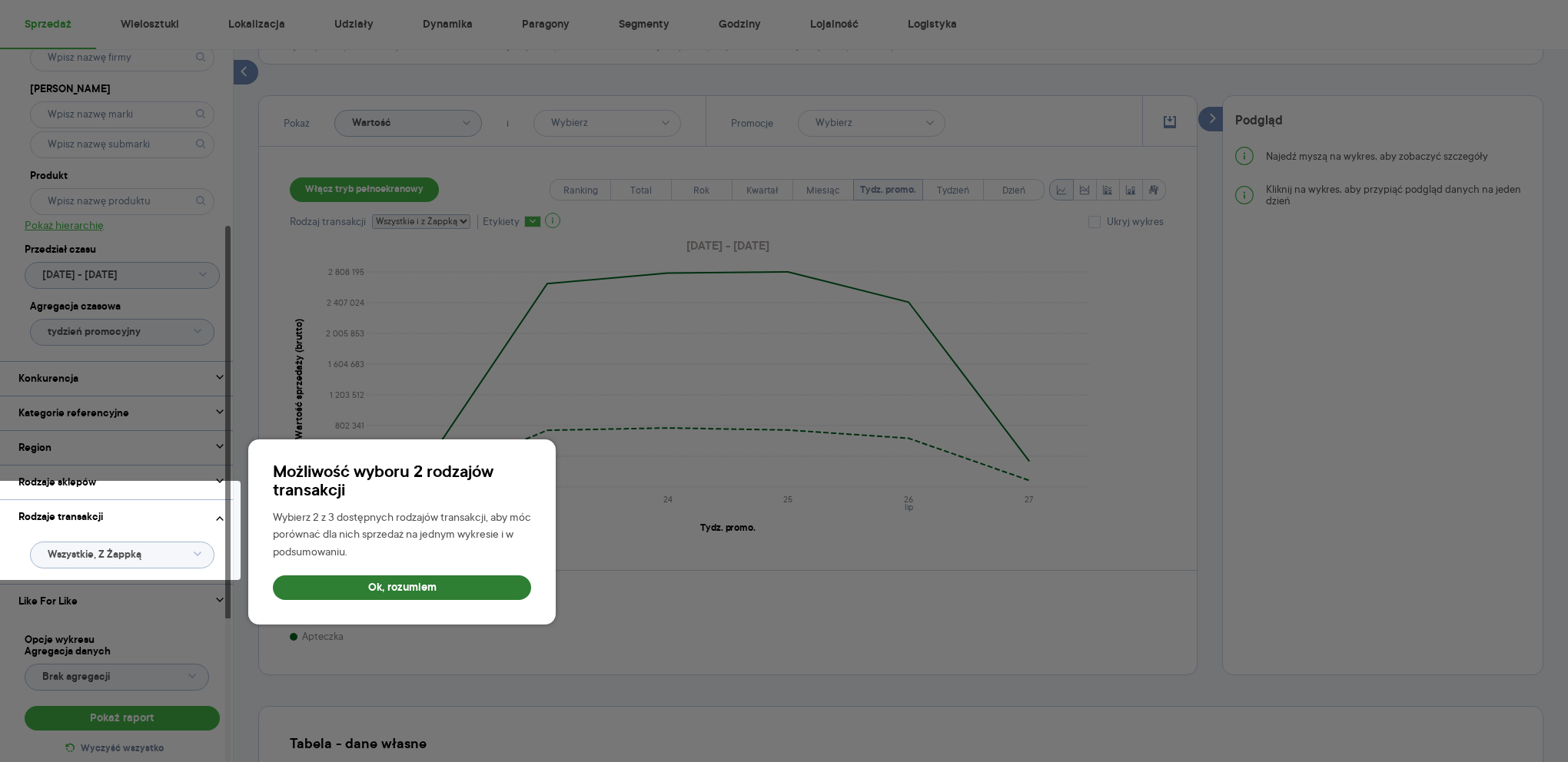 click on "Ok, rozumiem" at bounding box center (402, 588) 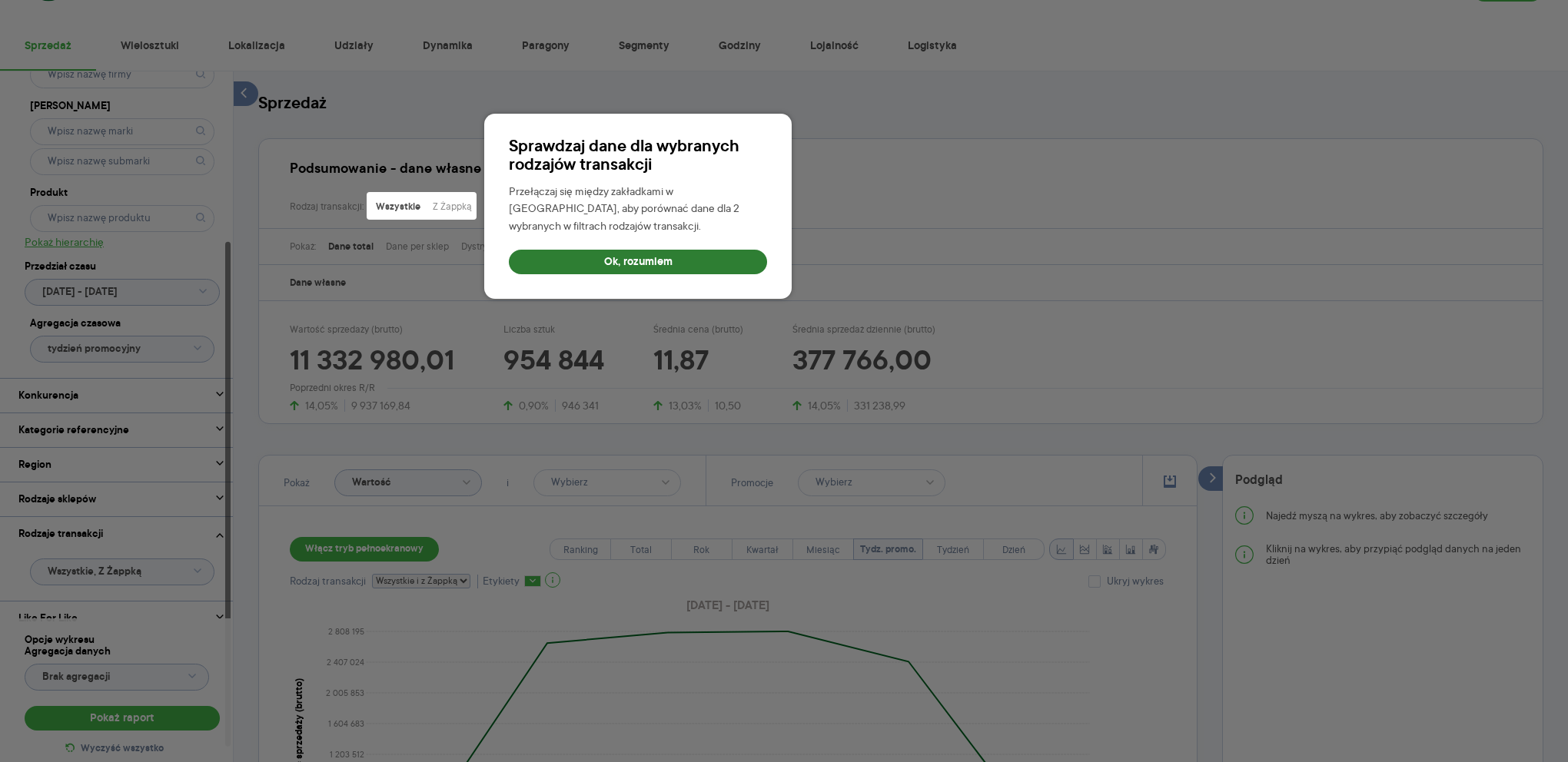 click on "Ok, rozumiem" at bounding box center (638, 262) 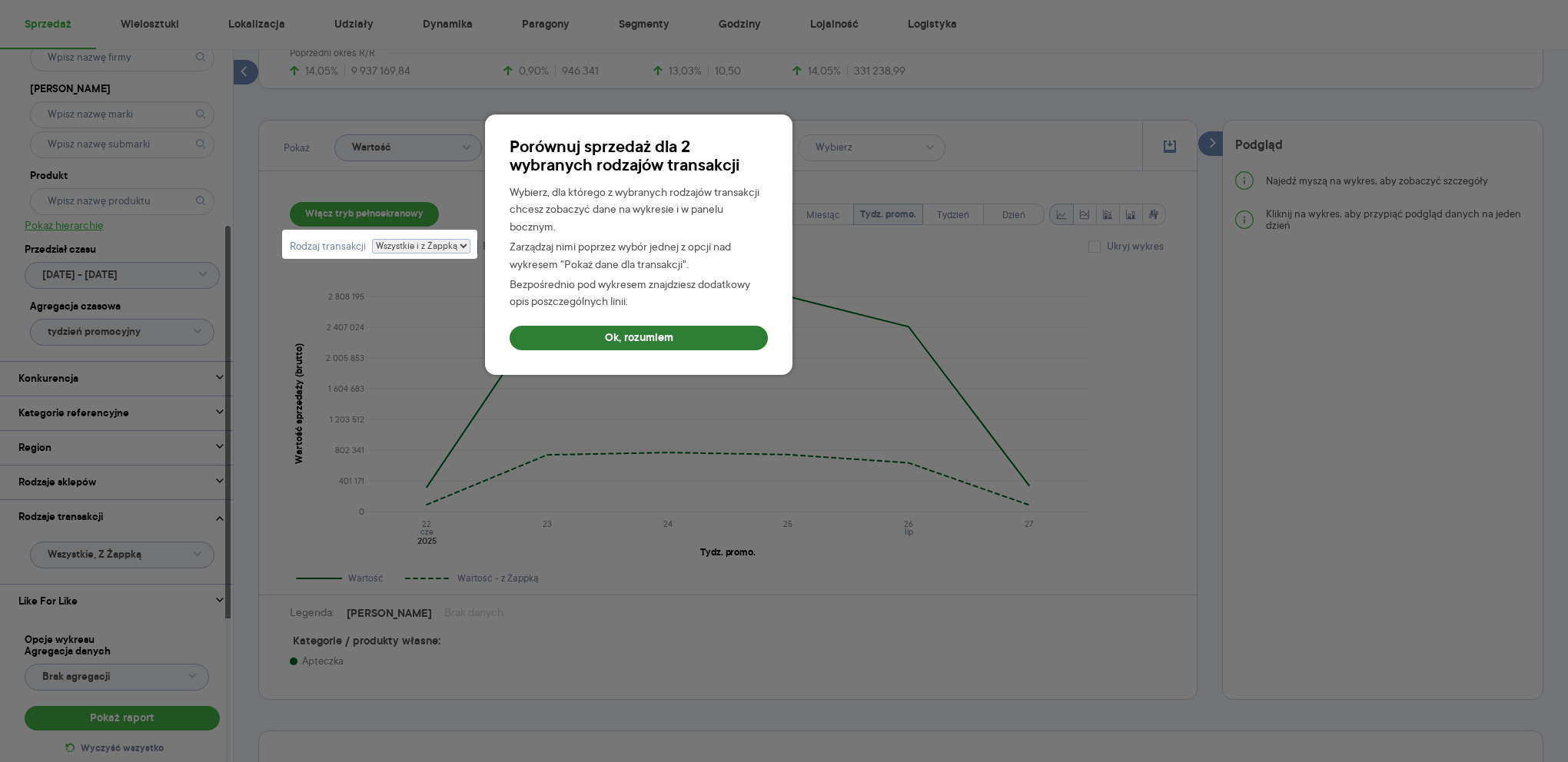 click on "Ok, rozumiem" at bounding box center (639, 338) 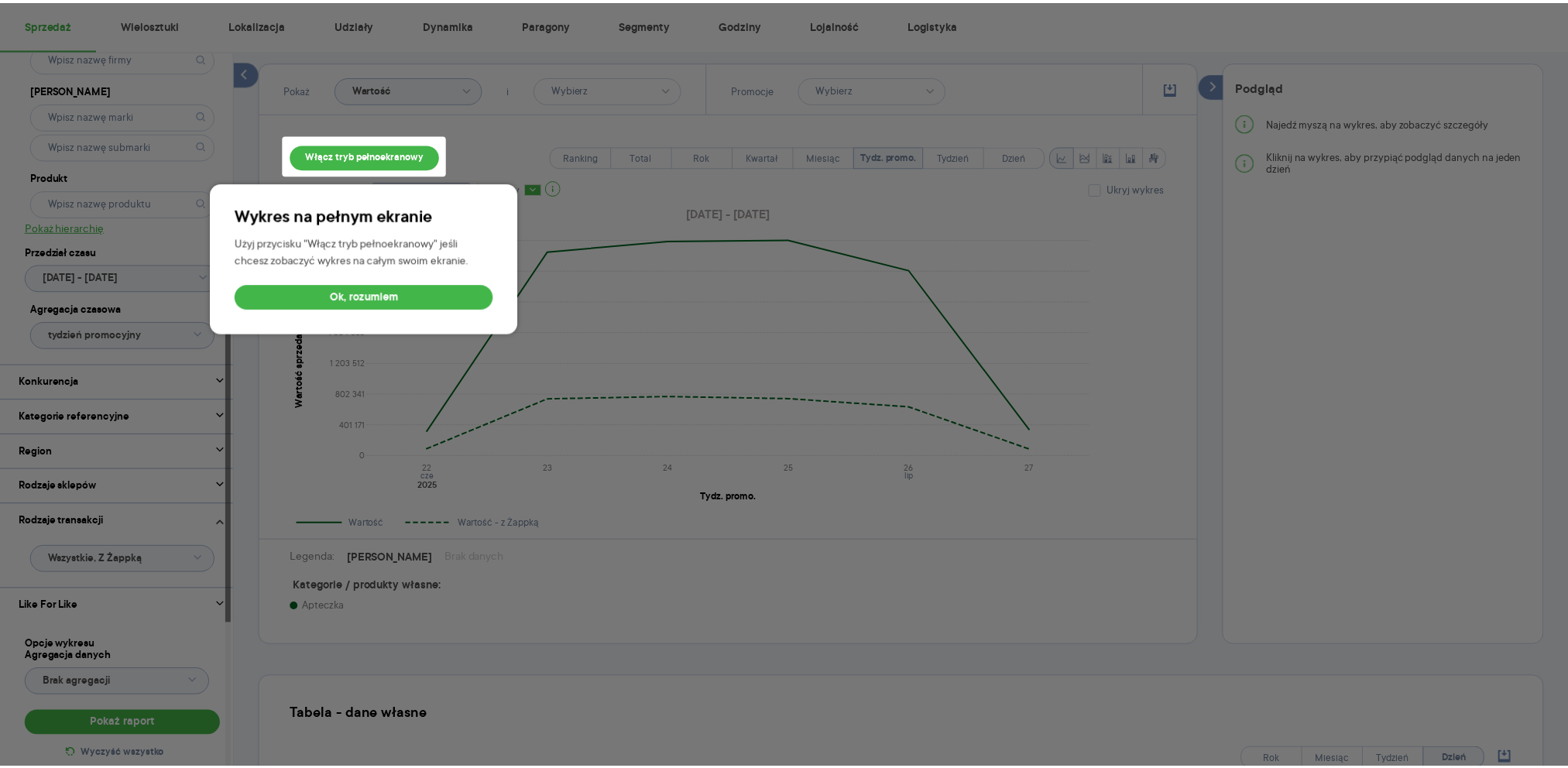 scroll, scrollTop: 460, scrollLeft: 0, axis: vertical 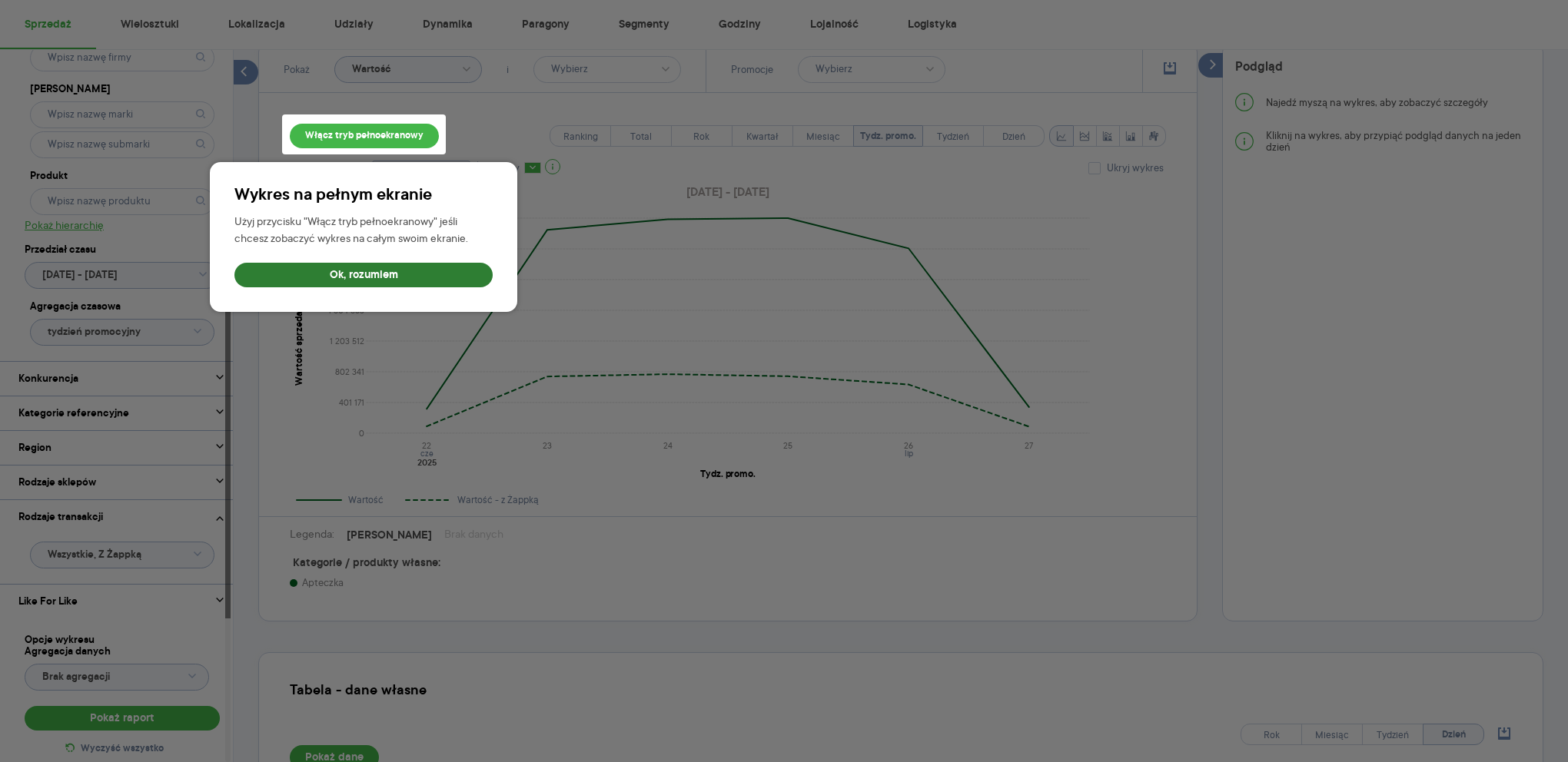 click on "Ok, rozumiem" at bounding box center (364, 275) 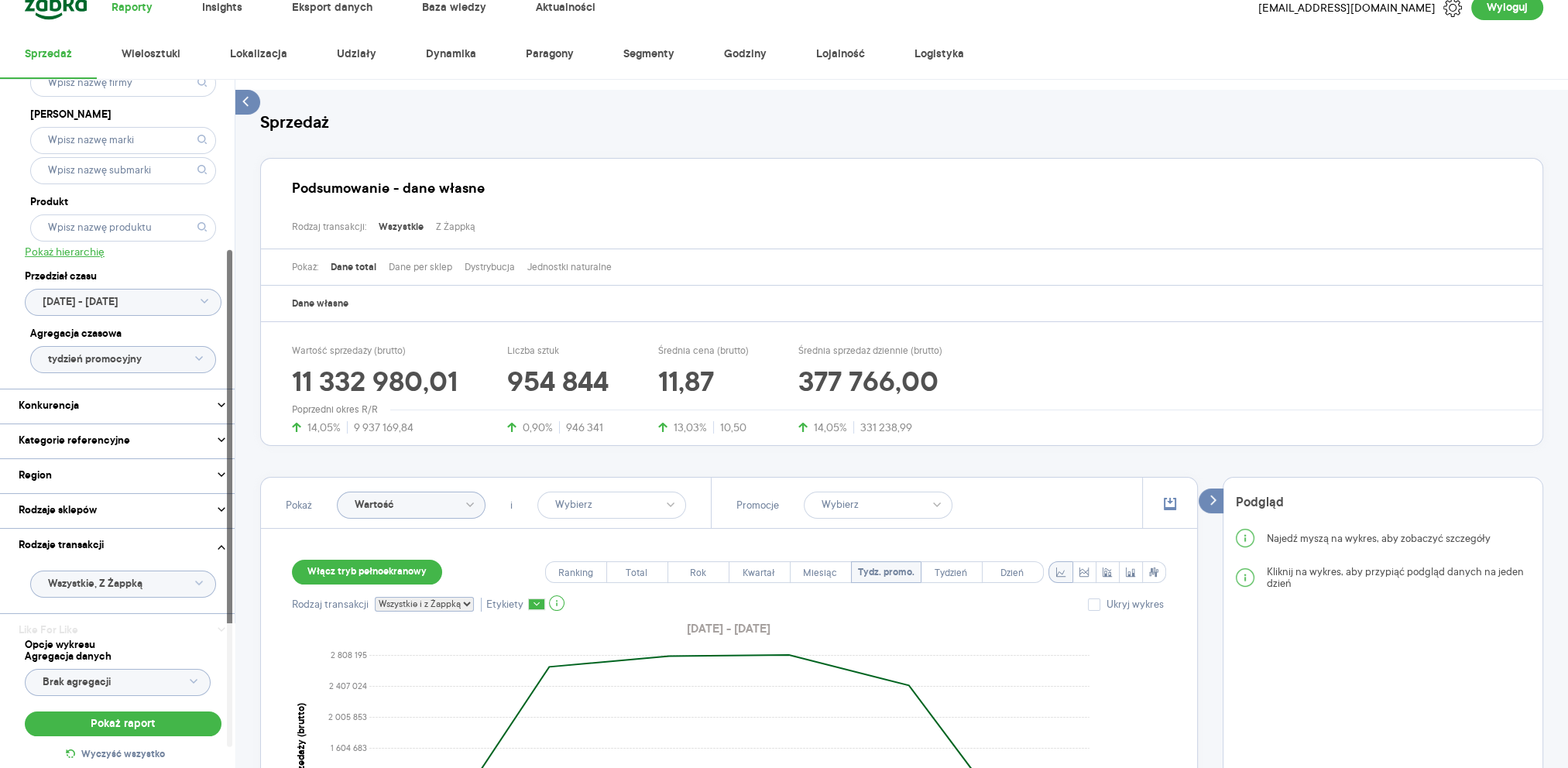 scroll, scrollTop: 0, scrollLeft: 0, axis: both 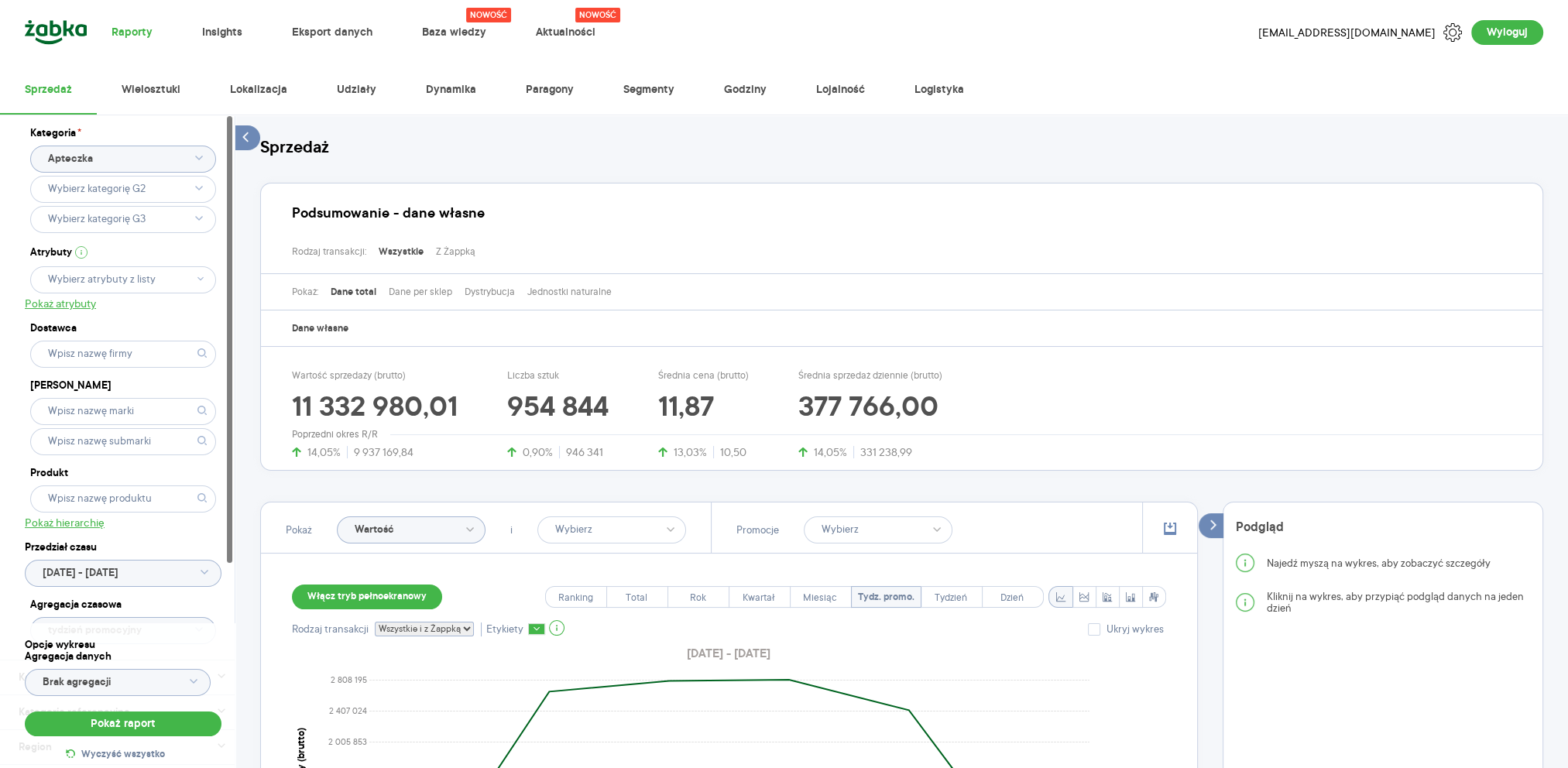 click on "Apteczka" 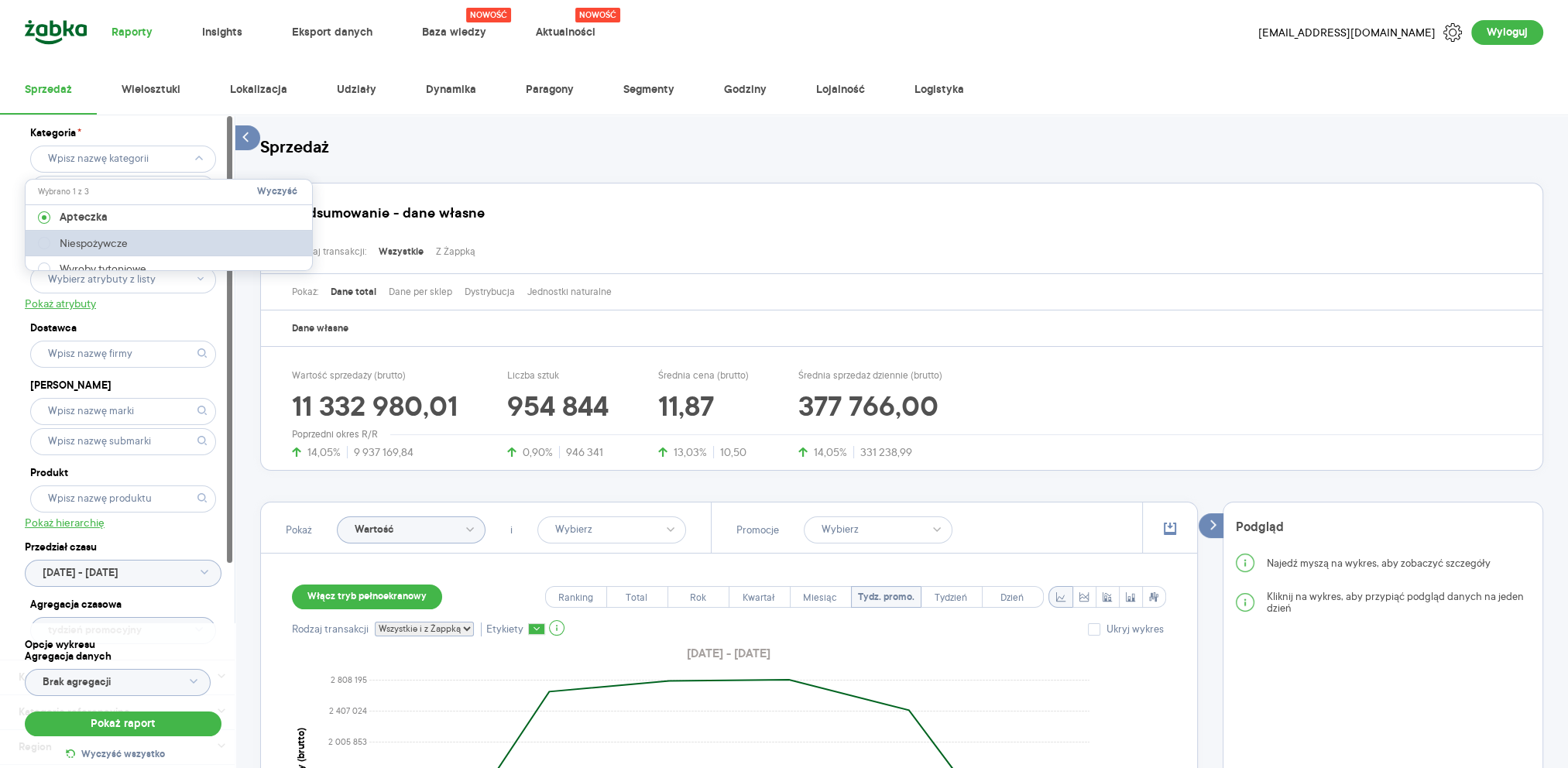 scroll, scrollTop: 77, scrollLeft: 0, axis: vertical 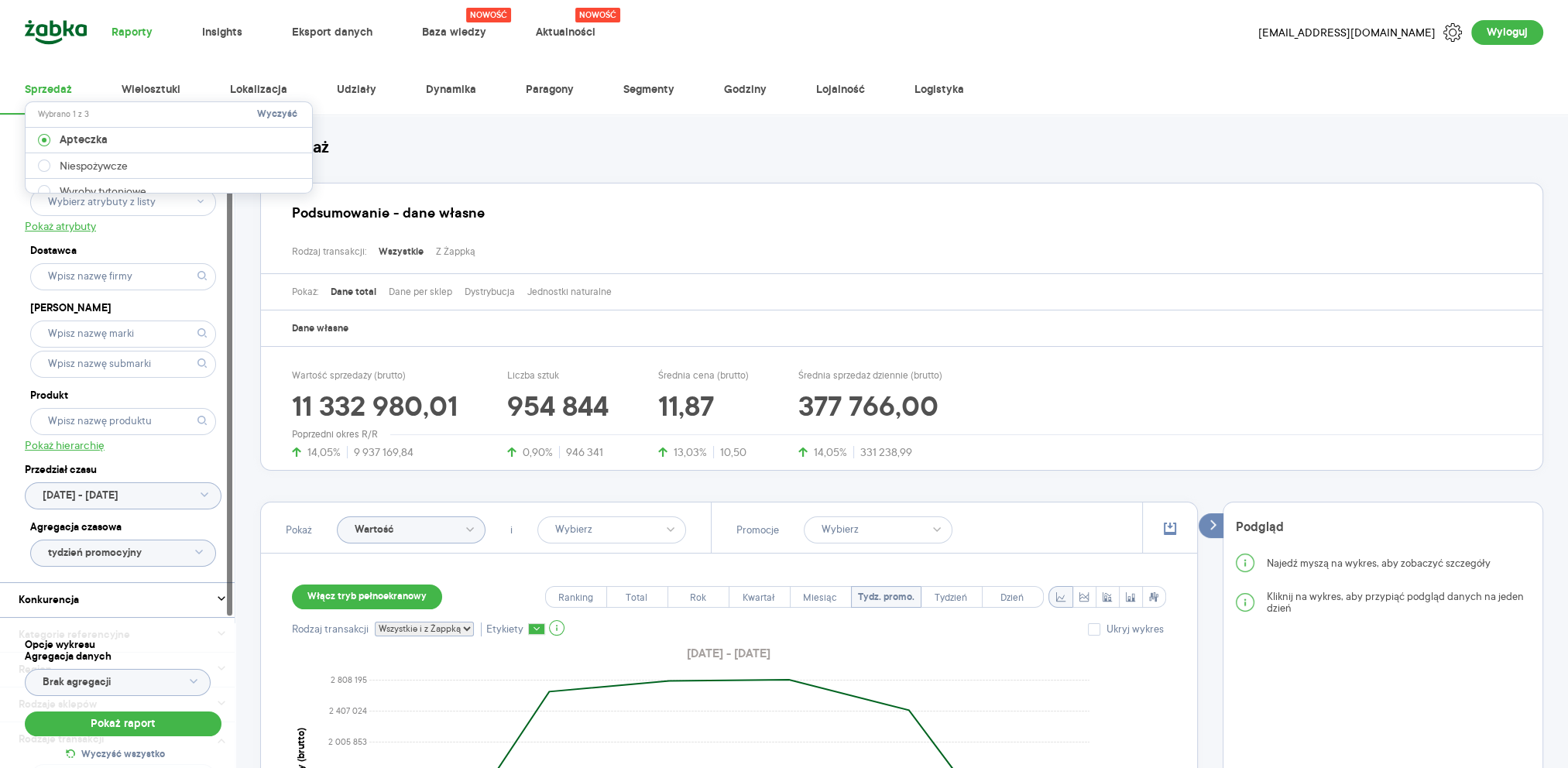 click at bounding box center [169, 187] 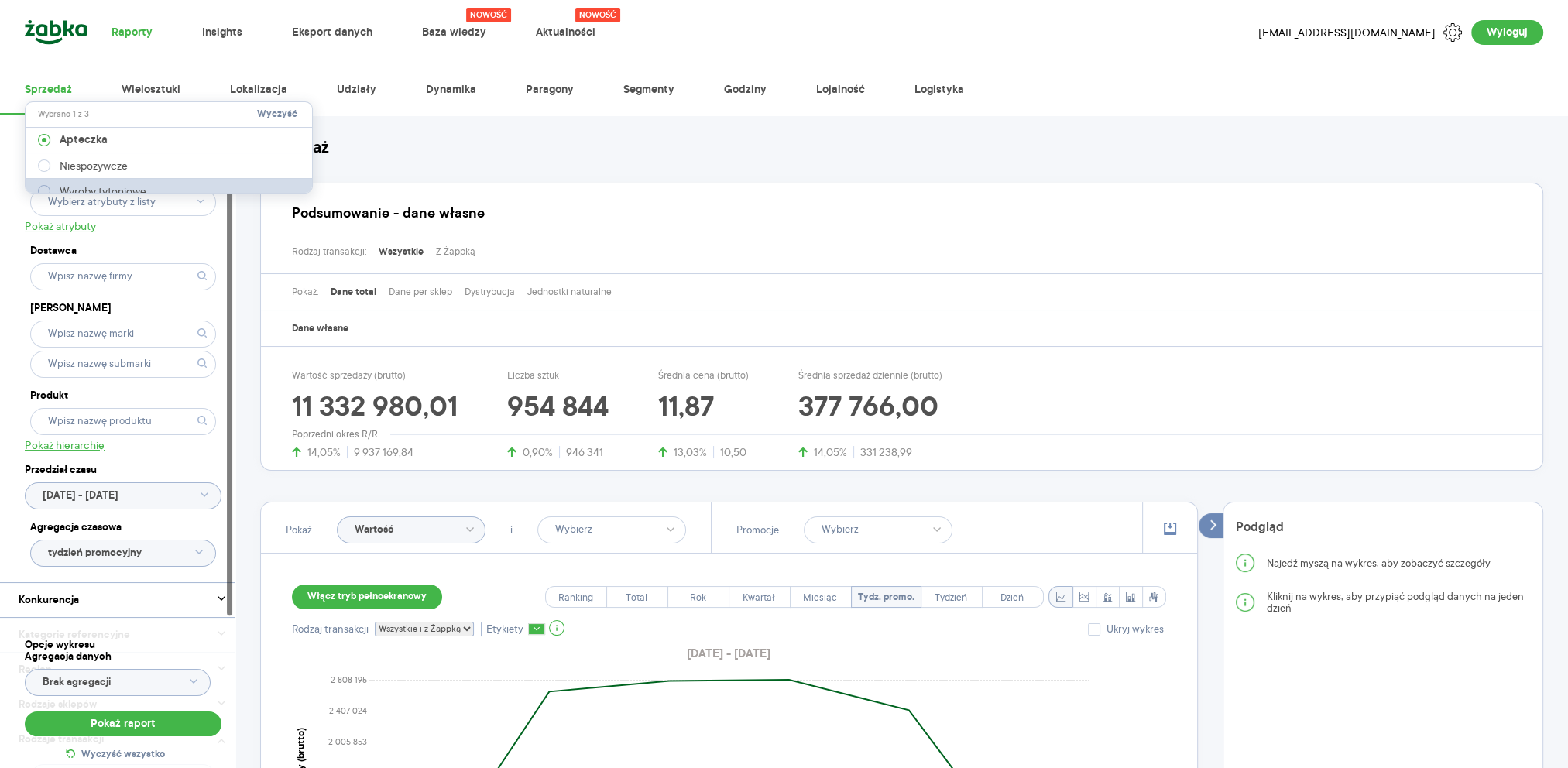 click at bounding box center [44, 191] 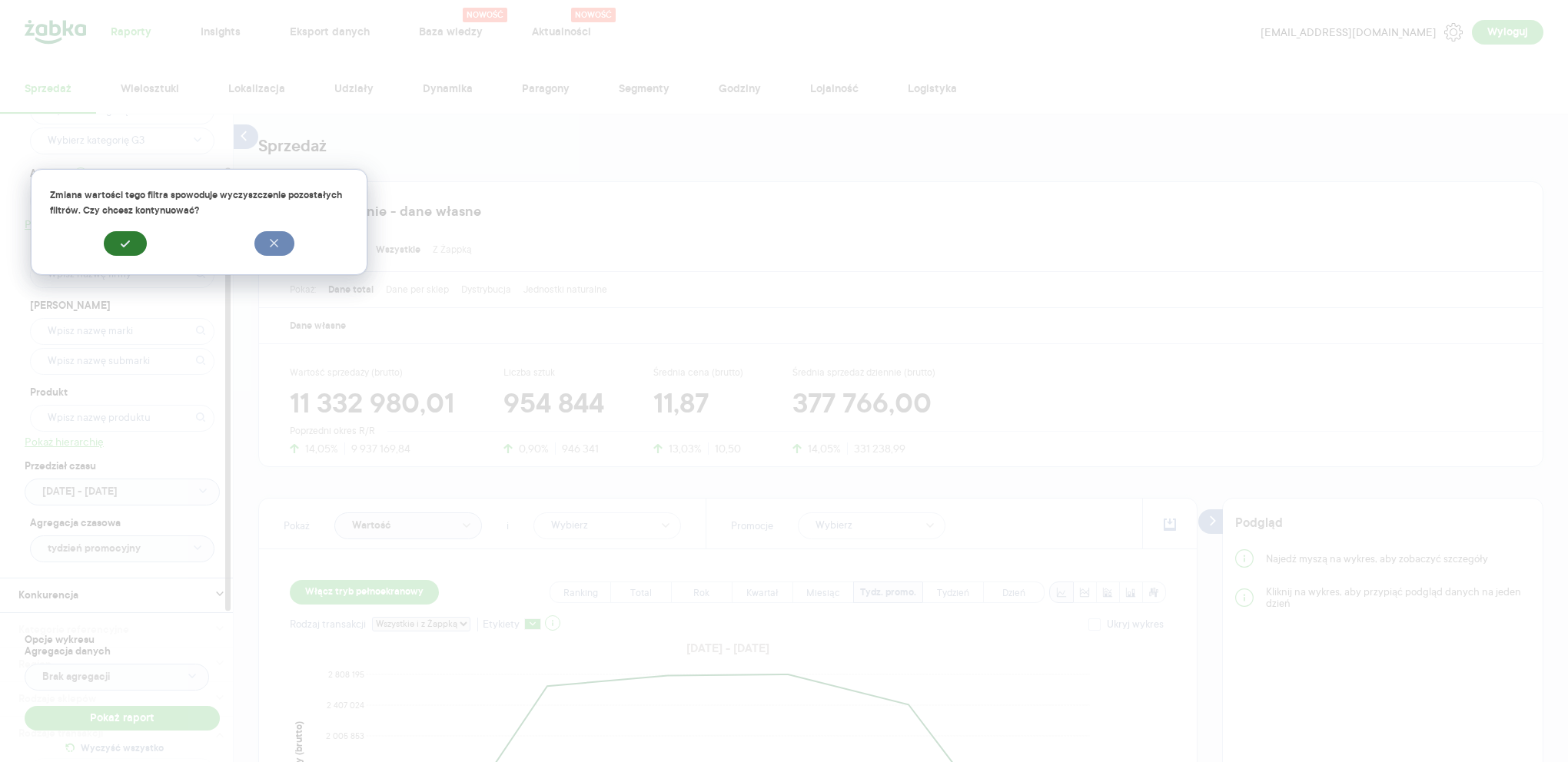 click 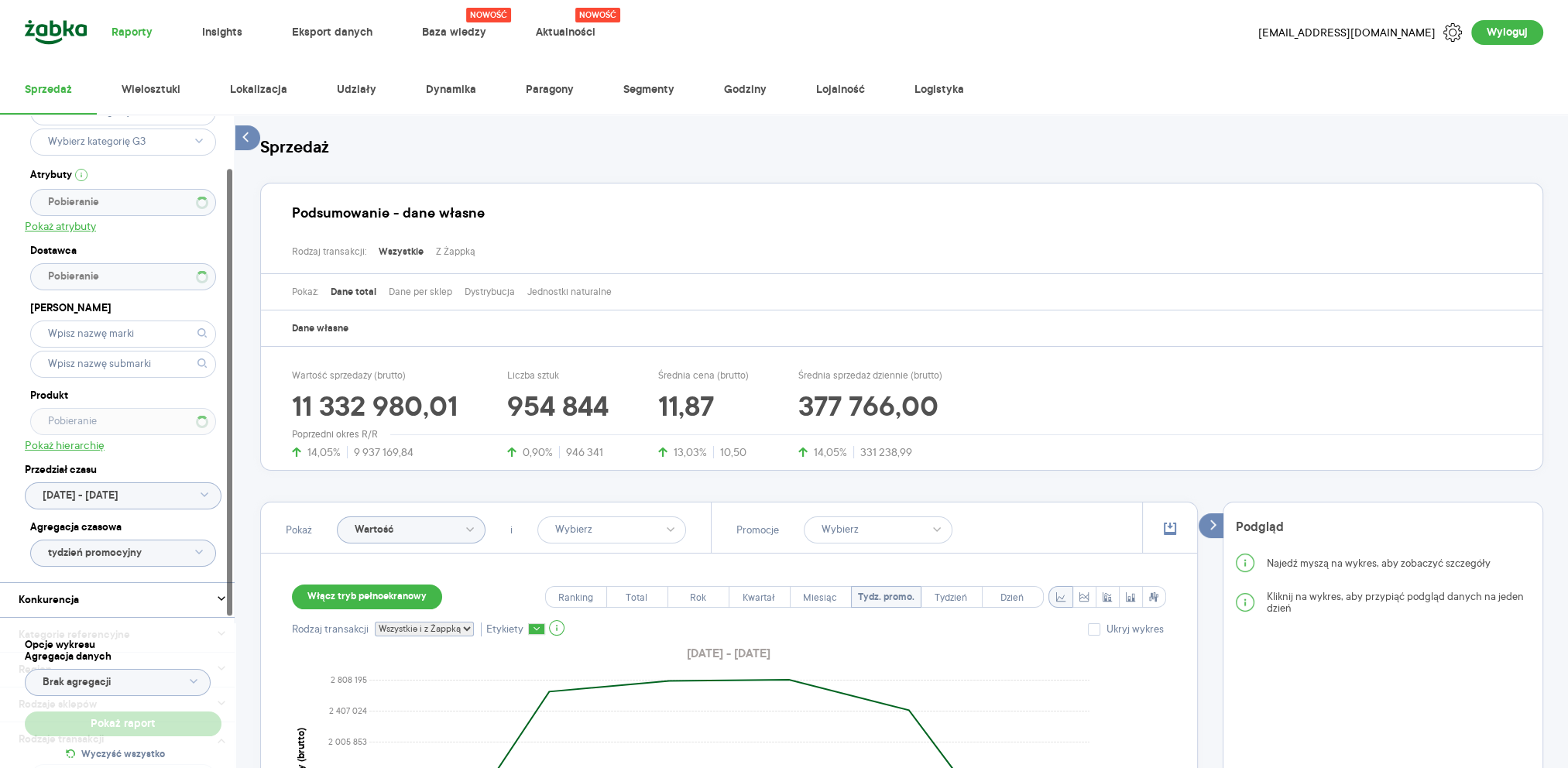 type 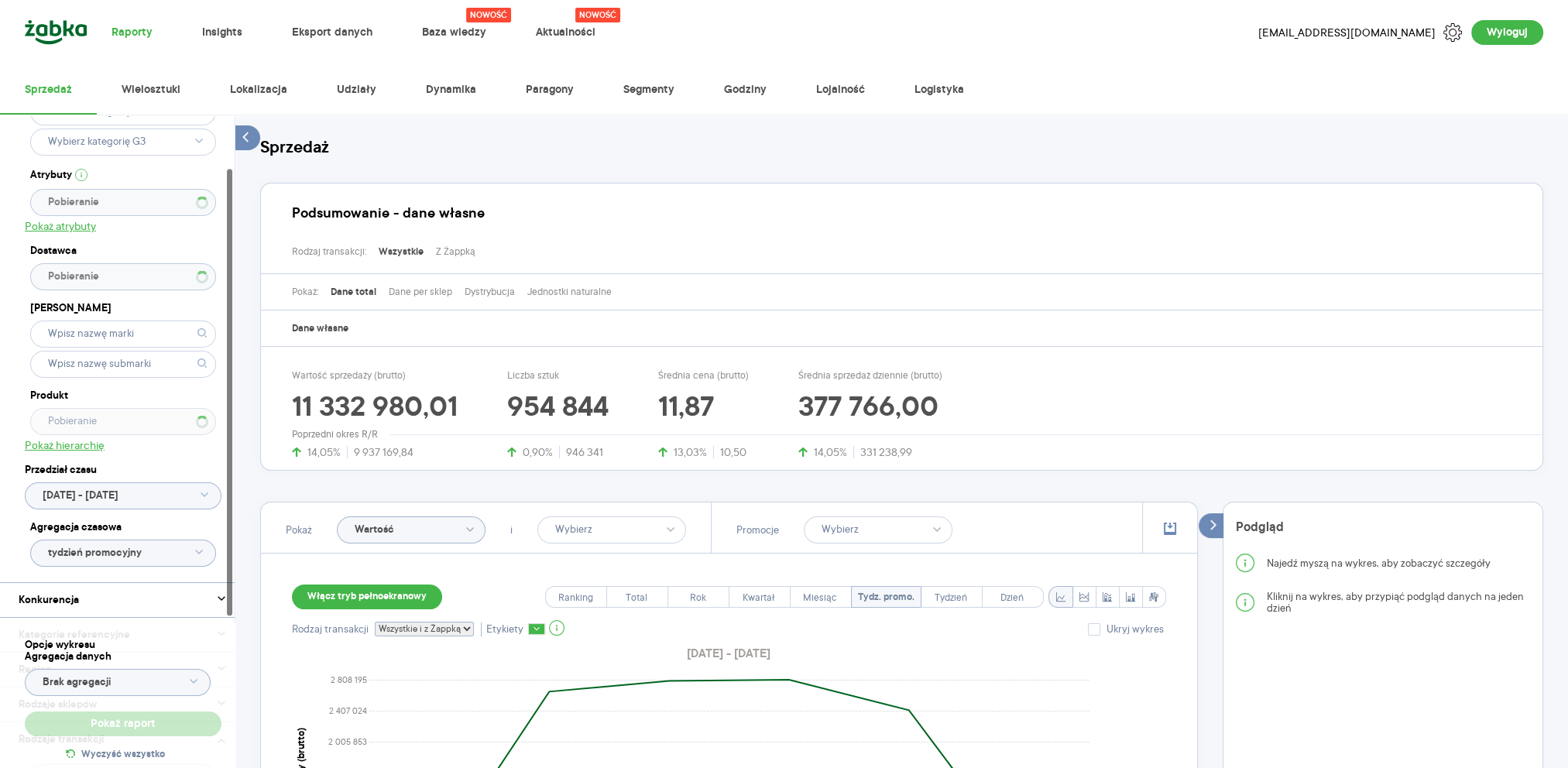type 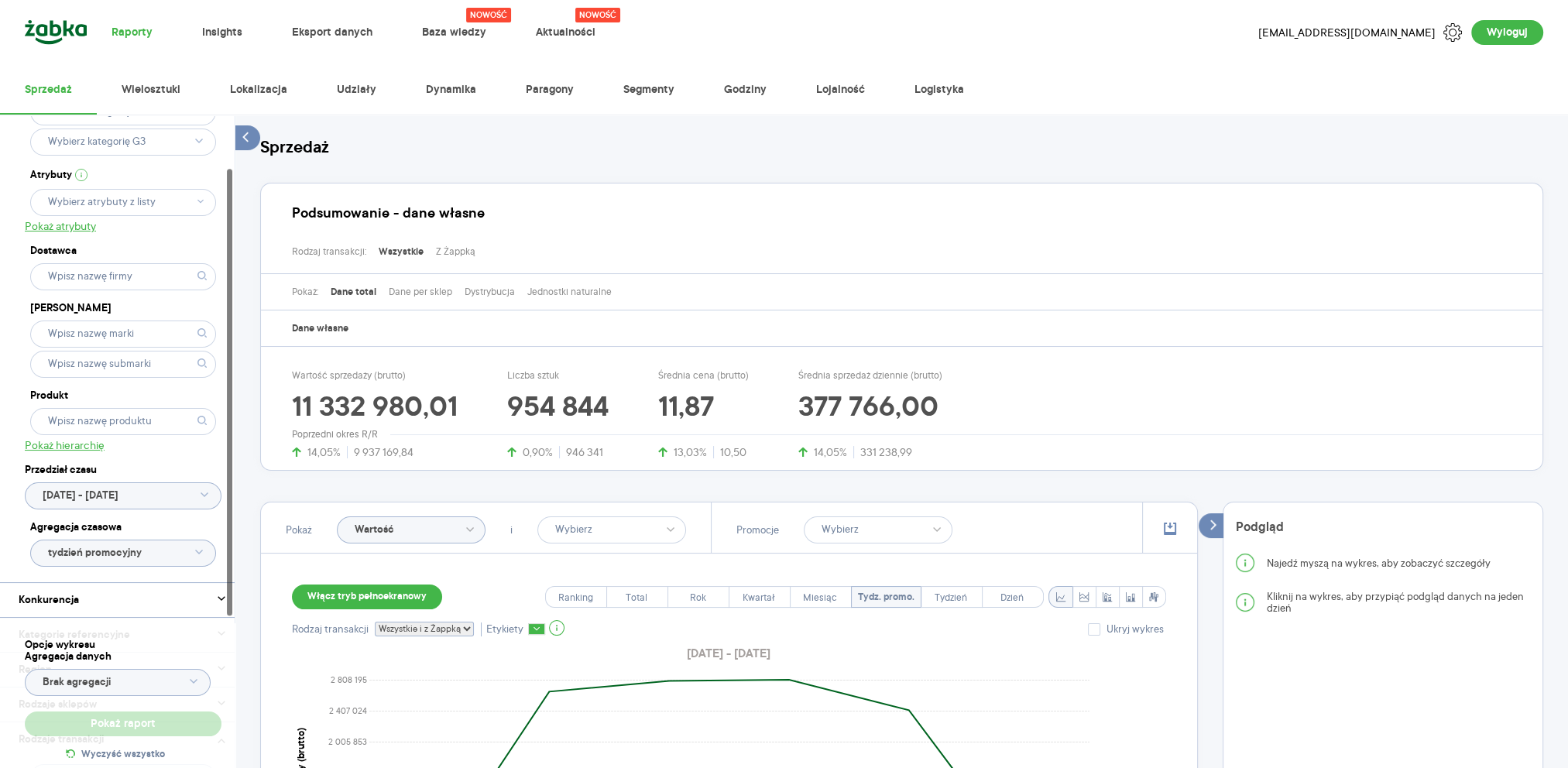 type 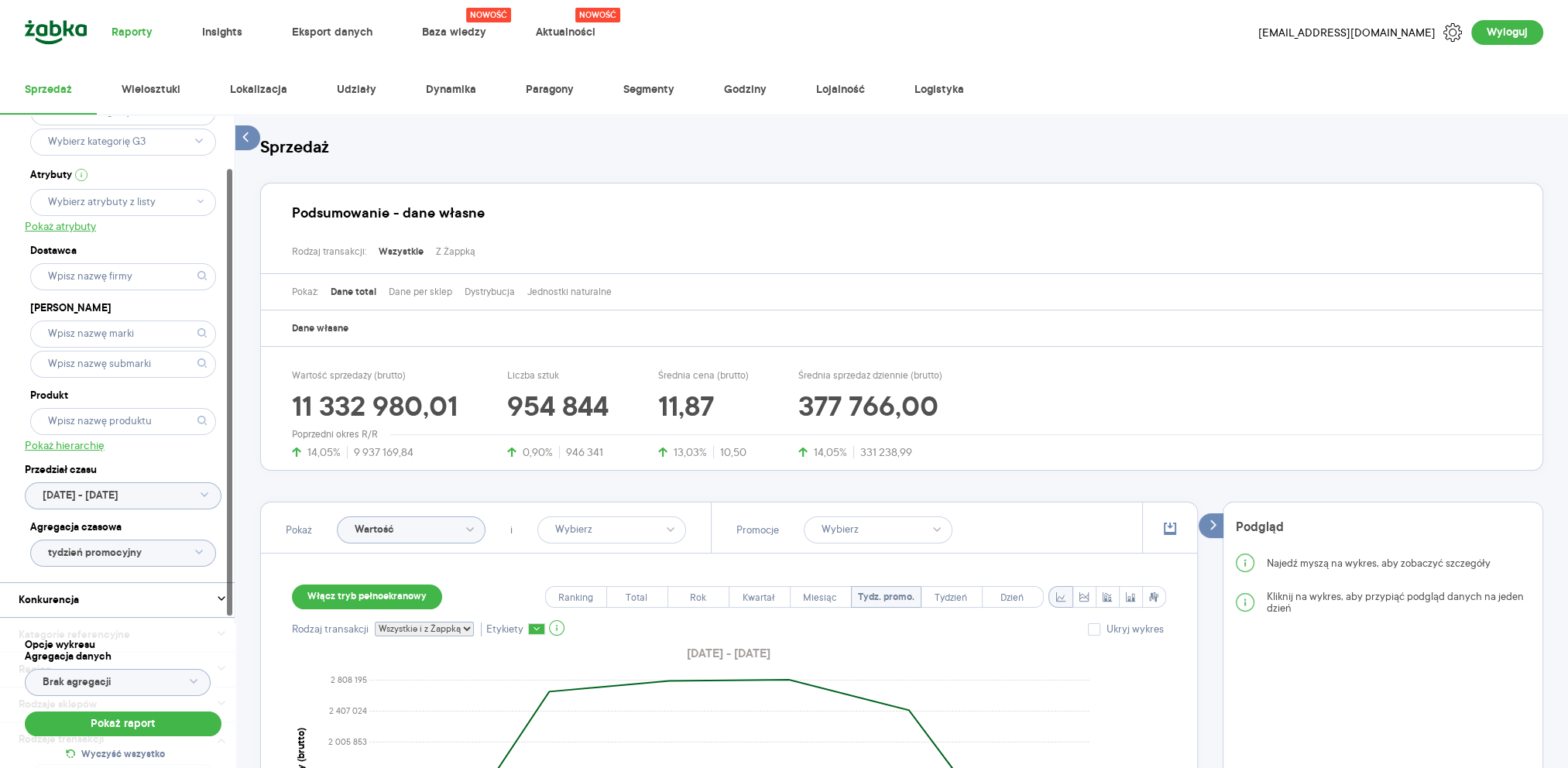 click 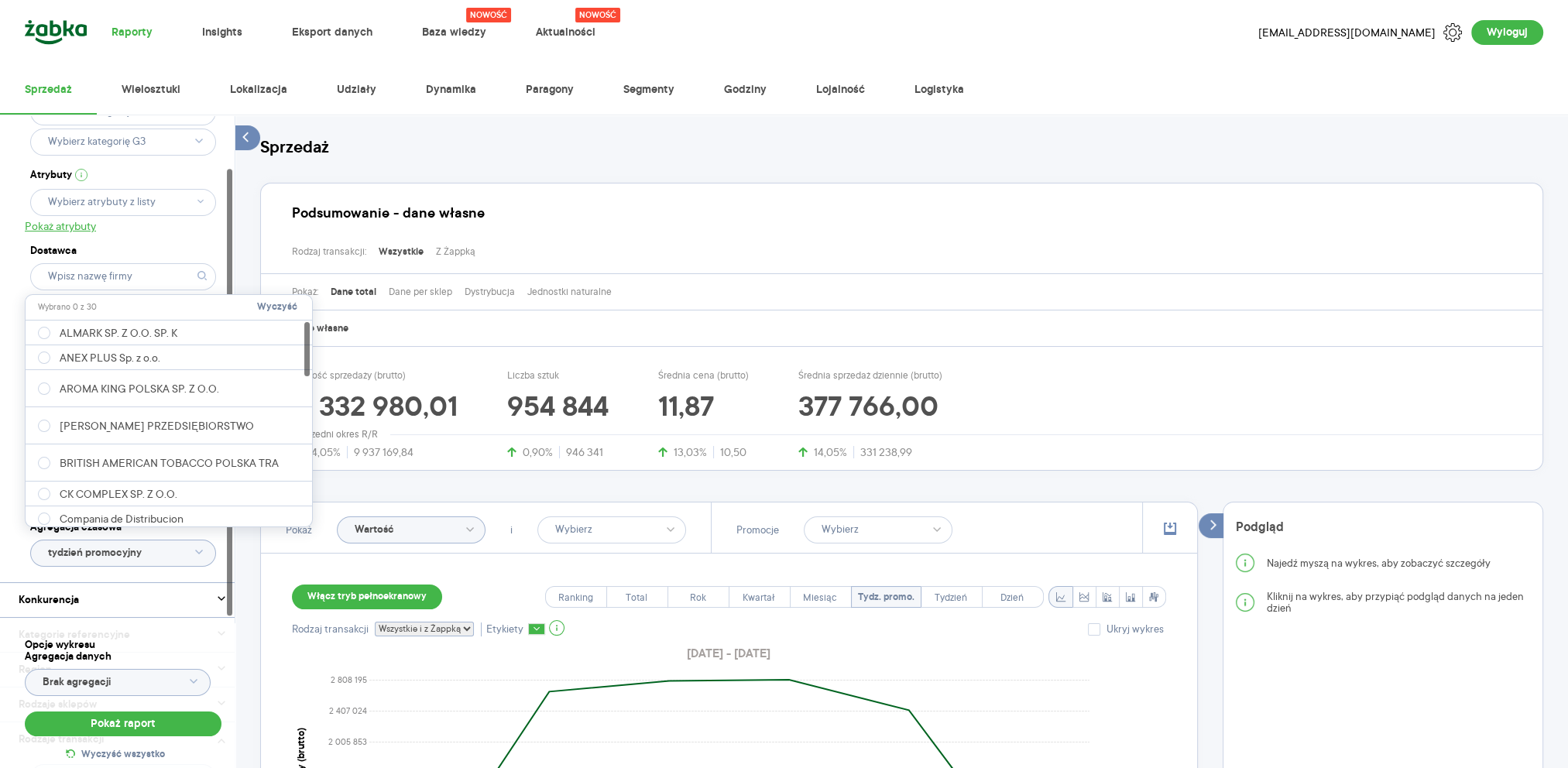 scroll, scrollTop: 0, scrollLeft: 0, axis: both 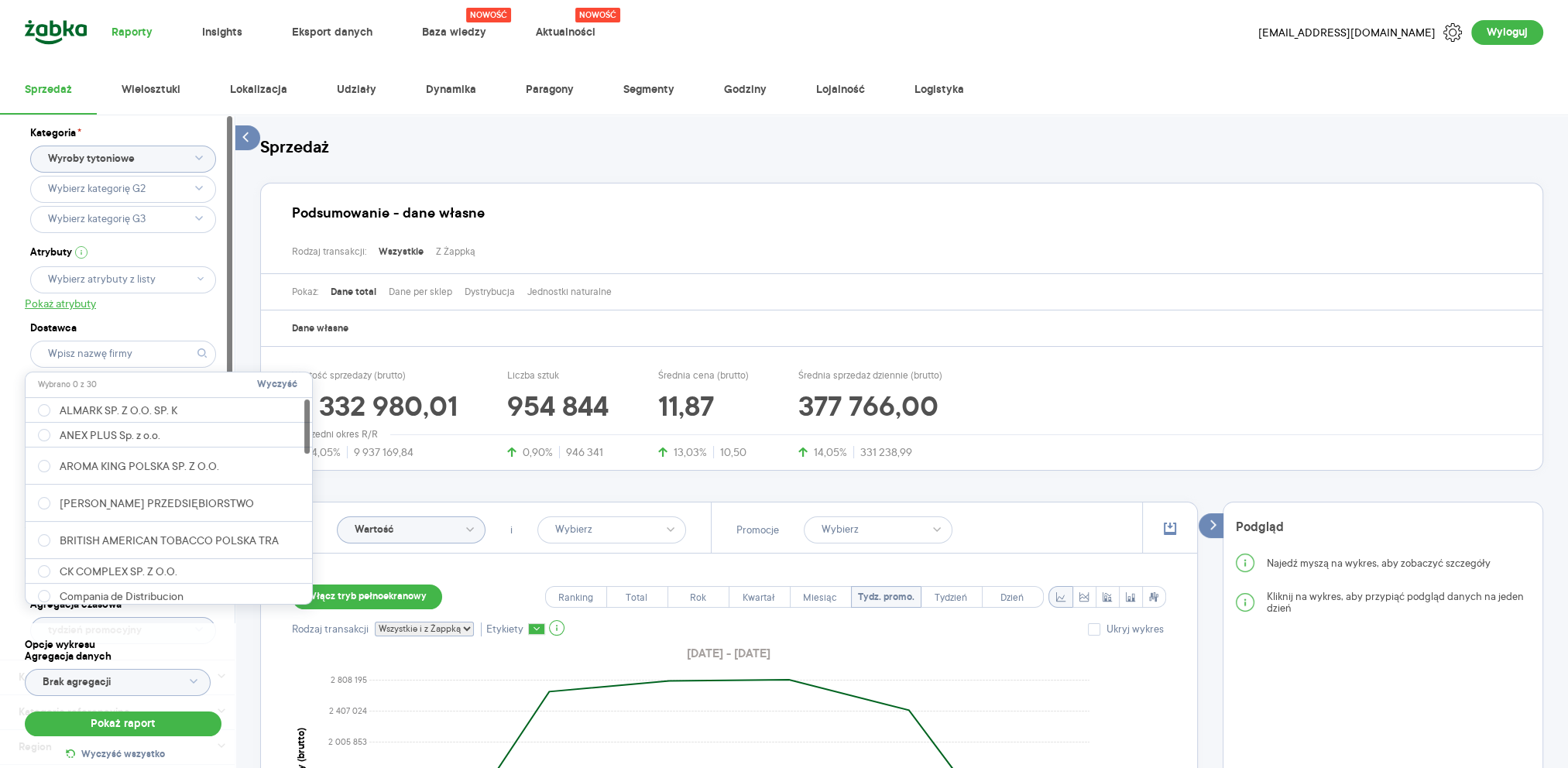 click on "Kategoria * Wyroby tytoniowe Atrybuty Pokaż atrybuty Dostawca Marka Produkt Pokaż hierarchię Przedział czasu 2025.06.03 - 2025.07.02 Agregacja czasowa tydzień promocyjny Konkurencja Pokaż dane konkurencji z opóźnieniem Dostawca Marka Produkt Kategorie referencyjne Region Rodzaje sklepów Rodzaje transakcji Wszystkie, Z Żappką Like For Like Uwzględnij LFL Opcje wykresu Agregacja danych Brak agregacji Pokaż raport Wyczyść wszystko Sprzedaż Podsumowanie - dane własne Rodzaj transakcji: Wszystkie Z Żappką Pokaż: Dane total Dane per sklep Dystrybucja Jednostki naturalne Dane własne Wartość sprzedaży (brutto) 11 332 980,01 14,05% 9 937 169,84 Liczba sztuk 954 844 0,90% 946 341 Średnia cena (brutto) 11,87 13,03% 10,50 Średnia sprzedaż dziennie (brutto) 377 766,00 14,05% 331 238,99 Poprzedni okres R/R Pokaż Wartość i Promocje Włącz tryb pełnoekranowy Ranking Total Rok Kwartał Miesiąc Tydz. promo. Tydzień Dzień Rodzaj transakcji Wszystkie i z Żappką Wszystkie Z Żappką Etykiety 0" at bounding box center [901, 725] 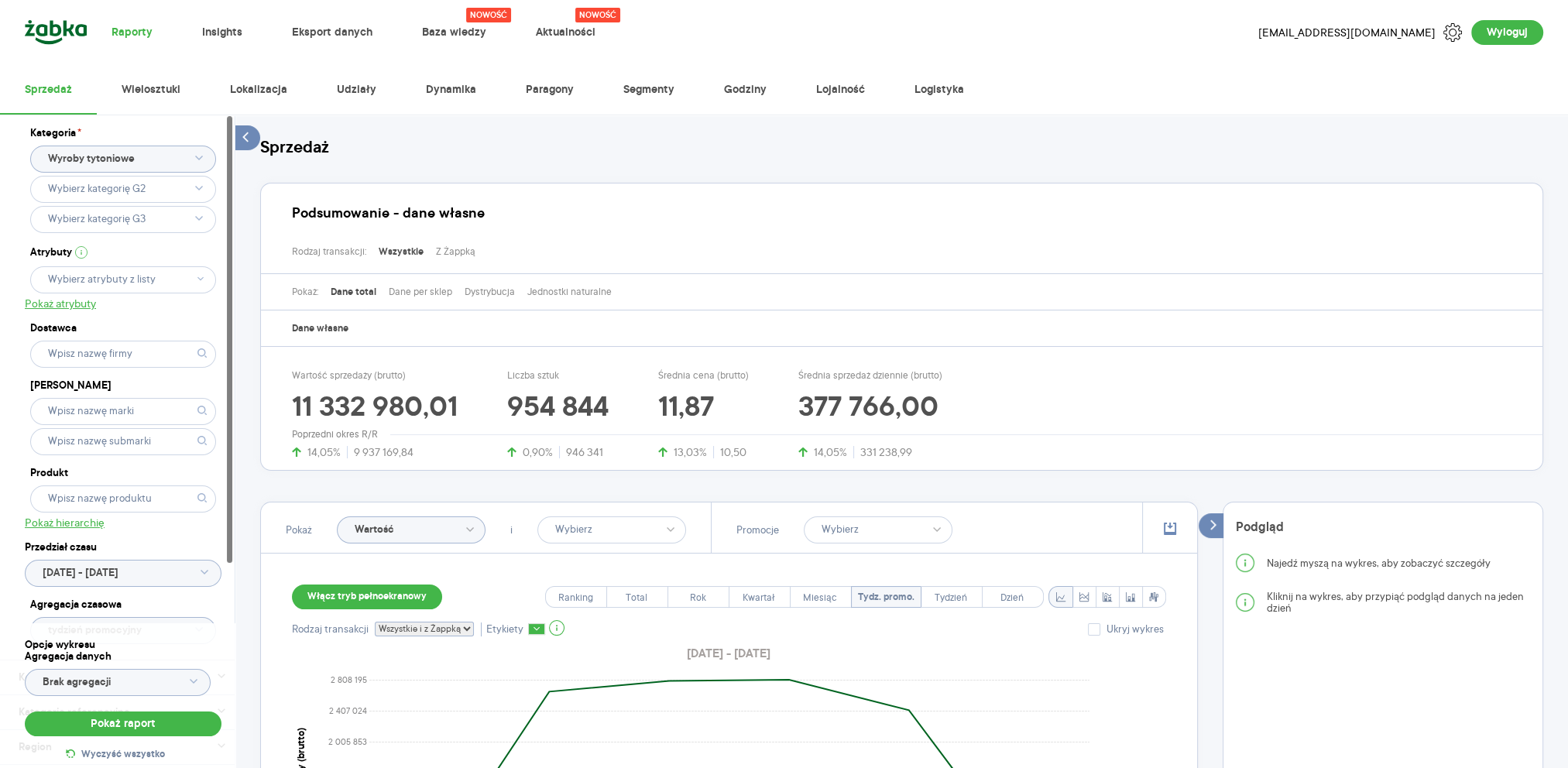 click 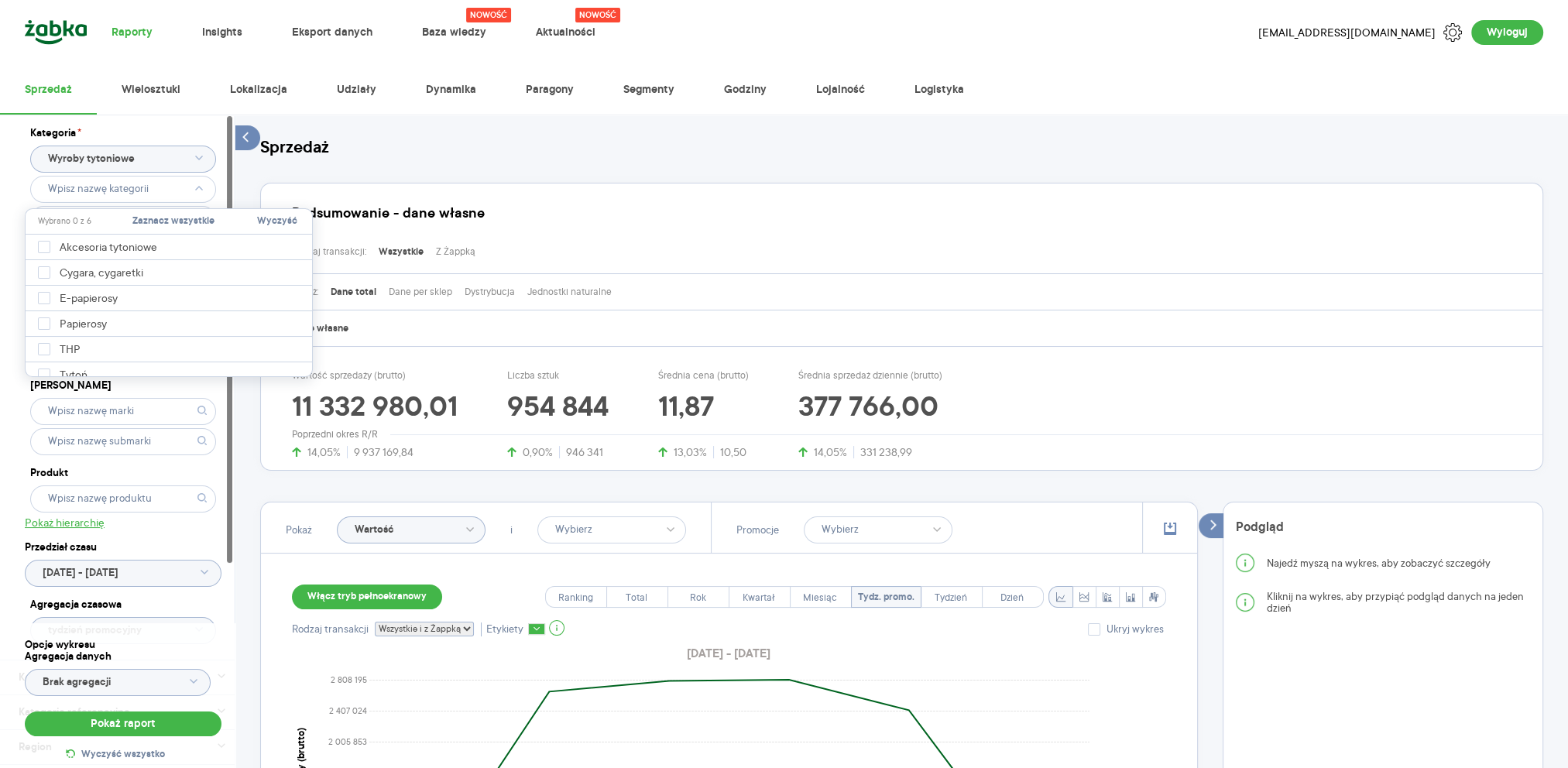 click on "Wybrano 0 z 6 Zaznacz wszystkie Wyczyść" at bounding box center (169, 221) 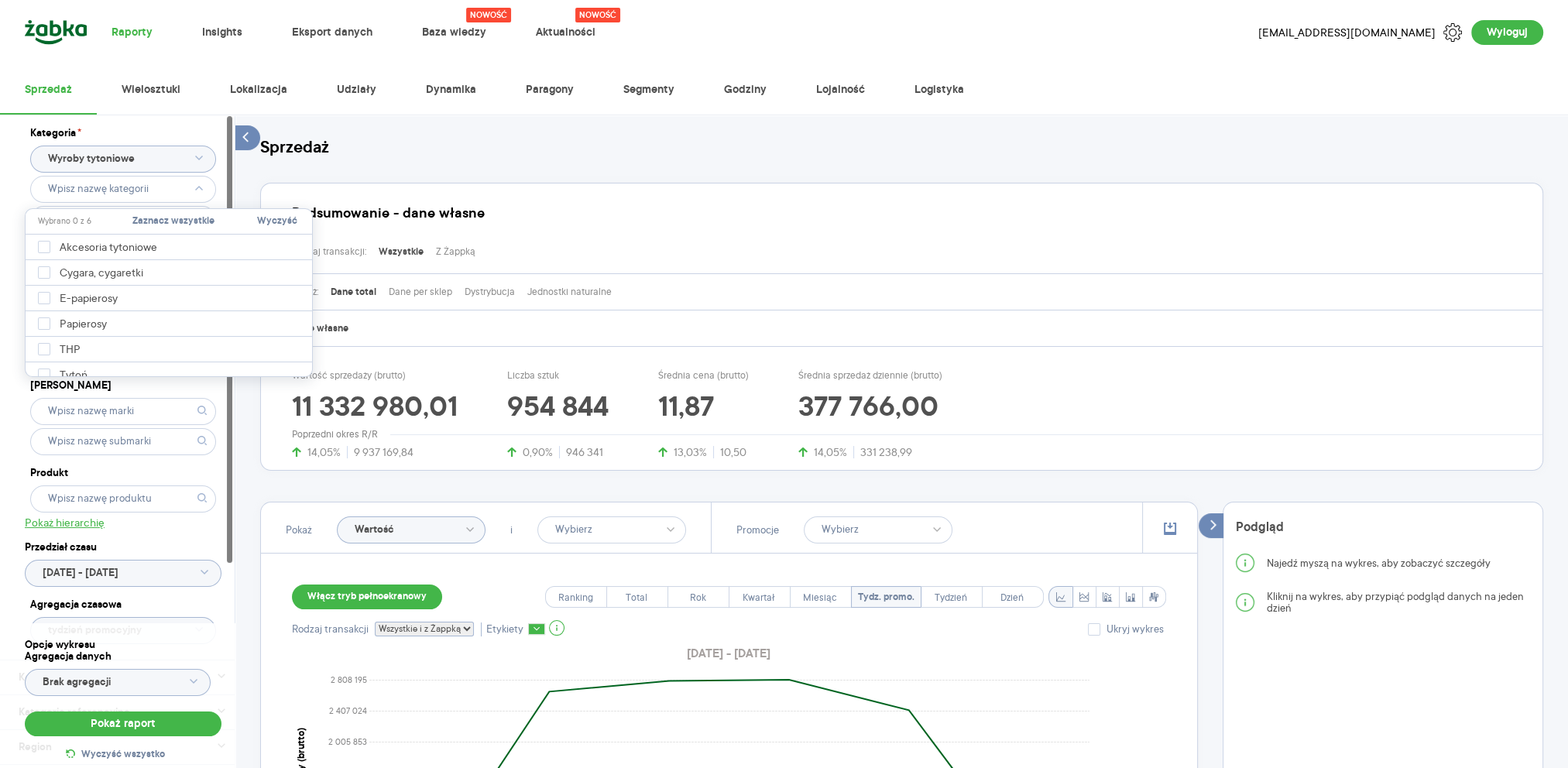 click on "Zaznacz wszystkie" at bounding box center (173, 221) 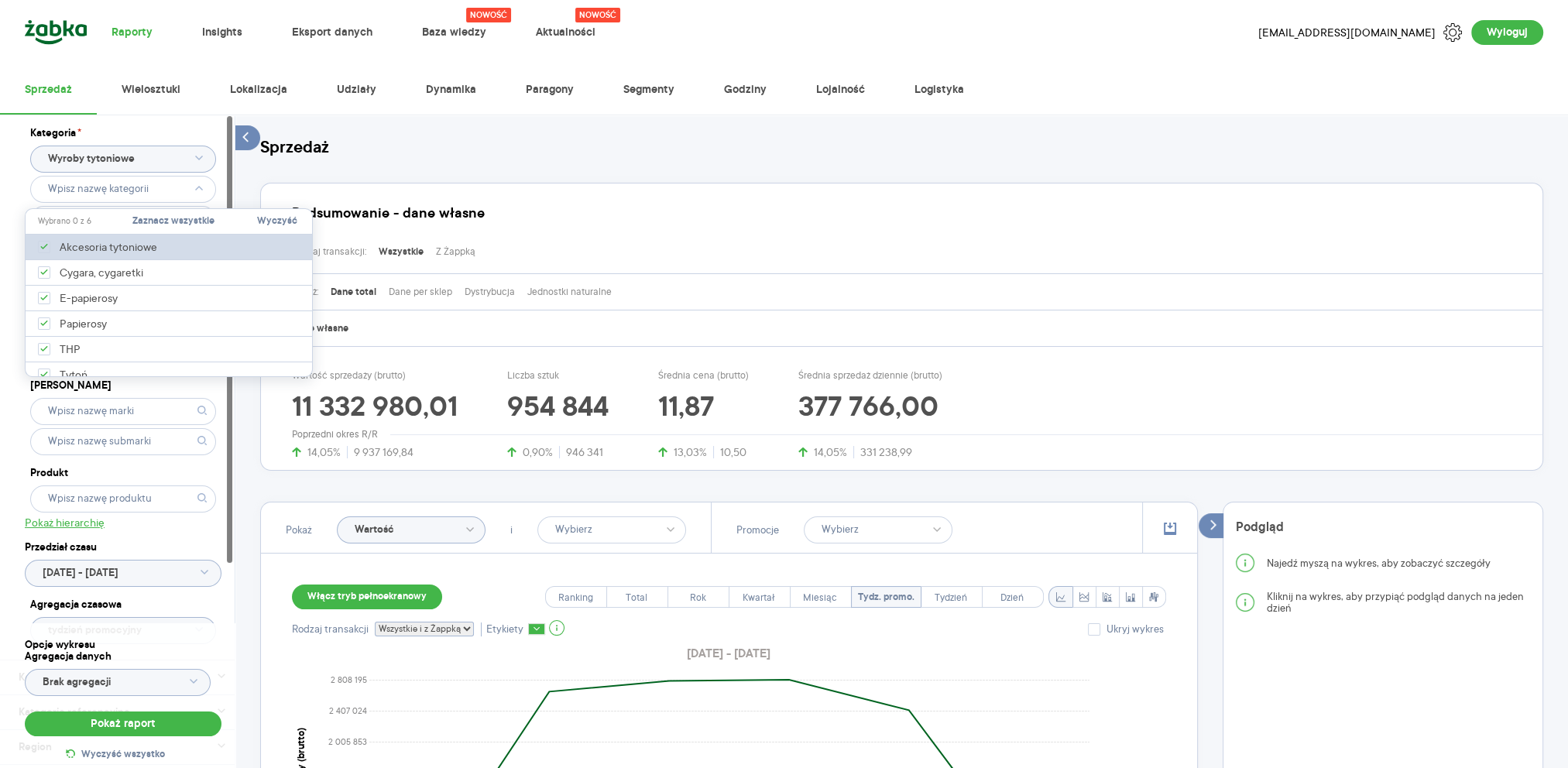 type on "Pobieranie" 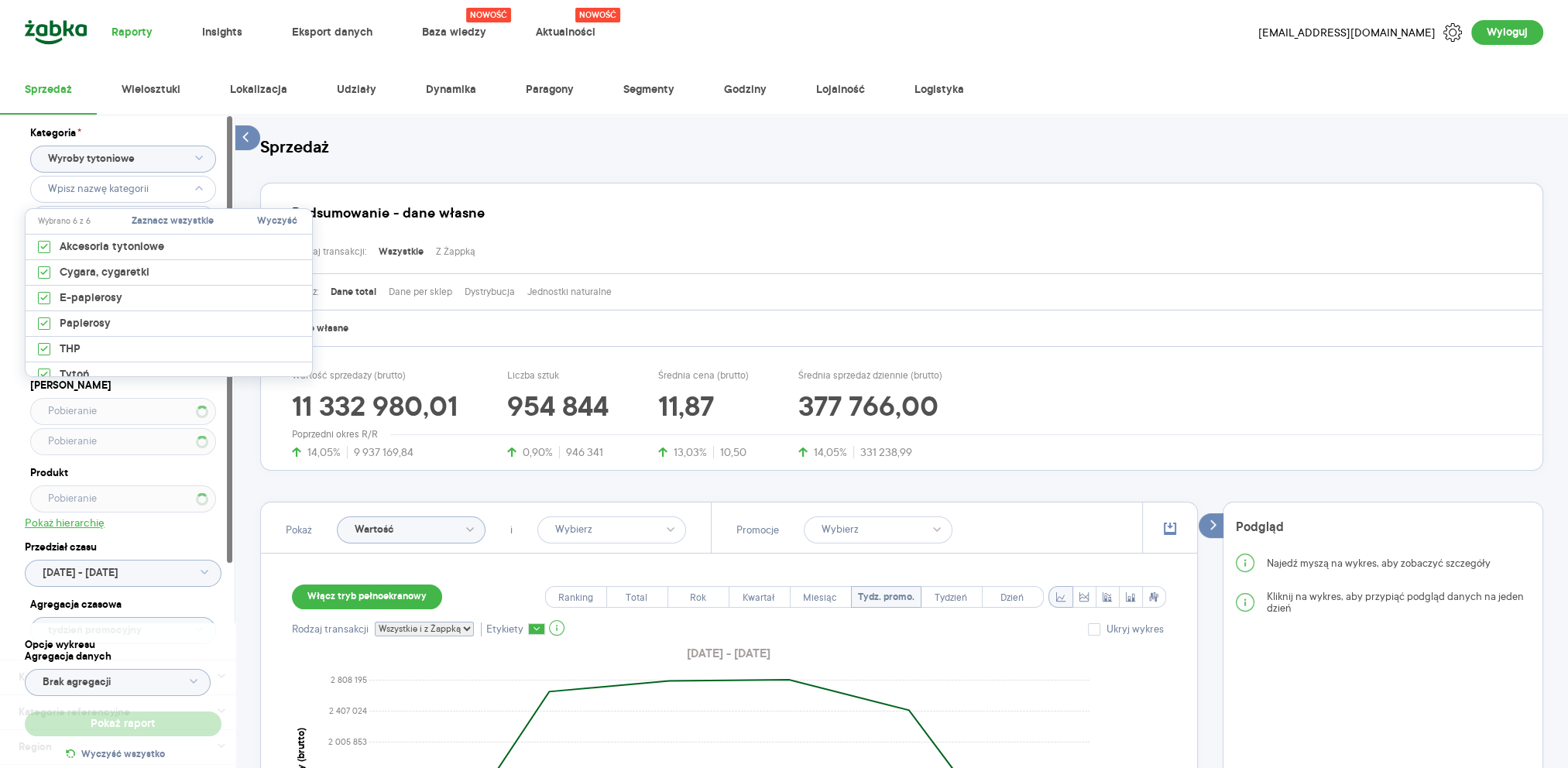 type 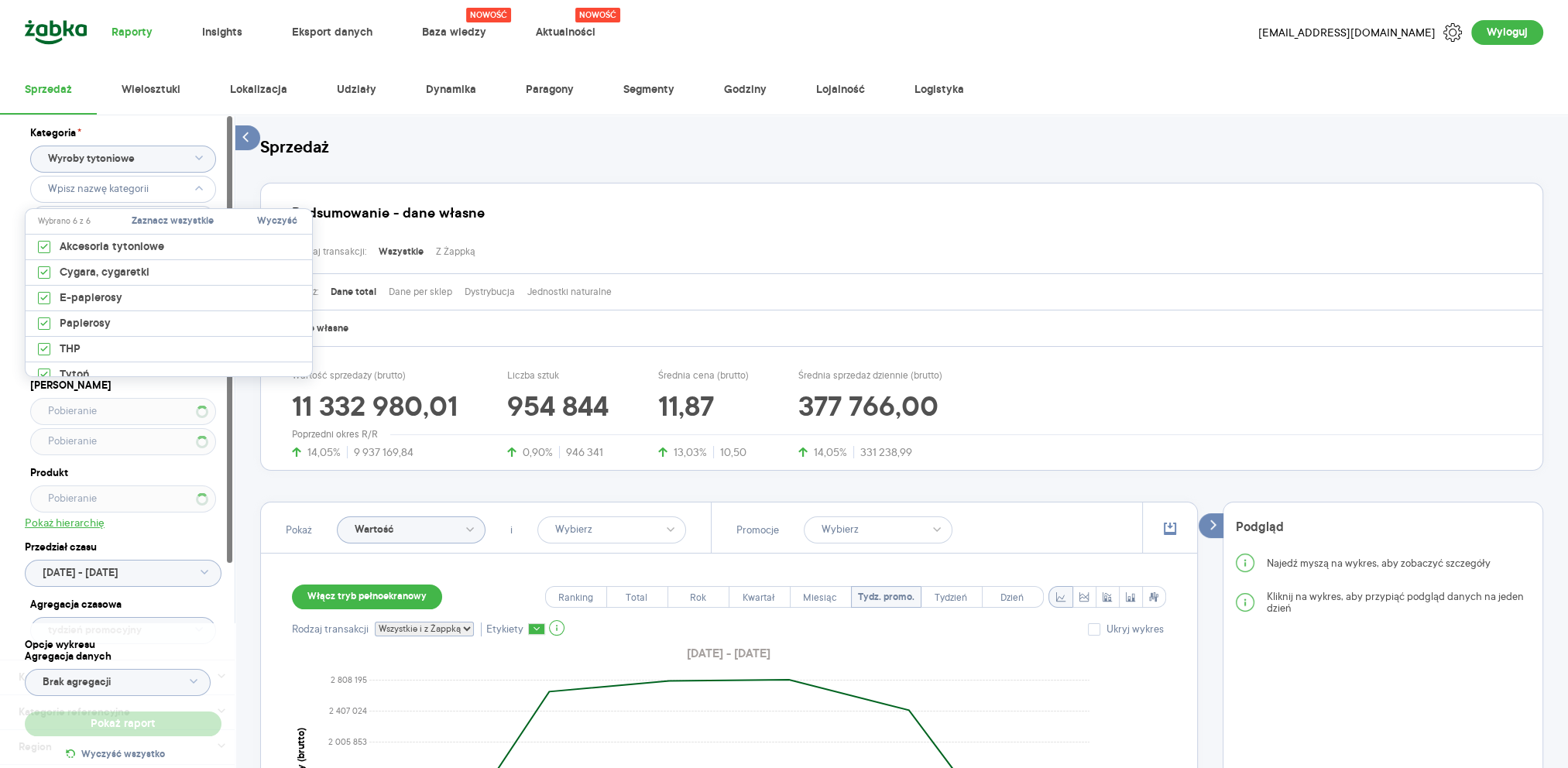 type 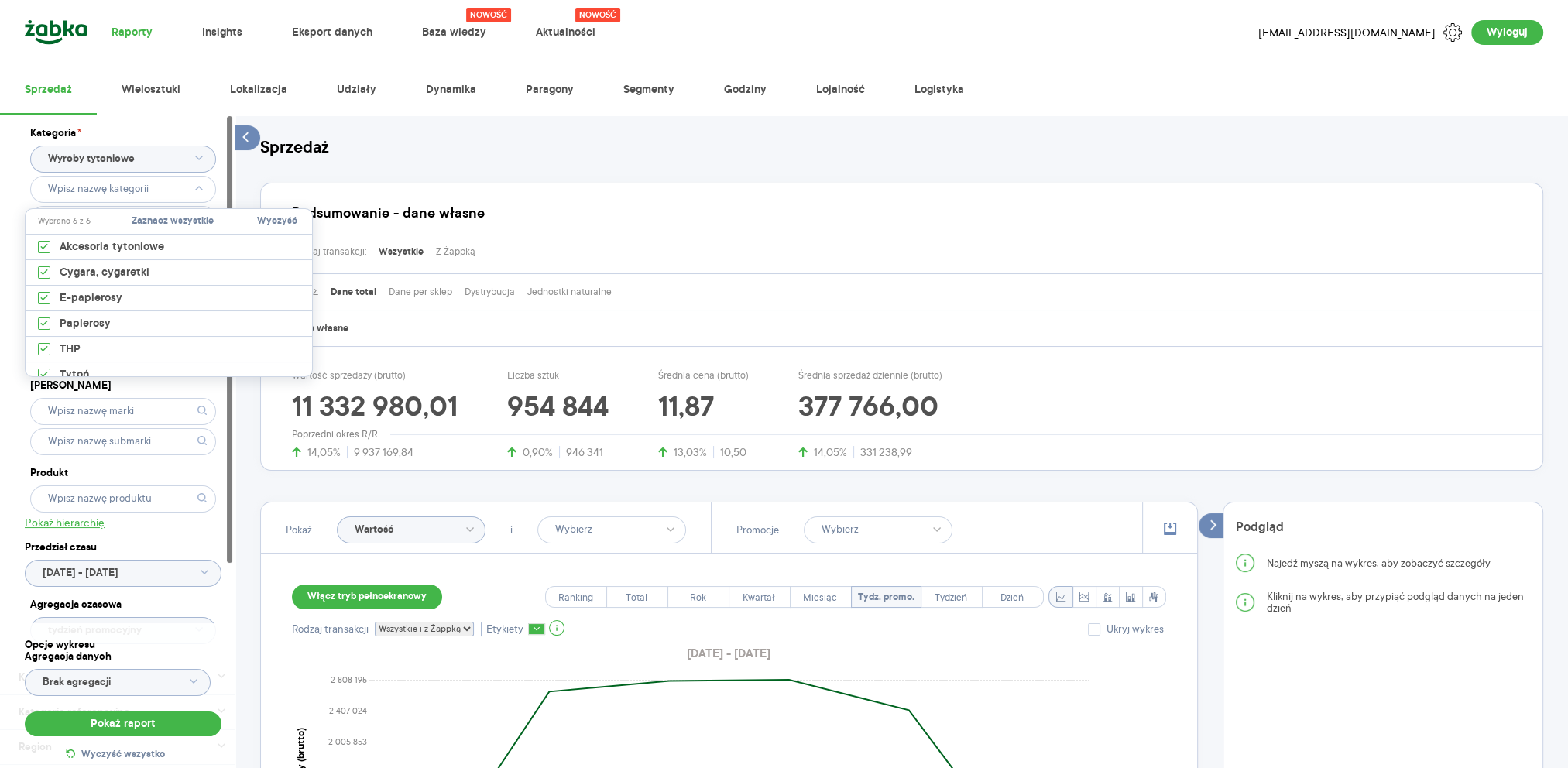 click on "Podsumowanie - dane własne Rodzaj transakcji: Wszystkie Z Żappką Pokaż: Dane total Dane per sklep Dystrybucja Jednostki naturalne Dane własne Wartość sprzedaży (brutto) 11 332 980,01 14,05% 9 937 169,84 Liczba sztuk 954 844 0,90% 946 341 Średnia cena (brutto) 11,87 13,03% 10,50 Średnia sprzedaż dziennie (brutto) 377 766,00 14,05% 331 238,99 Poprzedni okres R/R" at bounding box center [901, 319] 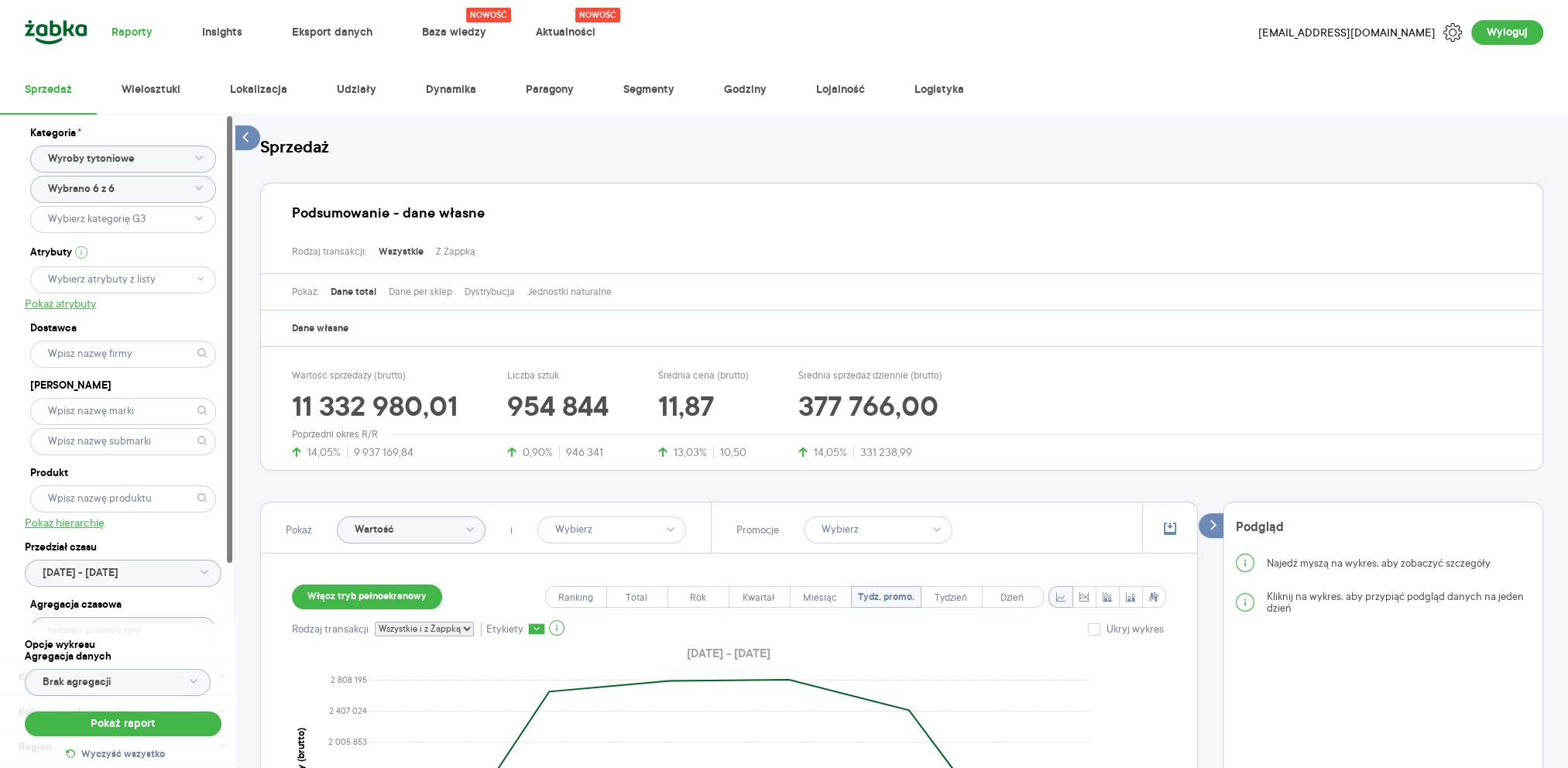 type on "Wybrano 6 z 6" 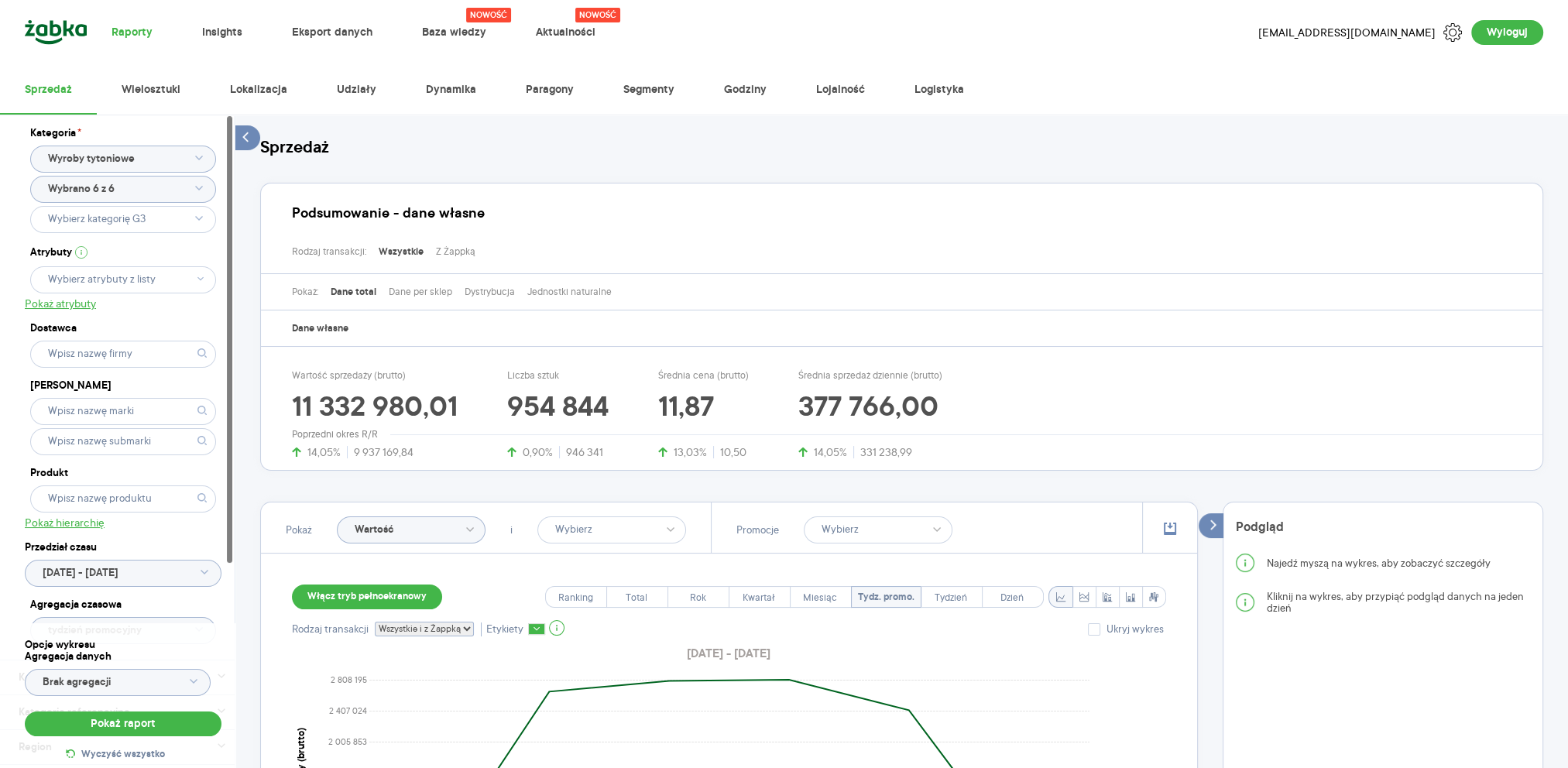 click on "Raporty Insights Eksport danych Nowość Baza wiedzy Nowość Aktualności gora.sylwia@zabka.pl Wyloguj Sprzedaż Wielosztuki Lokalizacja Udziały Dynamika Paragony Segmenty Godziny Lojalność Logistyka Kategoria * Wyroby tytoniowe Wybrano 6 z 6 Atrybuty Pokaż atrybuty Dostawca Marka Produkt Pokaż hierarchię Przedział czasu 2025.06.03 - 2025.07.02 Agregacja czasowa tydzień promocyjny Konkurencja Pokaż dane konkurencji z opóźnieniem Dostawca Marka Produkt Kategorie referencyjne Region Rodzaje sklepów Rodzaje transakcji Wszystkie, Z Żappką Like For Like Uwzględnij LFL Opcje wykresu Agregacja danych Brak agregacji Pokaż raport Wyczyść wszystko Sprzedaż Podsumowanie - dane własne Rodzaj transakcji: Wszystkie Z Żappką Pokaż: Dane total Dane per sklep Dystrybucja Jednostki naturalne Dane własne Wartość sprzedaży (brutto) 11 332 980,01 14,05% 9 937 169,84 Liczba sztuk 954 844 0,90% 946 341 Średnia cena (brutto) 11,87 13,03% 10,50 Średnia sprzedaż dziennie (brutto) 377 766,00 14,05% Pokaż" at bounding box center (784, 384) 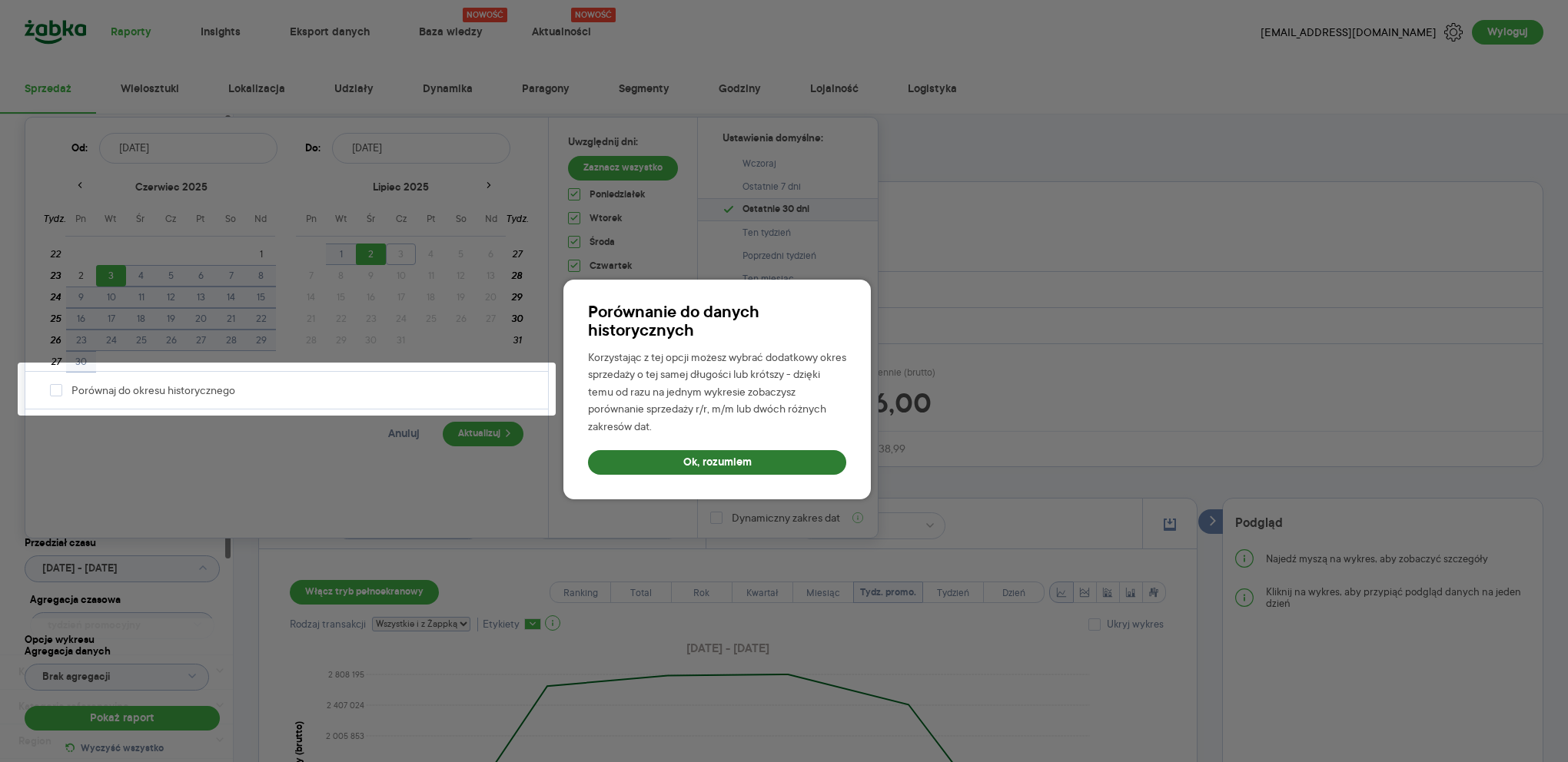 click on "Ok, rozumiem" at bounding box center (717, 462) 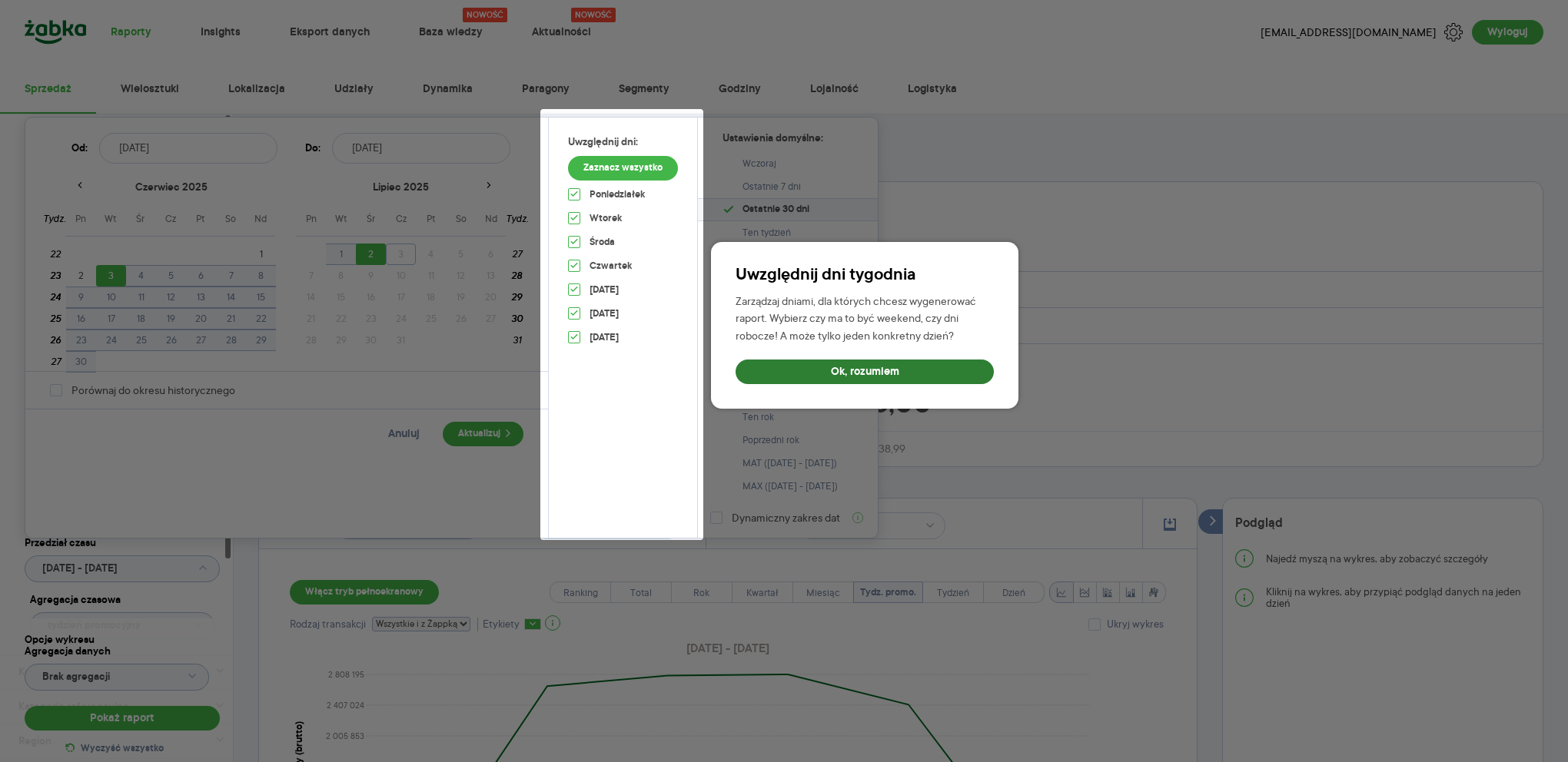 click on "Ok, rozumiem" at bounding box center (865, 372) 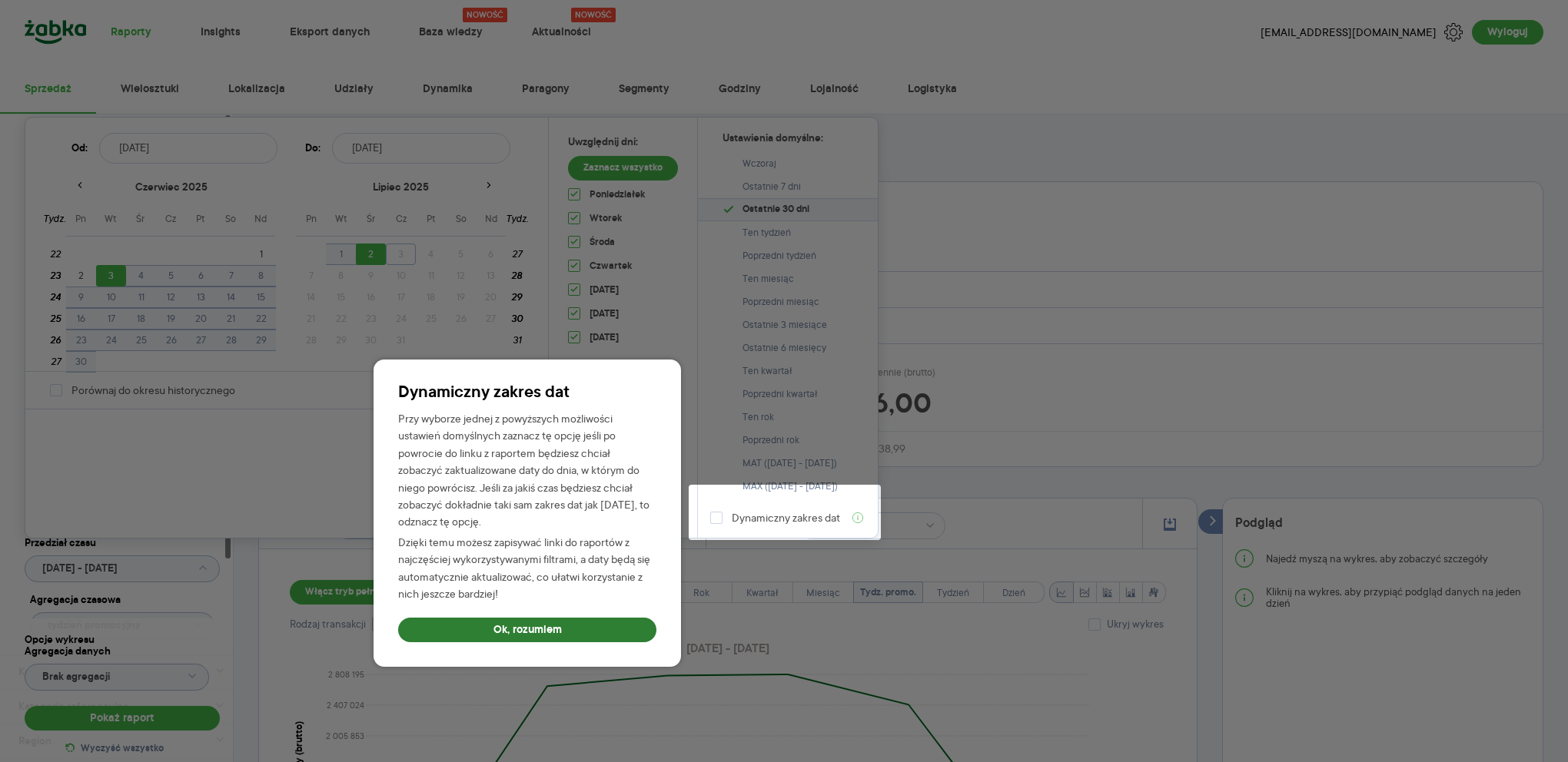 click on "Ok, rozumiem" at bounding box center [527, 630] 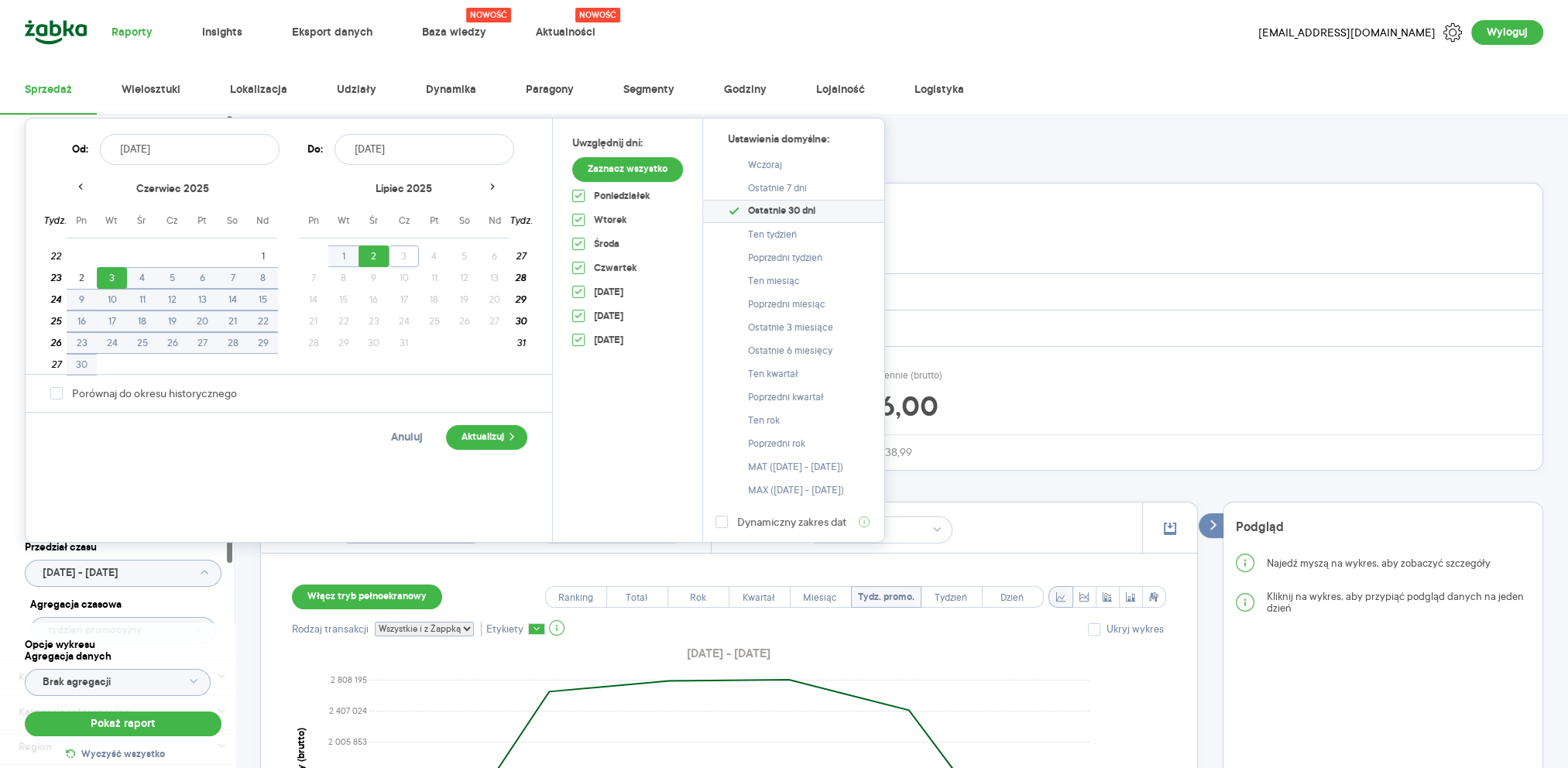 click on "1" at bounding box center (343, 256) 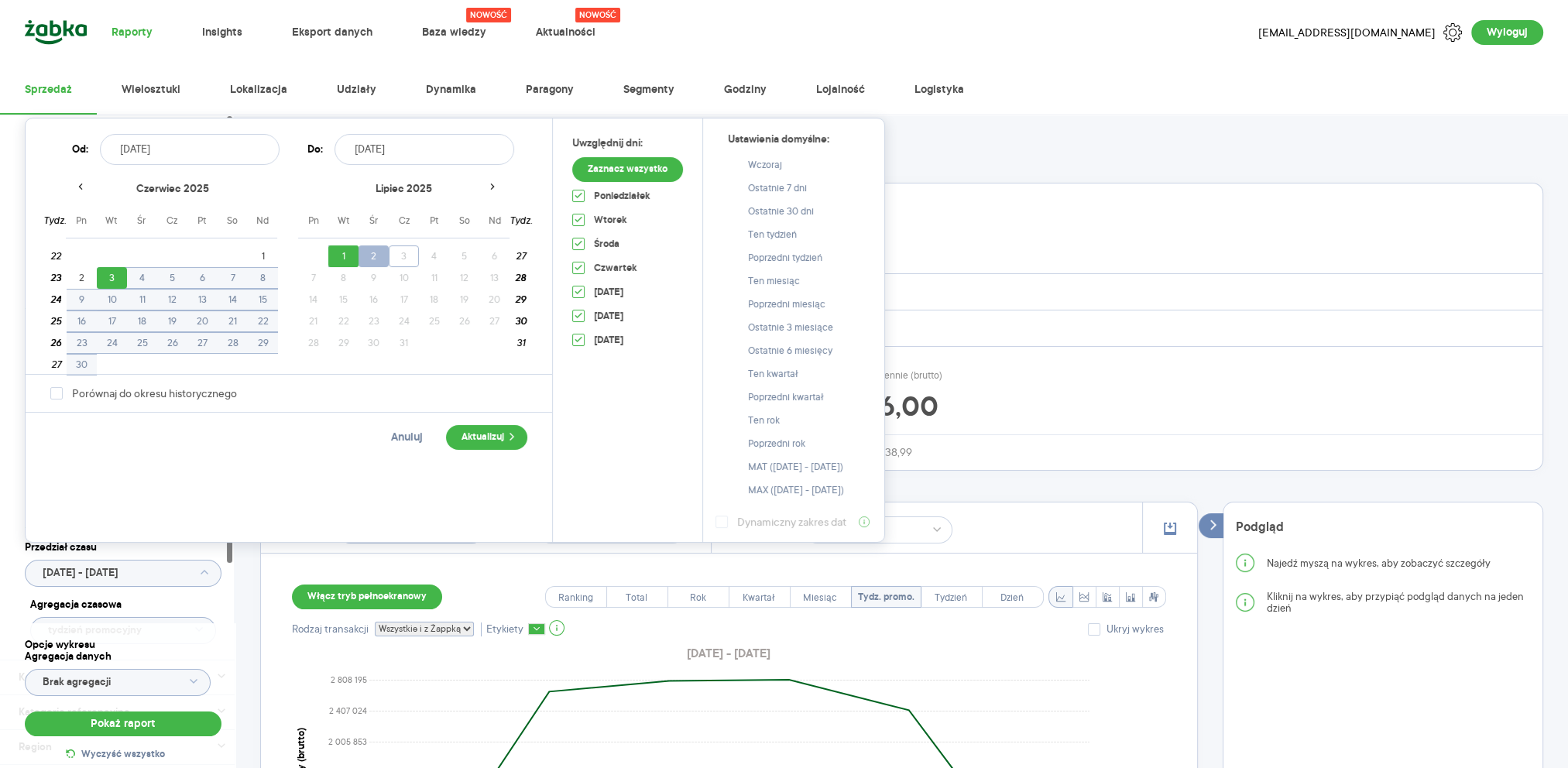 click on "2" at bounding box center (373, 256) 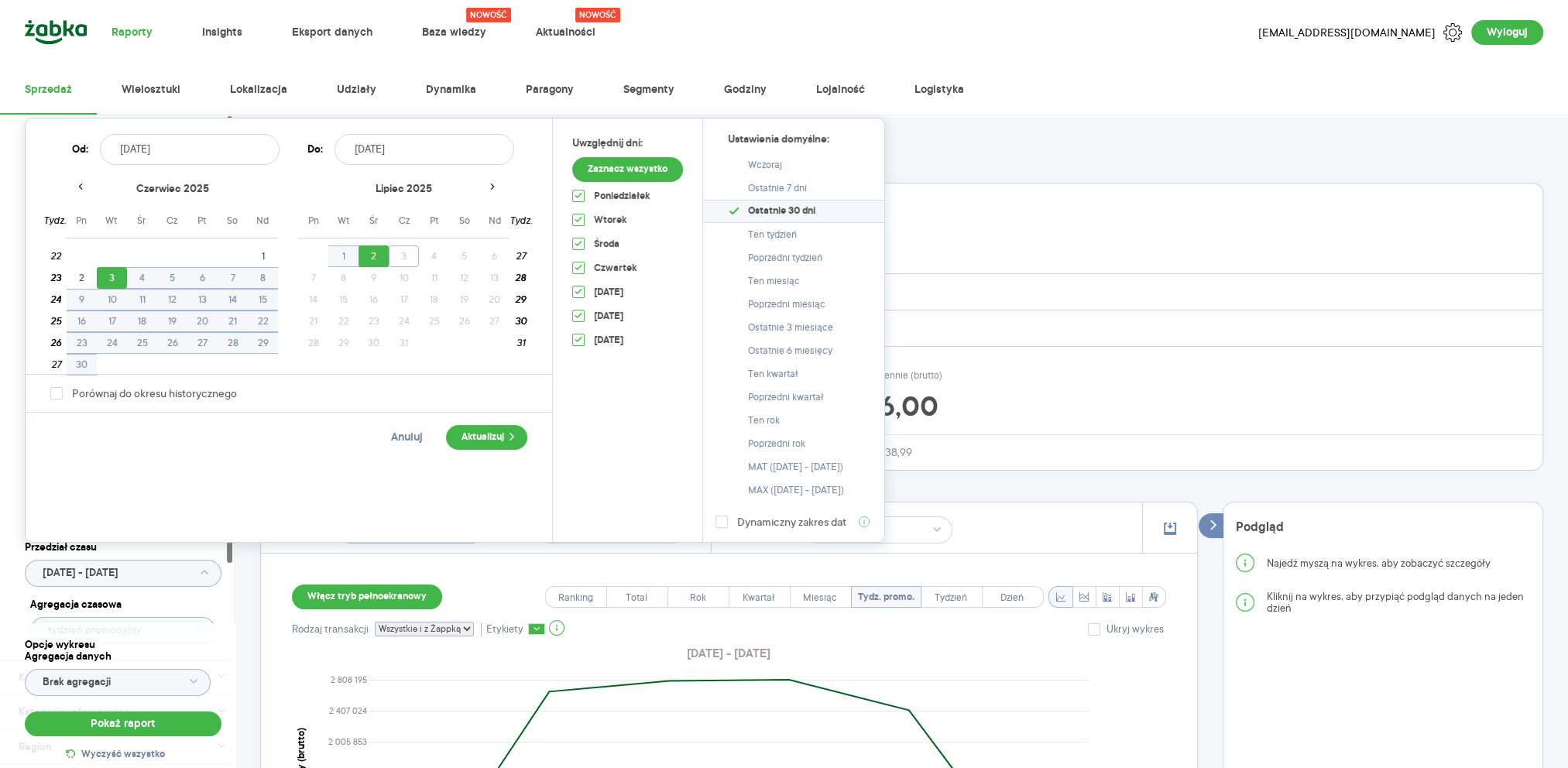 click on "Podsumowanie - dane własne Rodzaj transakcji: Wszystkie Z Żappką Pokaż: Dane total Dane per sklep Dystrybucja Jednostki naturalne Dane własne Wartość sprzedaży (brutto) 11 332 980,01 14,05% 9 937 169,84 Liczba sztuk 954 844 0,90% 946 341 Średnia cena (brutto) 11,87 13,03% 10,50 Średnia sprzedaż dziennie (brutto) 377 766,00 14,05% 331 238,99 Poprzedni okres R/R" at bounding box center [901, 319] 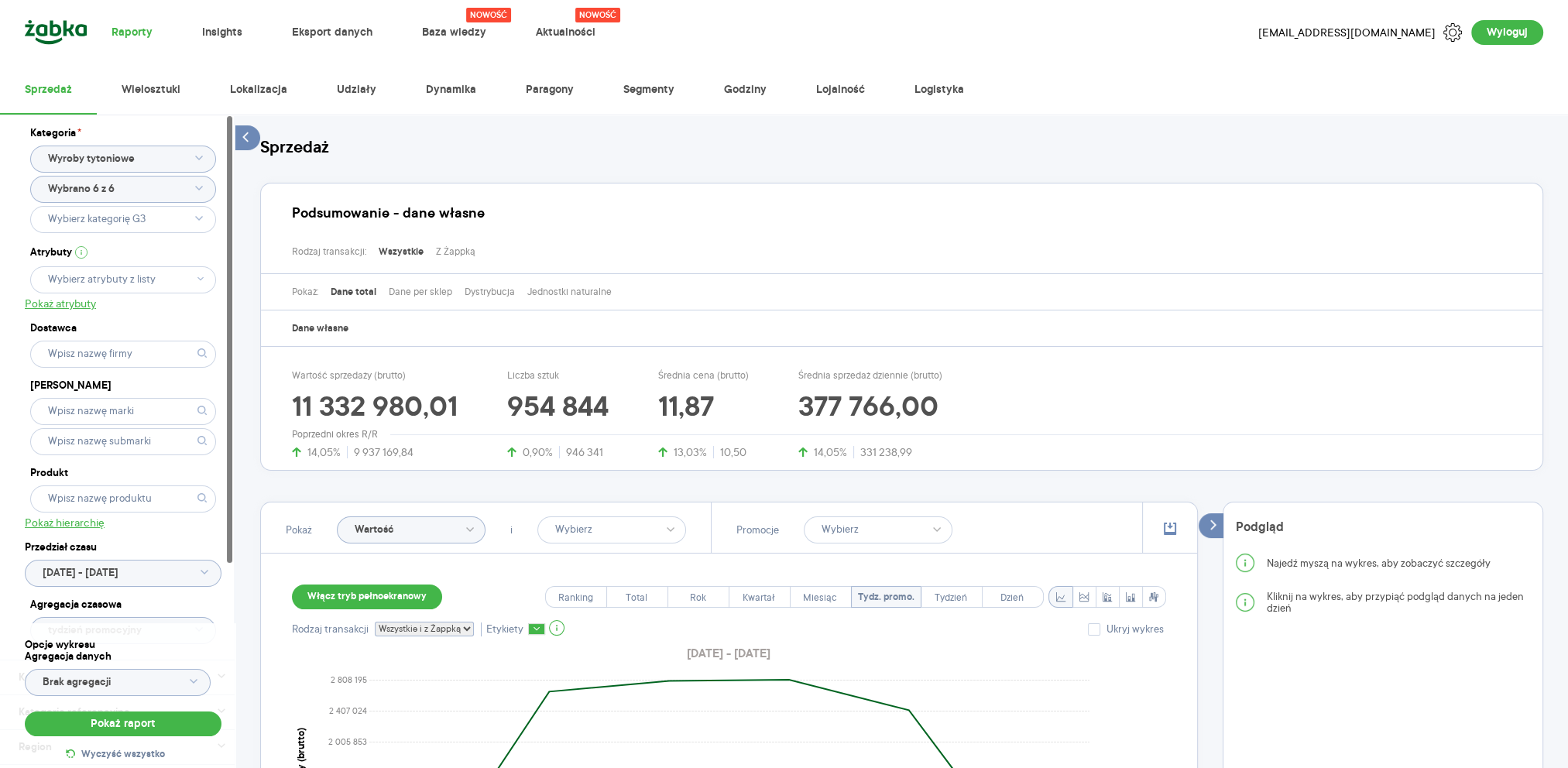 click 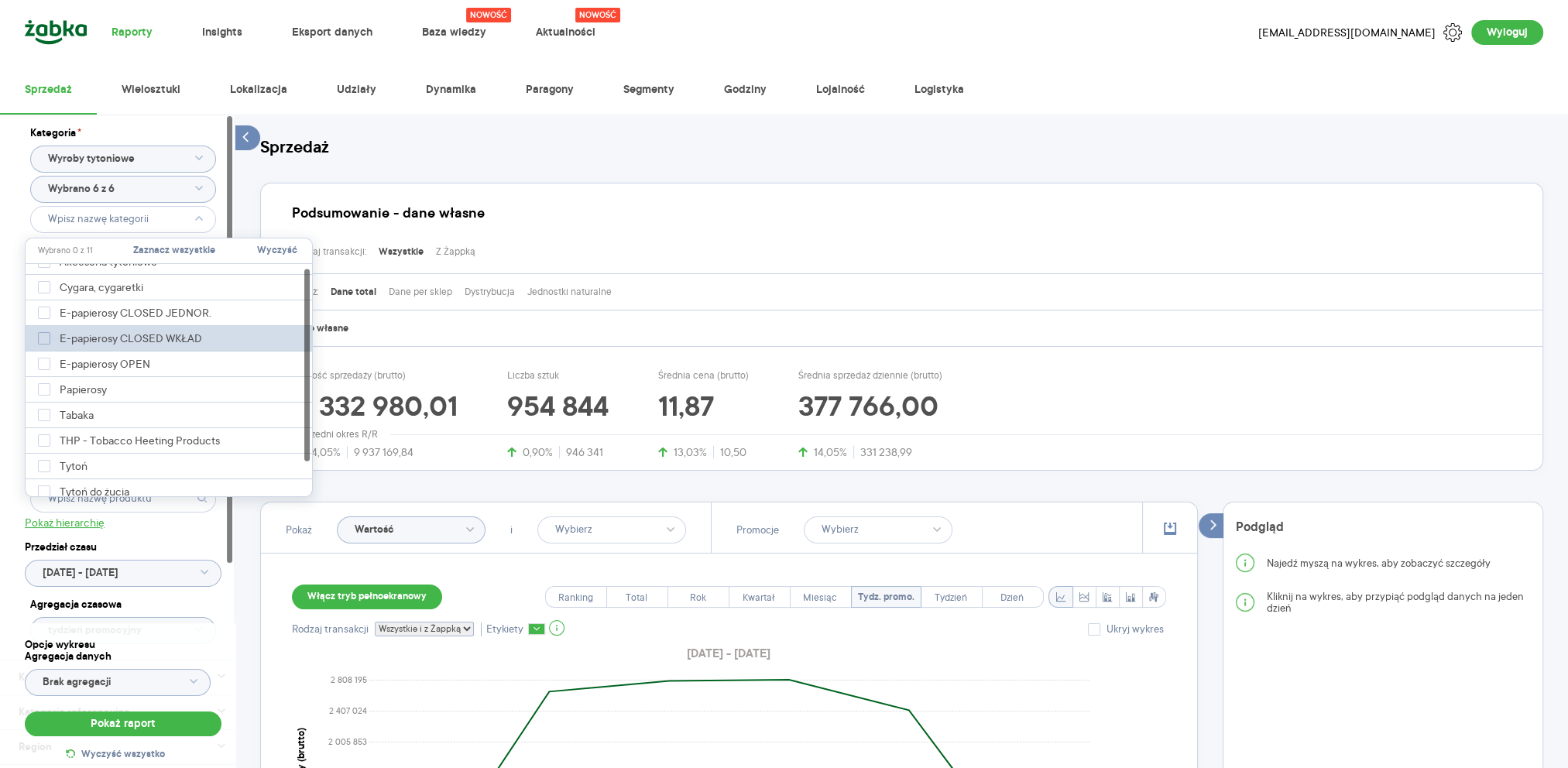 scroll, scrollTop: 0, scrollLeft: 0, axis: both 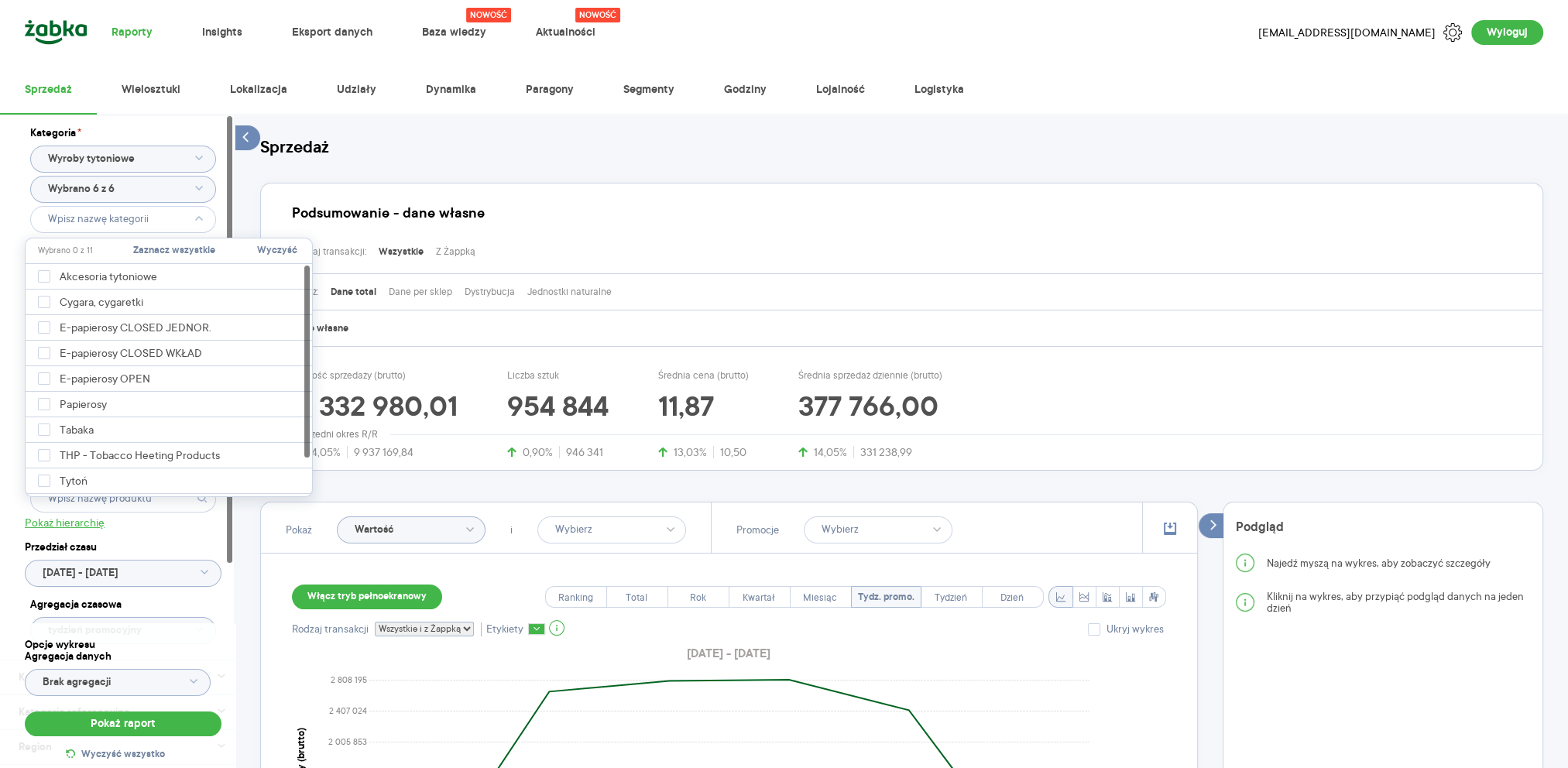 drag, startPoint x: 173, startPoint y: 205, endPoint x: 174, endPoint y: 193, distance: 12.041595 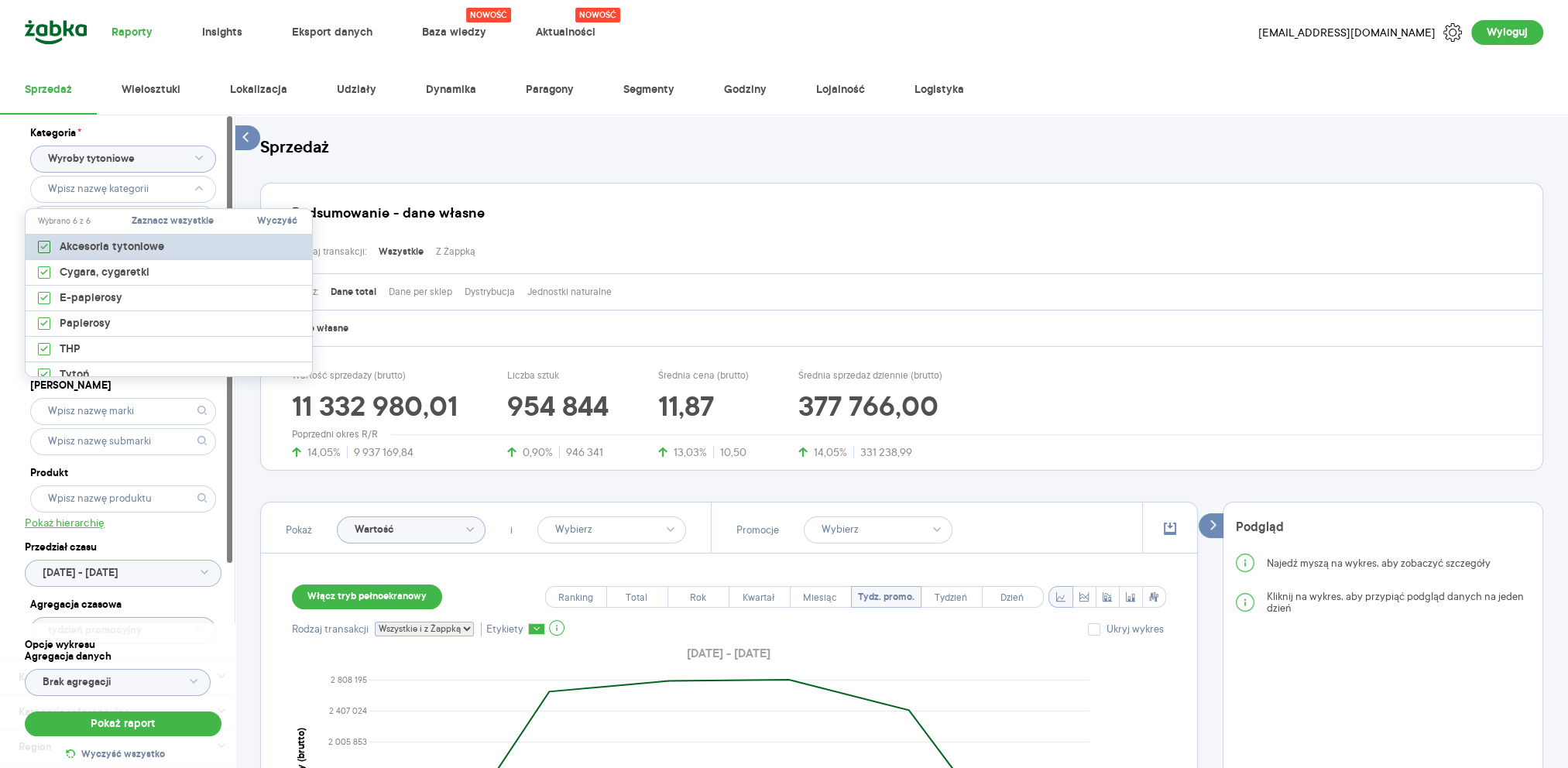 click 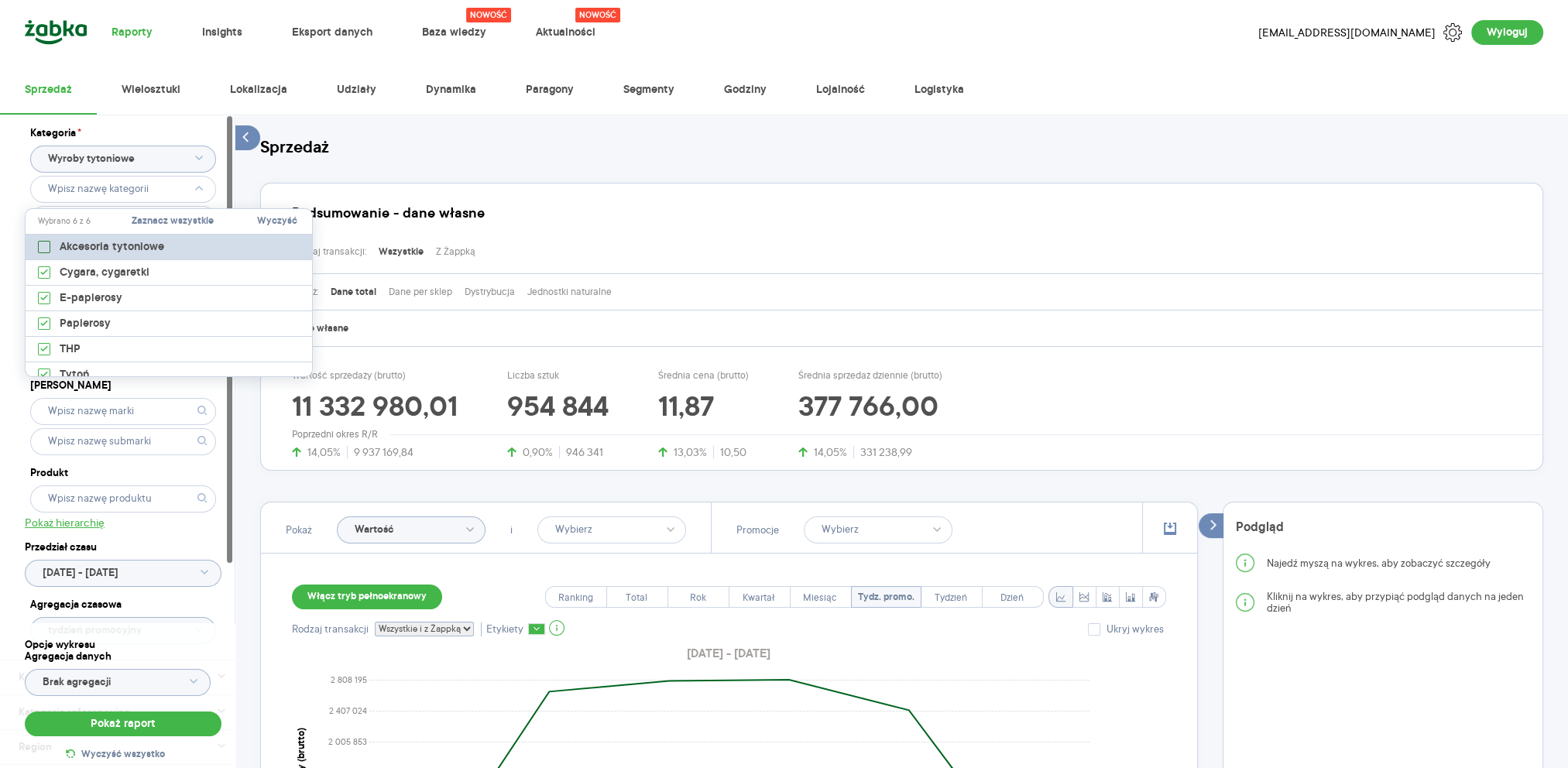 type on "Pobieranie" 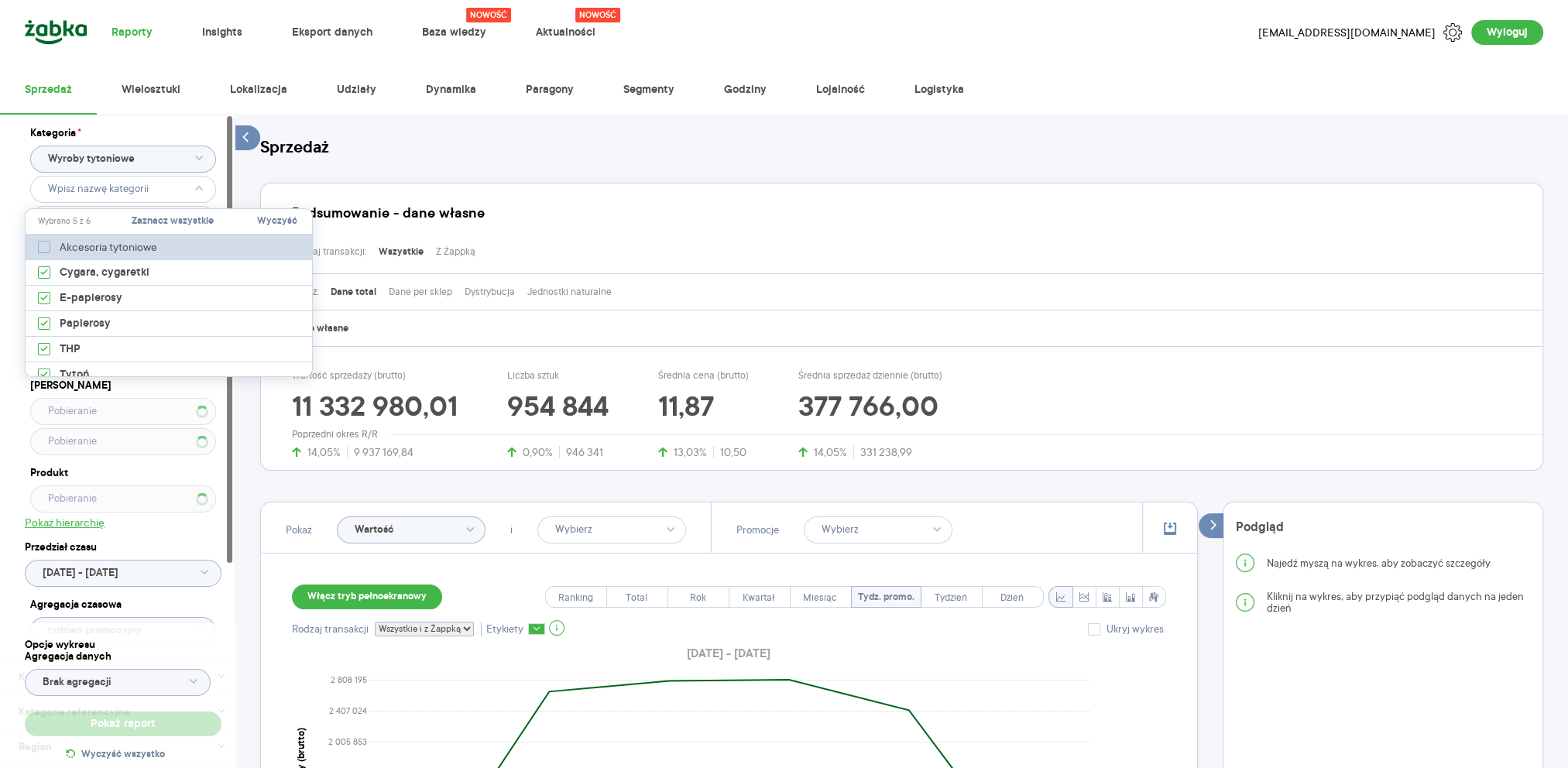 type 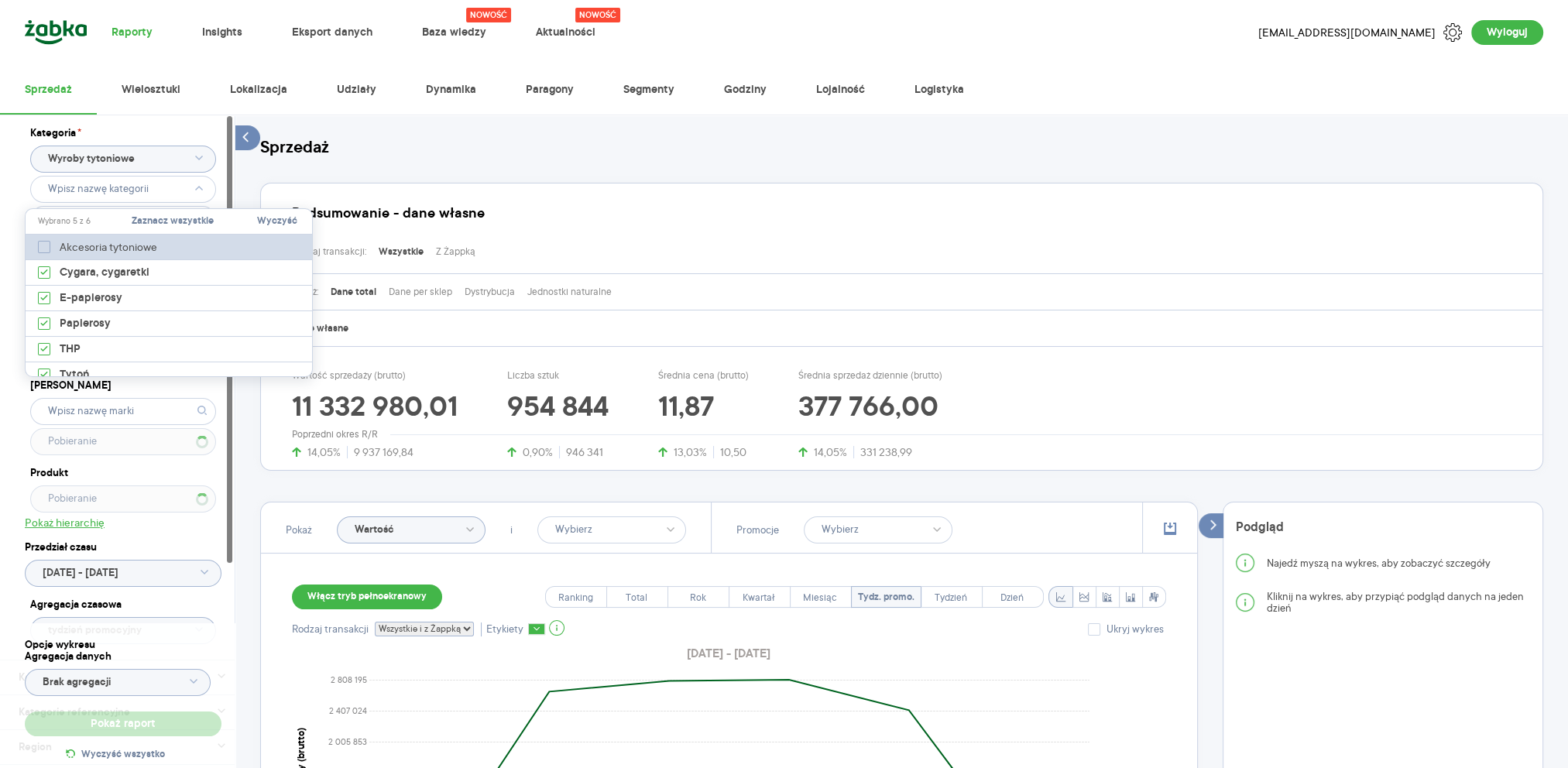 type 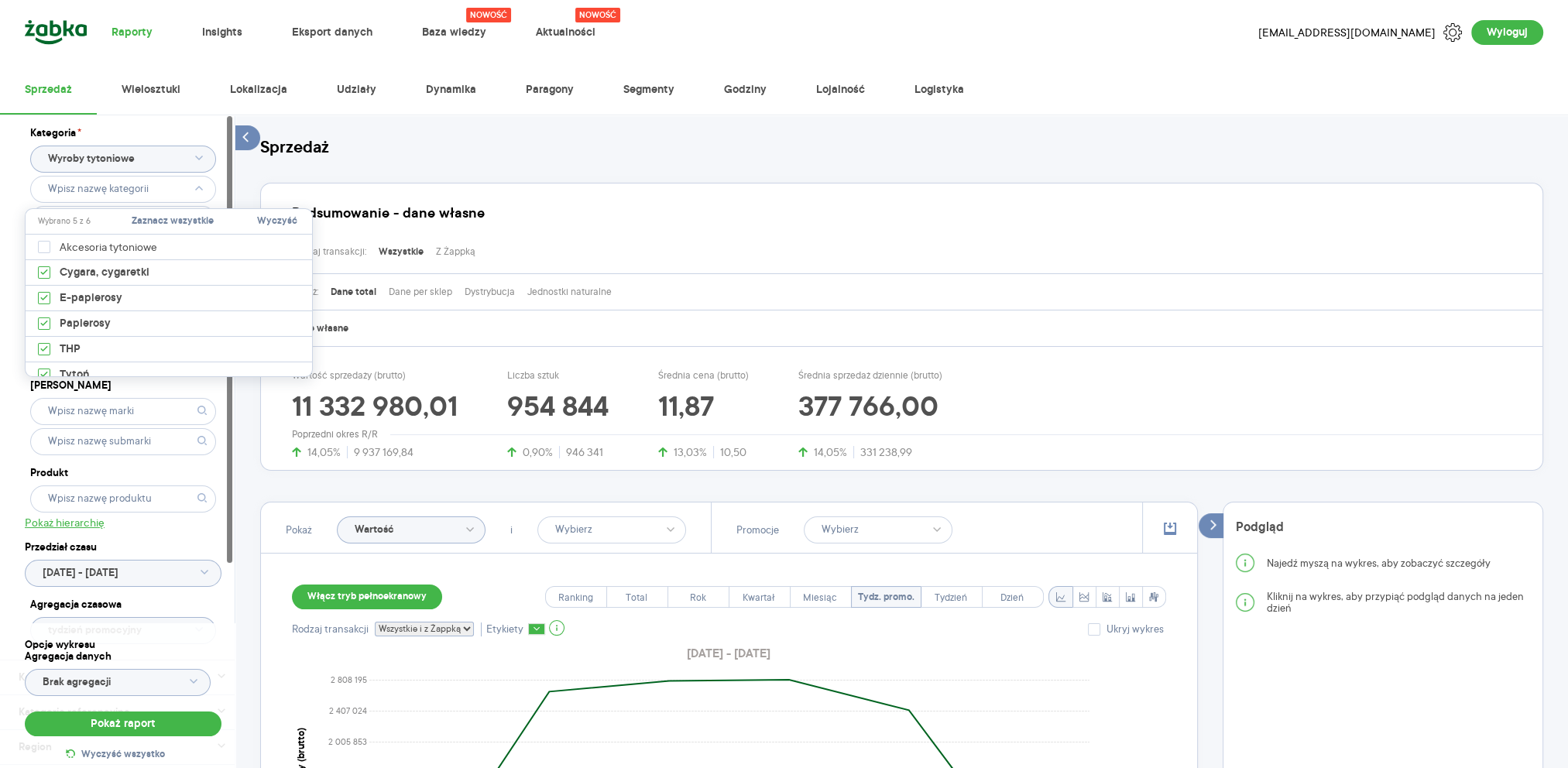 click on "Zaznacz wszystkie" at bounding box center [173, 221] 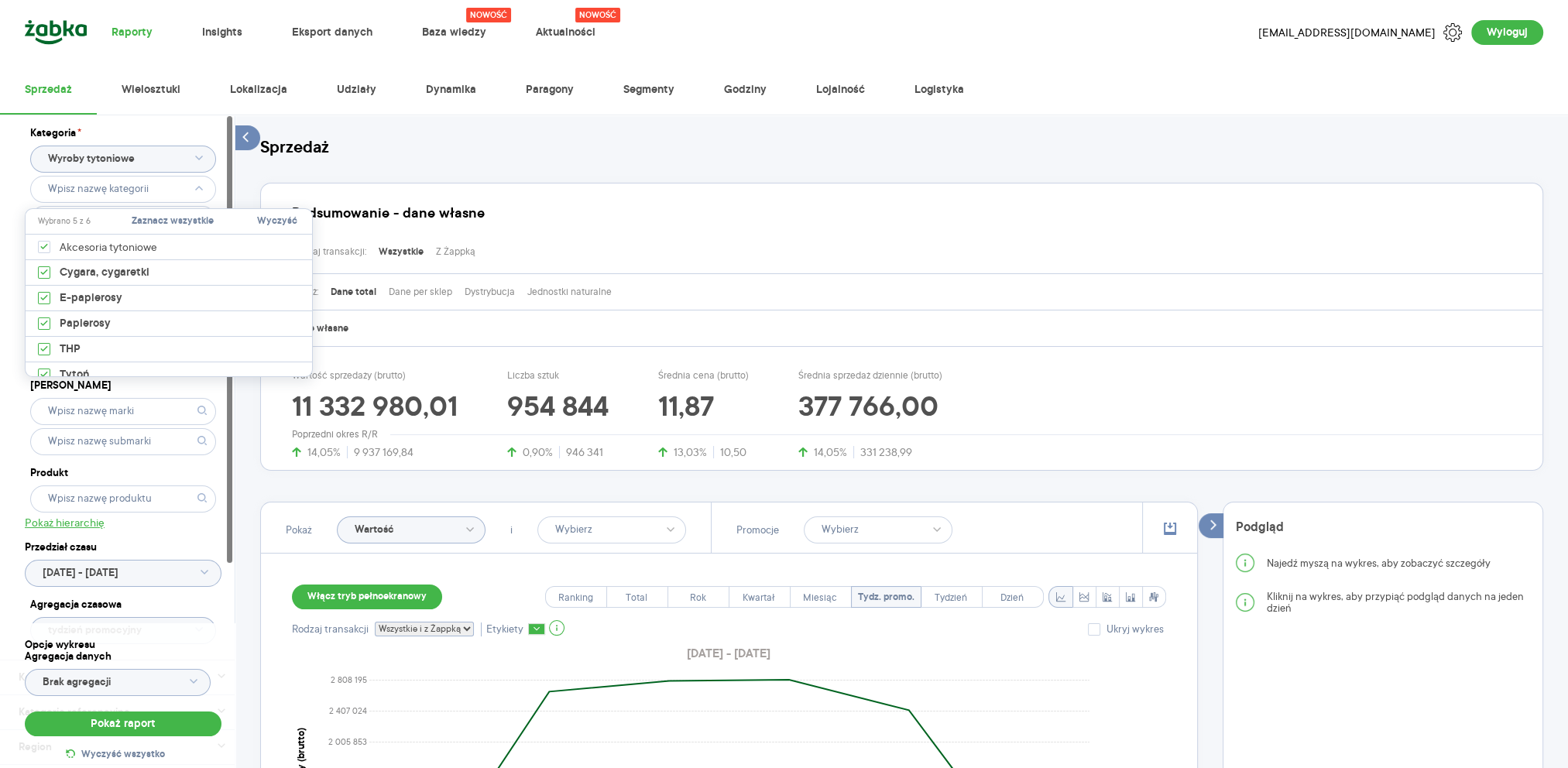type on "Pobieranie" 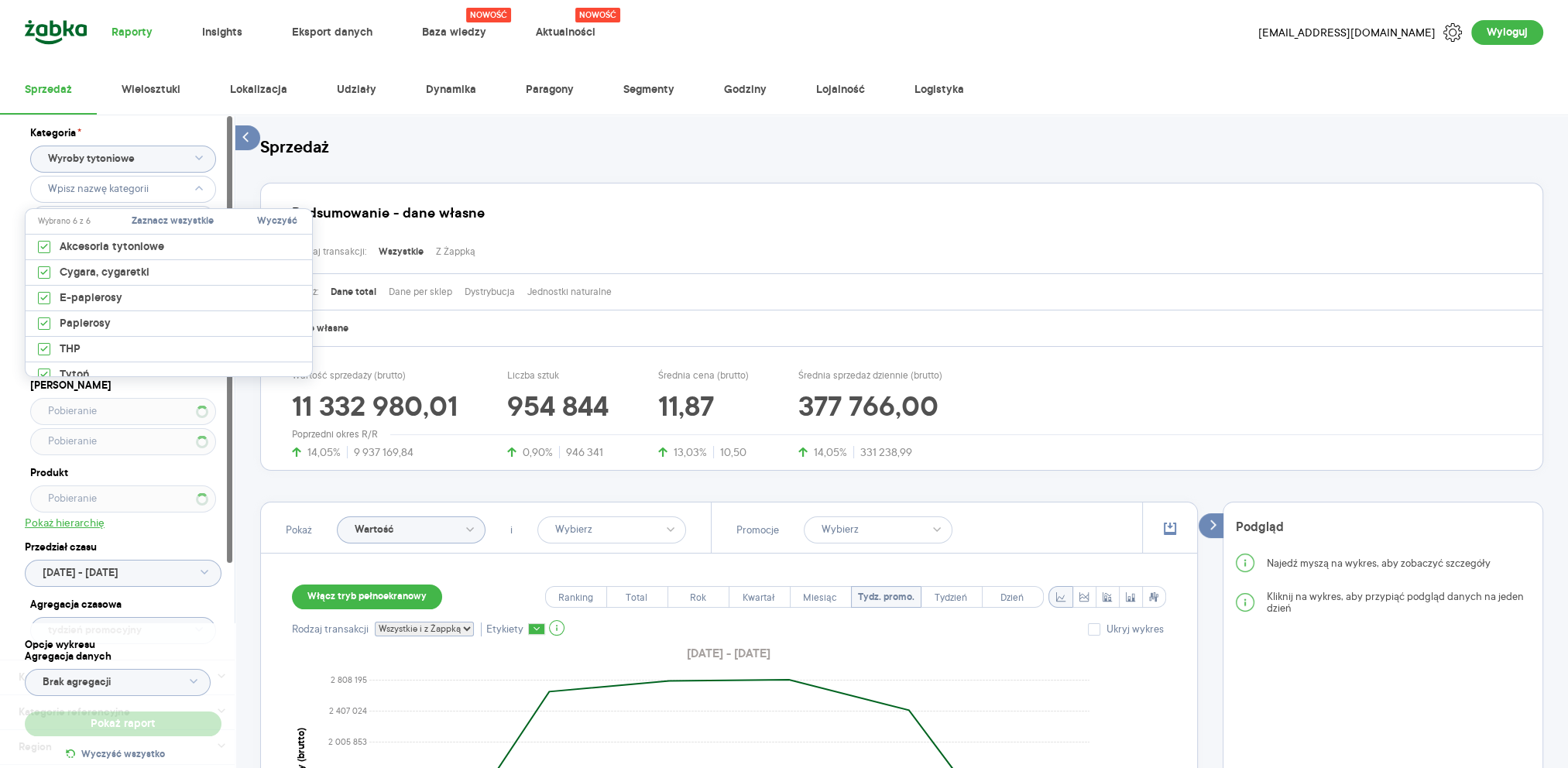 type 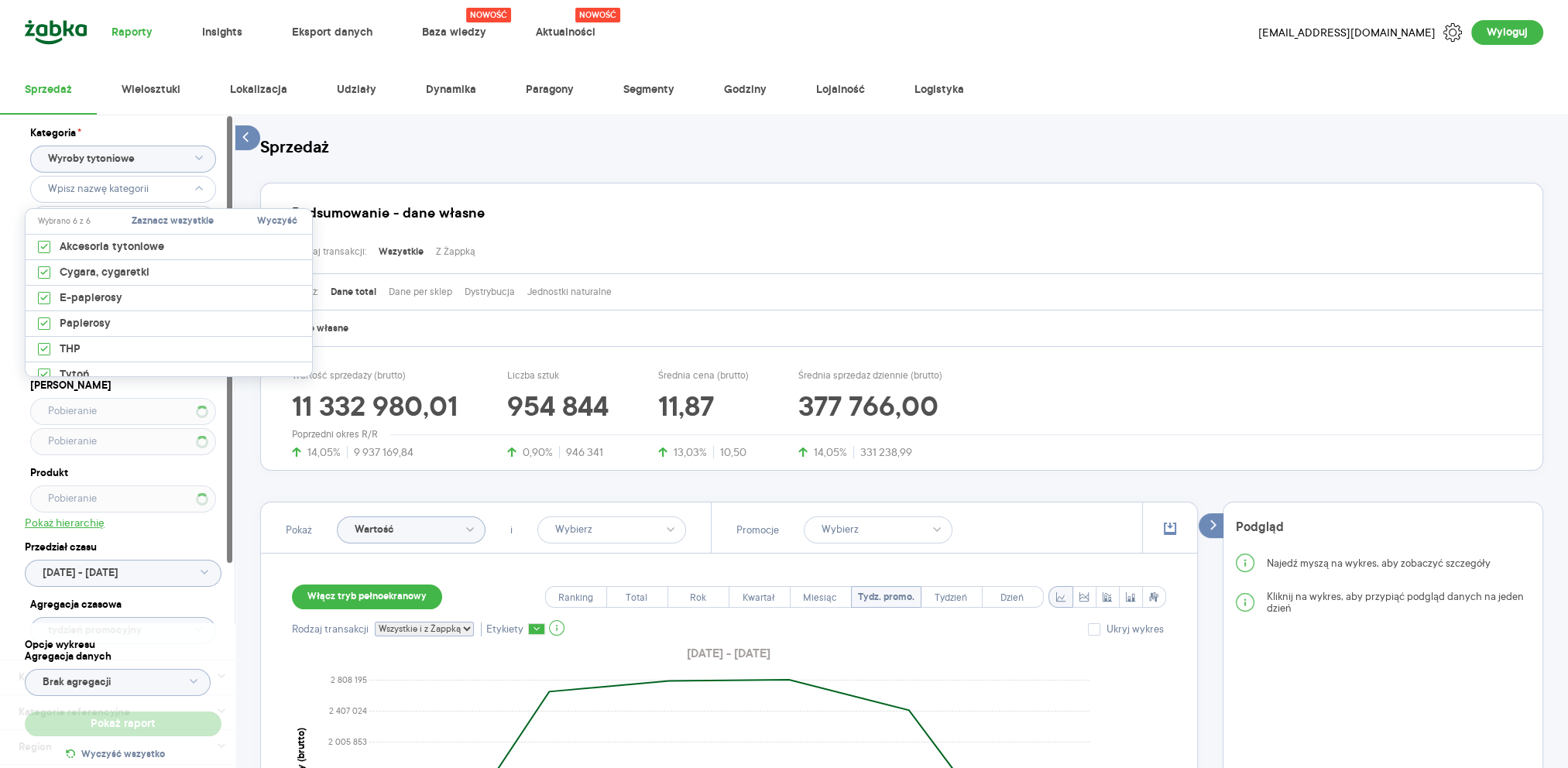 type 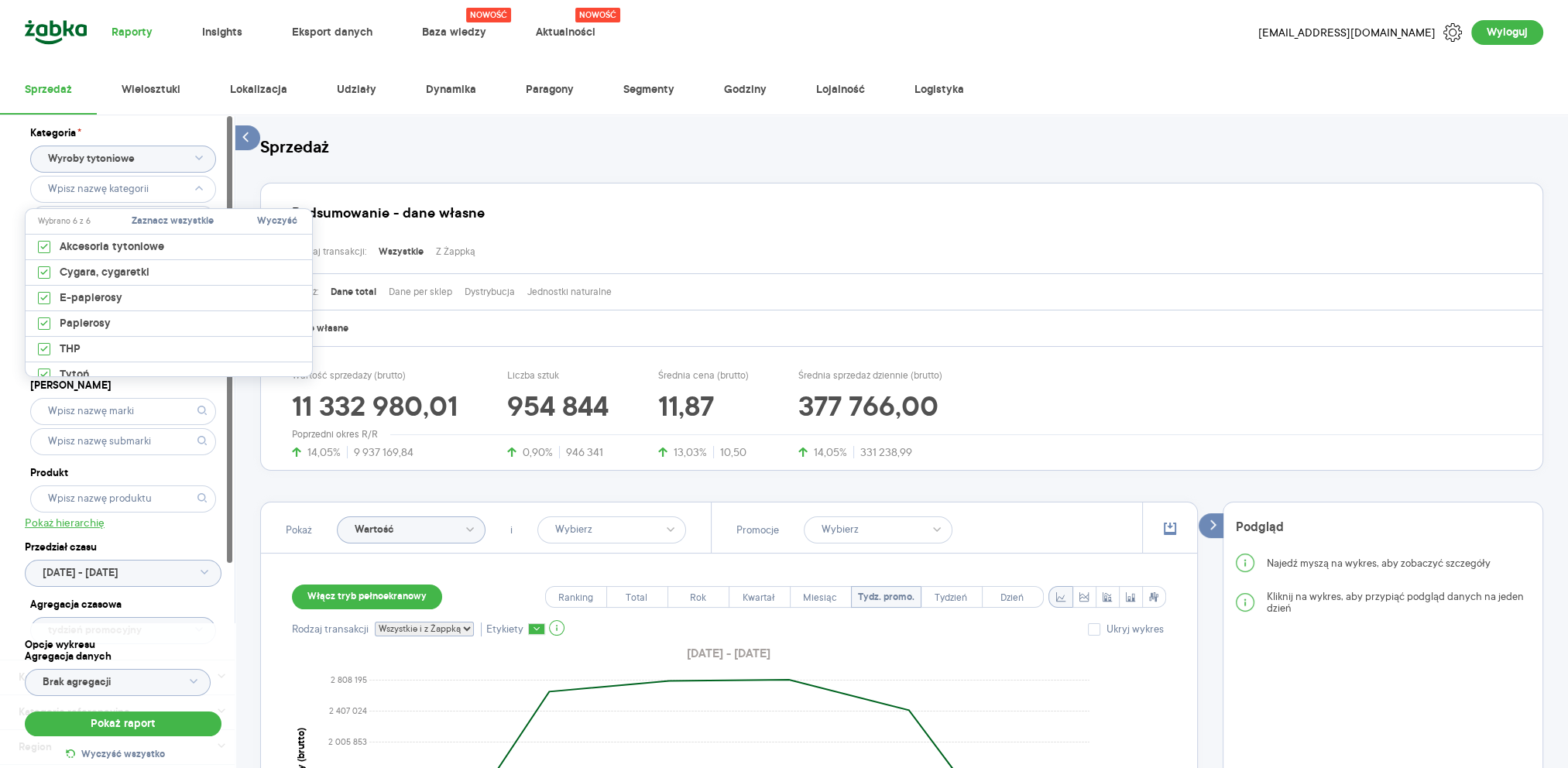 click on "Zaznacz wszystkie" at bounding box center [173, 221] 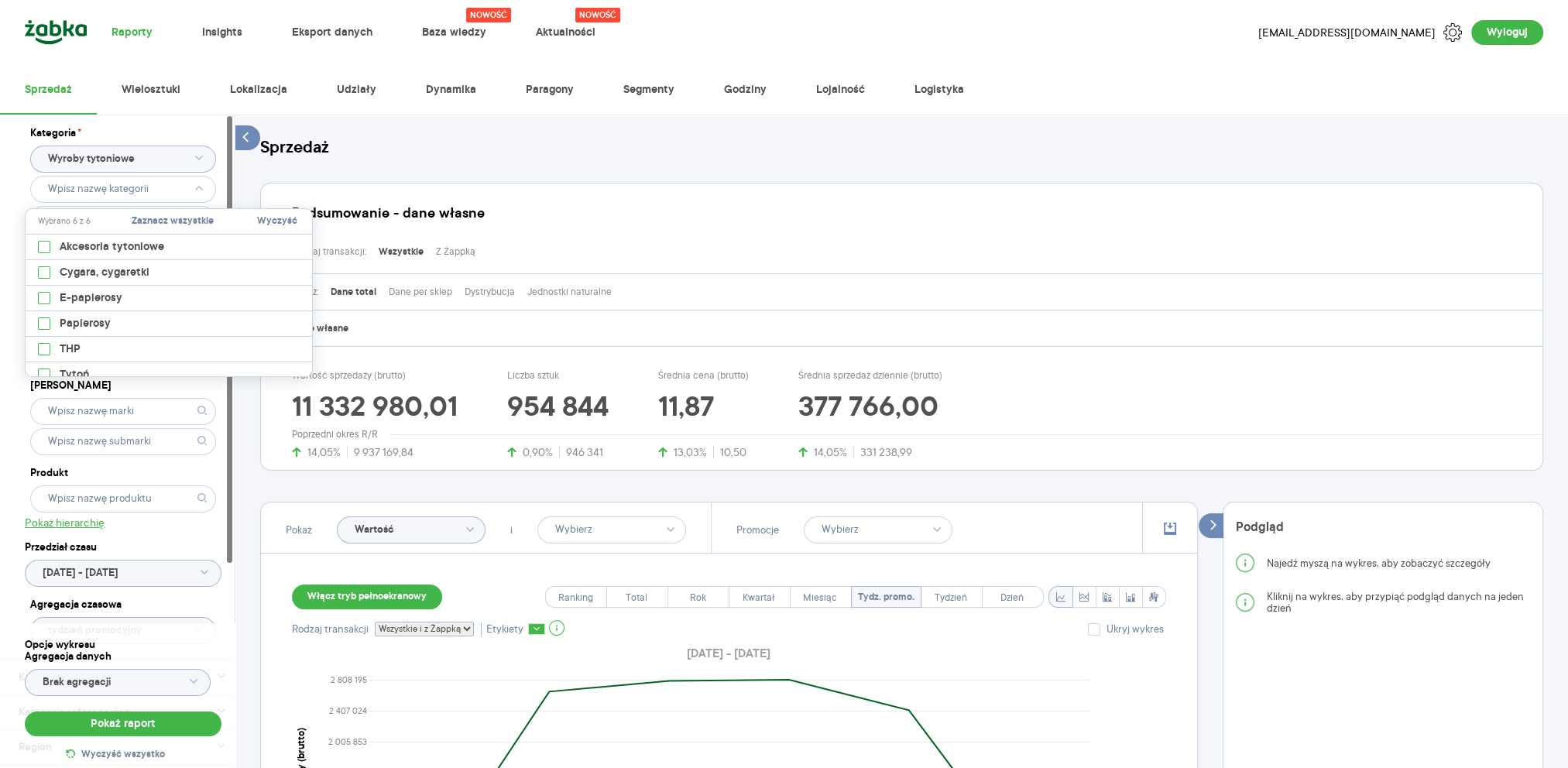 type on "Pobieranie" 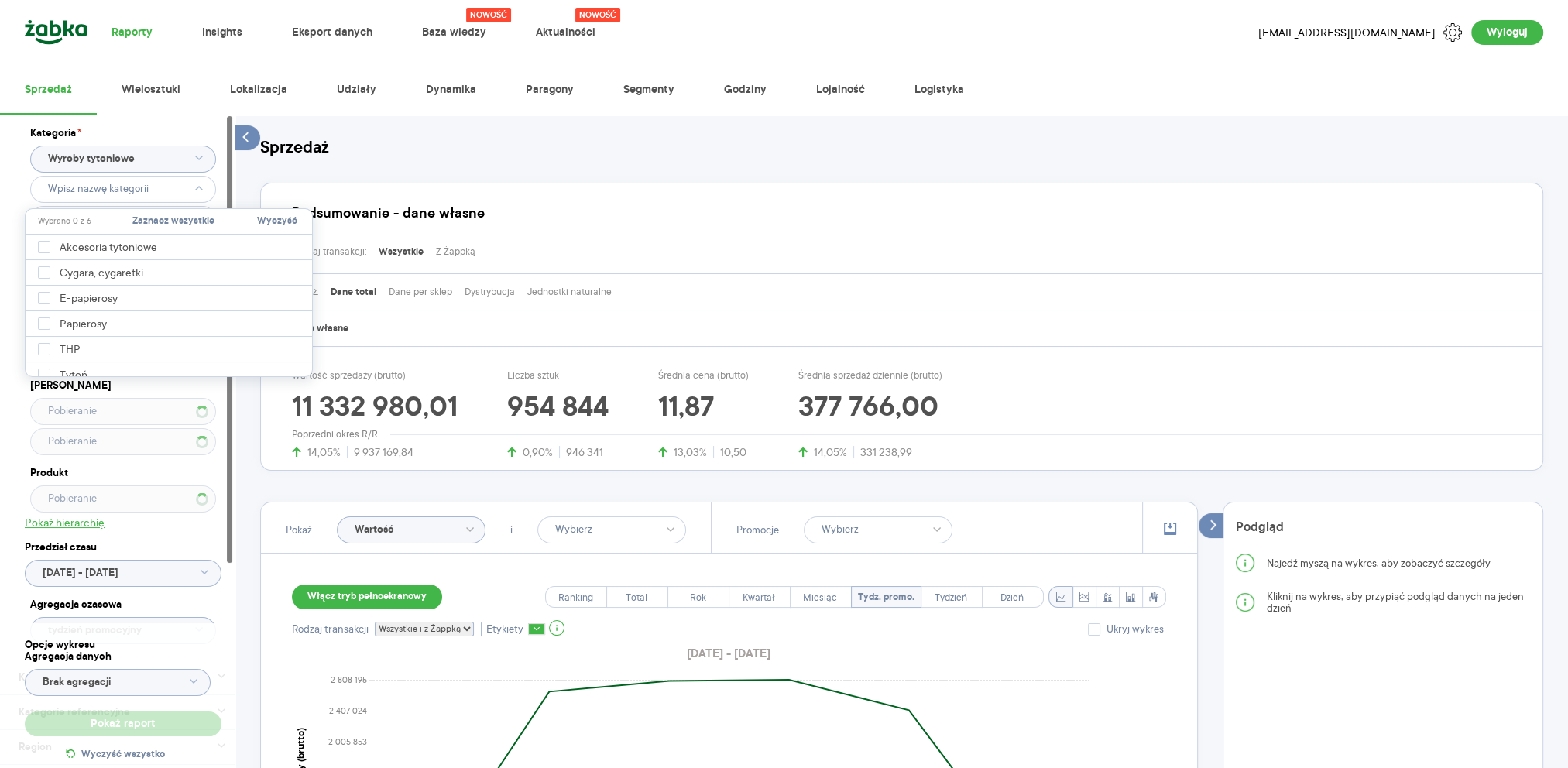 type 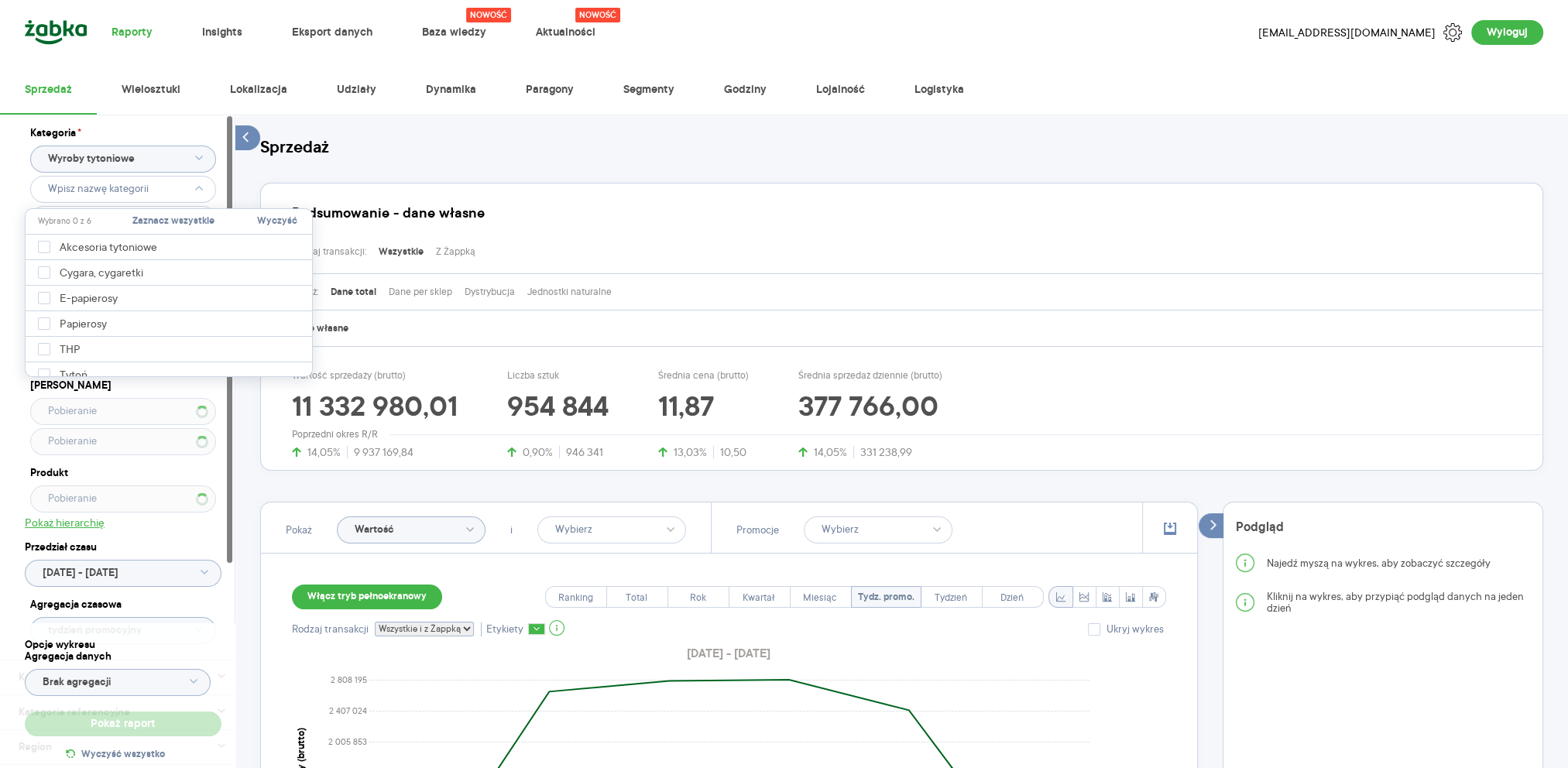 type 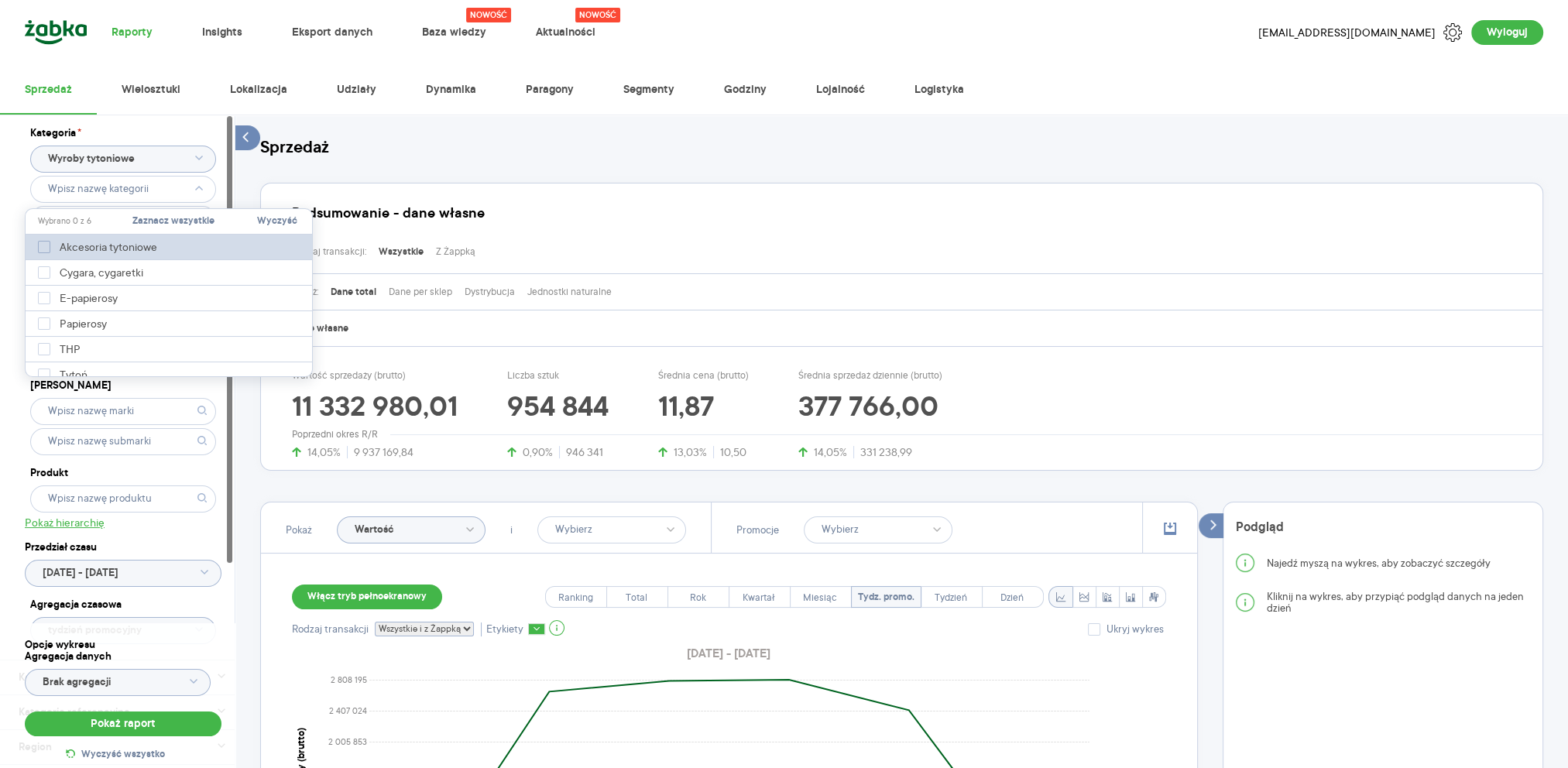 click at bounding box center (44, 247) 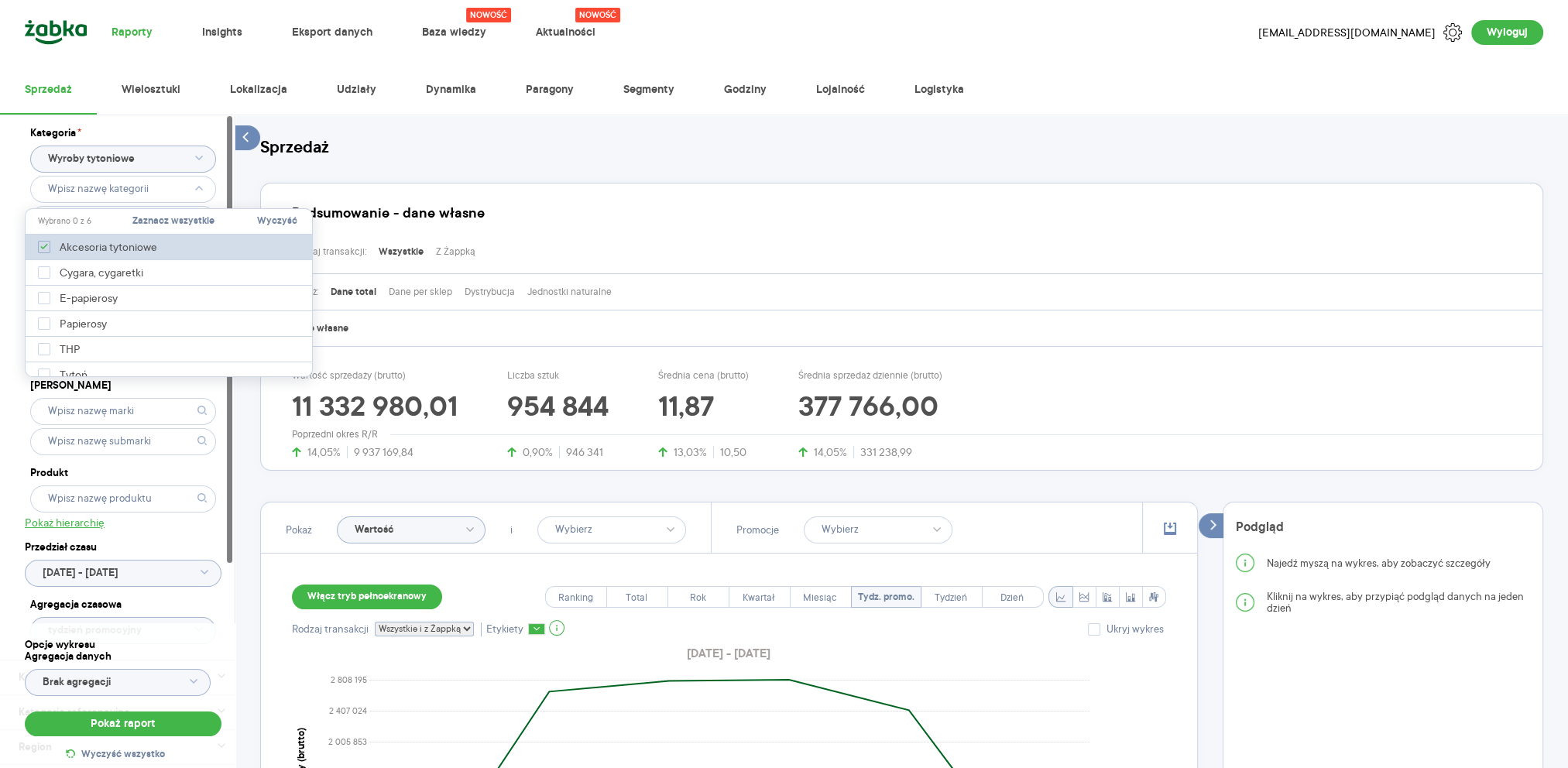 type on "Pobieranie" 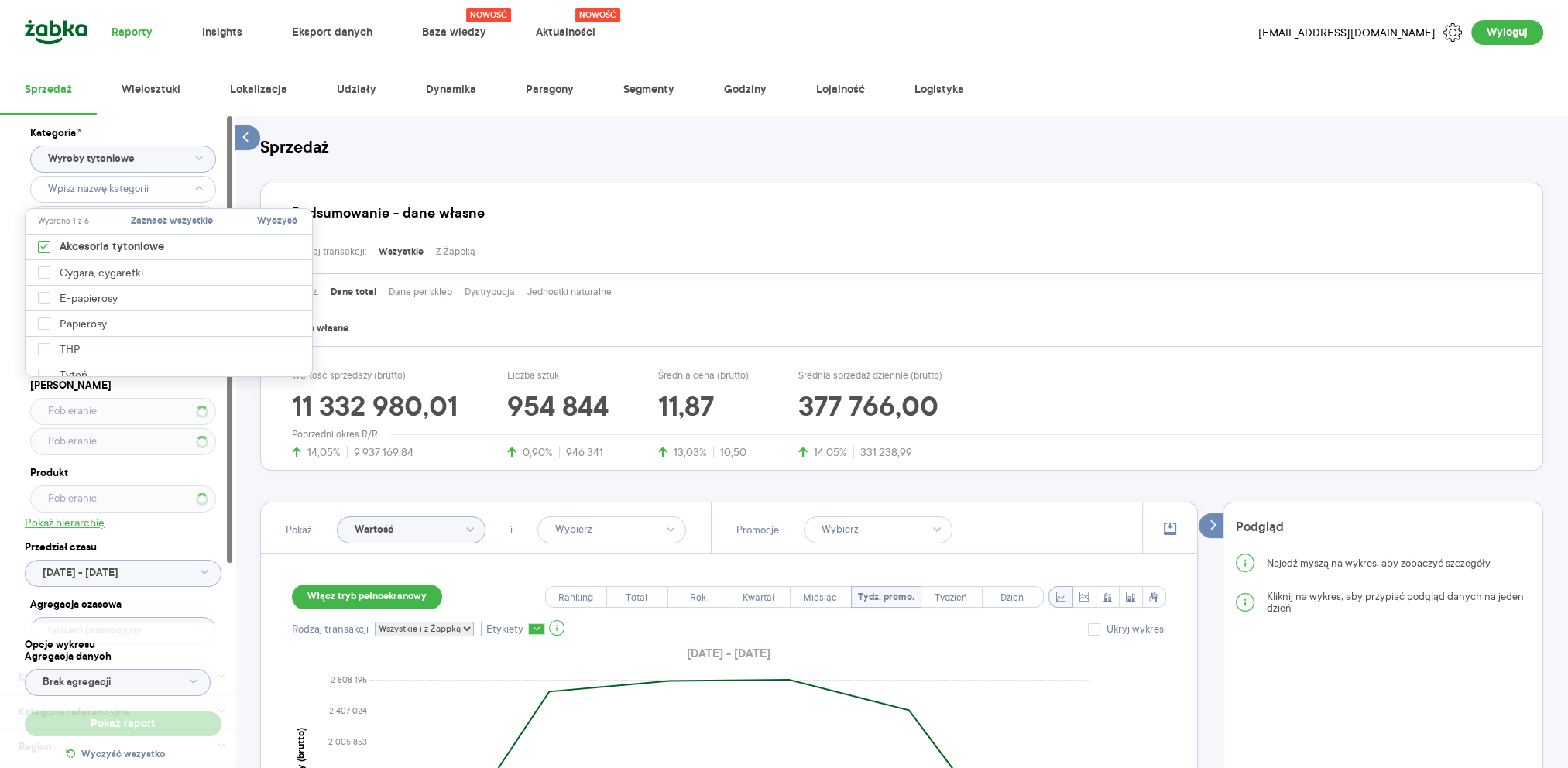 click on "Sprzedaż" at bounding box center [901, 149] 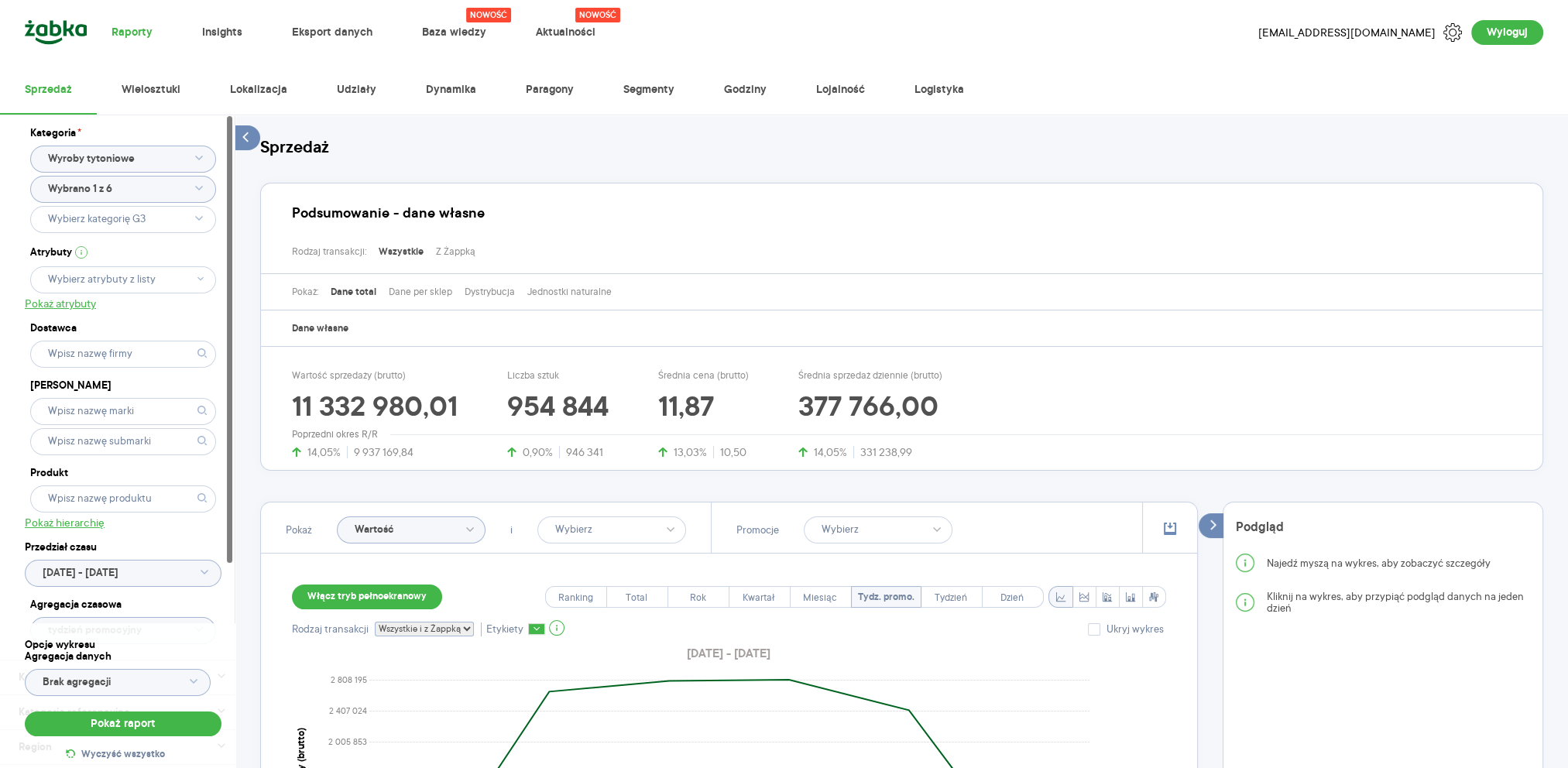 click 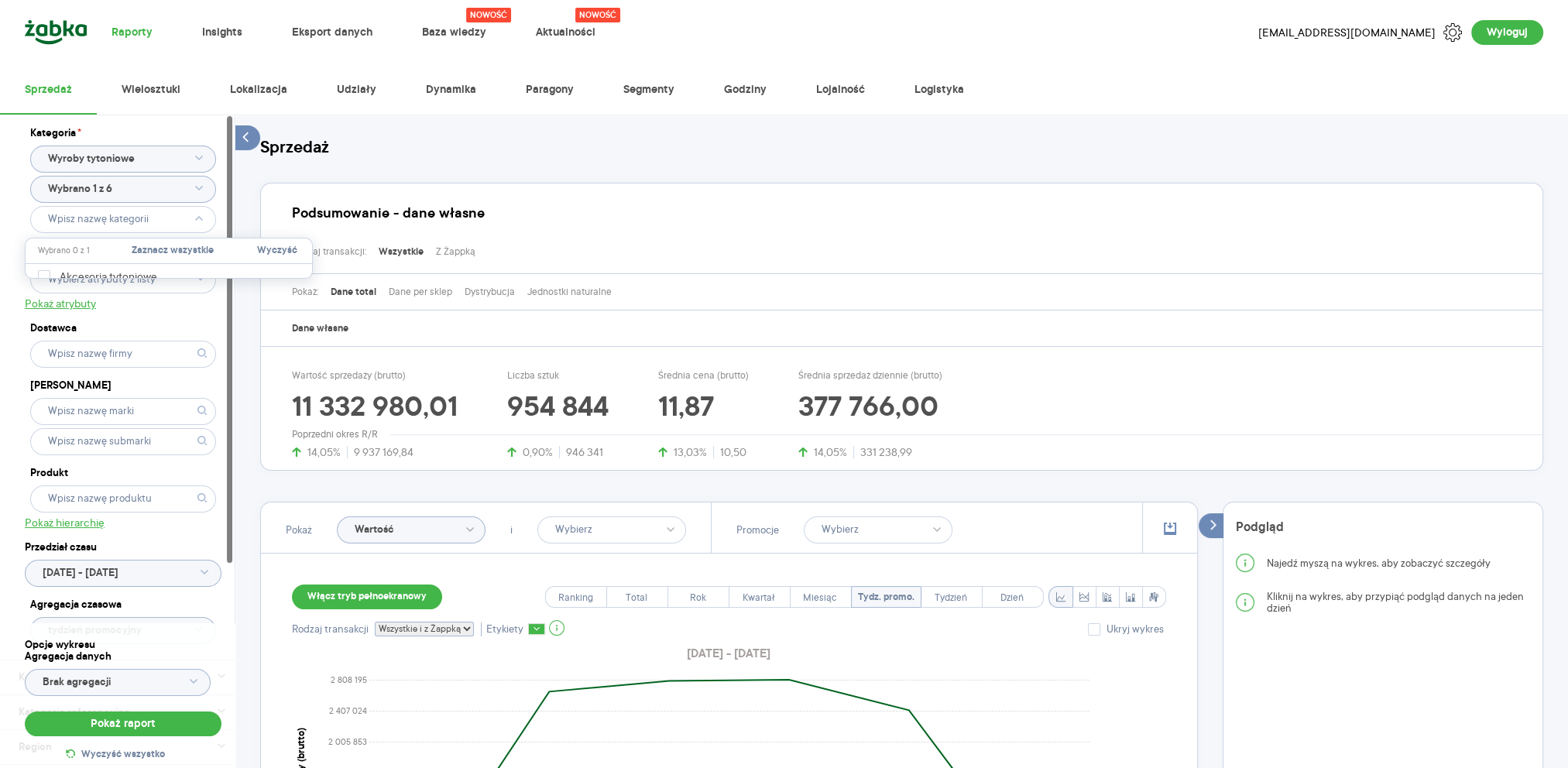 click on "Wybrano 1 z 6" 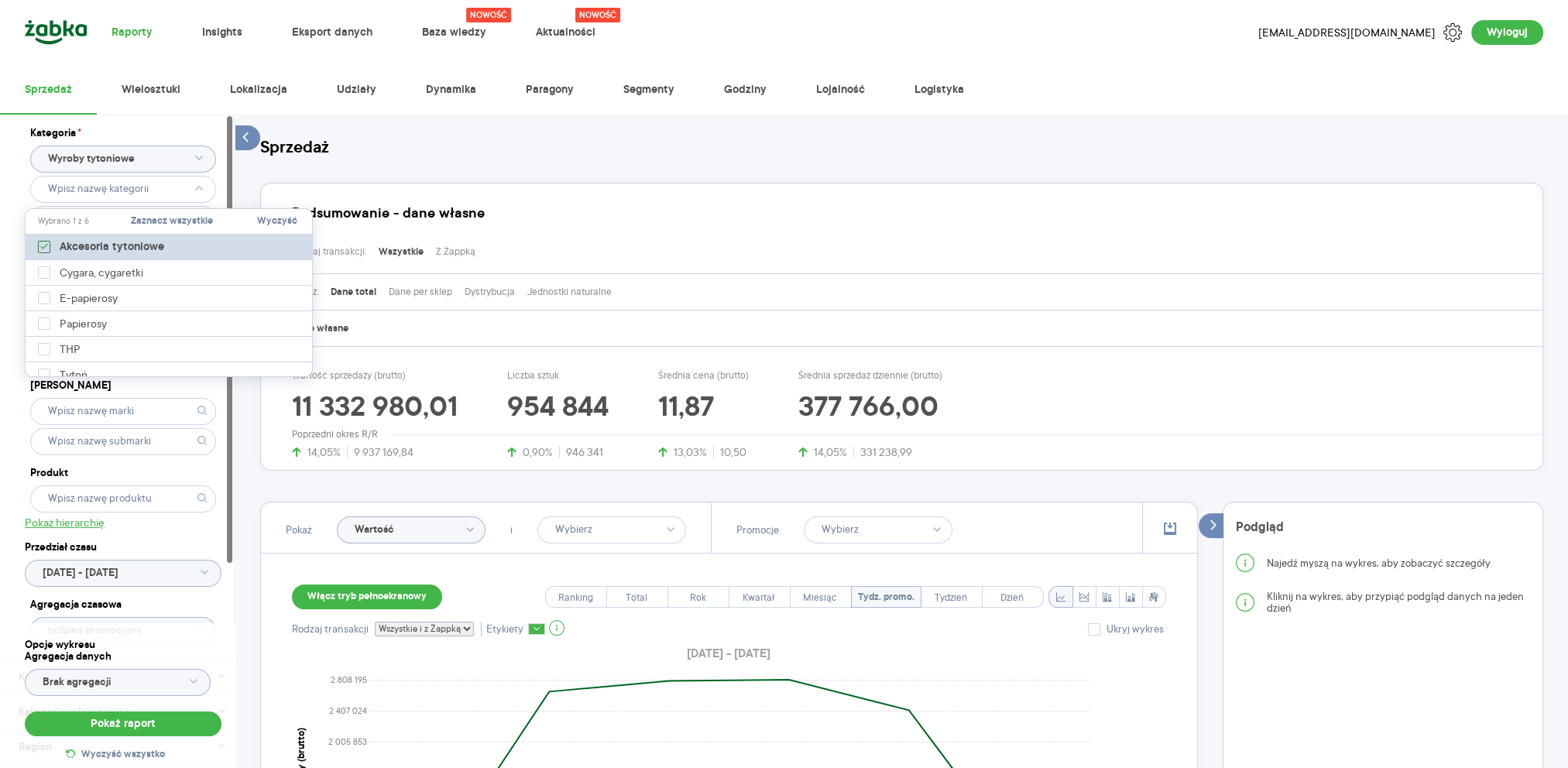 click 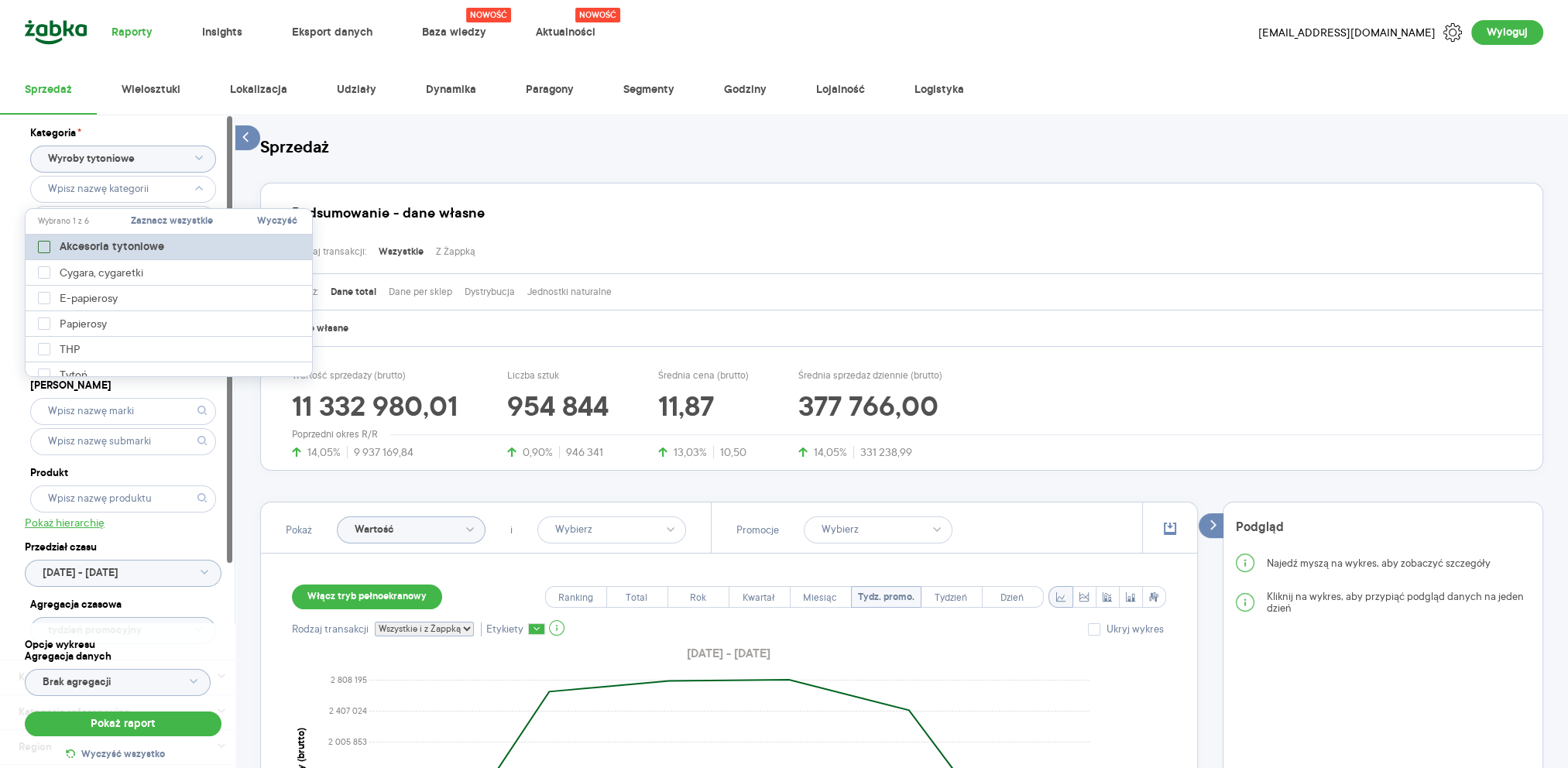 type on "Pobieranie" 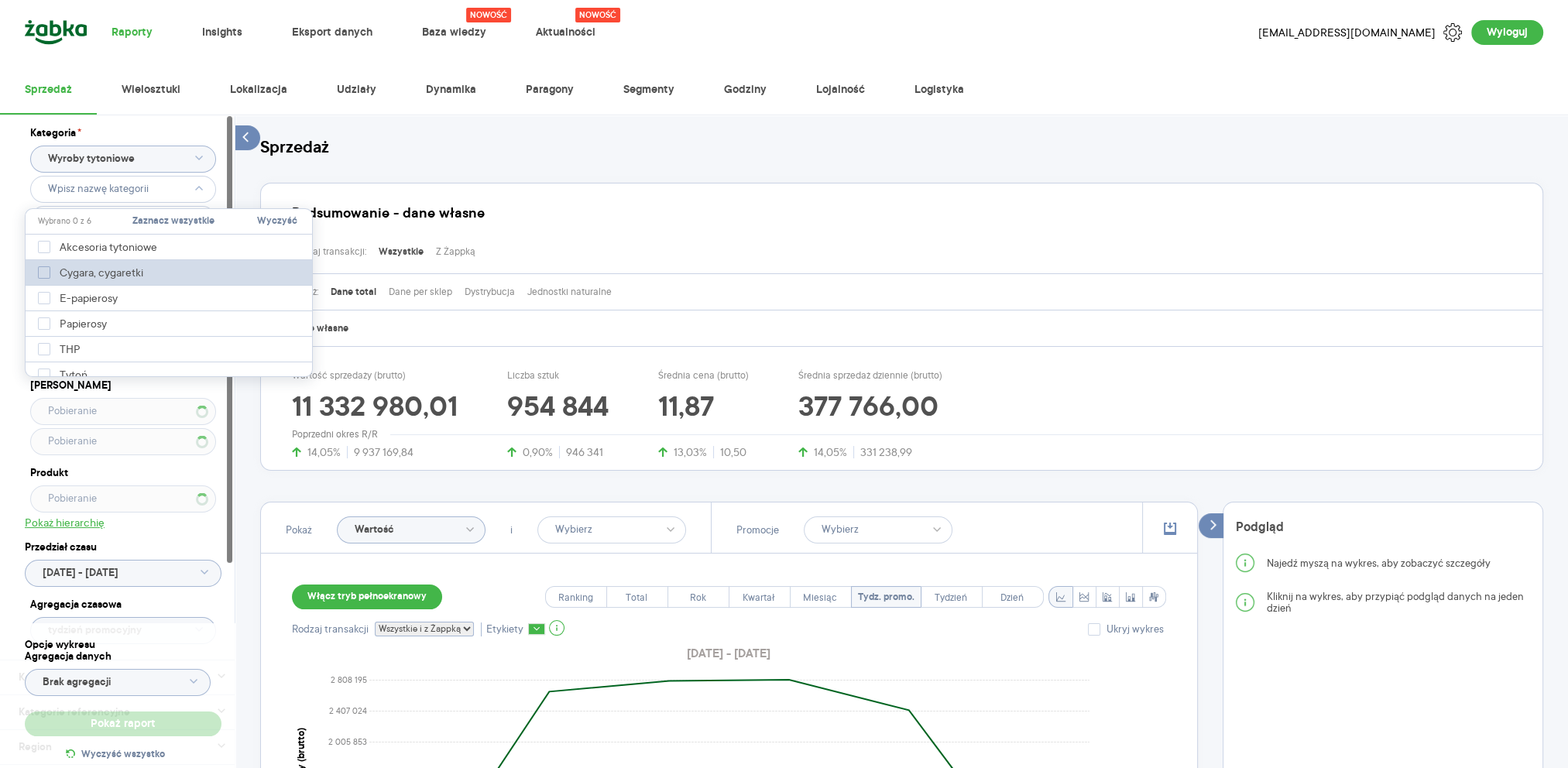 type 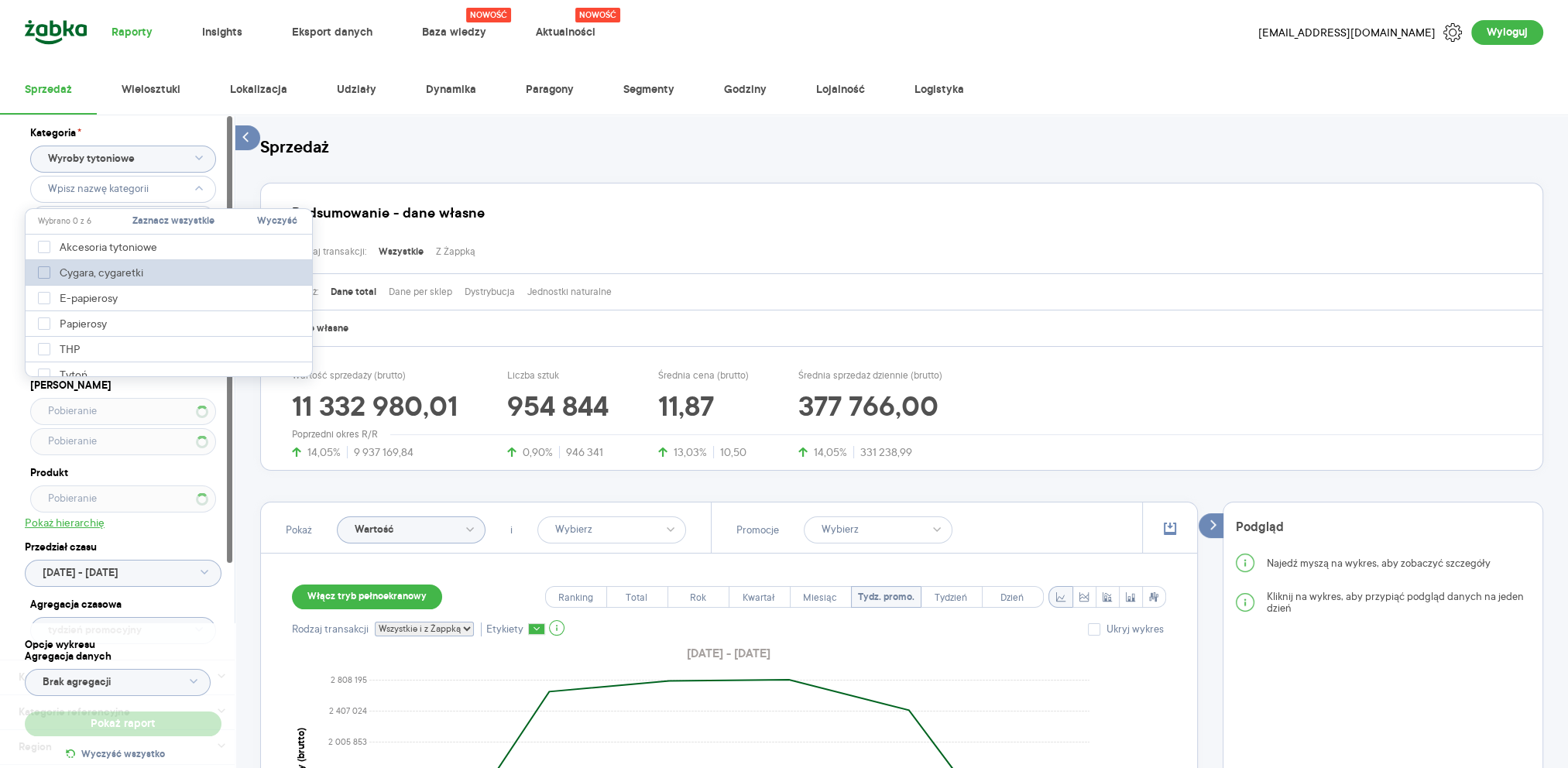 type 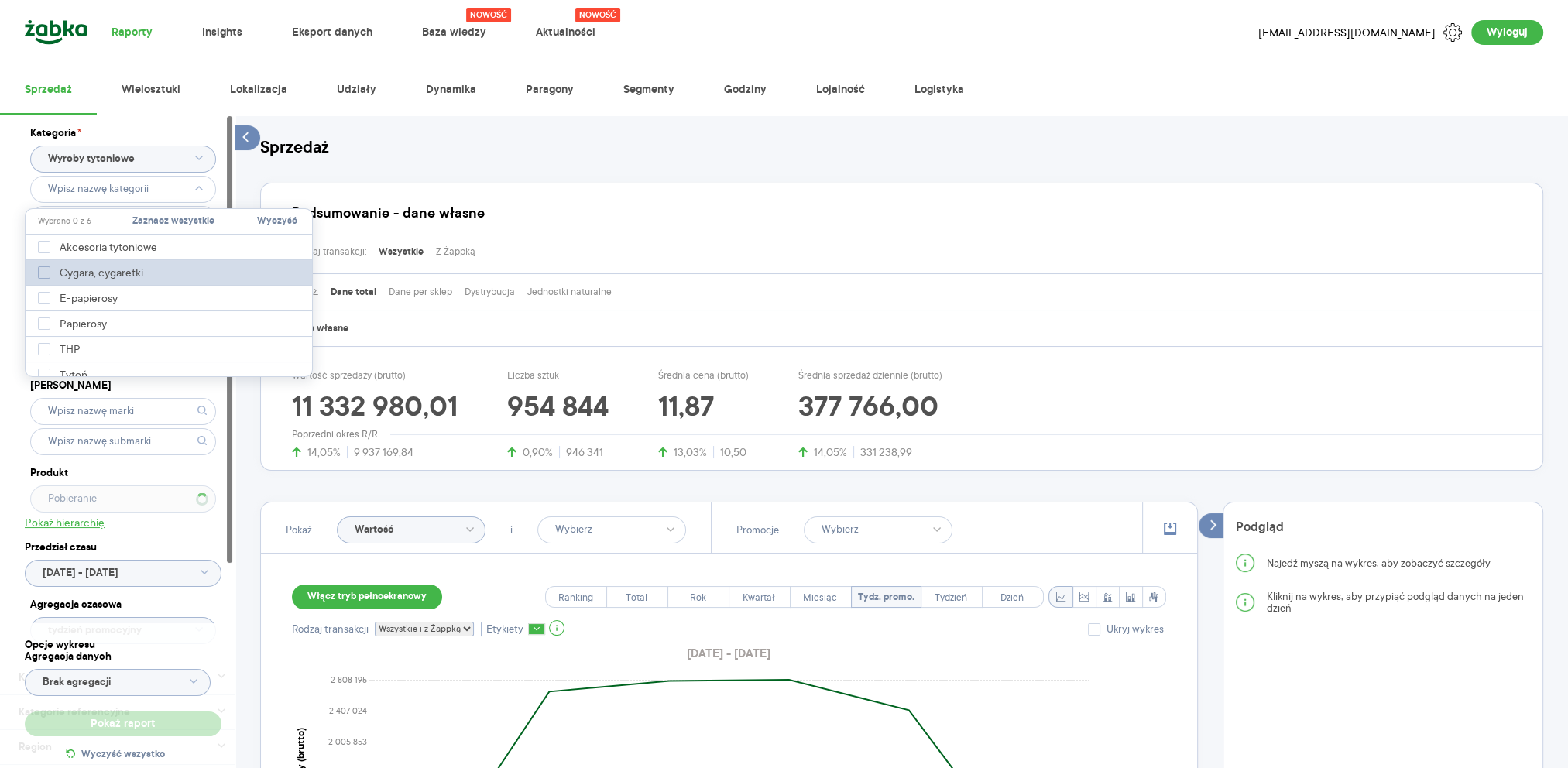click on "Cygara, cygaretki" at bounding box center (94, 273) 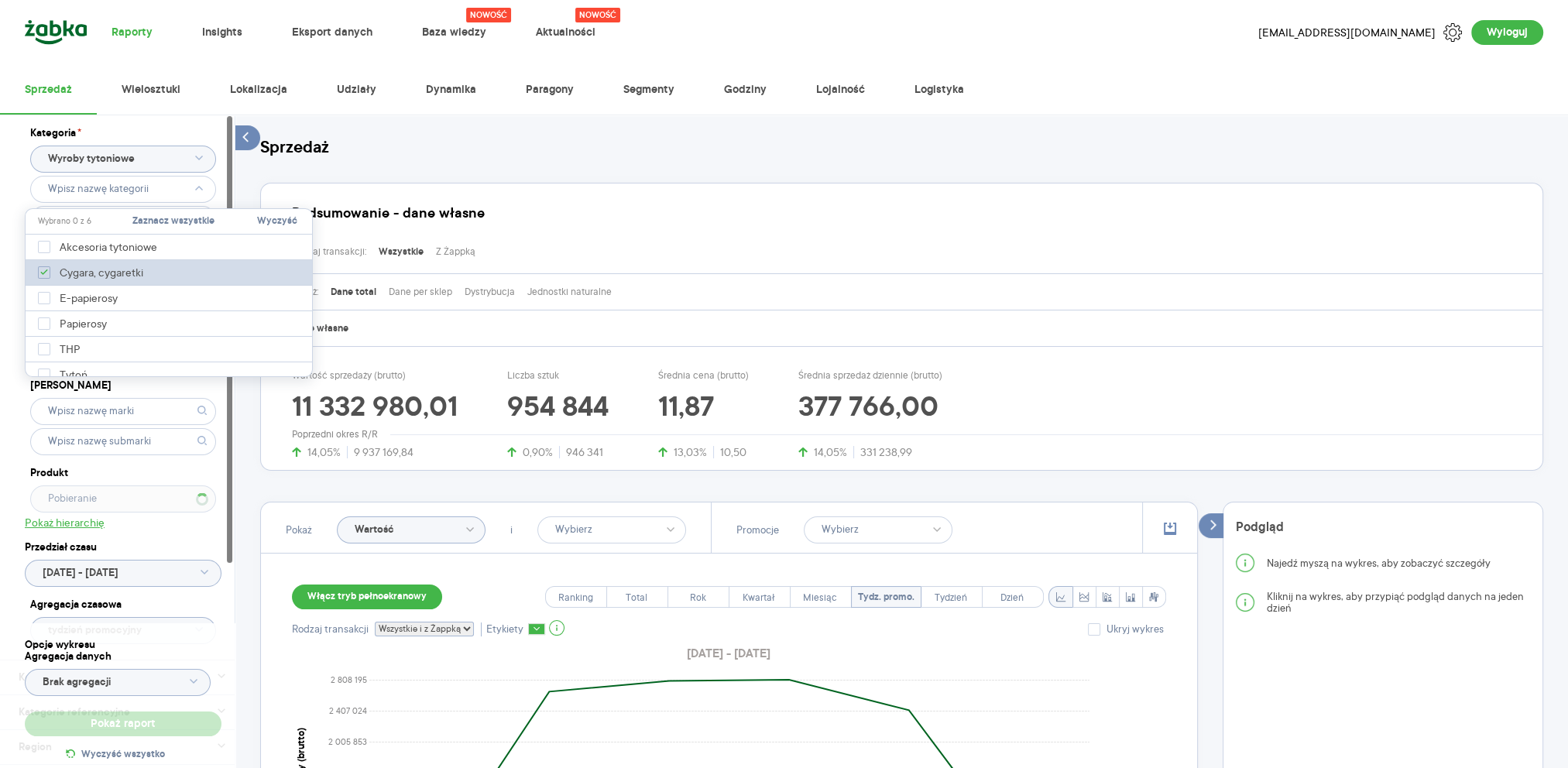type on "Pobieranie" 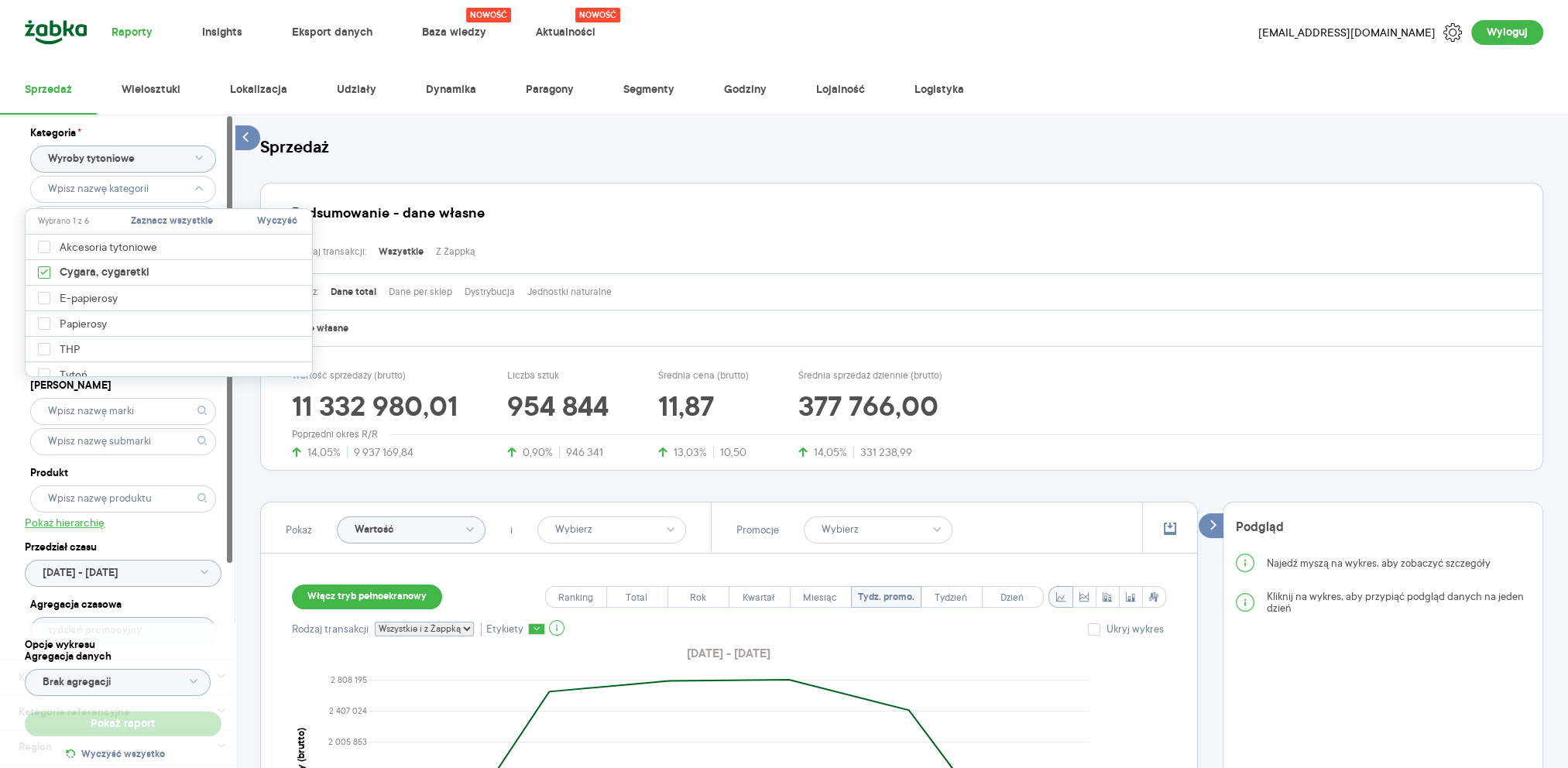 click on "Sprzedaż" at bounding box center (901, 149) 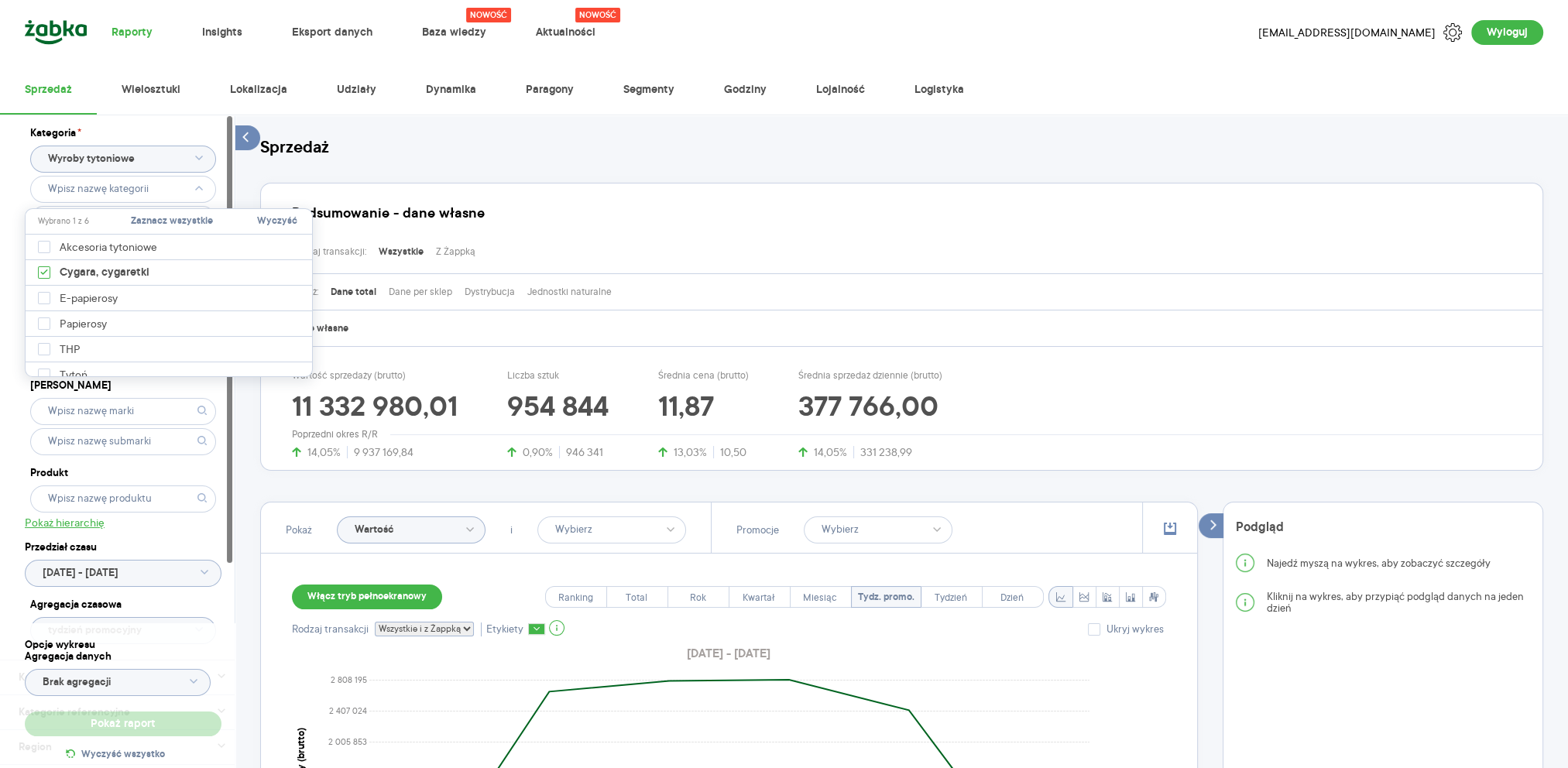 type 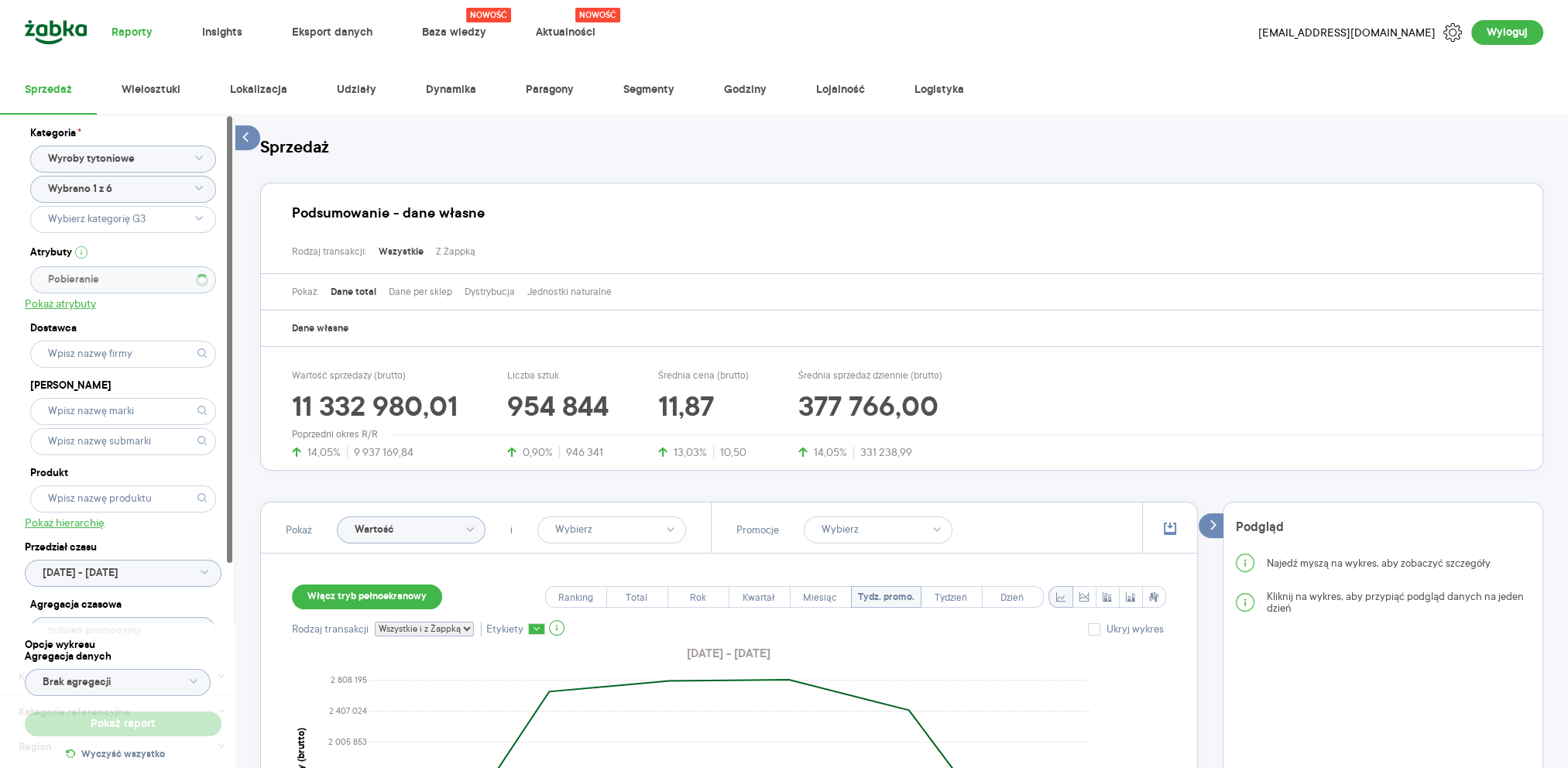 type 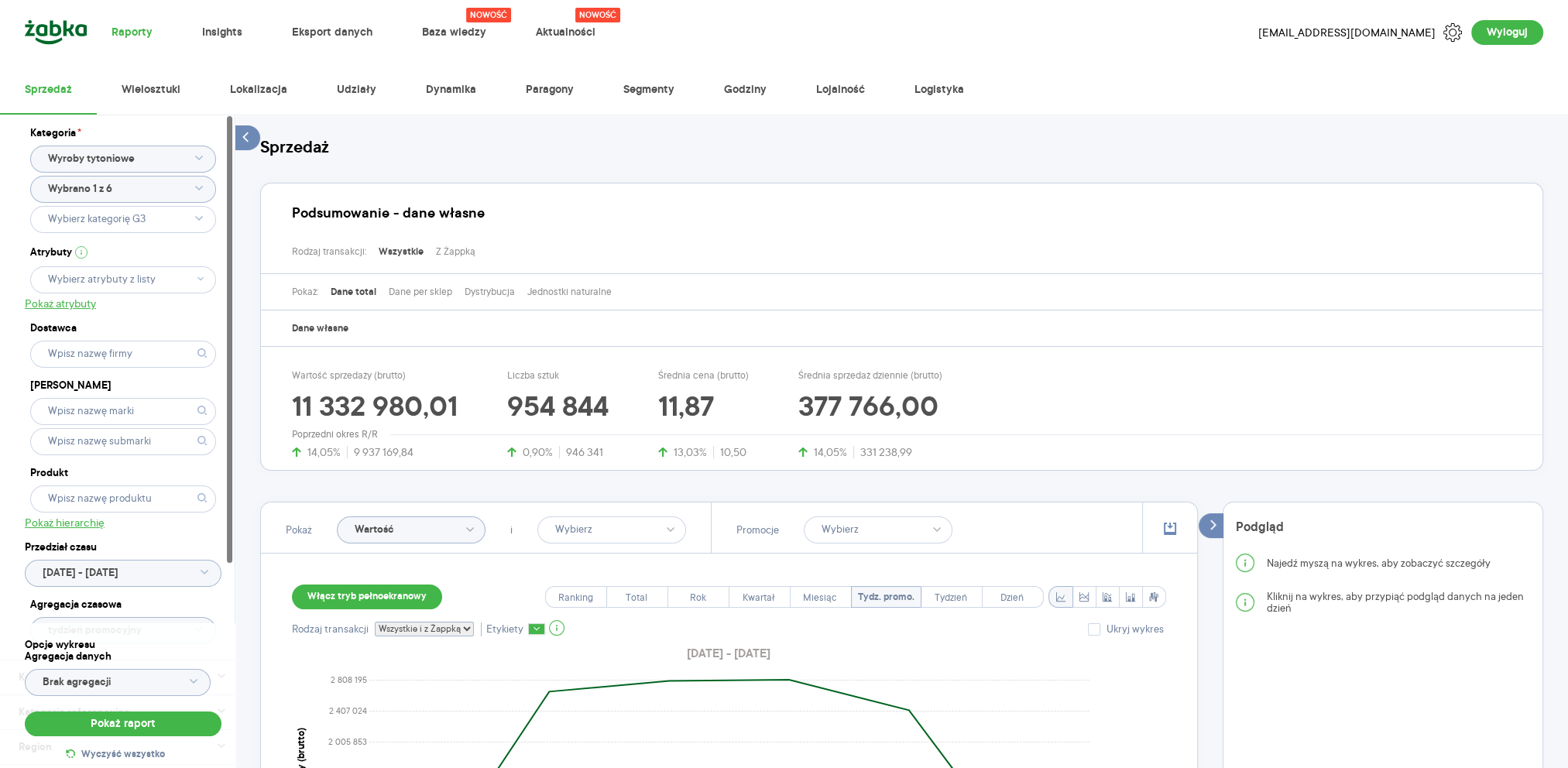 click 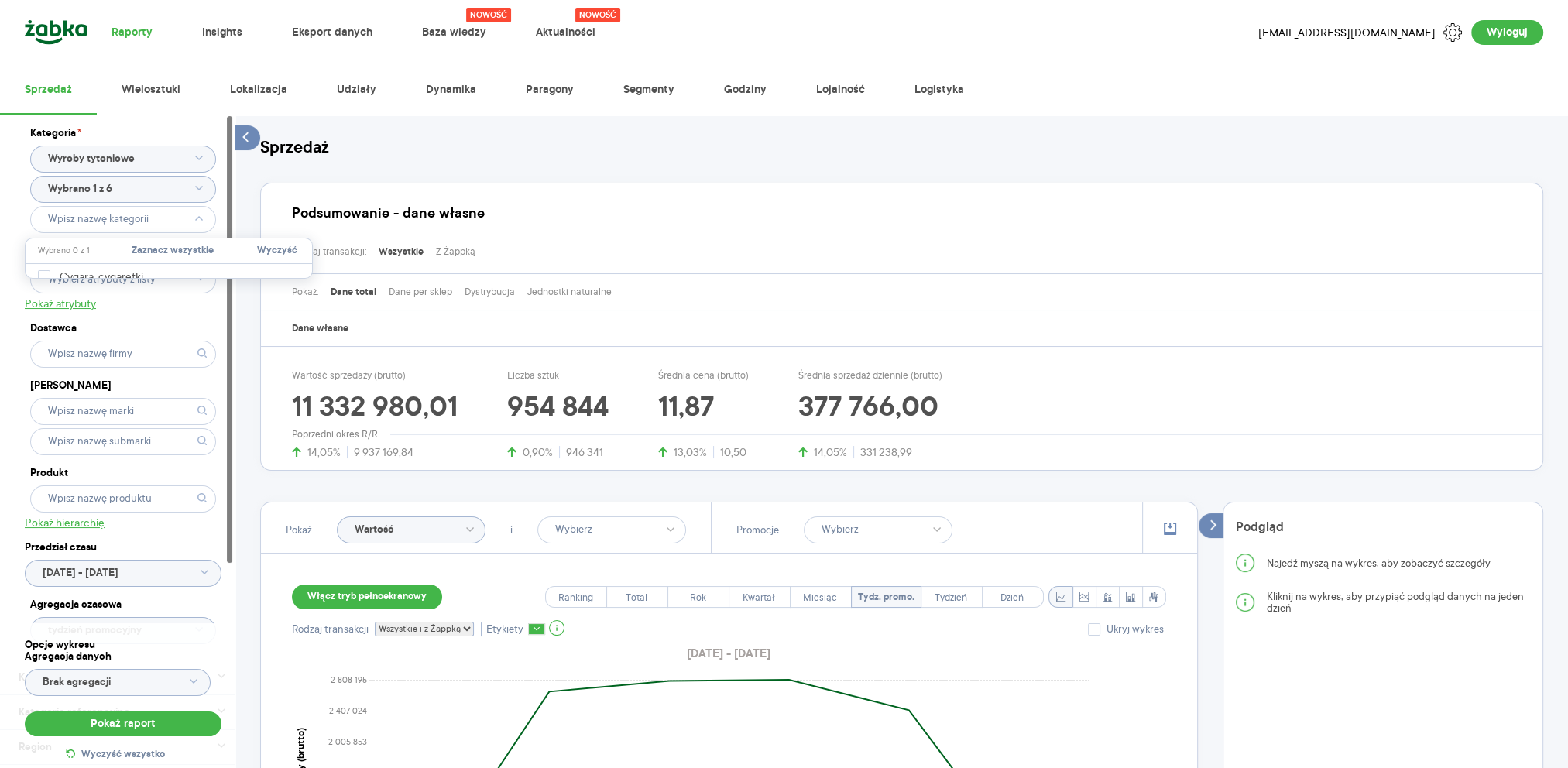 click on "Wybrano 1 z 6" 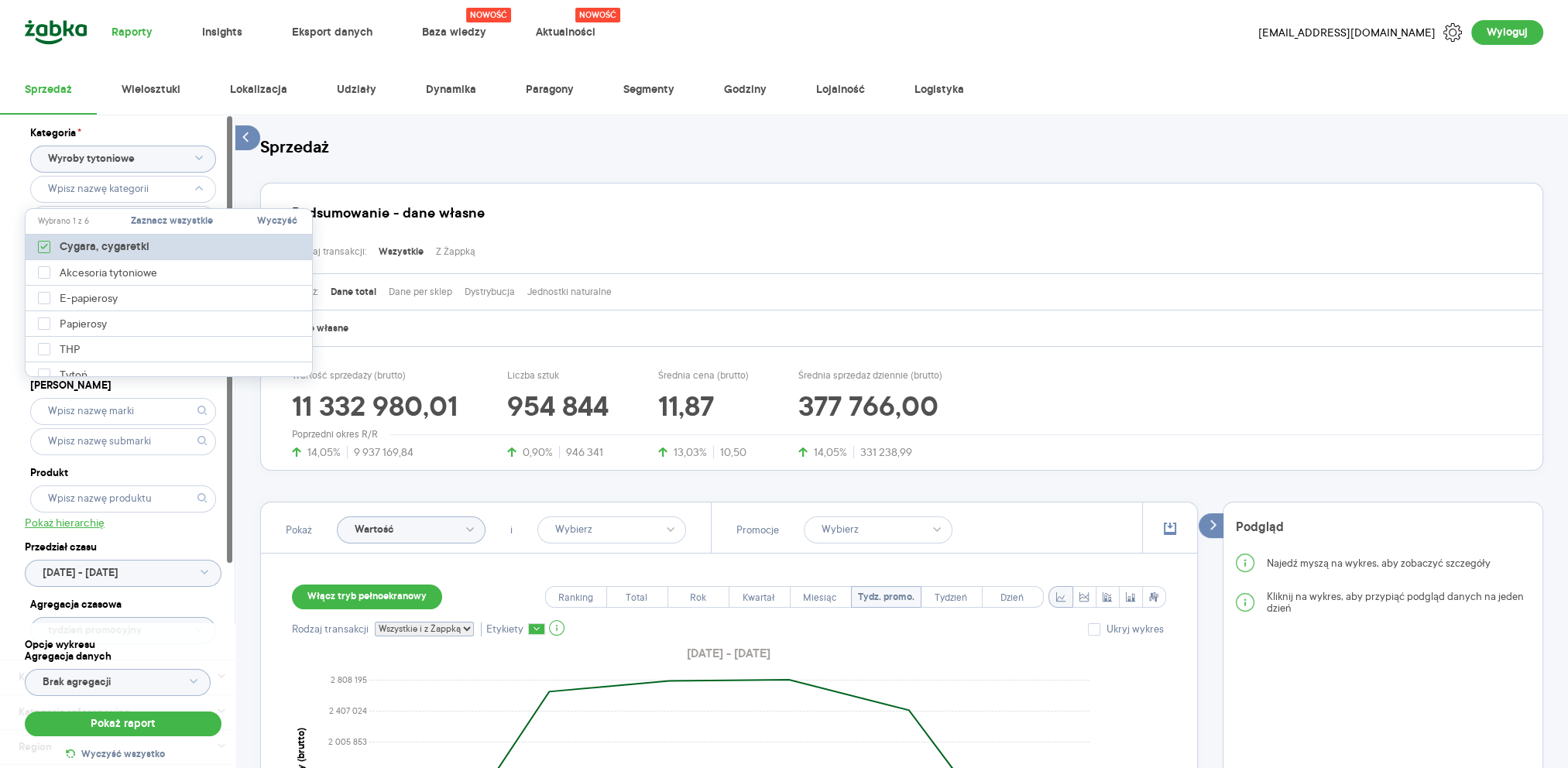 click on "Cygara, cygaretki" at bounding box center [170, 247] 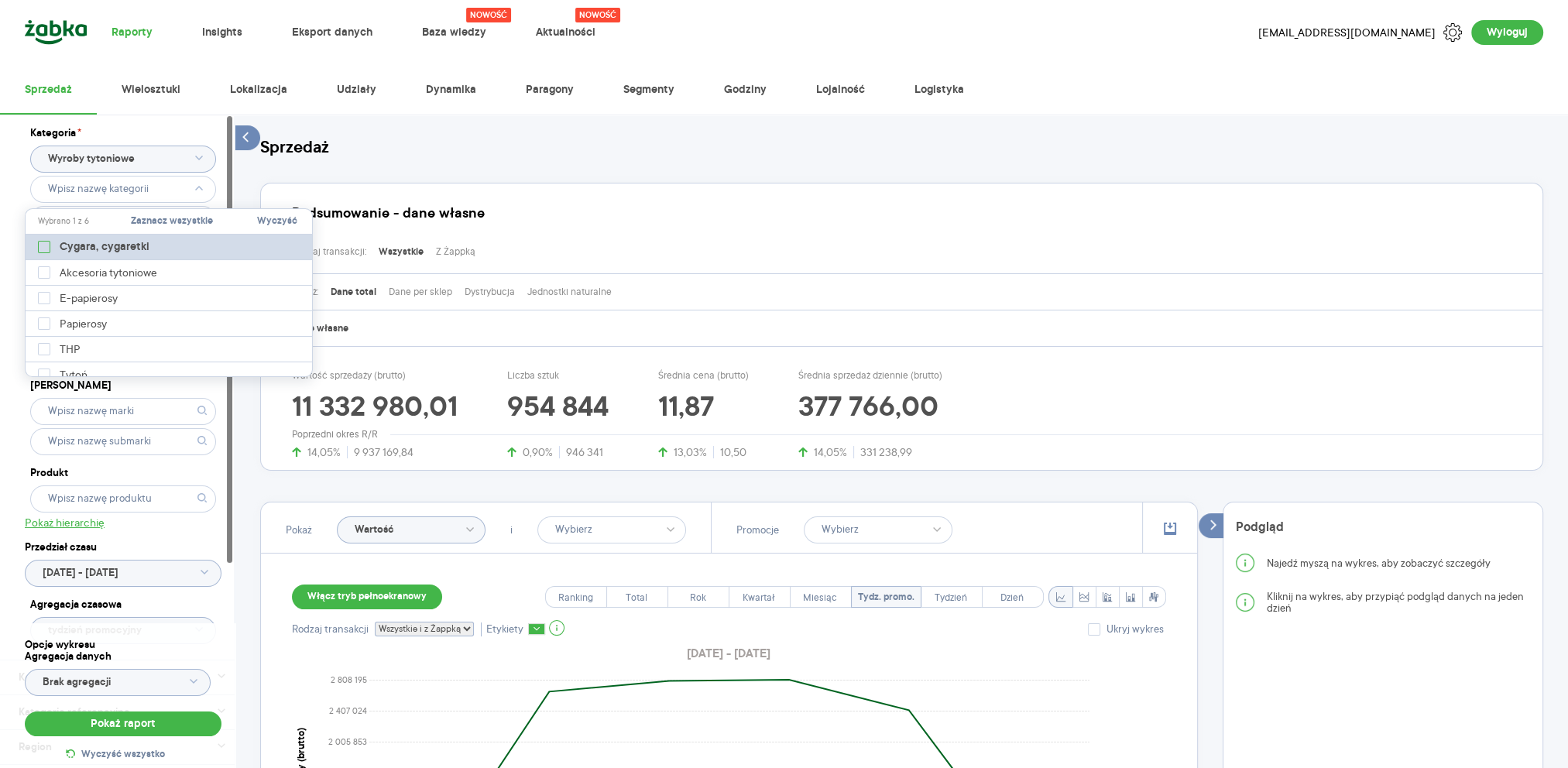 type on "Pobieranie" 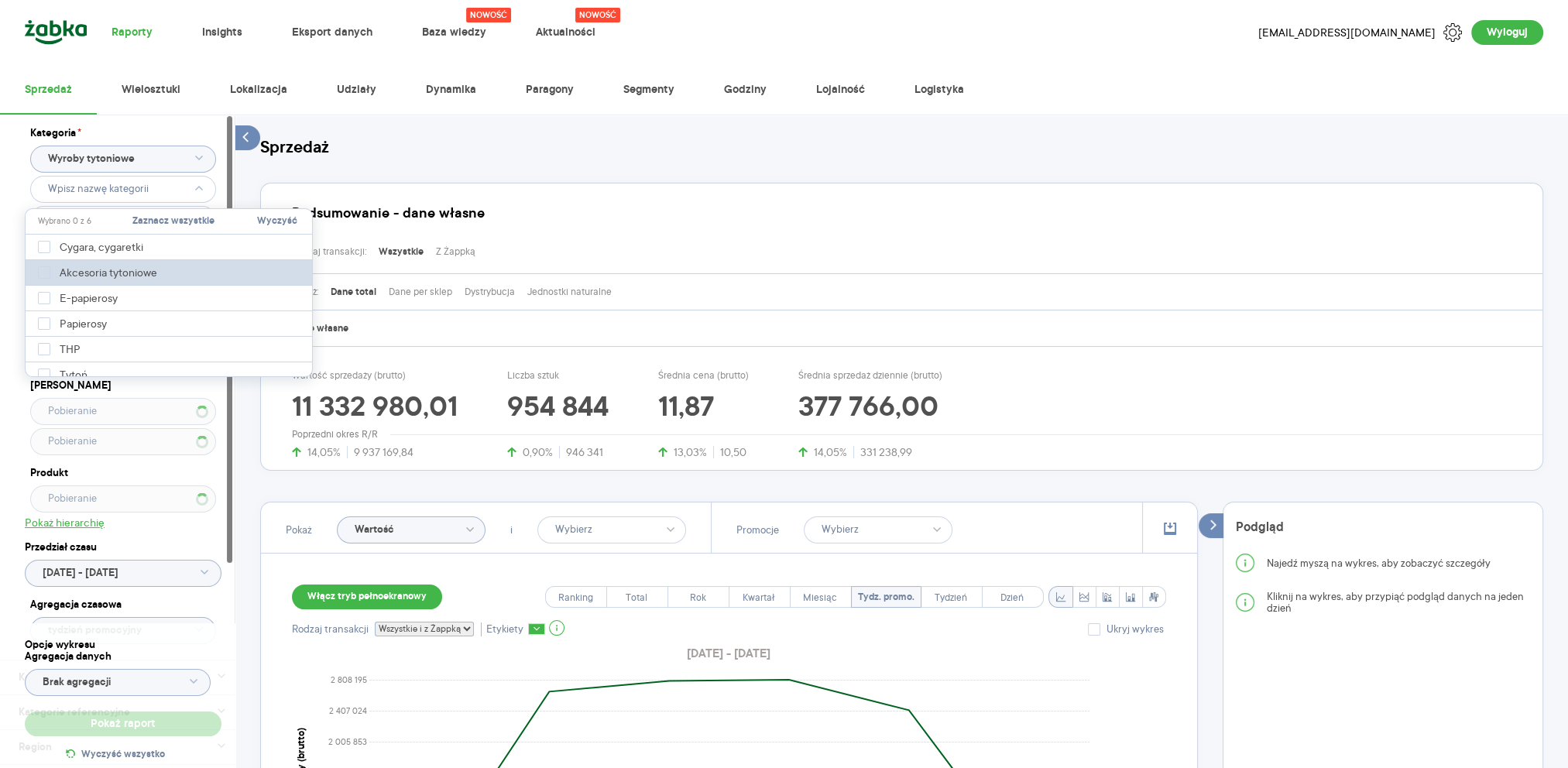 type 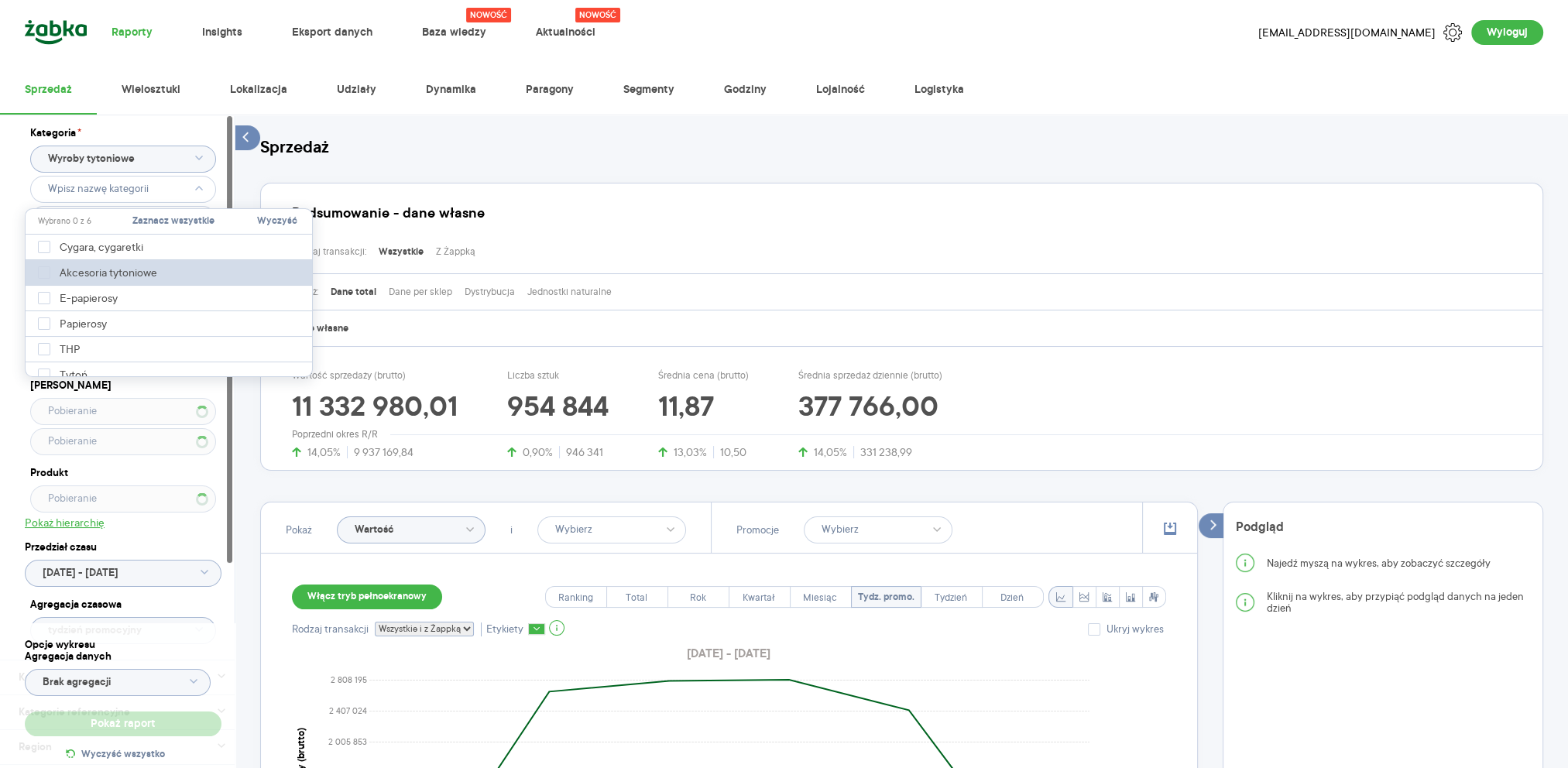 type 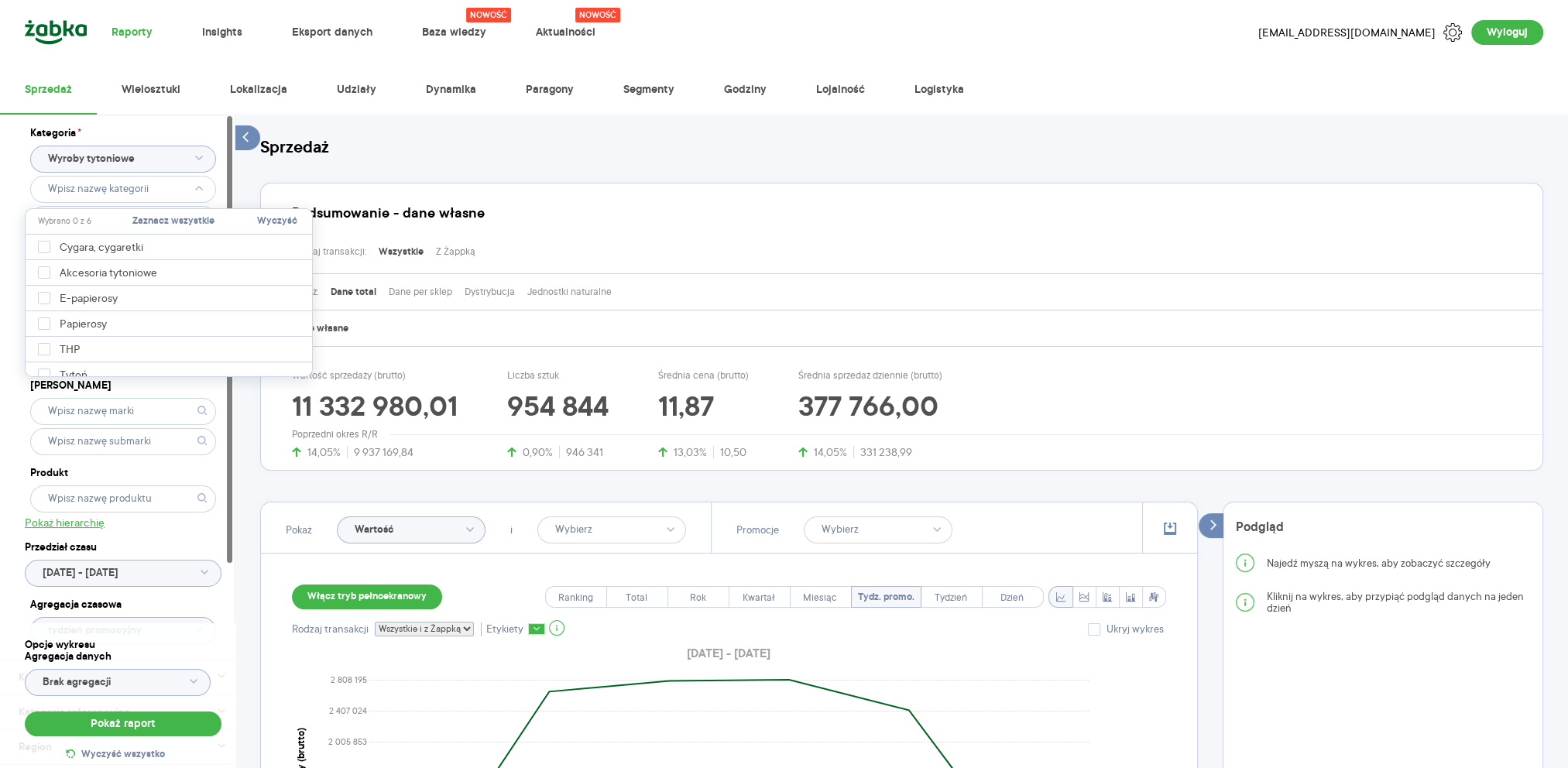 click on "Kategoria * Wyroby tytoniowe Atrybuty Pokaż atrybuty Dostawca Marka Produkt Pokaż hierarchię Przedział czasu 2025.06.03 - 2025.07.02 Agregacja czasowa tydzień promocyjny Konkurencja Pokaż dane konkurencji z opóźnieniem Dostawca Marka Produkt Kategorie referencyjne Region Rodzaje sklepów Rodzaje transakcji Wszystkie, Z Żappką Like For Like Uwzględnij LFL Opcje wykresu Agregacja danych Brak agregacji Pokaż raport Wyczyść wszystko Sprzedaż Podsumowanie - dane własne Rodzaj transakcji: Wszystkie Z Żappką Pokaż: Dane total Dane per sklep Dystrybucja Jednostki naturalne Dane własne Wartość sprzedaży (brutto) 11 332 980,01 14,05% 9 937 169,84 Liczba sztuk 954 844 0,90% 946 341 Średnia cena (brutto) 11,87 13,03% 10,50 Średnia sprzedaż dziennie (brutto) 377 766,00 14,05% 331 238,99 Poprzedni okres R/R Pokaż Wartość i Promocje Włącz tryb pełnoekranowy Ranking Total Rok Kwartał Miesiąc Tydz. promo. Tydzień Dzień Rodzaj transakcji Wszystkie i z Żappką Wszystkie Z Żappką Etykiety 0" at bounding box center (901, 725) 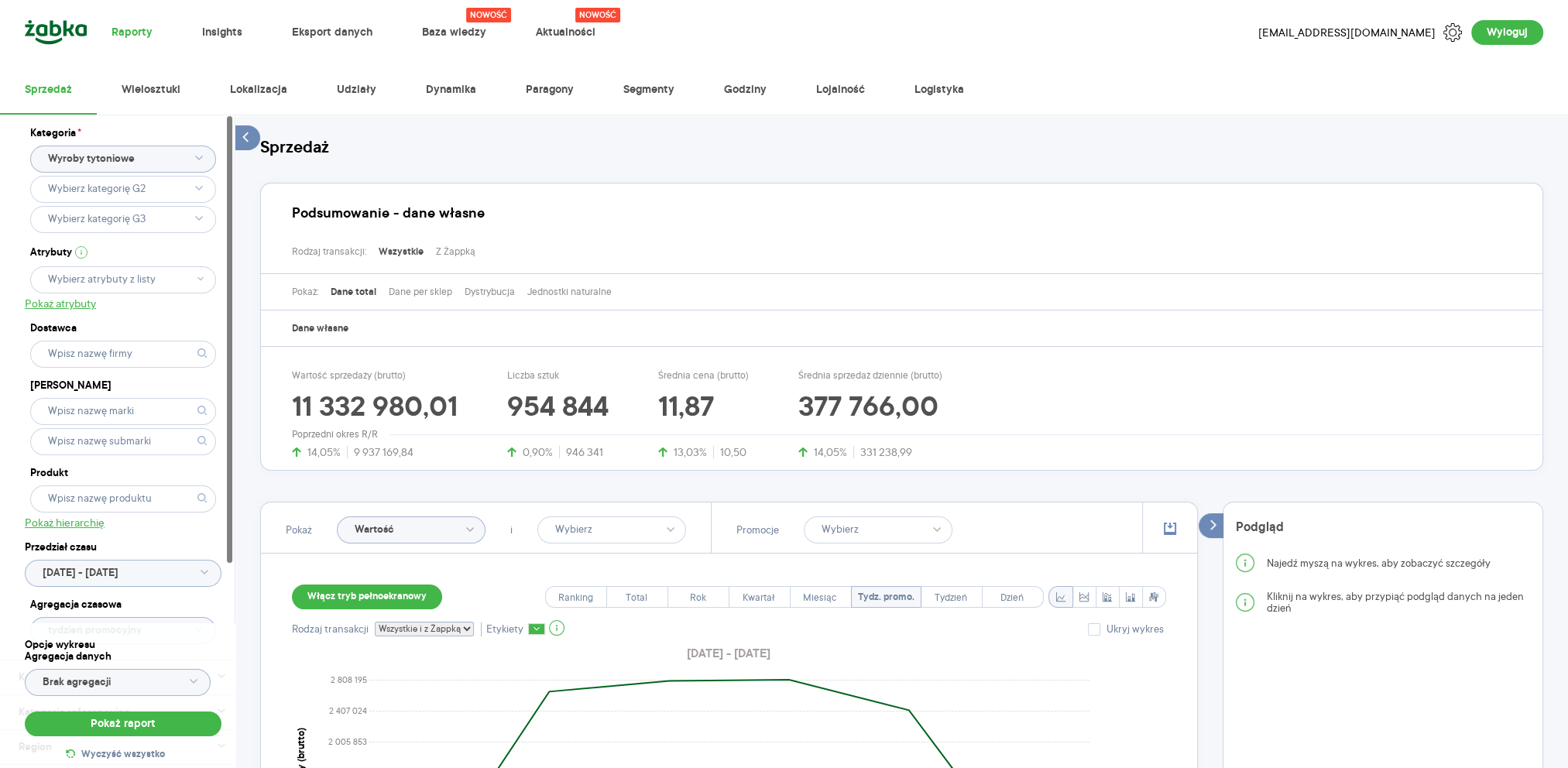 click 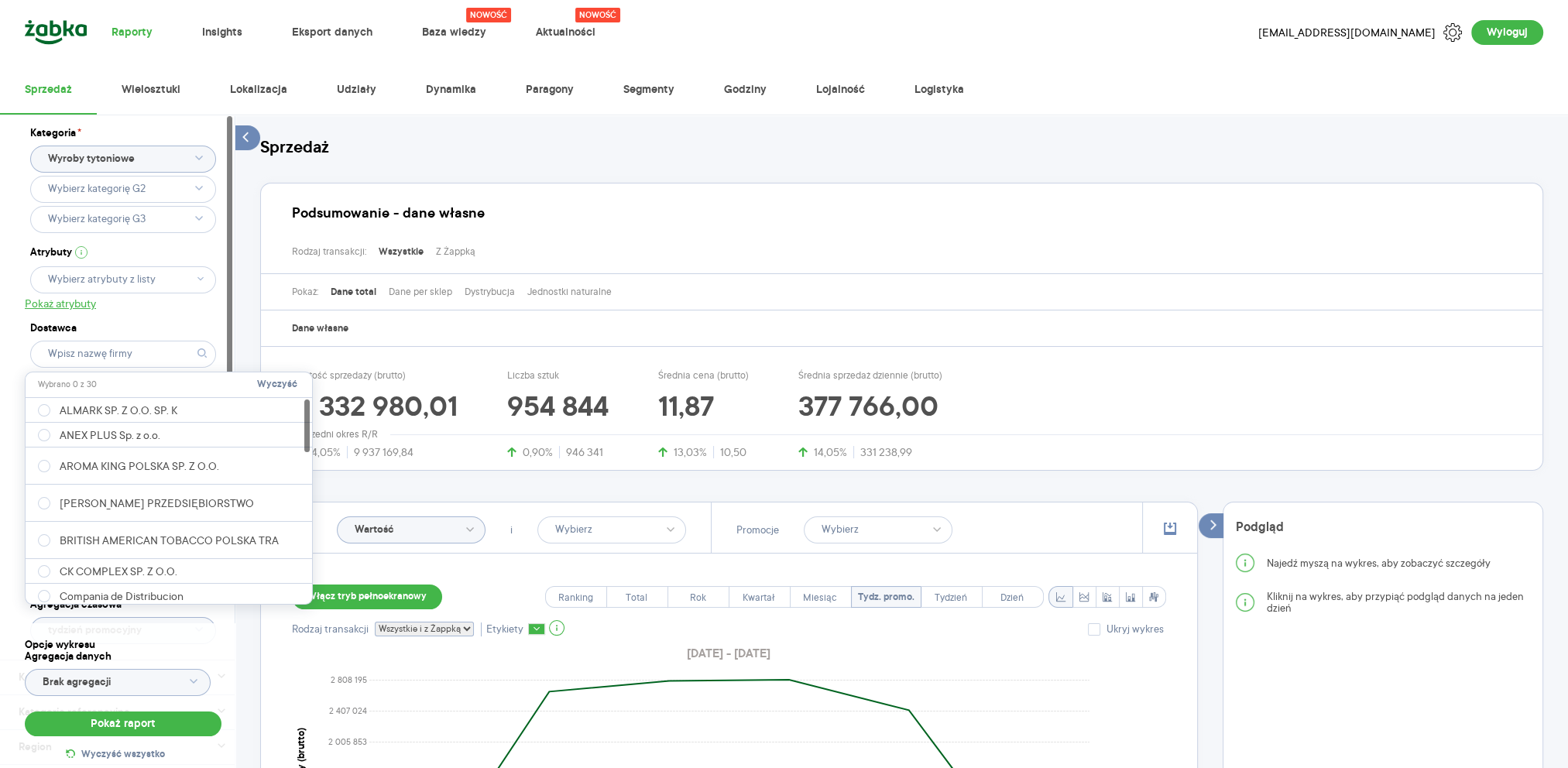scroll, scrollTop: 0, scrollLeft: 0, axis: both 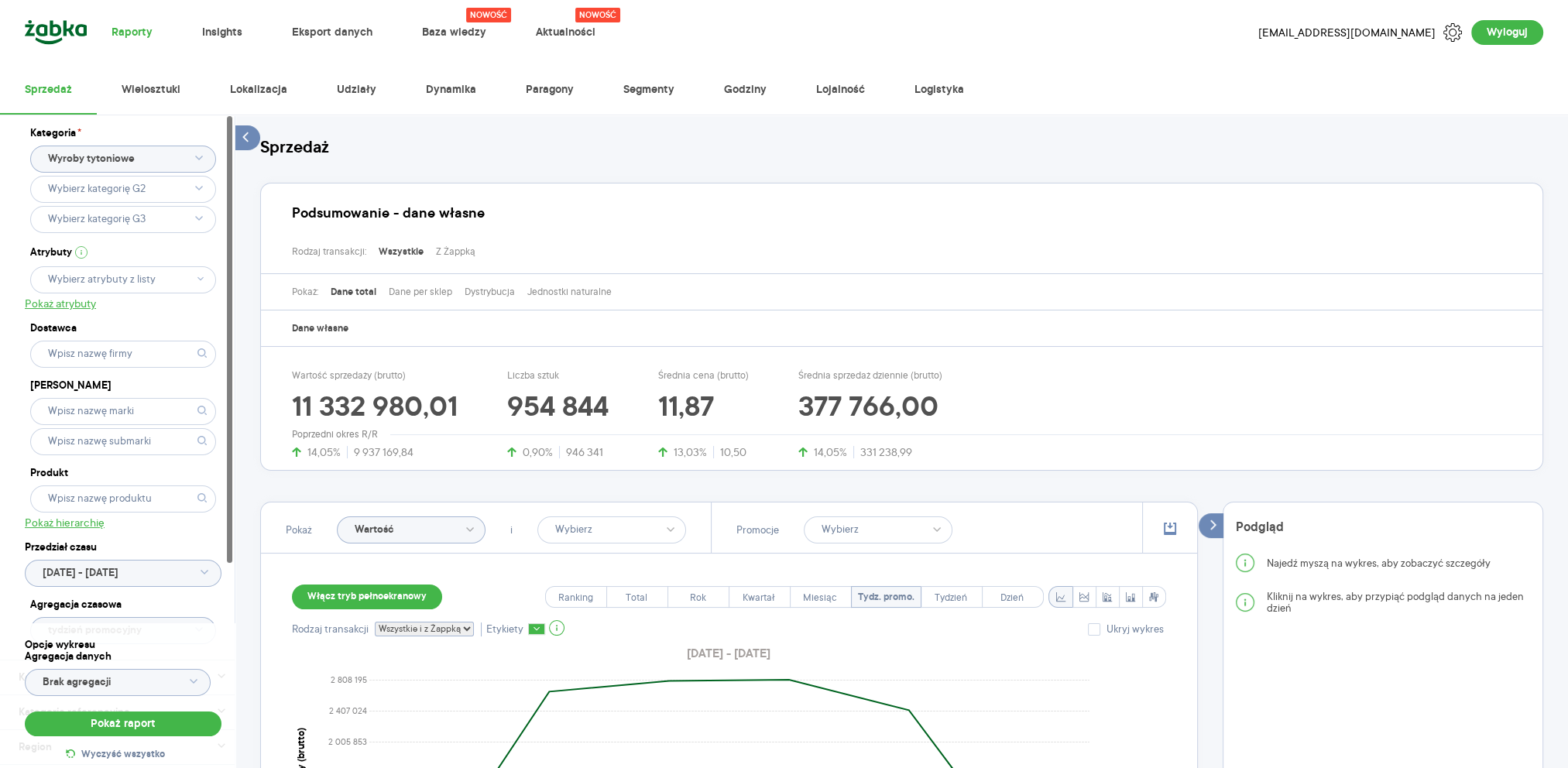 click 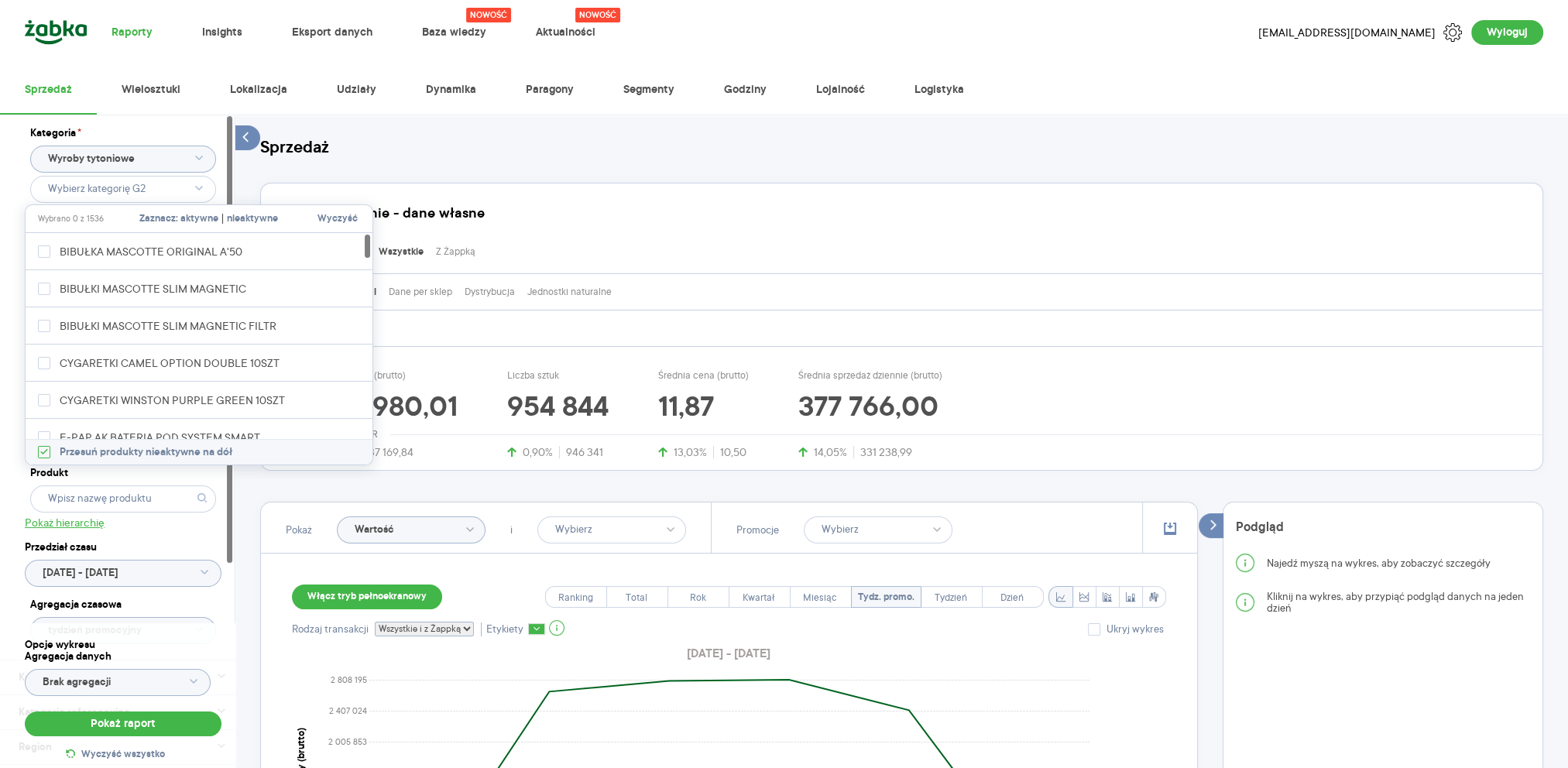 click on "Rodzaj transakcji: Wszystkie Z Żappką" at bounding box center (908, 248) 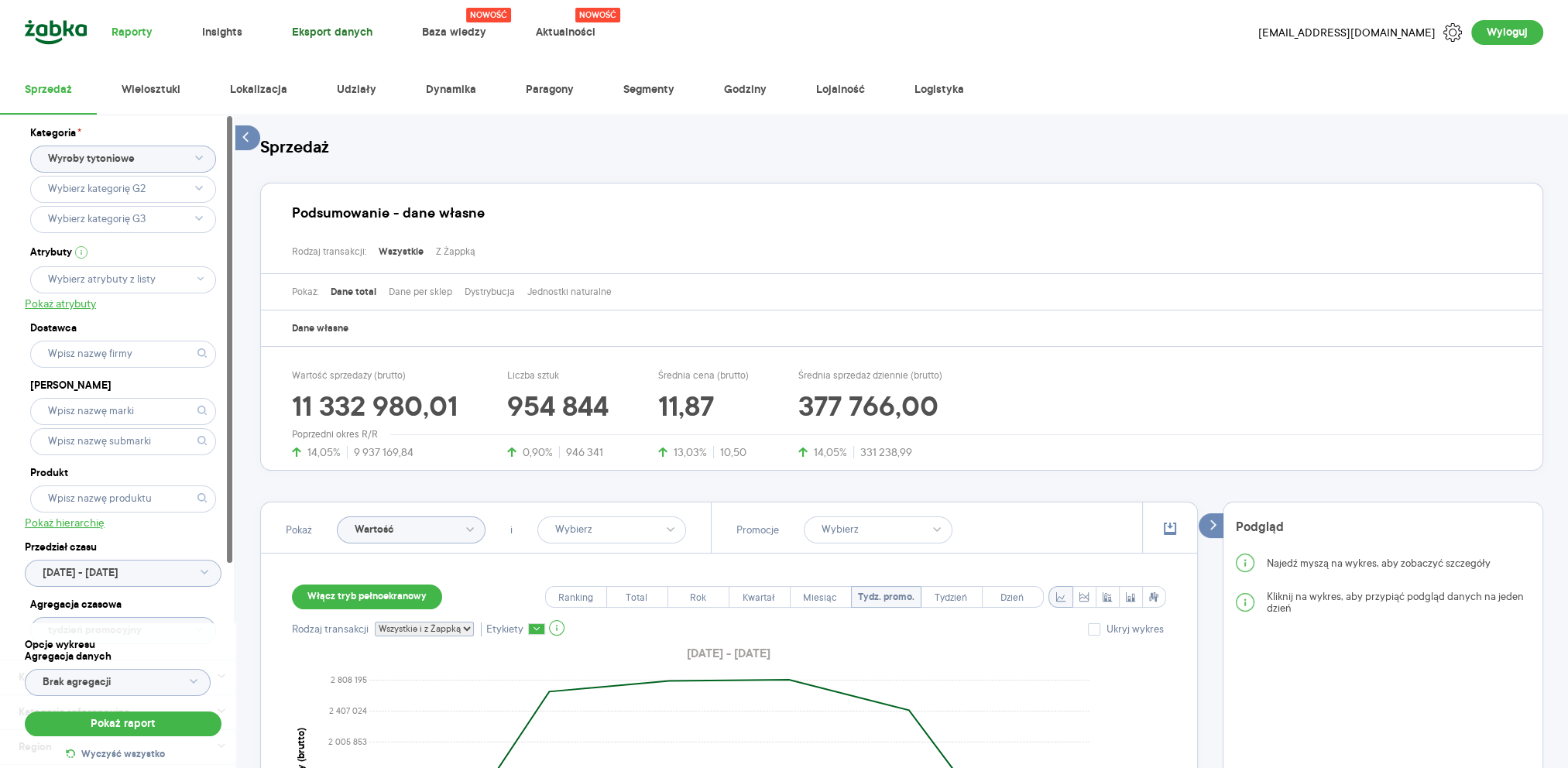 click on "Eksport danych" at bounding box center [332, 33] 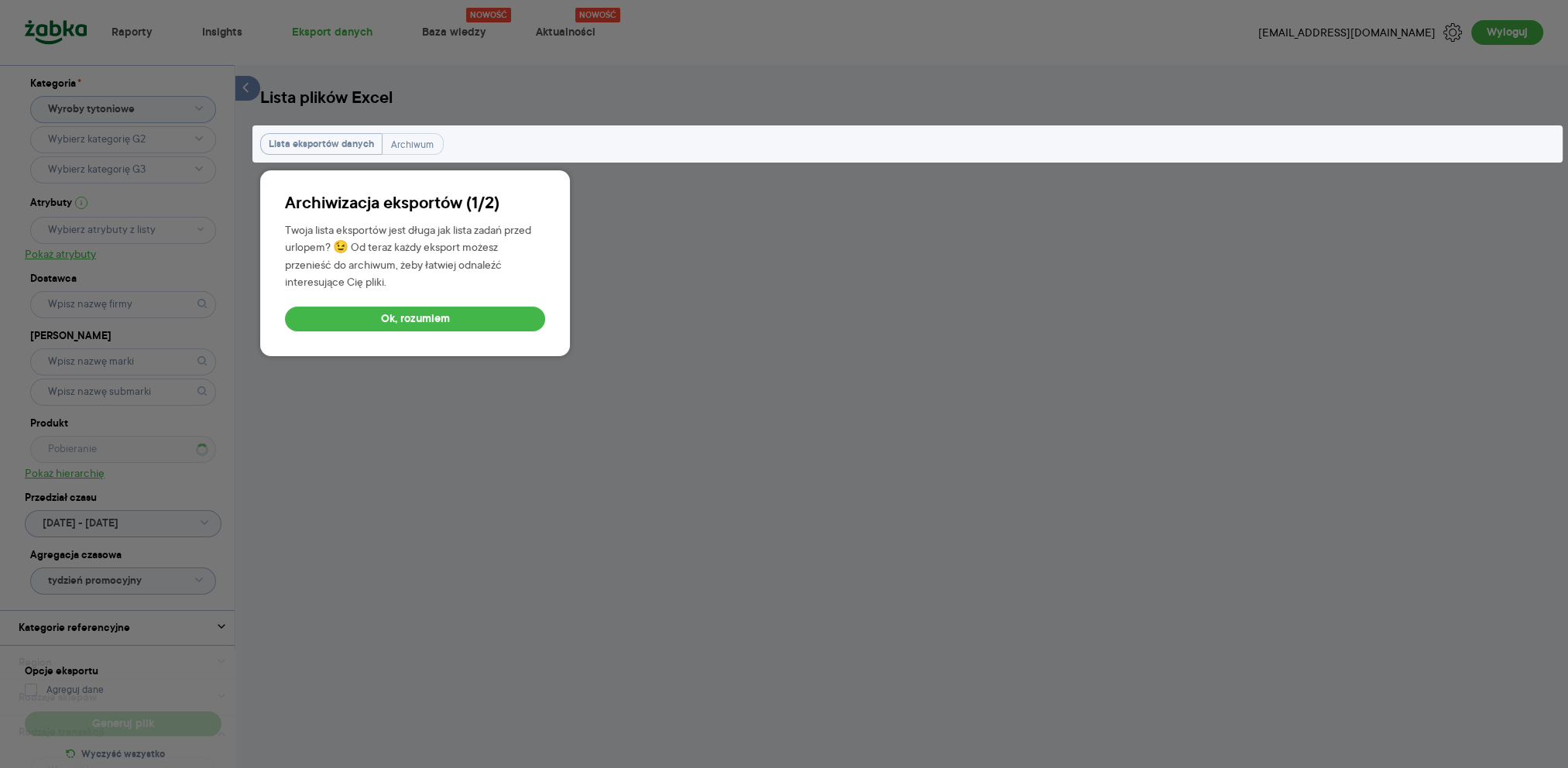scroll, scrollTop: 11, scrollLeft: 0, axis: vertical 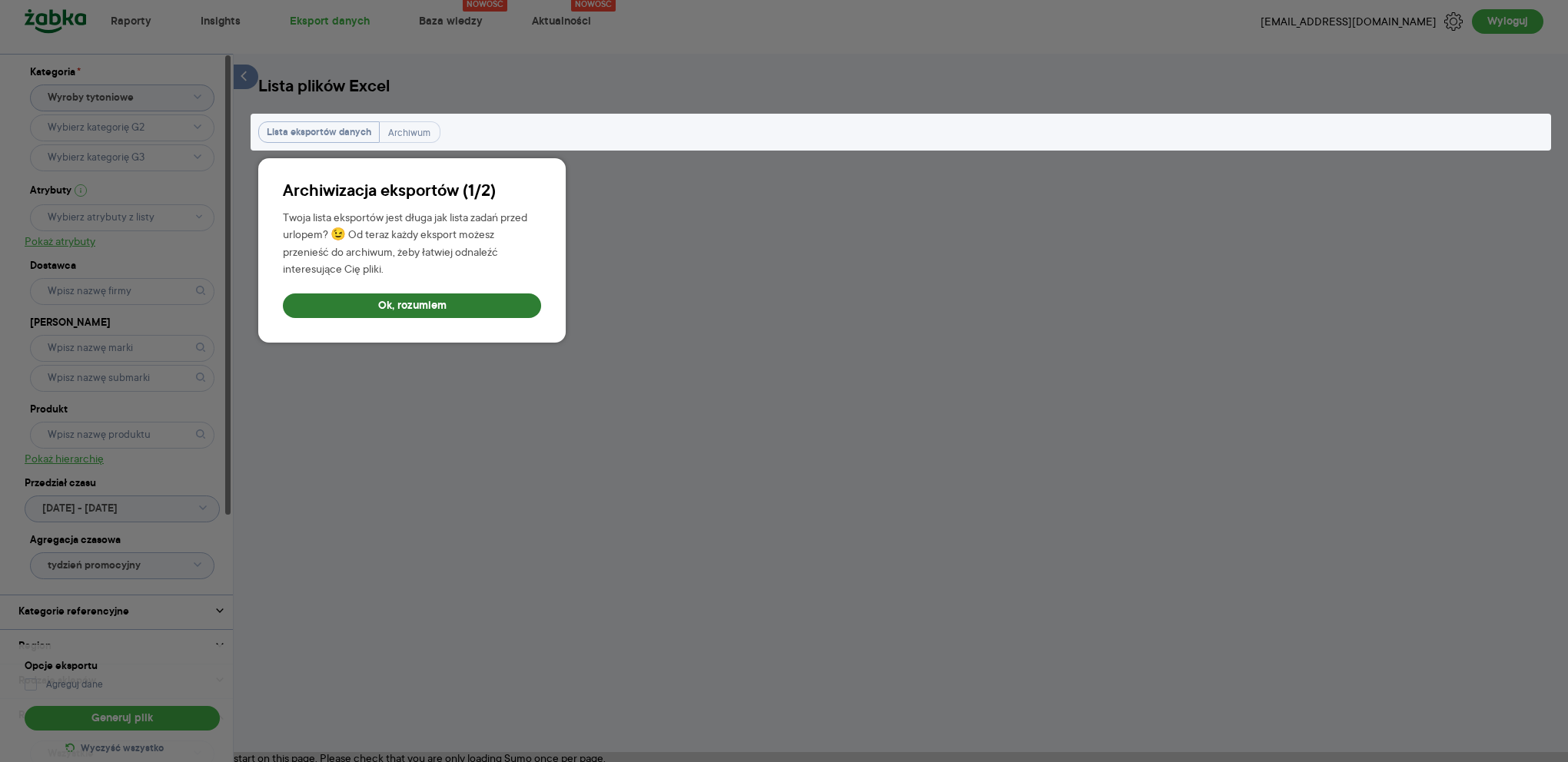 click on "Ok, rozumiem" at bounding box center [412, 306] 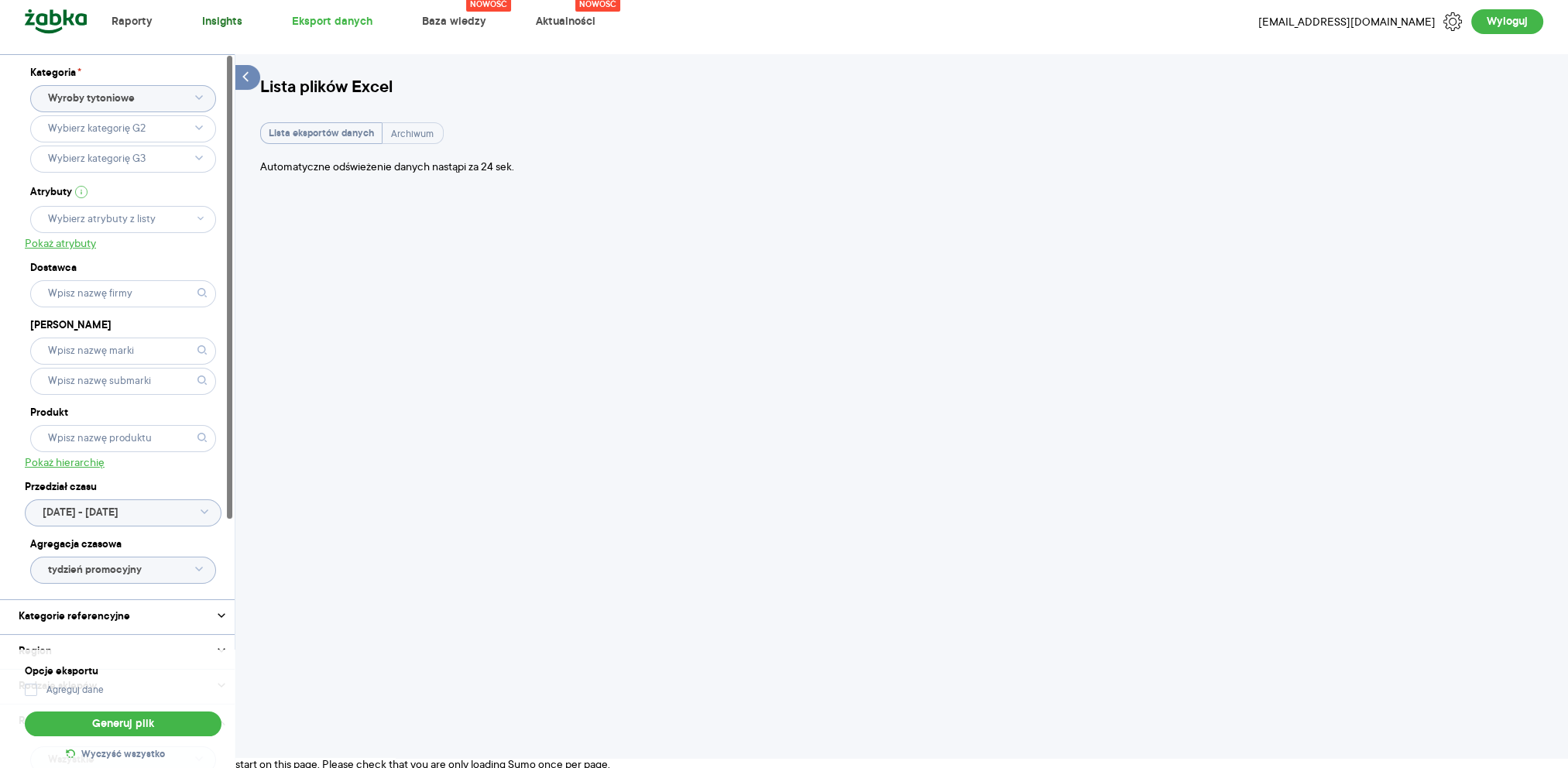 click on "Insights" at bounding box center [222, 22] 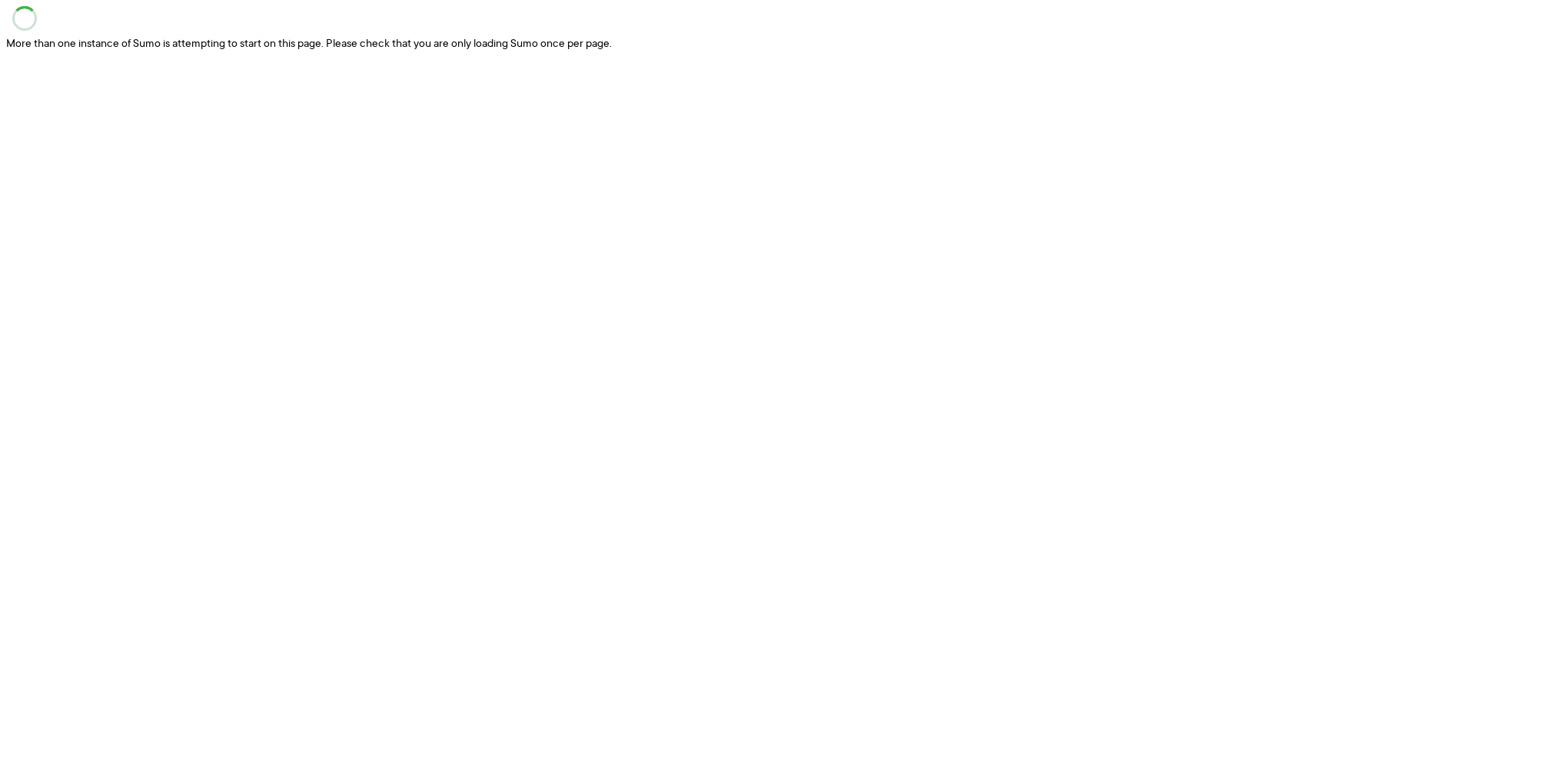 scroll, scrollTop: 0, scrollLeft: 0, axis: both 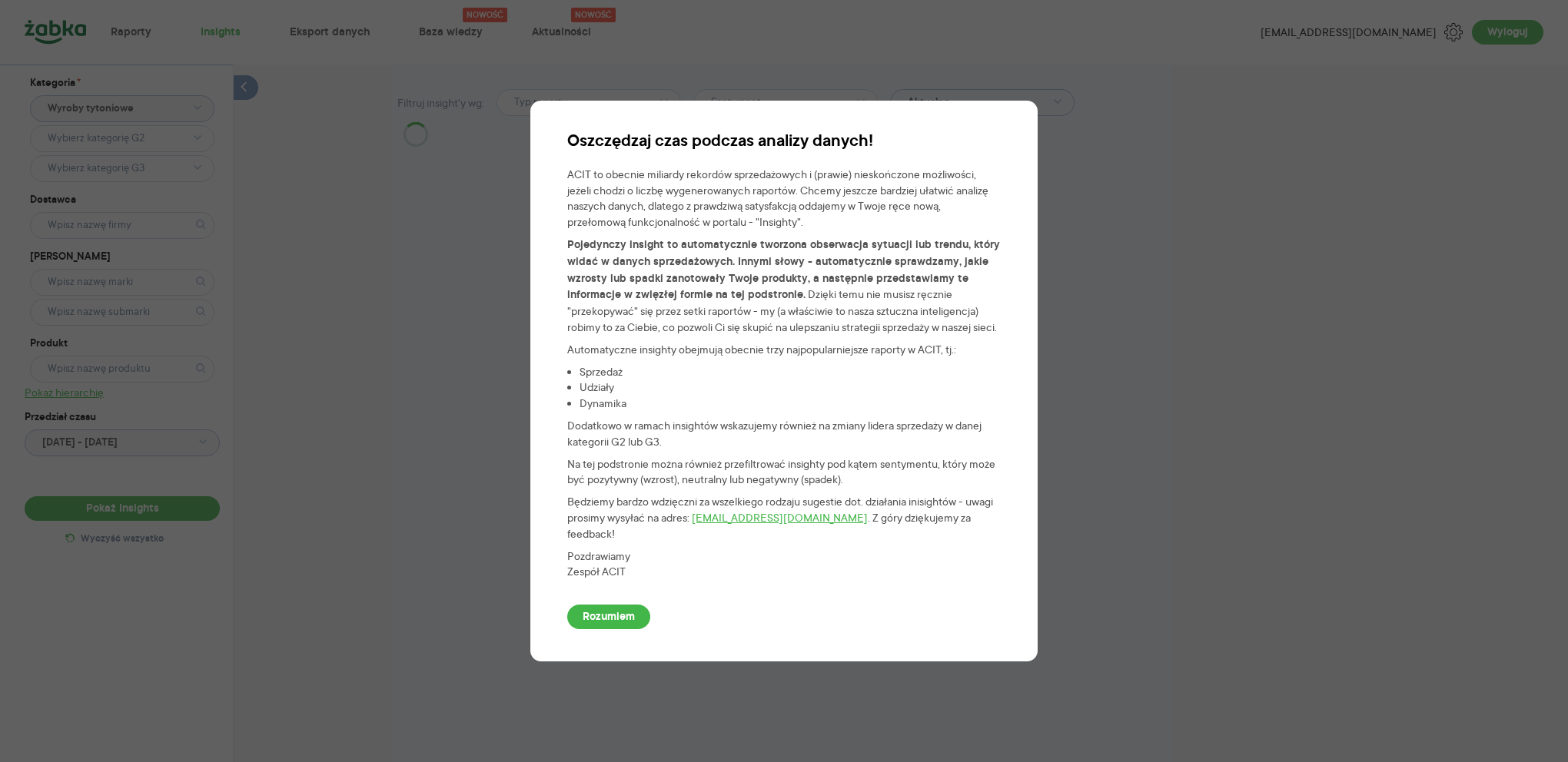 click on "Oszczędzaj czas podczas analizy danych! ACIT to obecnie miliardy rekordów sprzedażowych i (prawie) nieskończone możliwości, jeżeli chodzi o liczbę wygenerowanych raportów. Chcemy jeszcze bardziej ułatwić analizę naszych danych, dlatego z prawdziwą satysfakcją oddajemy w Twoje ręce nową, przełomową funkcjonalność w portalu - "Insighty". Pojedynczy insight to automatycznie tworzona obserwacja sytuacji lub trendu, który widać w danych sprzedażowych. Innymi słowy - automatycznie sprawdzamy, jakie wzrosty lub spadki zanotowały Twoje produkty, a następnie przedstawiamy te informacje w zwięzłej formie na tej podstronie.   Dzięki temu nie musisz ręcznie "przekopywać" się przez setki raportów - my (a właściwie to nasza sztuczna inteligencja) robimy to za Ciebie, co pozwoli Ci się skupić na ulepszaniu strategii sprzedaży w naszej sieci. Automatyczne insighty obejmują obecnie trzy najpopularniejsze raporty w ACIT, tj.: Sprzedaż Udziały Dynamika   acit@zabka.pl Pozdrawiamy" at bounding box center (784, 381) 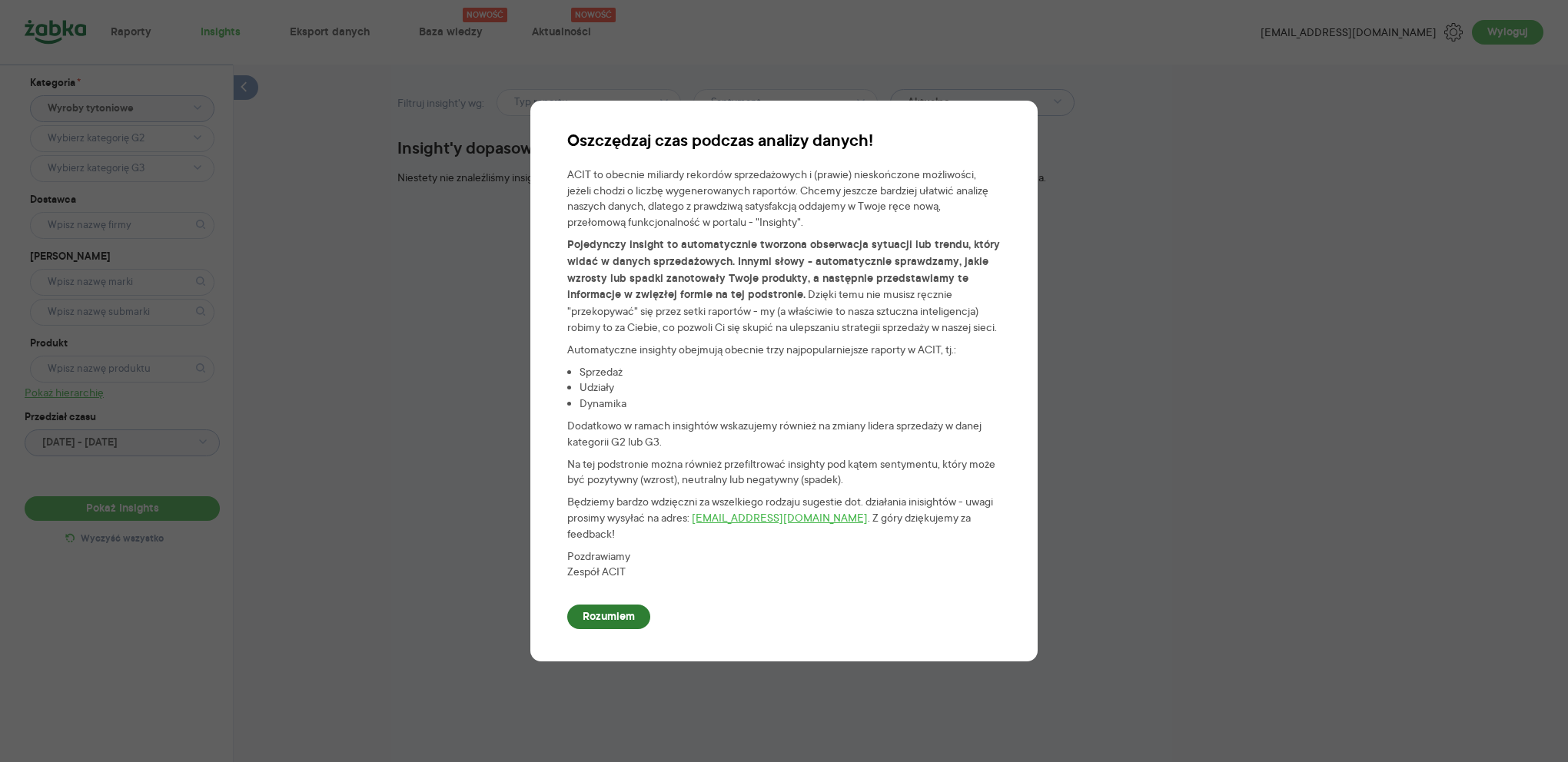 click on "Rozumiem" at bounding box center (609, 617) 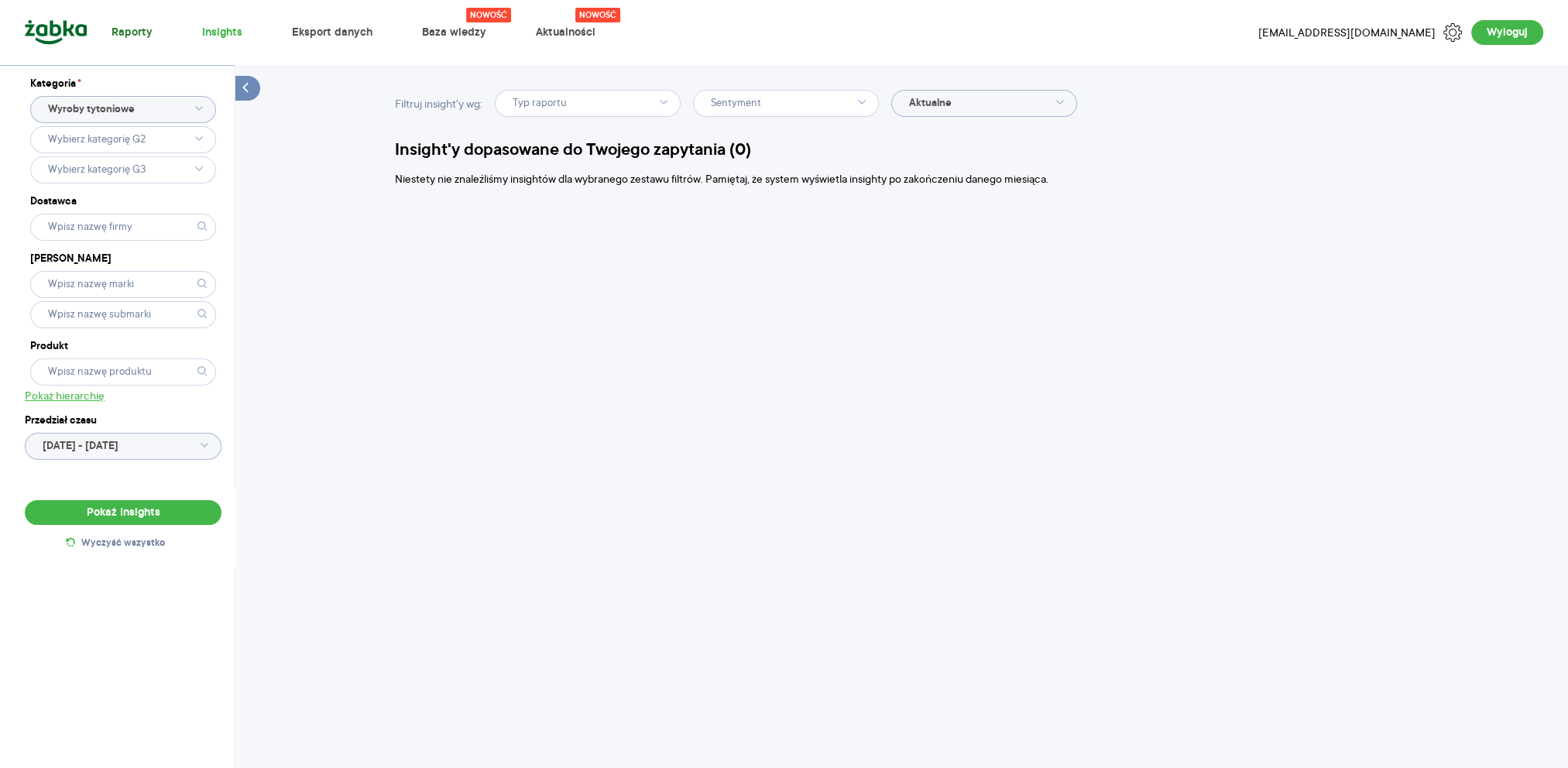 click on "Raporty" at bounding box center [132, 33] 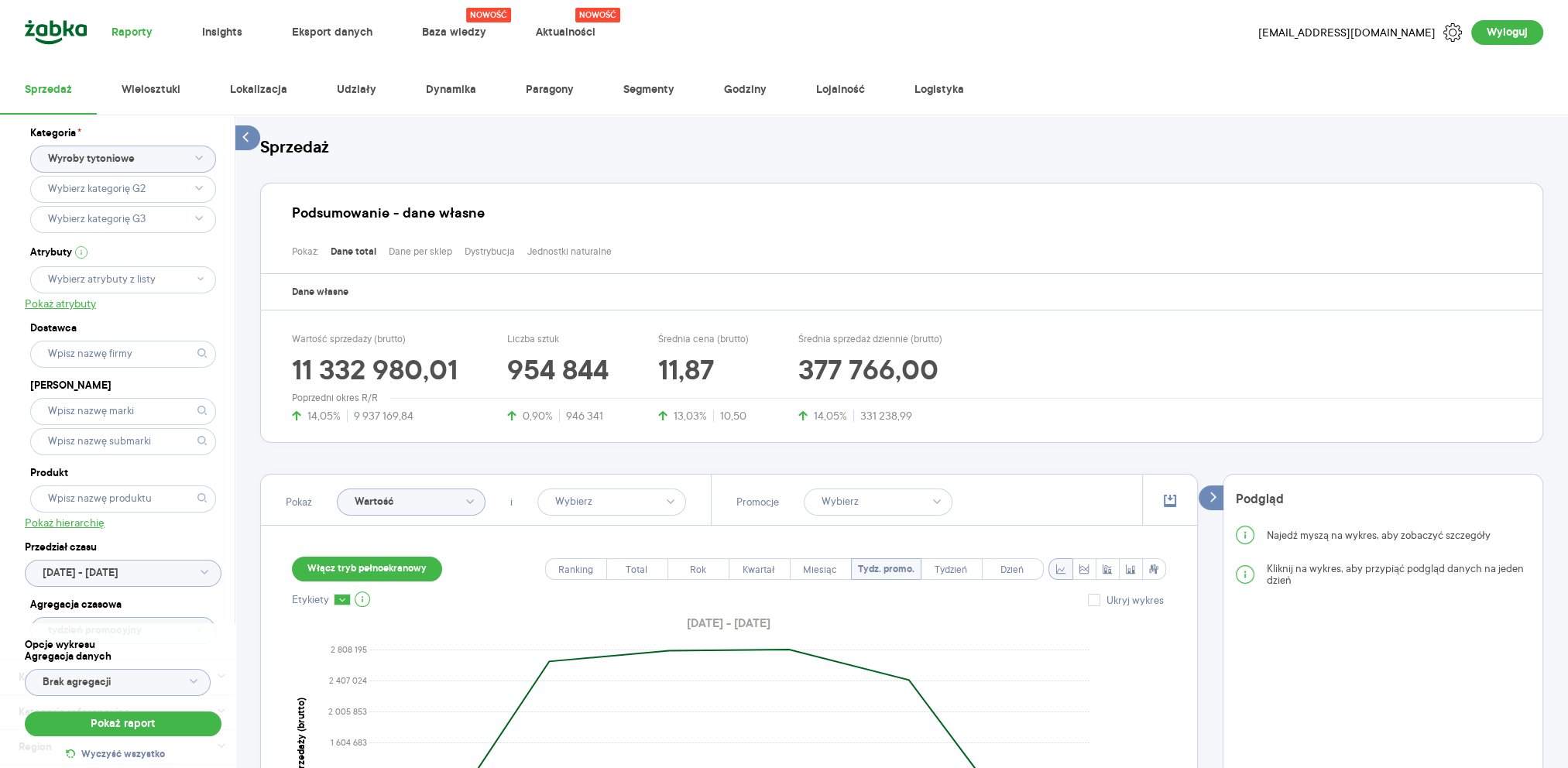 click on "Podsumowanie - dane własne Pokaż: Dane total Dane per sklep Dystrybucja Jednostki naturalne Dane własne Wartość sprzedaży (brutto) 11 332 980,01 14,05% 9 937 169,84 Liczba sztuk 954 844 0,90% 946 341 Średnia cena (brutto) 11,87 13,03% 10,50 Średnia sprzedaż dziennie (brutto) 377 766,00 14,05% 331 238,99 Poprzedni okres R/R" at bounding box center (901, 305) 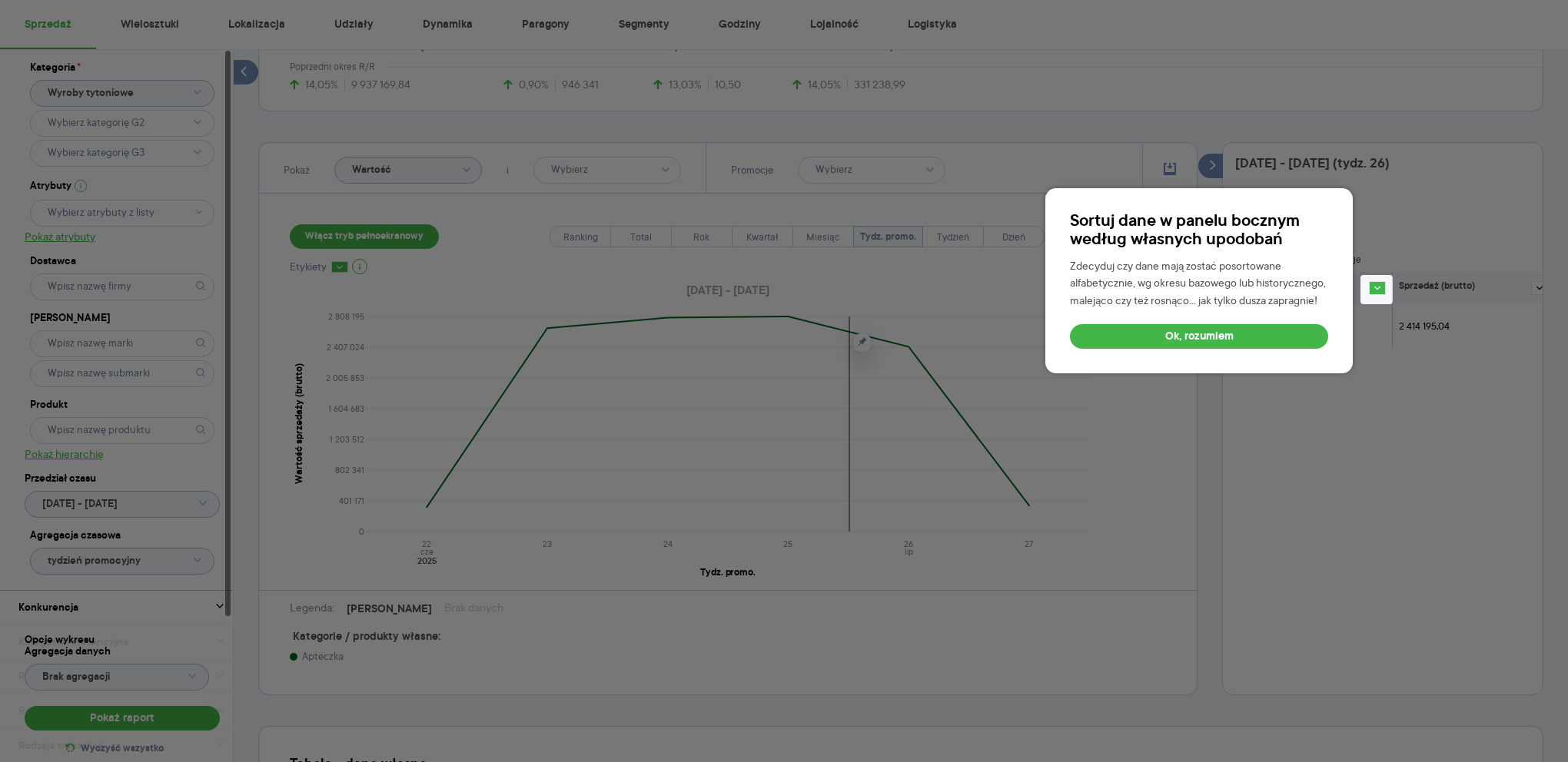 scroll, scrollTop: 403, scrollLeft: 0, axis: vertical 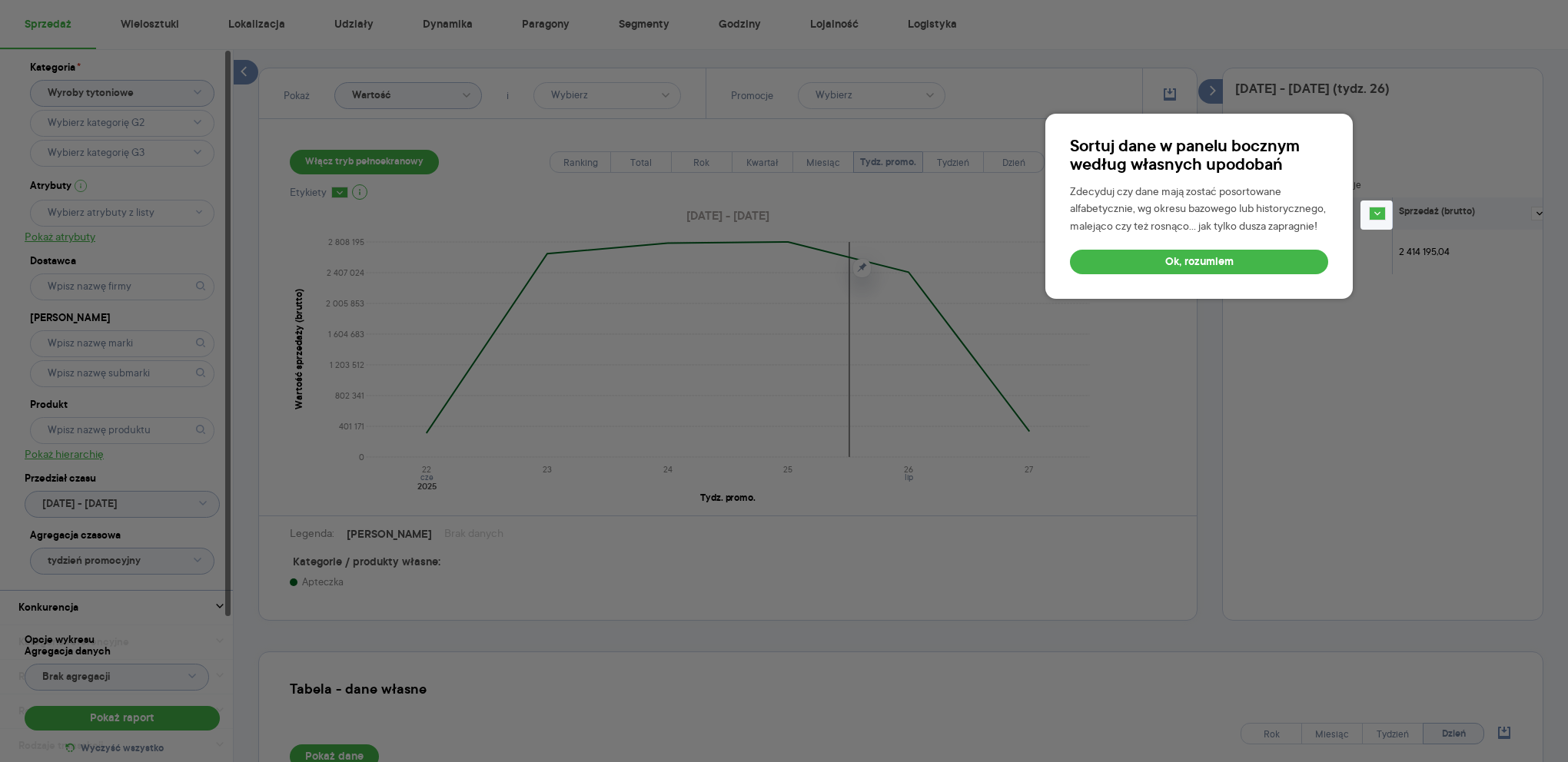 click on "Sortuj dane w panelu bocznym według własnych upodobań Zdecyduj czy dane mają zostać posortowane alfabetycznie, wg okresu bazowego lub historycznego, malejąco czy też rosnąco… jak tylko dusza zapragnie! Ok, rozumiem" at bounding box center [1199, 206] 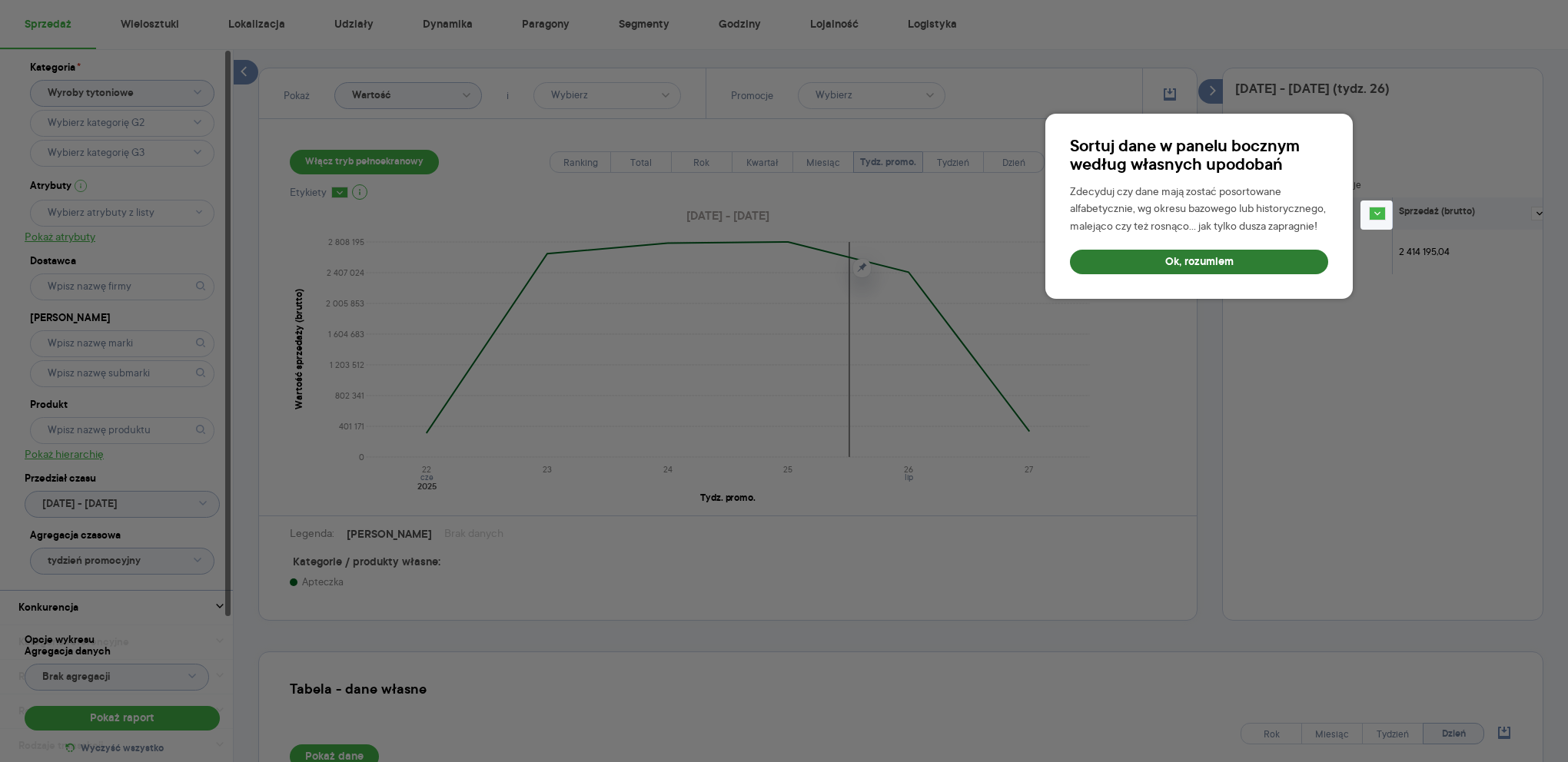 click on "Ok, rozumiem" at bounding box center (1199, 262) 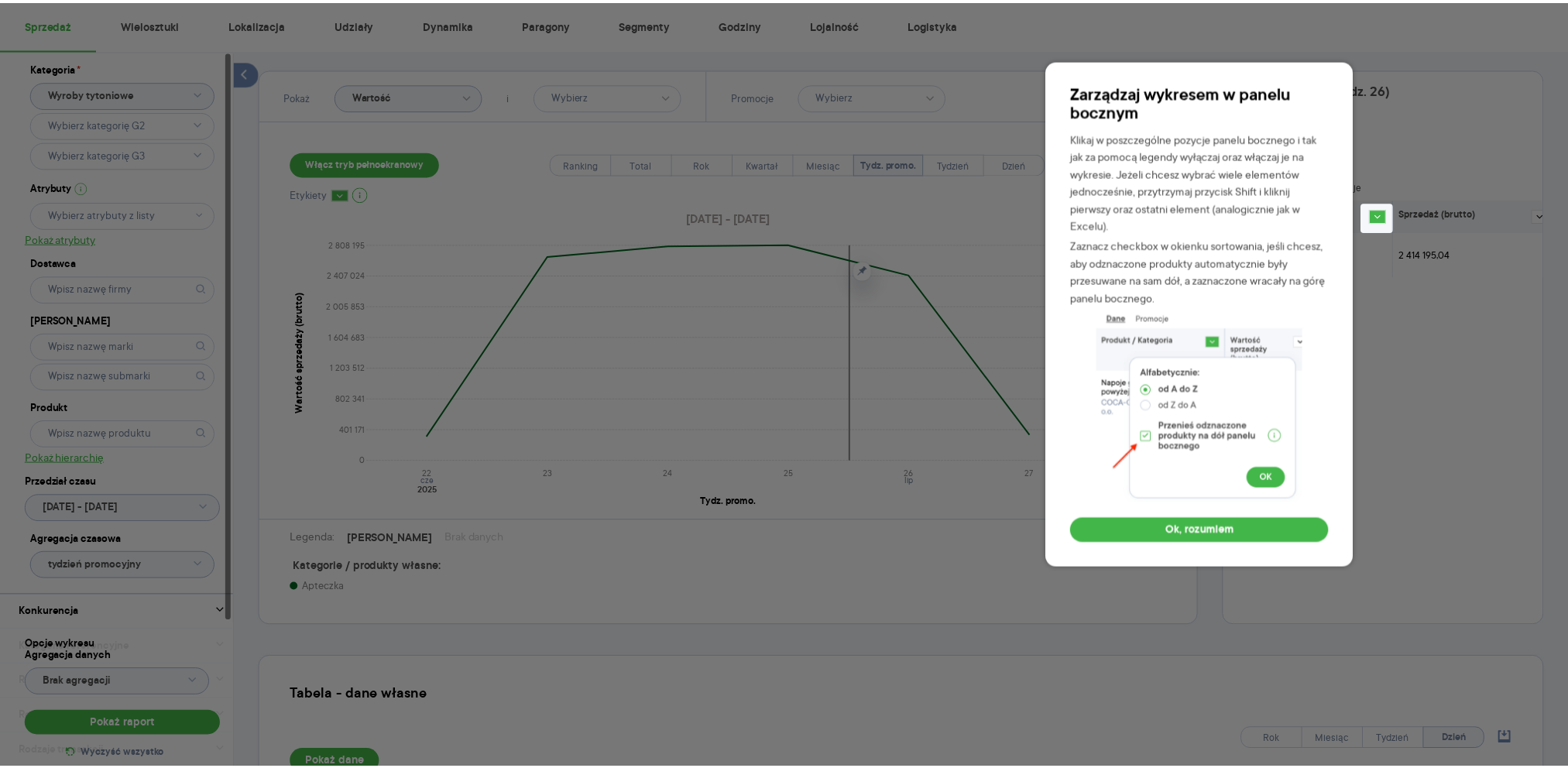 scroll, scrollTop: 350, scrollLeft: 0, axis: vertical 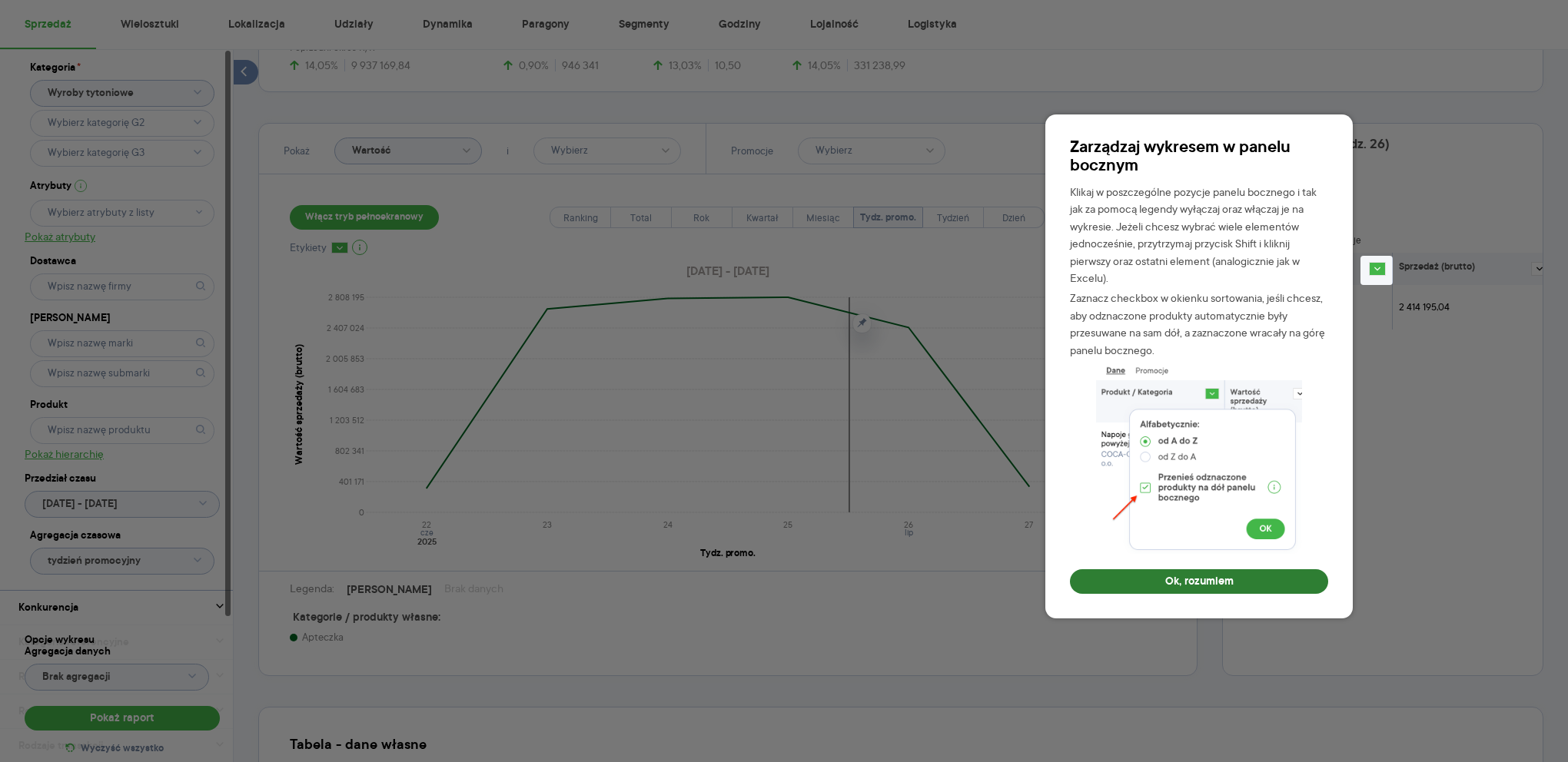 click on "Ok, rozumiem" at bounding box center (1199, 581) 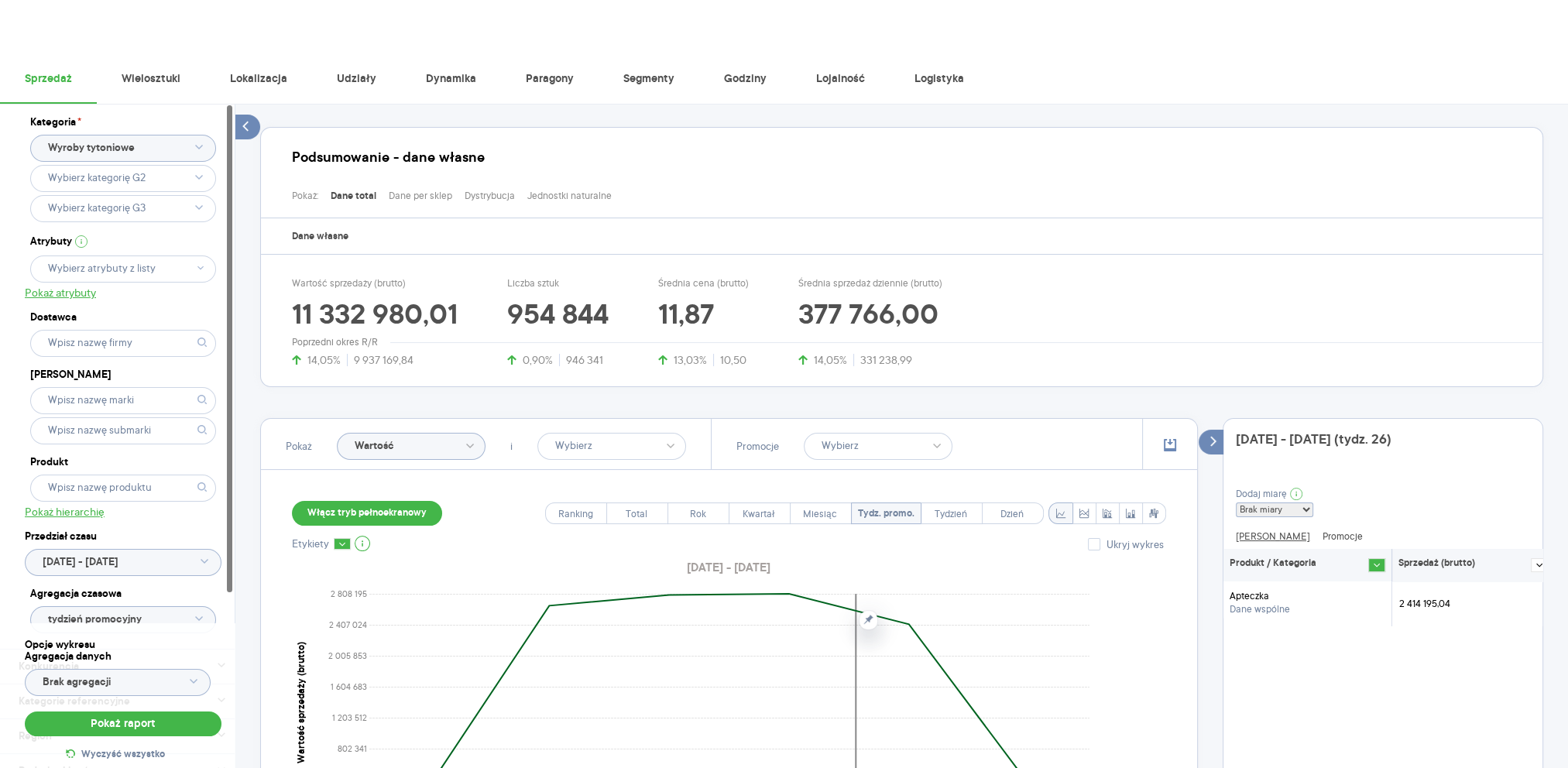 scroll, scrollTop: 0, scrollLeft: 0, axis: both 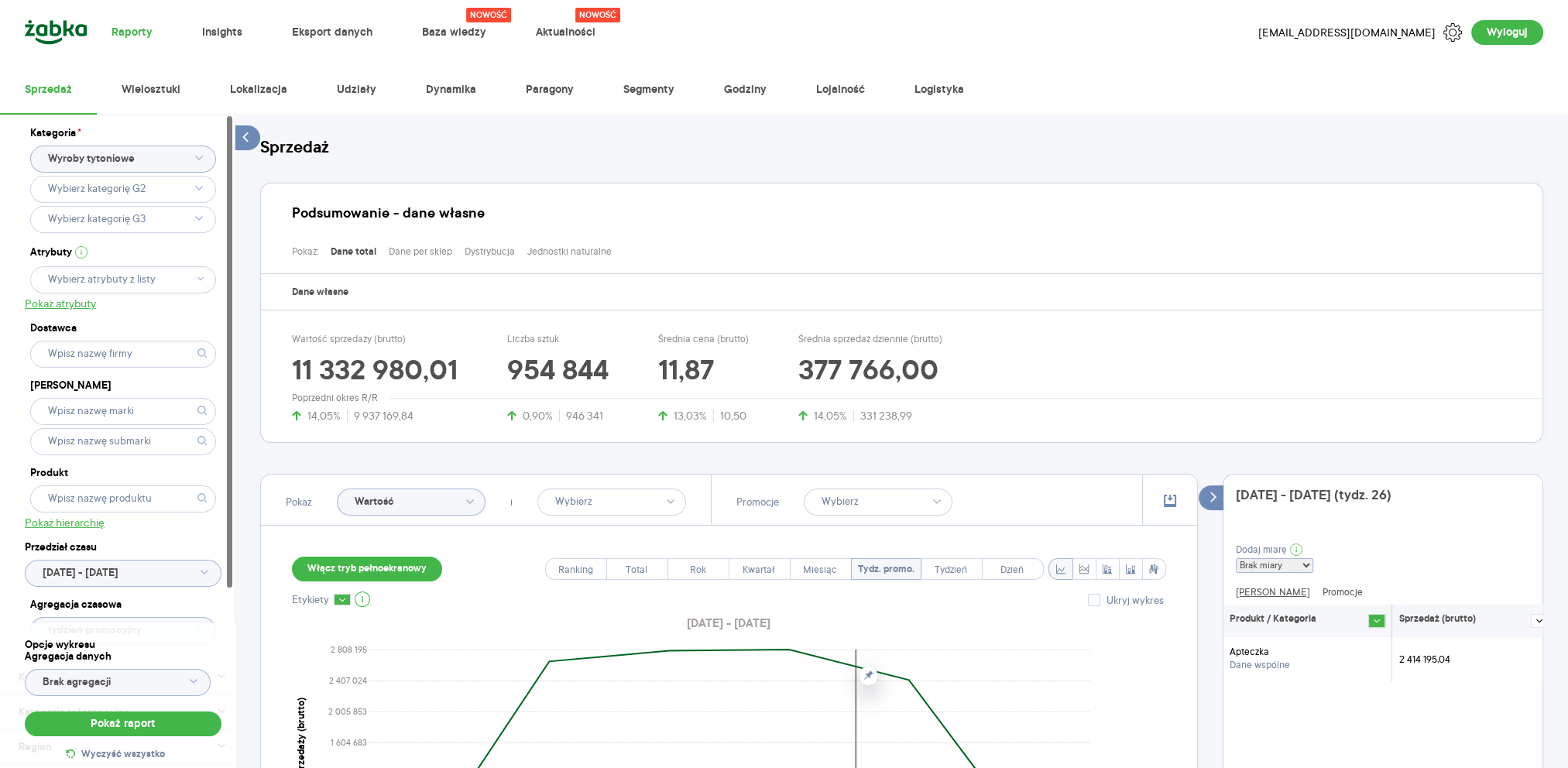 click 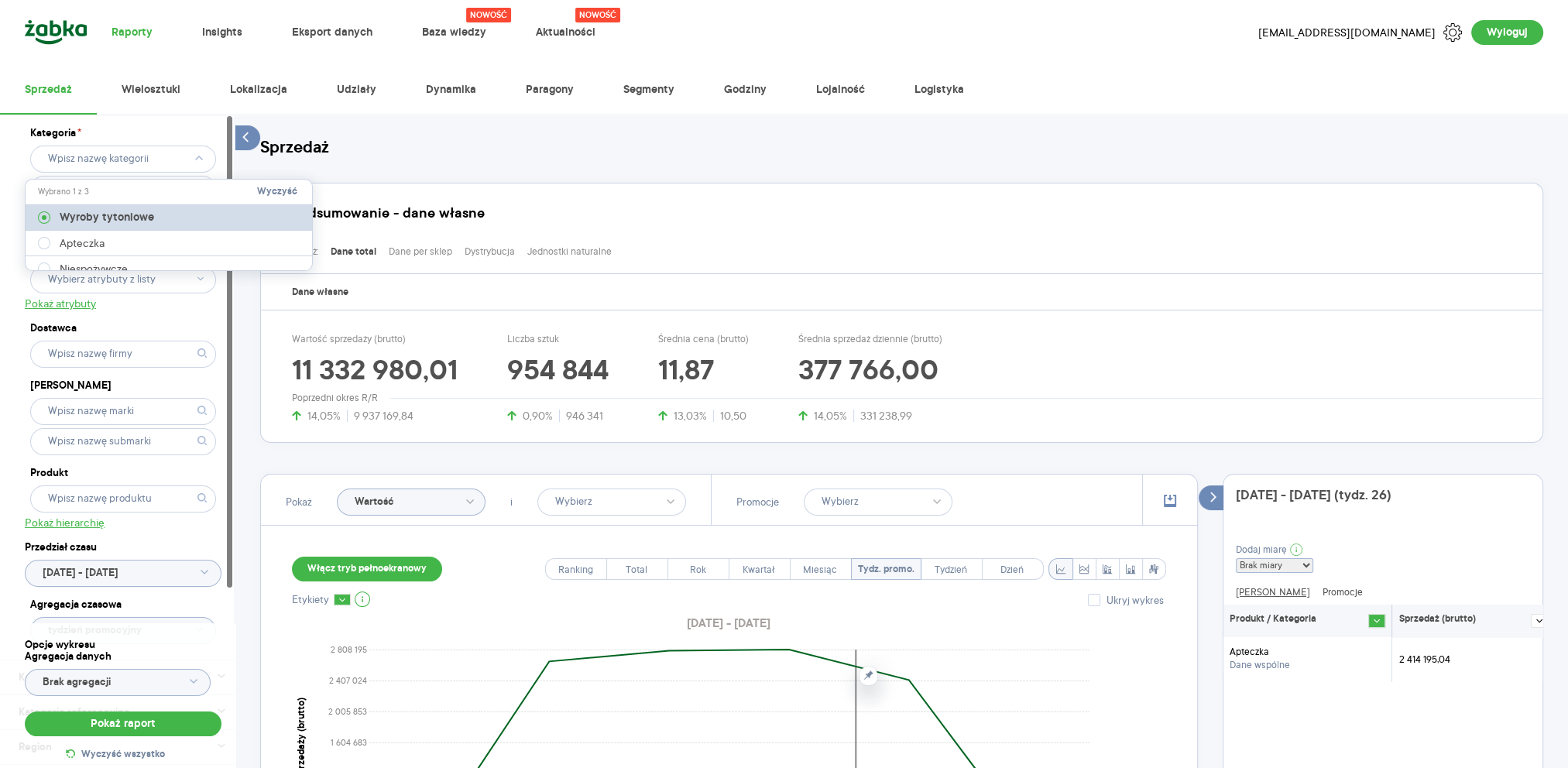click on "Wyroby tytoniowe" at bounding box center [170, 218] 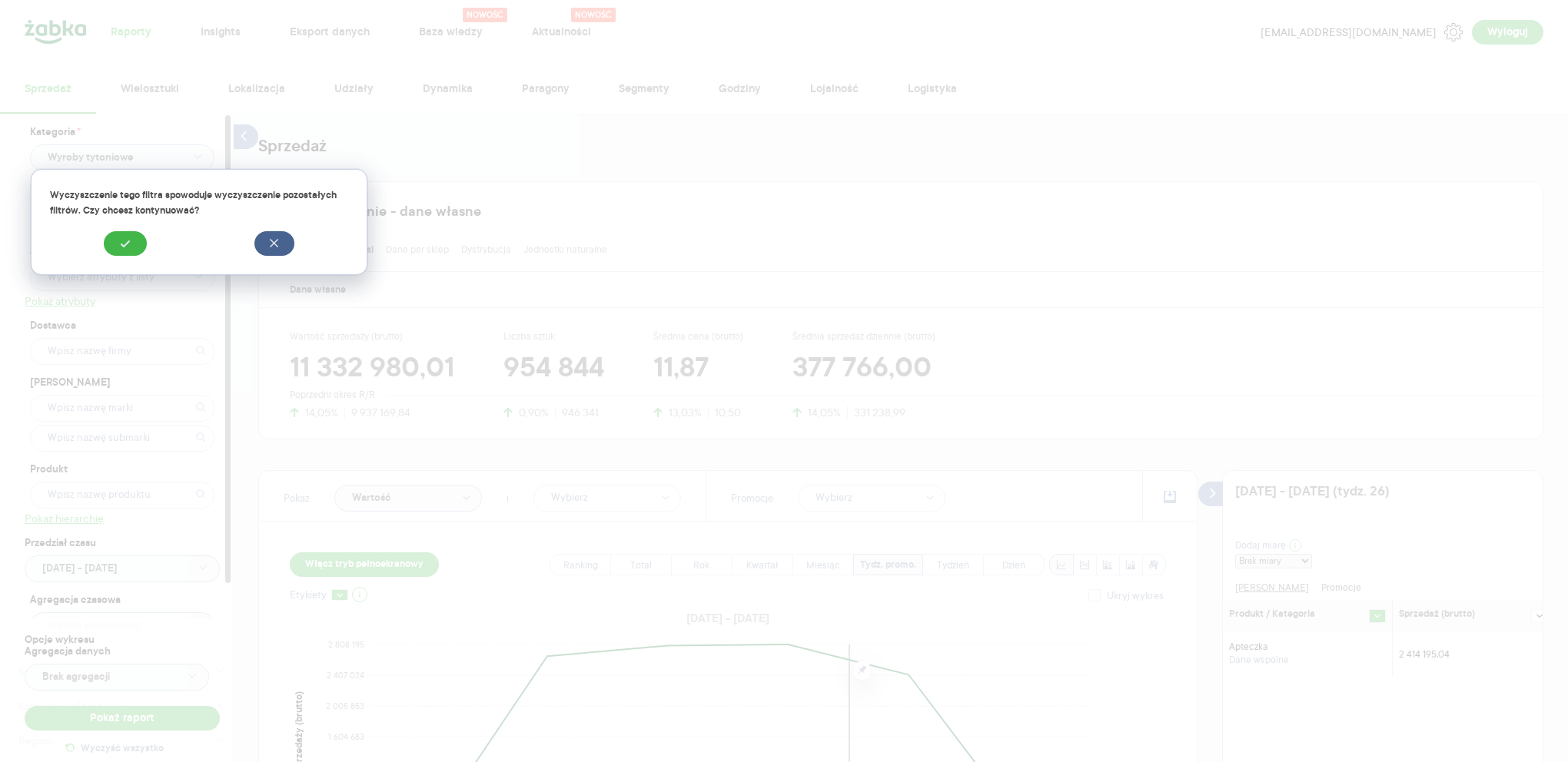 click at bounding box center [274, 244] 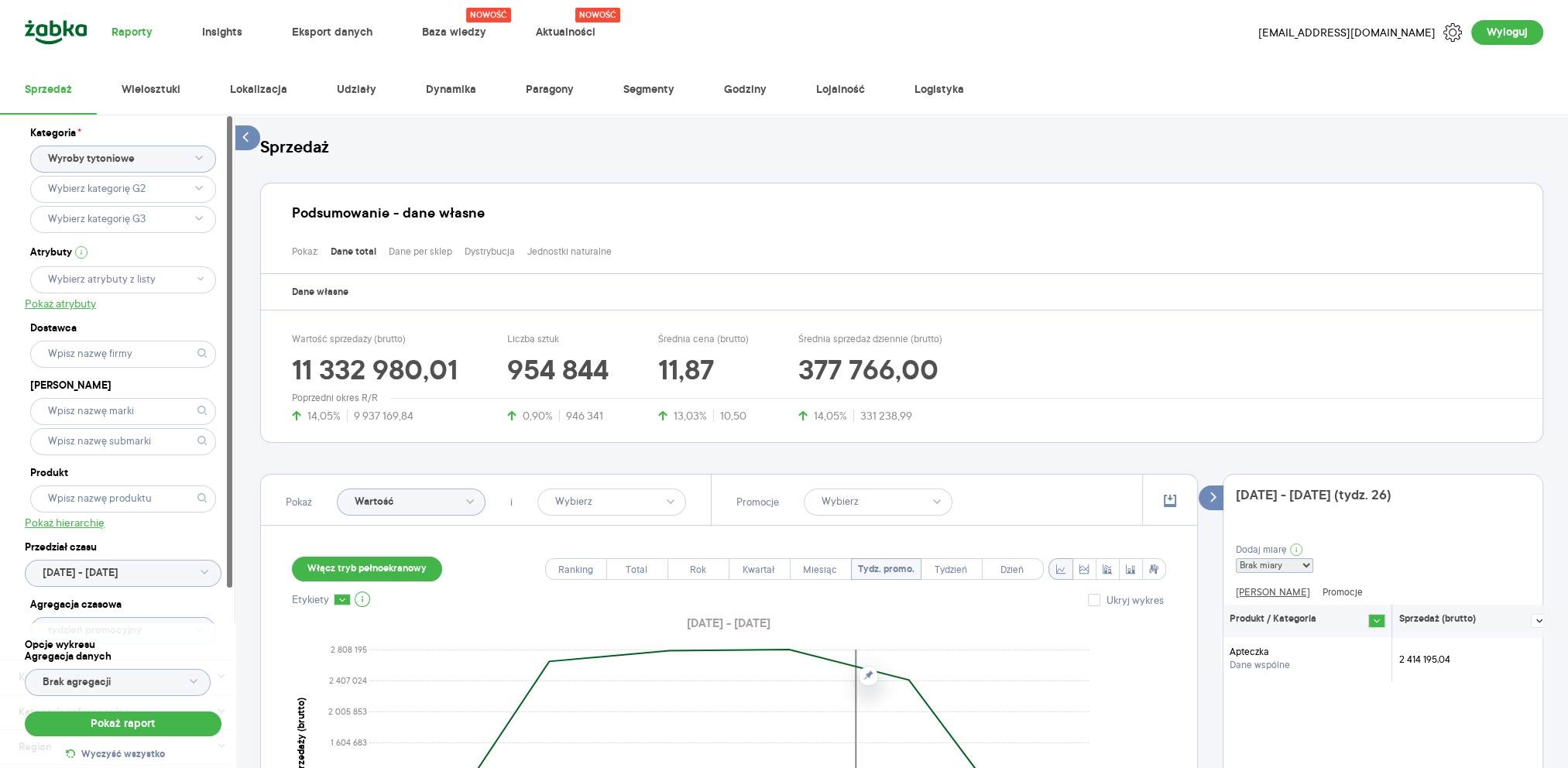 click 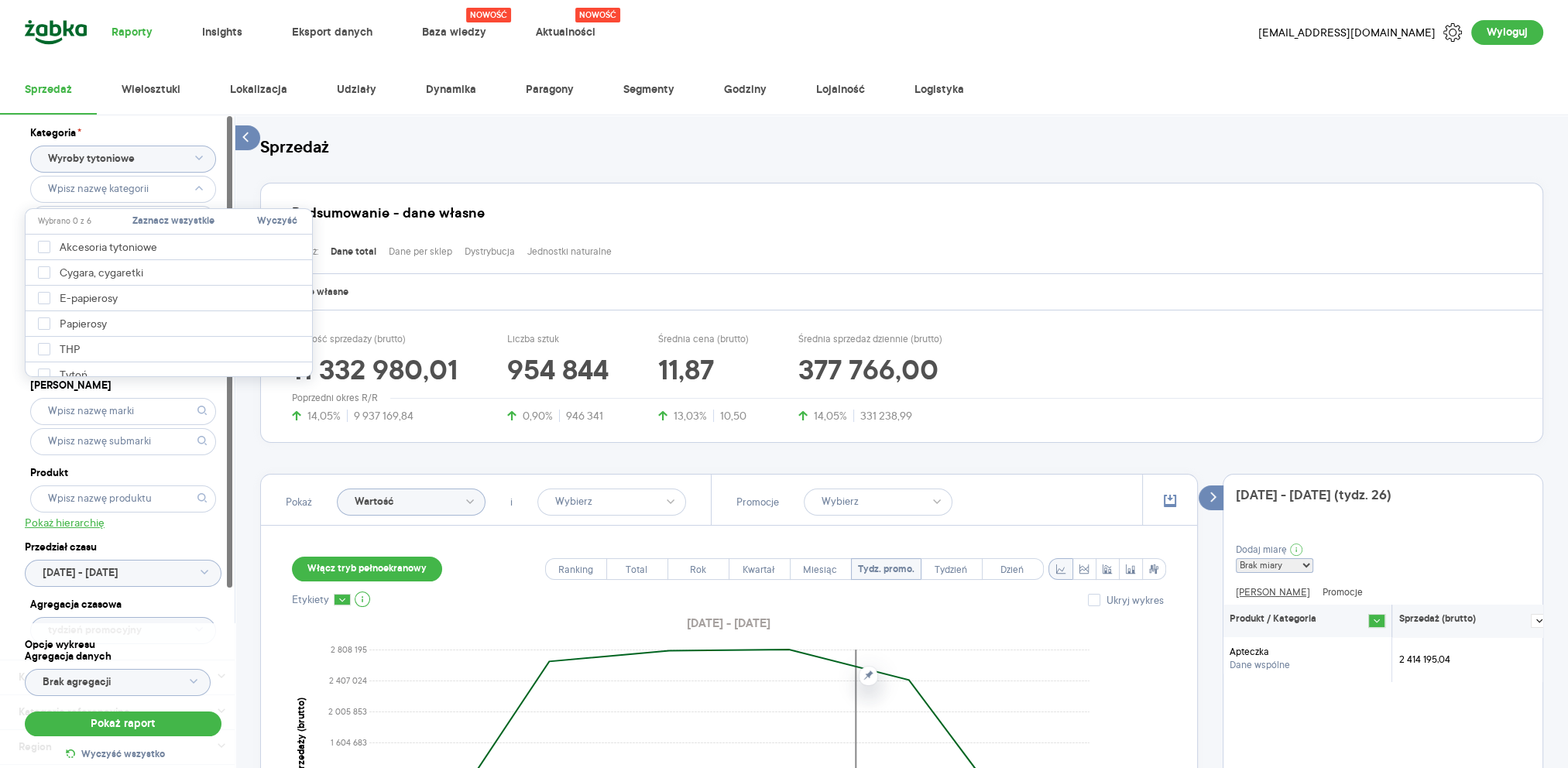 click 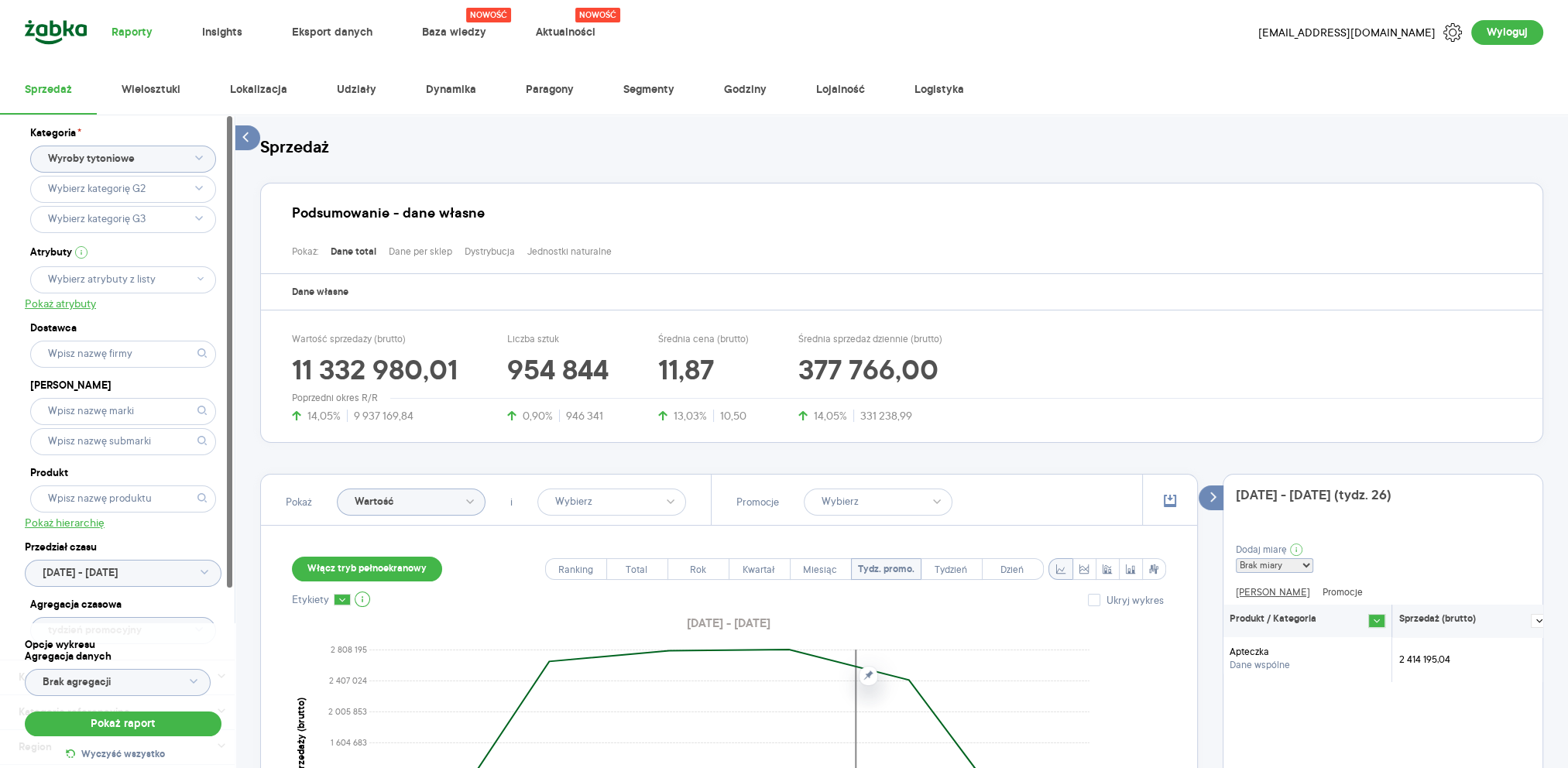 click 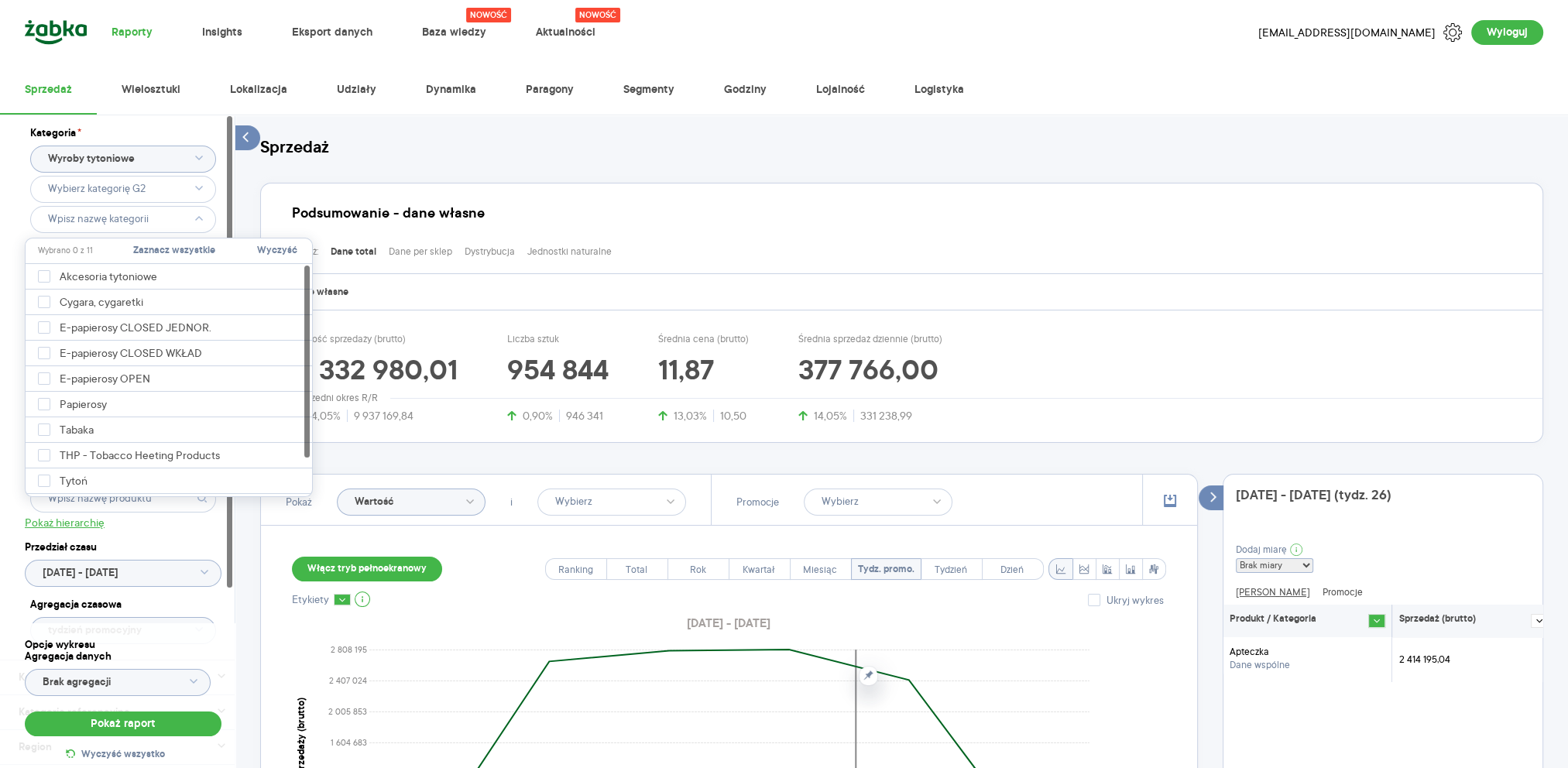 click on "Kategoria * Wyroby tytoniowe Atrybuty Pokaż atrybuty Dostawca Marka Produkt Pokaż hierarchię Przedział czasu [DATE] - [DATE] Agregacja czasowa tydzień promocyjny" at bounding box center (123, 387) 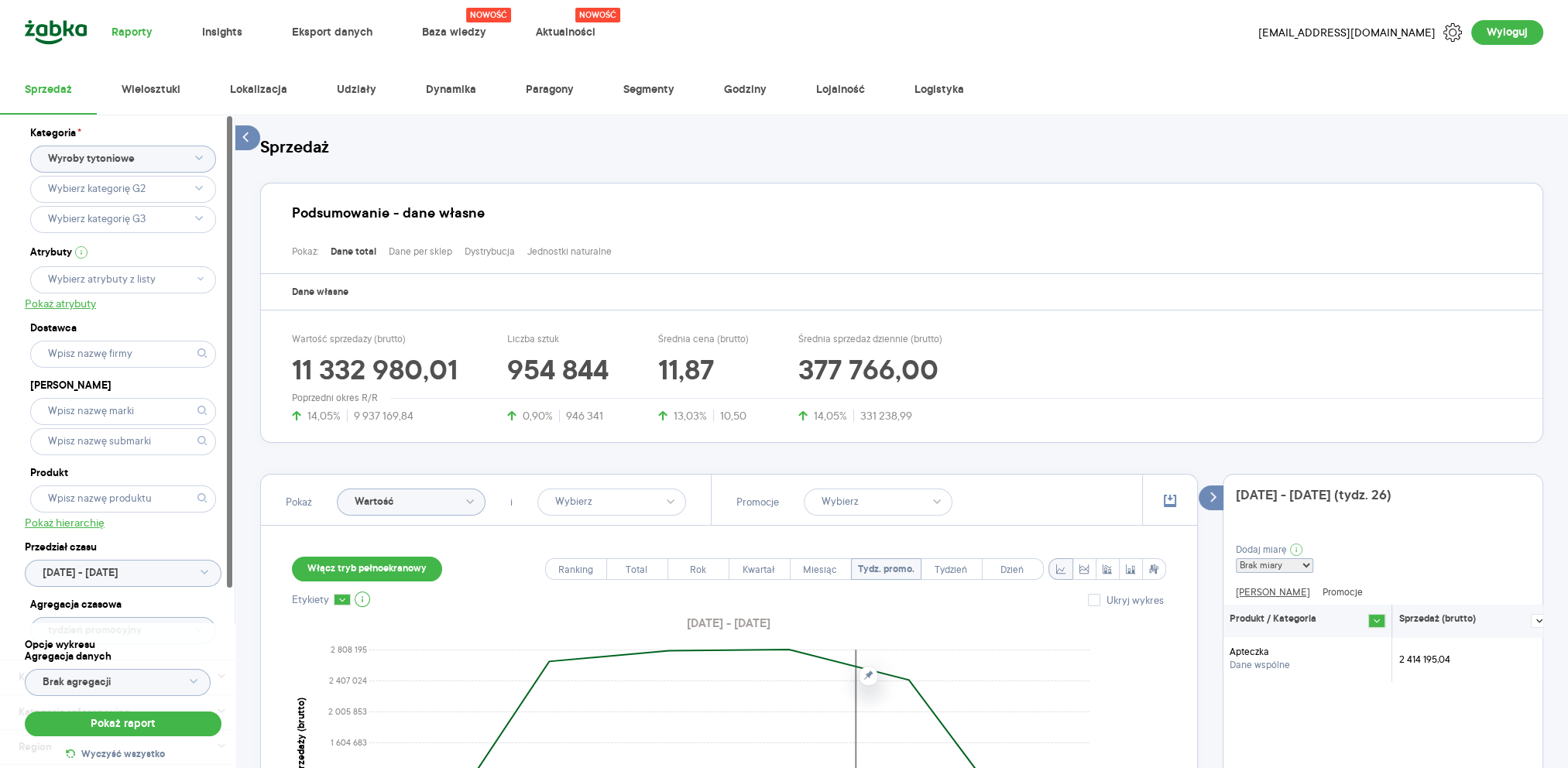 click on "Wyroby tytoniowe" 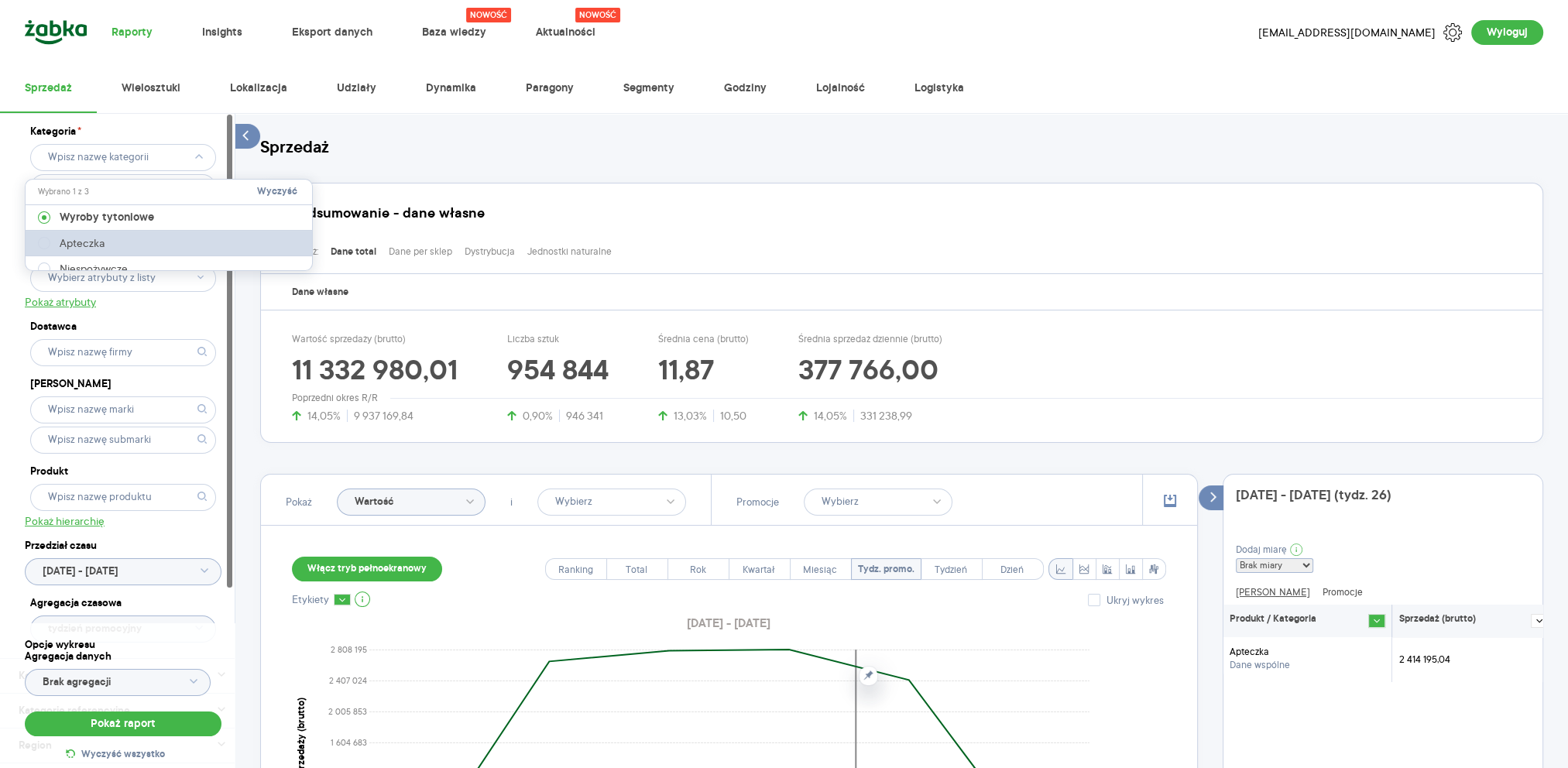 scroll, scrollTop: 77, scrollLeft: 0, axis: vertical 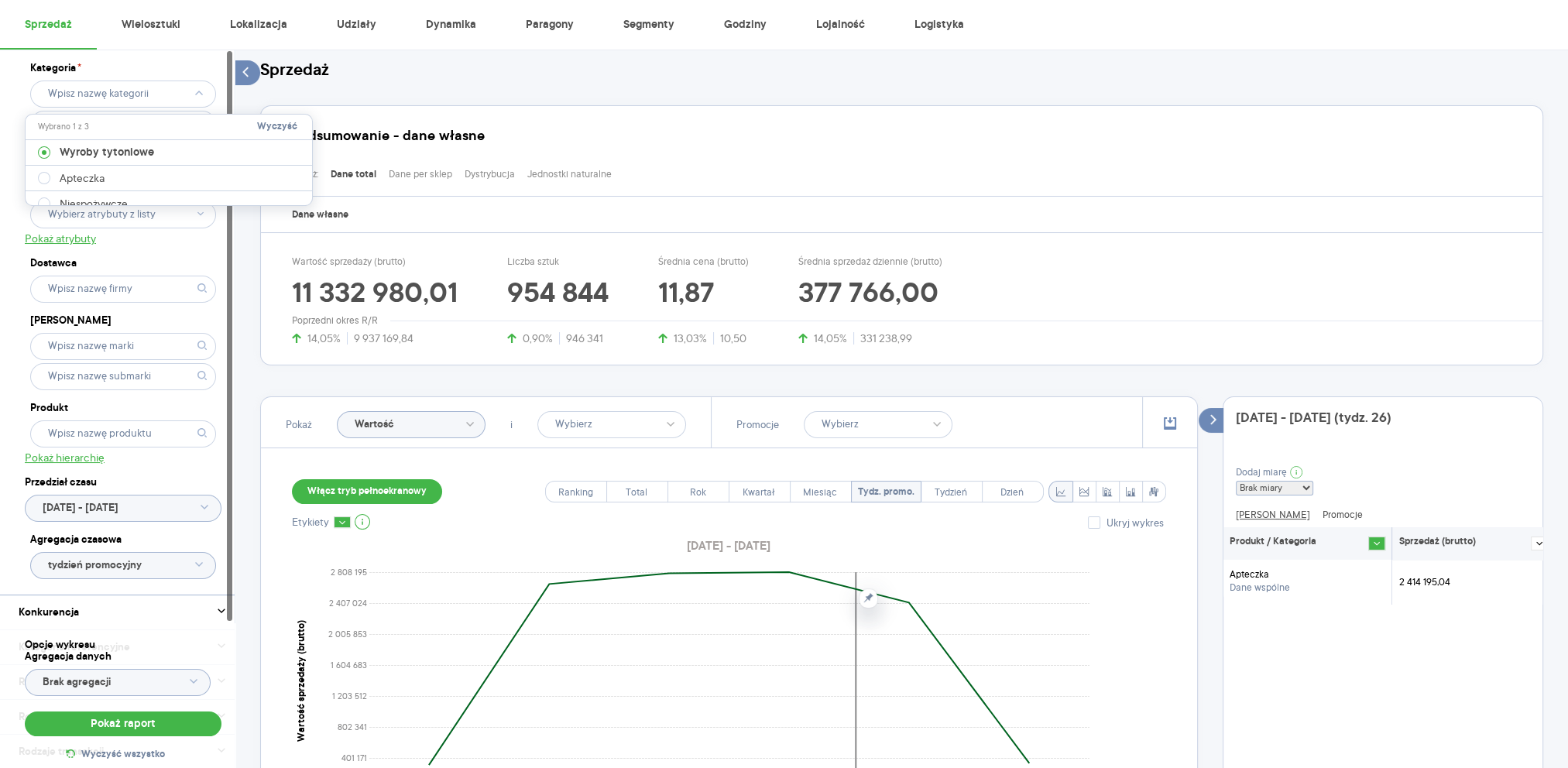 click on "Podsumowanie - dane własne Pokaż: Dane total Dane per sklep Dystrybucja Jednostki naturalne Dane własne Wartość sprzedaży (brutto) 11 332 980,01 14,05% 9 937 169,84 Liczba sztuk 954 844 0,90% 946 341 Średnia cena (brutto) 11,87 13,03% 10,50 Średnia sprzedaż dziennie (brutto) 377 766,00 14,05% 331 238,99 Poprzedni okres R/R" at bounding box center (901, 228) 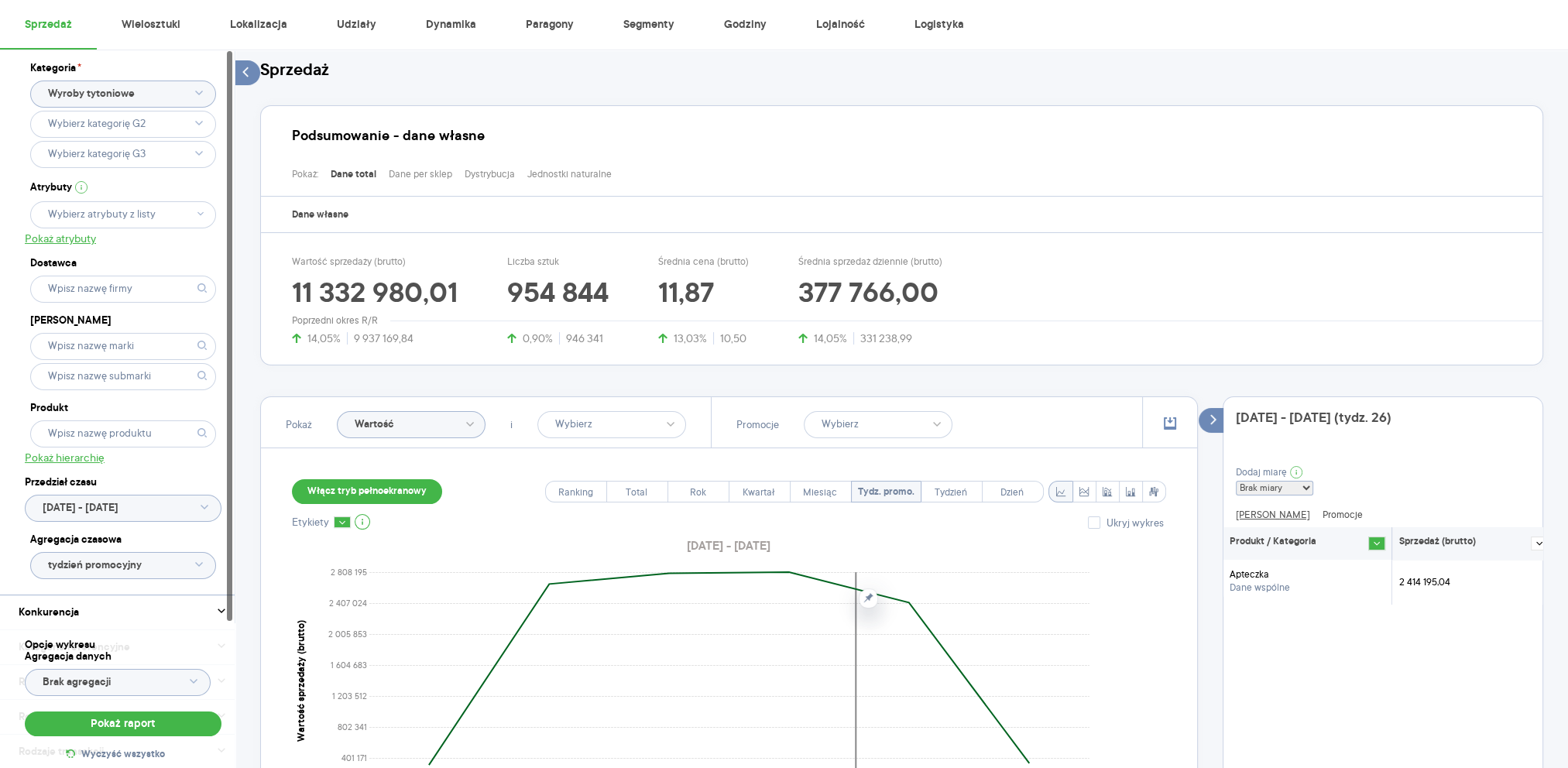 click 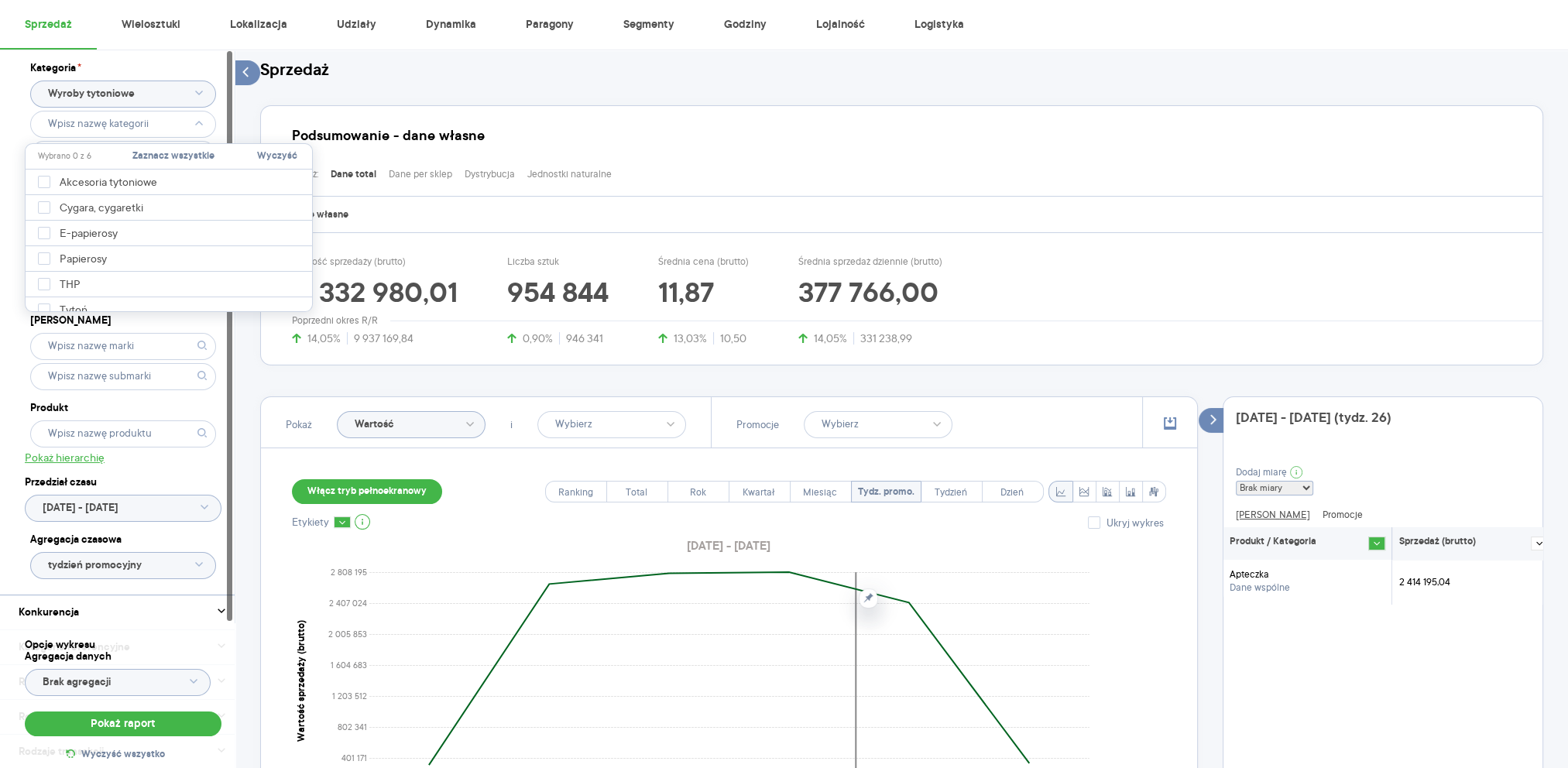 click on "Zaznacz wszystkie" at bounding box center (173, 156) 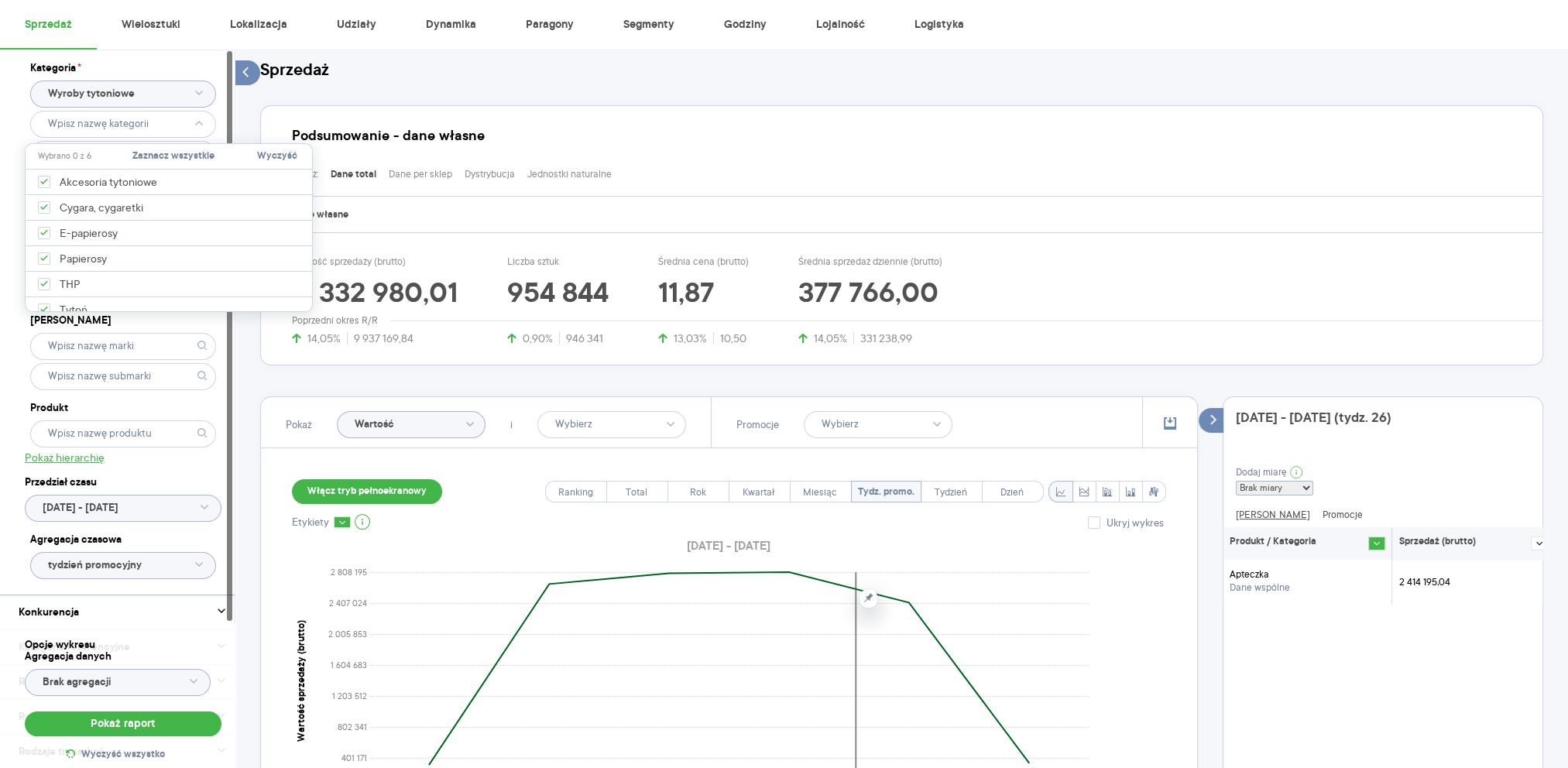 type on "Pobieranie" 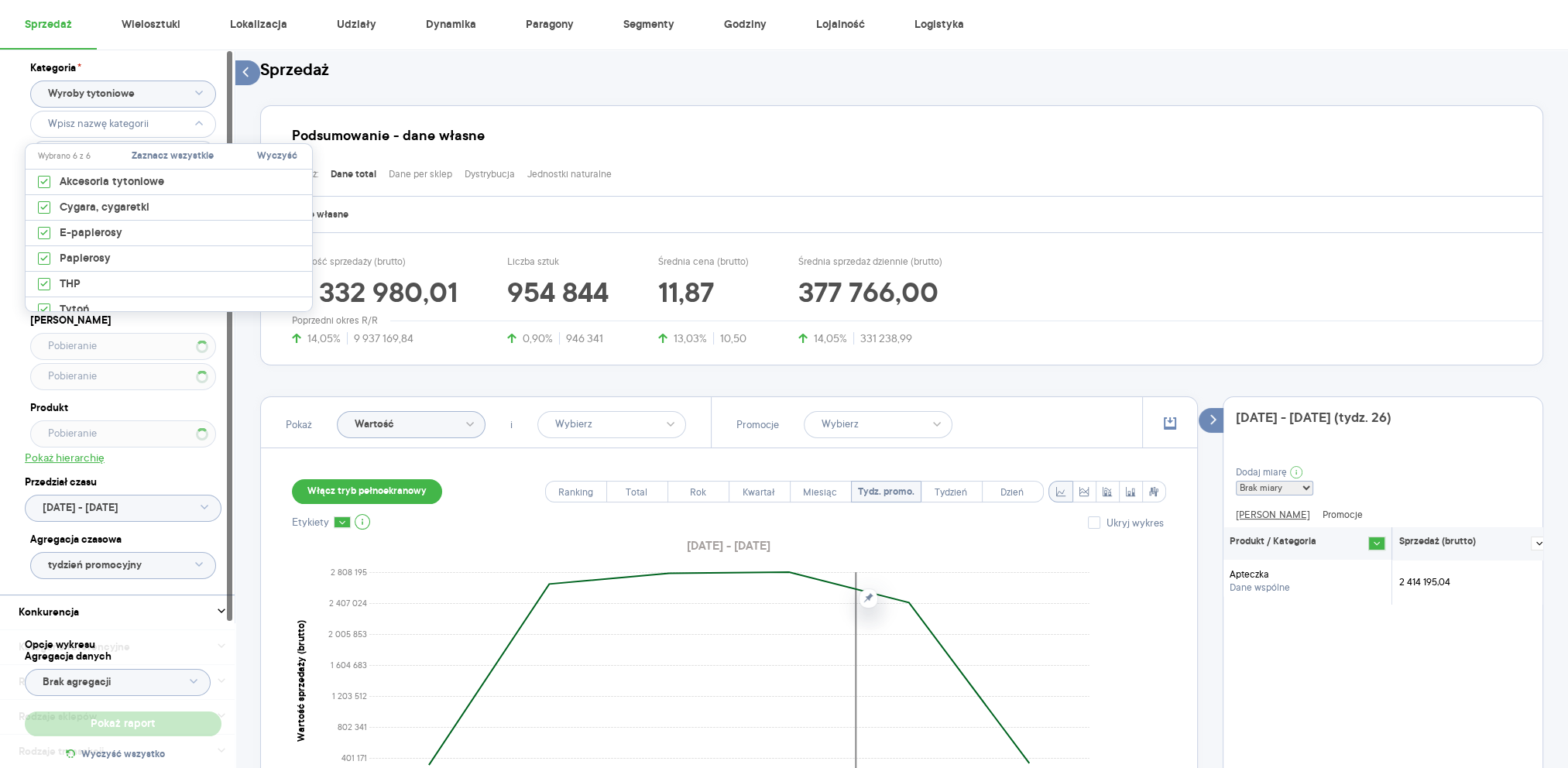 click on "Sprzedaż Podsumowanie - dane własne Pokaż: Dane total Dane per sklep Dystrybucja Jednostki naturalne Dane własne Wartość sprzedaży (brutto) 11 332 980,01 14,05% 9 937 169,84 Liczba sztuk 954 844 0,90% 946 341 Średnia cena (brutto) 11,87 13,03% 10,50 Średnia sprzedaż dziennie (brutto) 377 766,00 14,05% 331 238,99 Poprzedni okres R/R Pokaż Wartość i Promocje Włącz tryb pełnoekranowy Ranking Total Rok Kwartał Miesiąc Tydz. promo. Tydzień Dzień Etykiety Ukryj wykres 2025.06.03 - 2025.07.02 0 401 171 802 341 1 203 512 1 604 683 2 005 853 2 407 024 2 808 195 Wartość sprzedaży (brutto) 22 23 24 25 26 27 cze lip 2025 Tydz. promo. Legenda: Dane Brak danych Kategorie / produkty własne: Apteczka 2025.06.25 - 2025.07.01 (tydz. 26) Dodaj miarę Brak miary Wartość Sztuki Wartość per sklep Sztuki per sklep Sprzedaż w jn Jn per sklep Średnia cena Liczba sklepów Dystrybucja % Dystrybucja % planogramowa Liczba sklepów planogramowych Średnia temperatura Średnie opady (mm) Dane Promocje Apteczka" at bounding box center (901, 598) 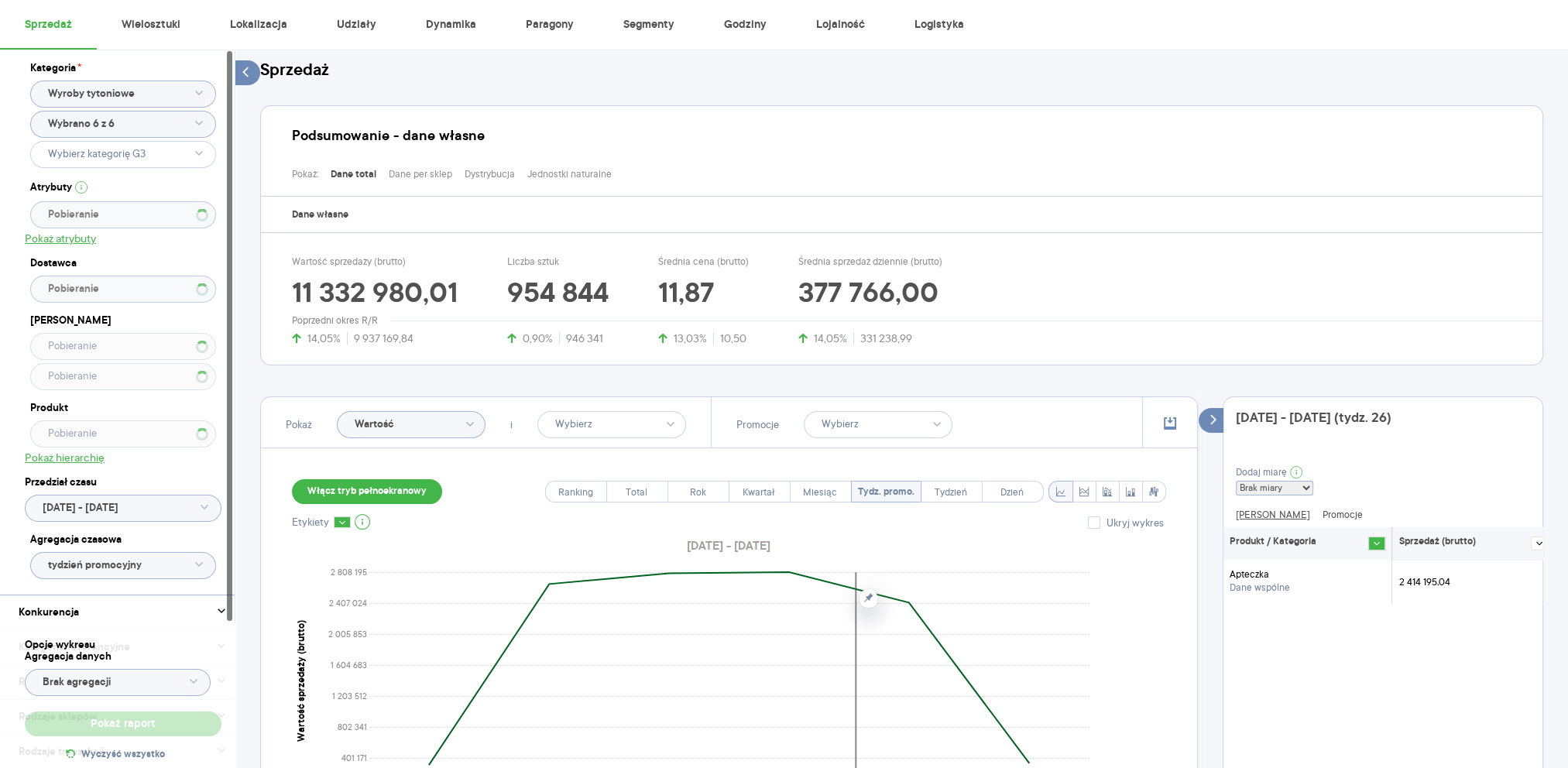 click on "Kategoria * Wyroby tytoniowe Wybrano 6 z 6 Atrybuty Pobieranie Pokaż atrybuty Dostawca Pobieranie Marka Produkt Pokaż hierarchię Przedział czasu 2025.06.03 - 2025.07.02 Agregacja czasowa tydzień promocyjny" at bounding box center [123, 322] 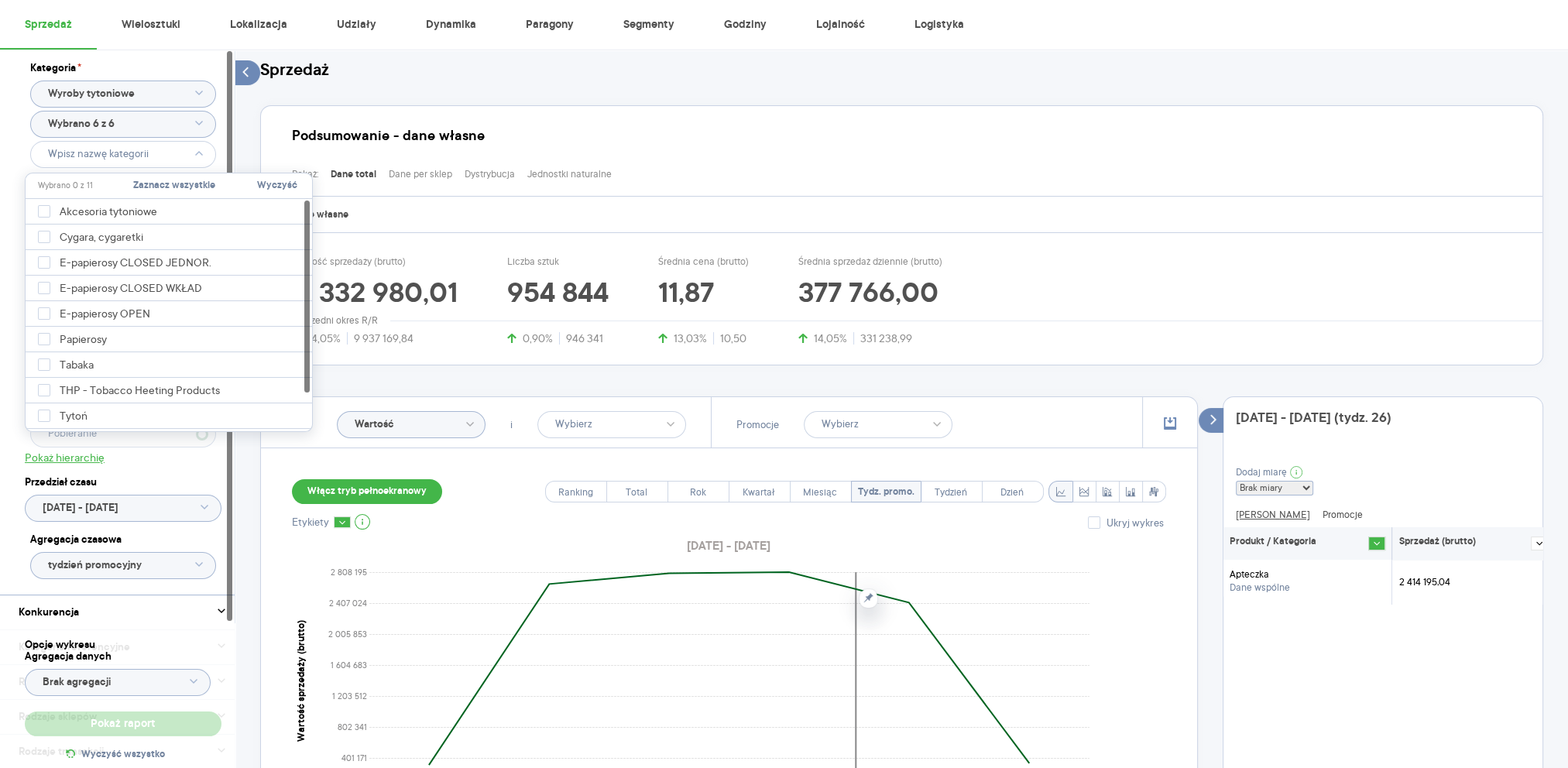 click on "Zaznacz wszystkie" at bounding box center (174, 186) 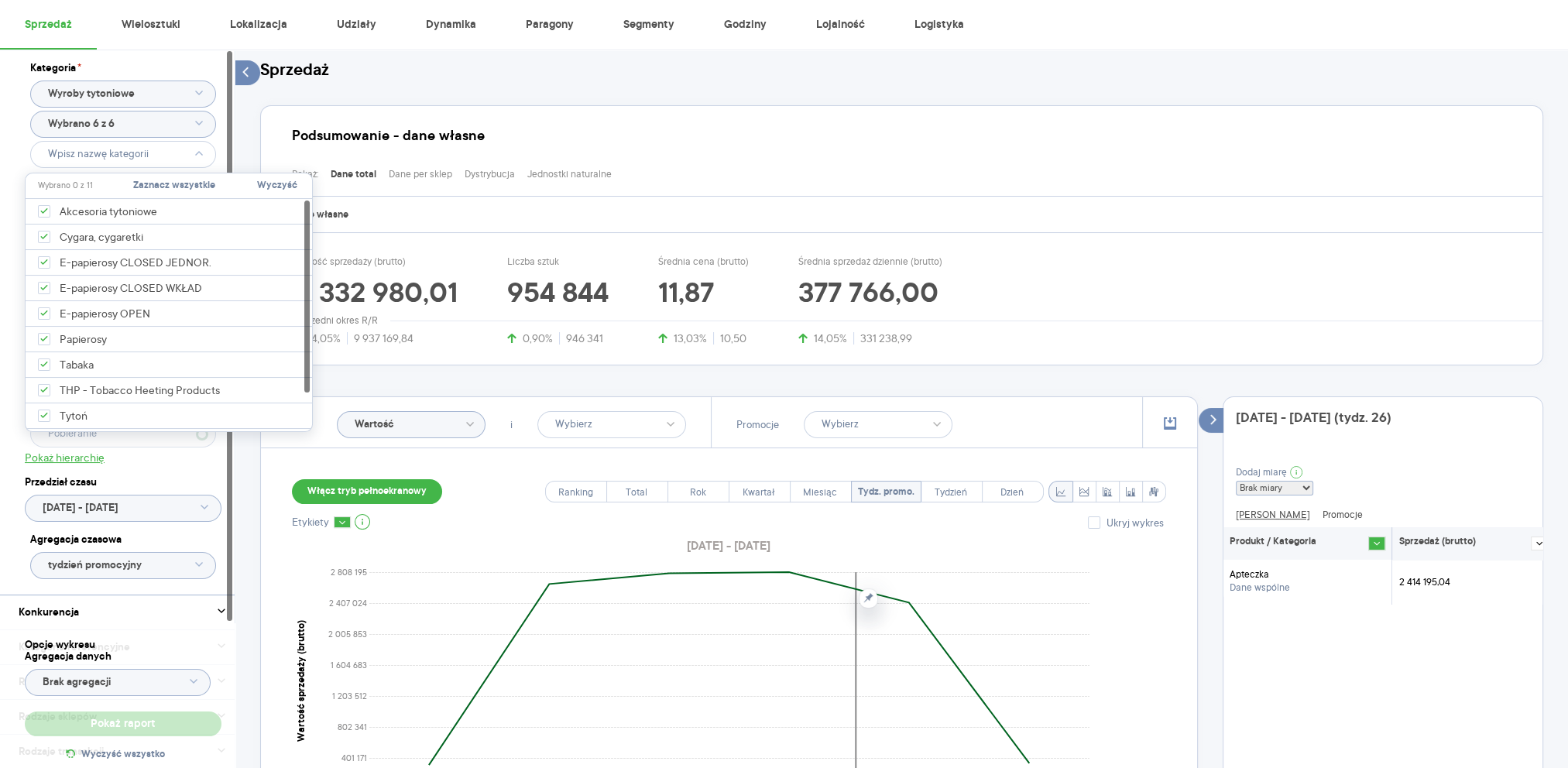 checkbox on "true" 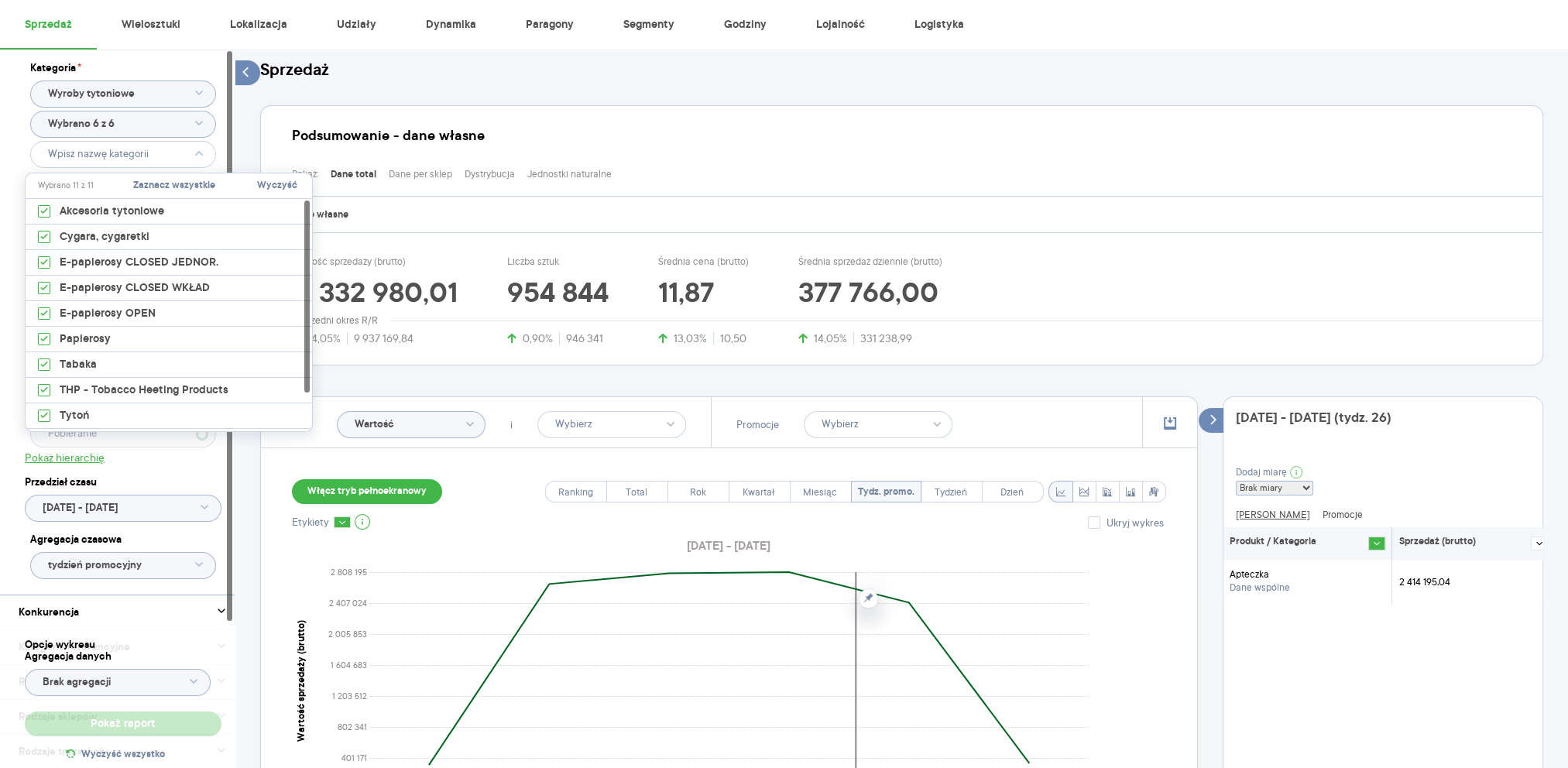click on "Sprzedaż" at bounding box center [901, 71] 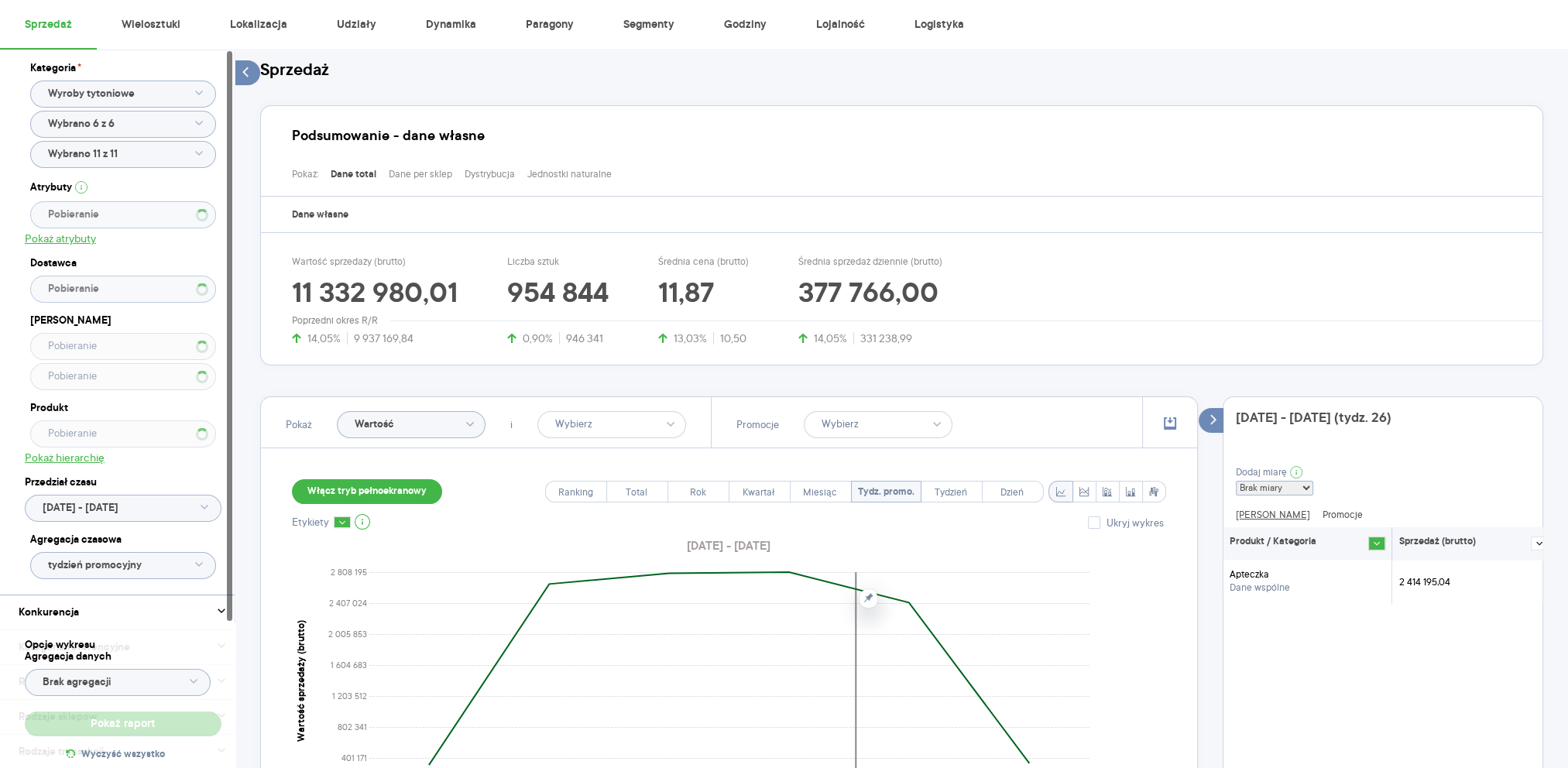 type on "Pobieranie" 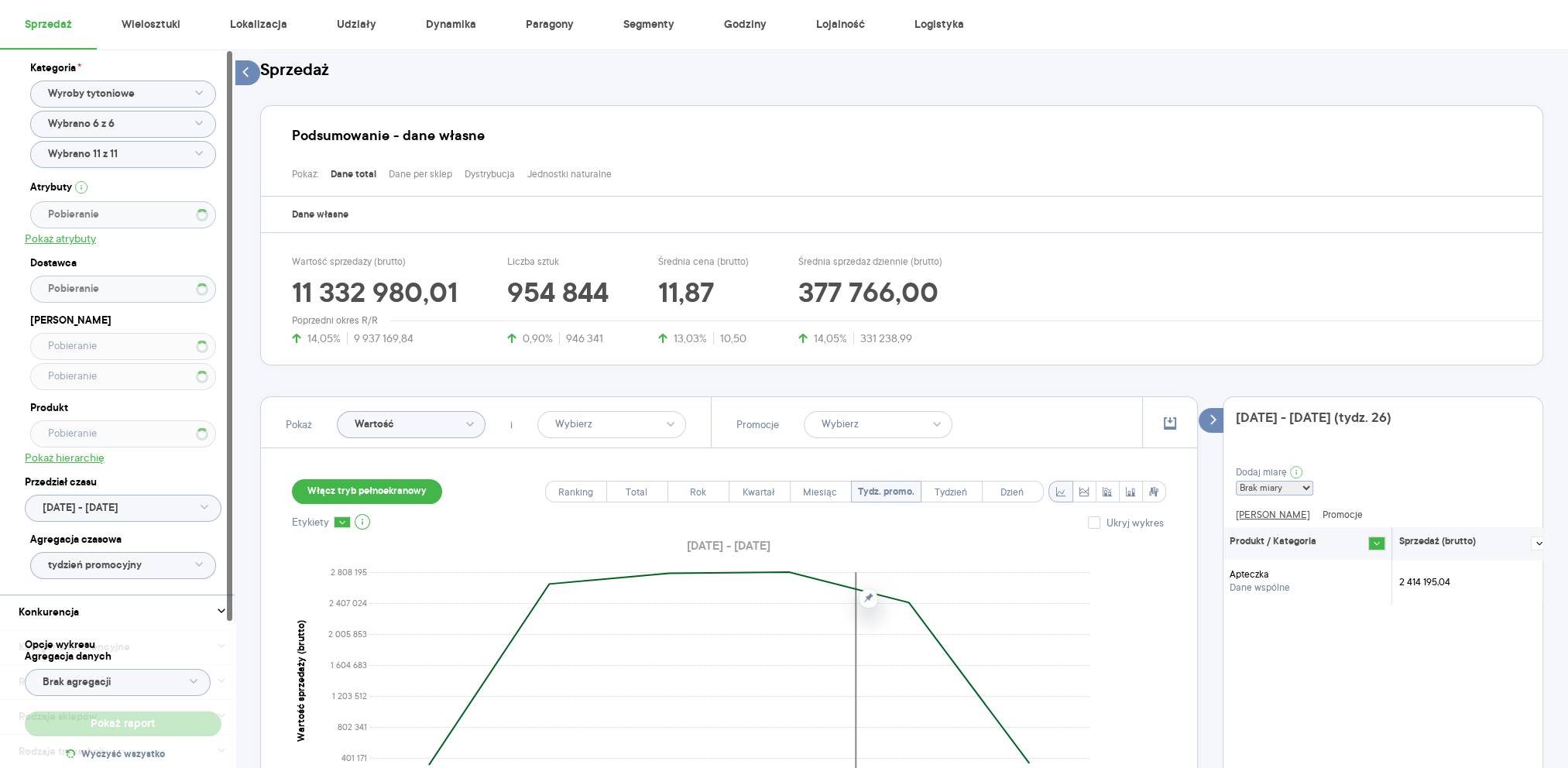 type on "Pobieranie" 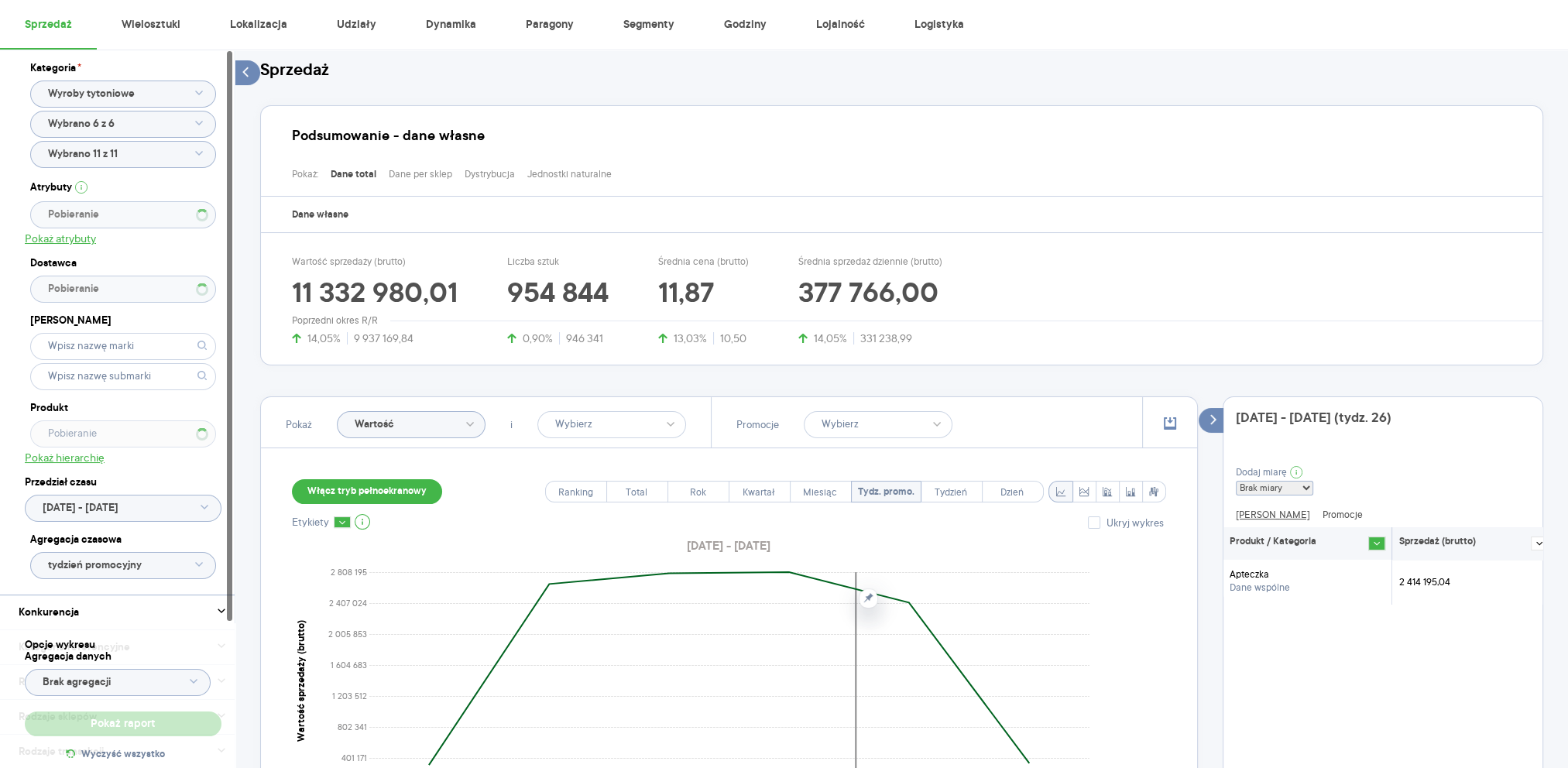 type 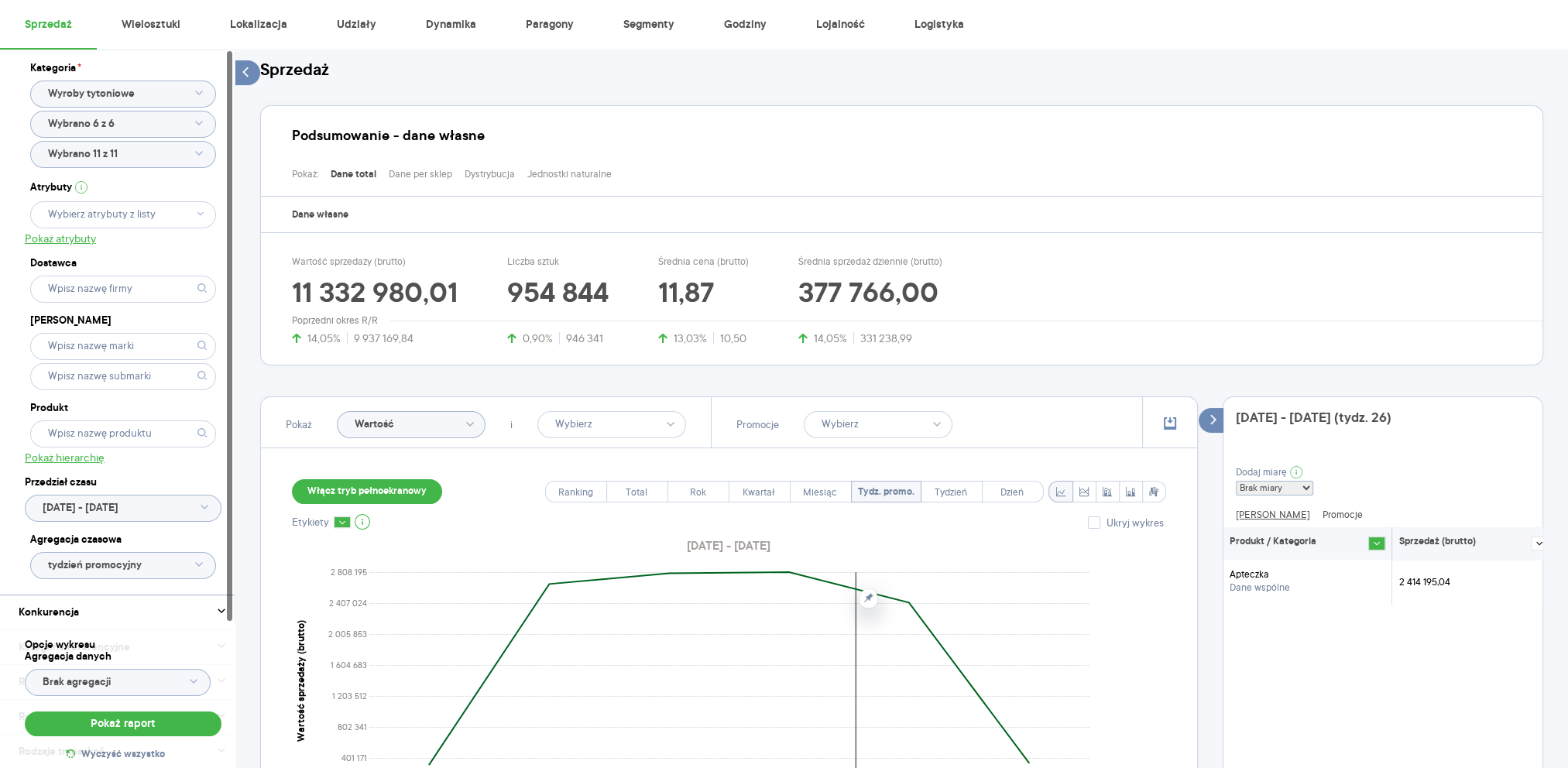 click 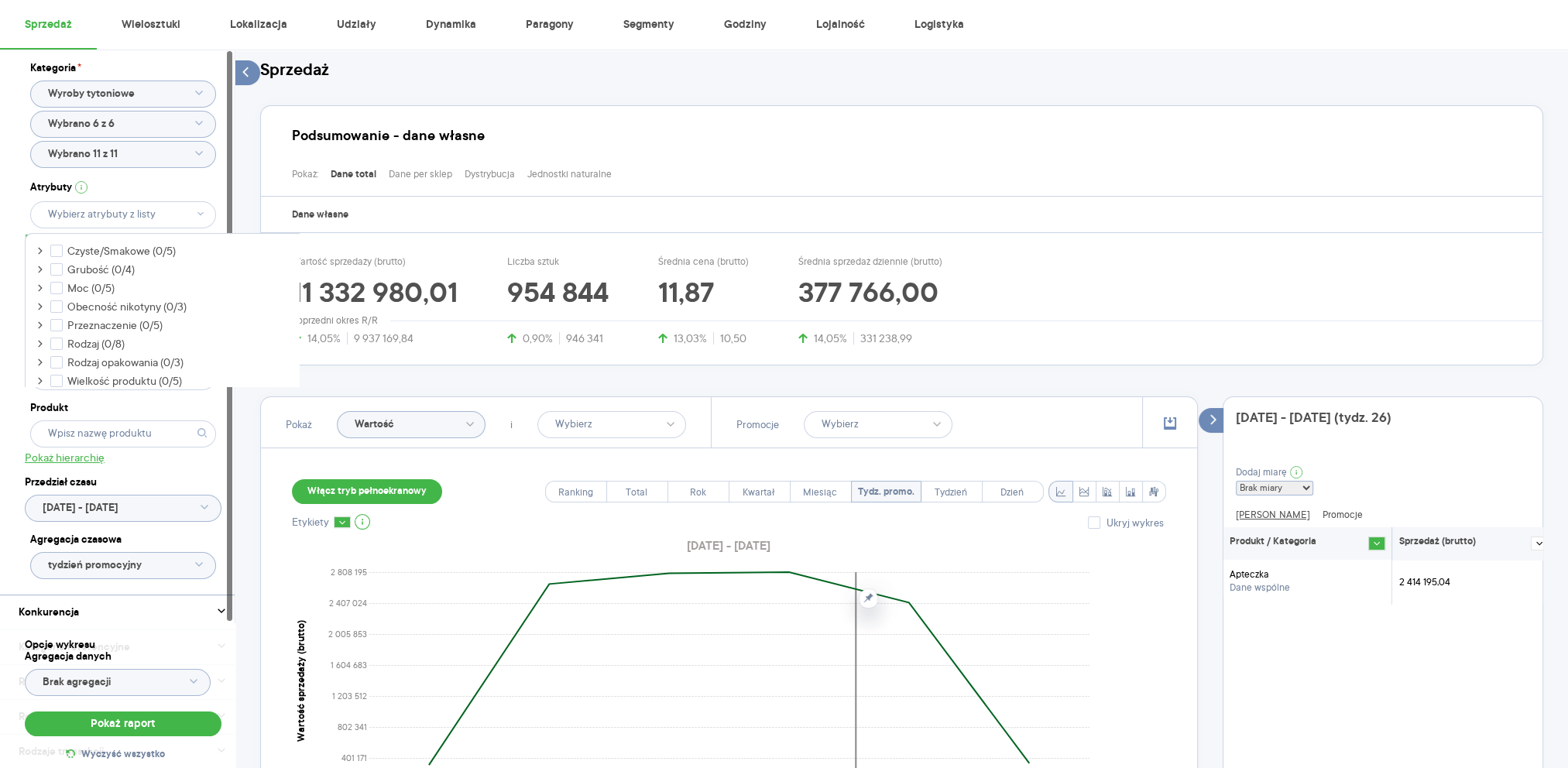 click 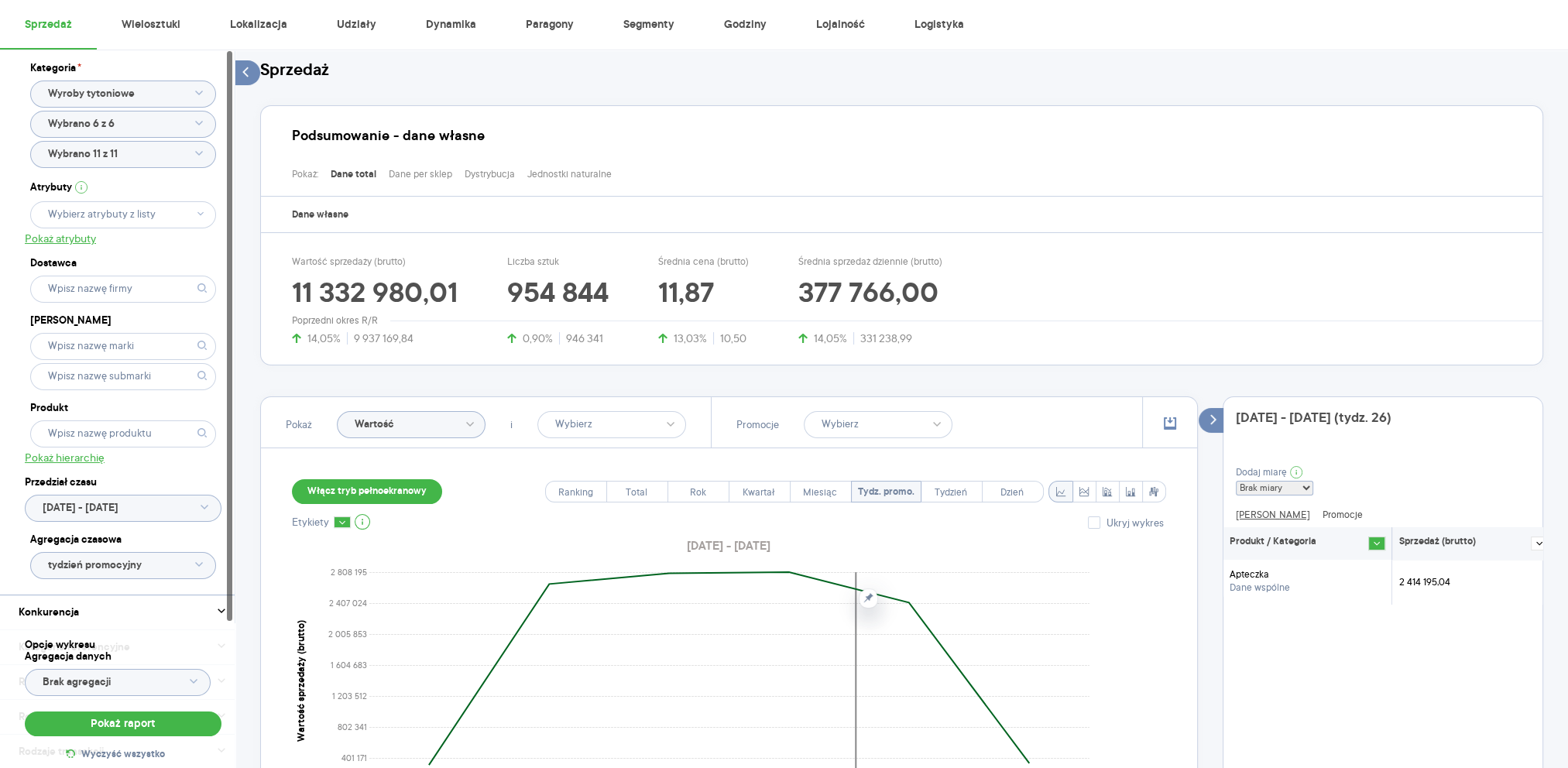 click 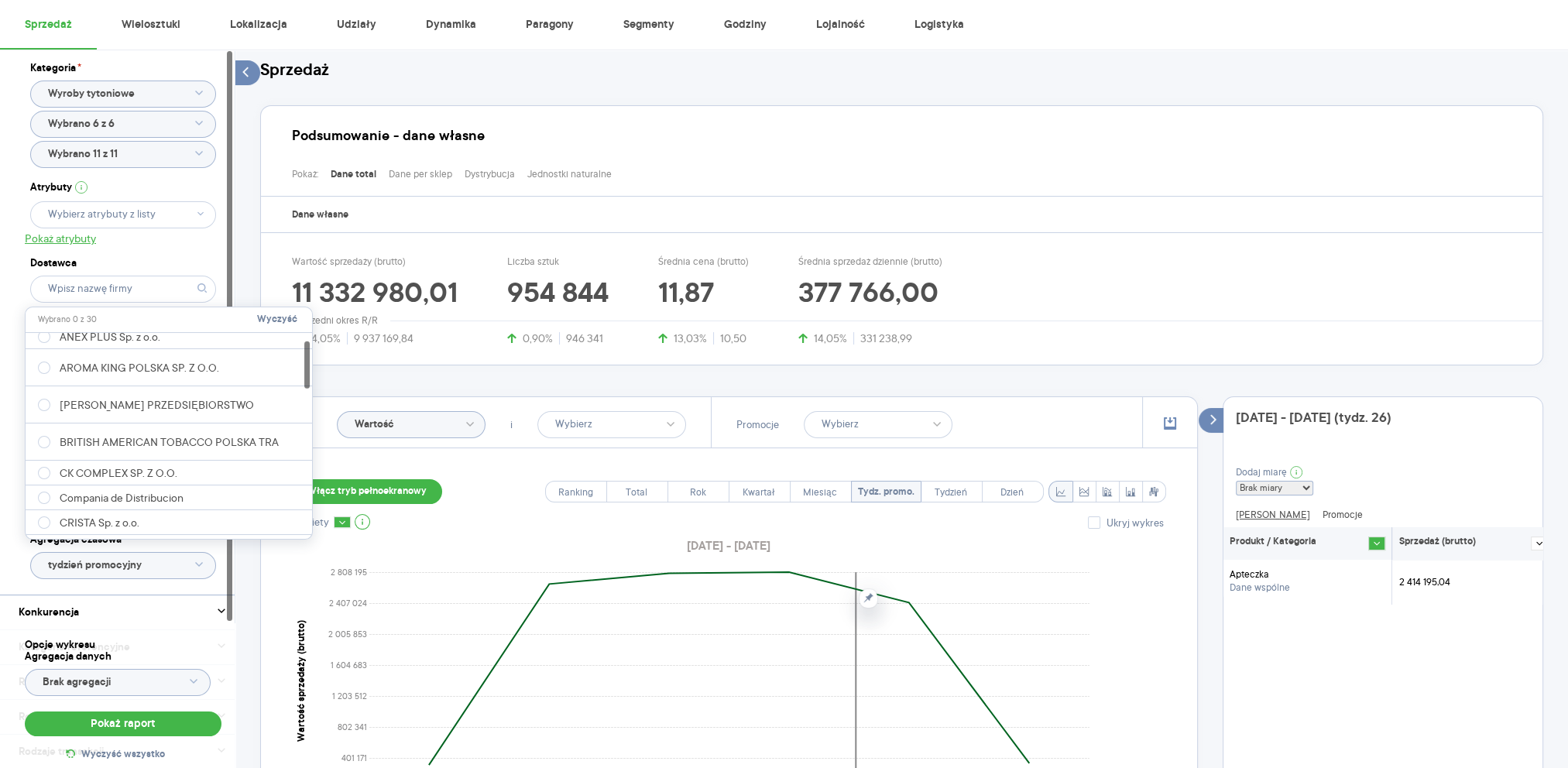 scroll, scrollTop: 29, scrollLeft: 0, axis: vertical 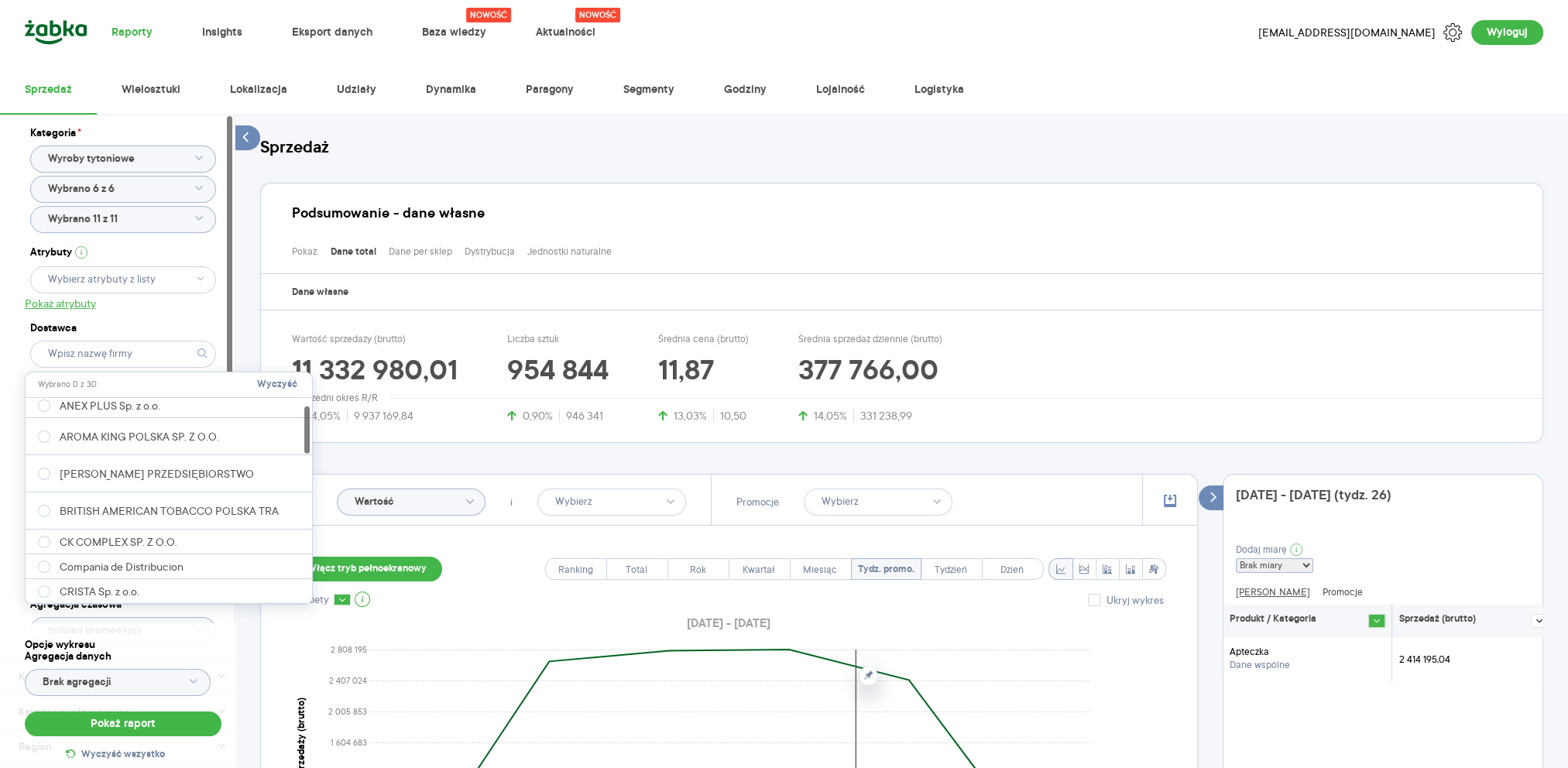 click on "Kategoria * Wyroby tytoniowe Wybrano 6 z 6 Wybrano 11 z 11 Atrybuty Pokaż atrybuty Dostawca Marka Produkt Pokaż hierarchię Przedział czasu 2025.06.03 - 2025.07.02 Agregacja czasowa tydzień promocyjny" at bounding box center [123, 387] 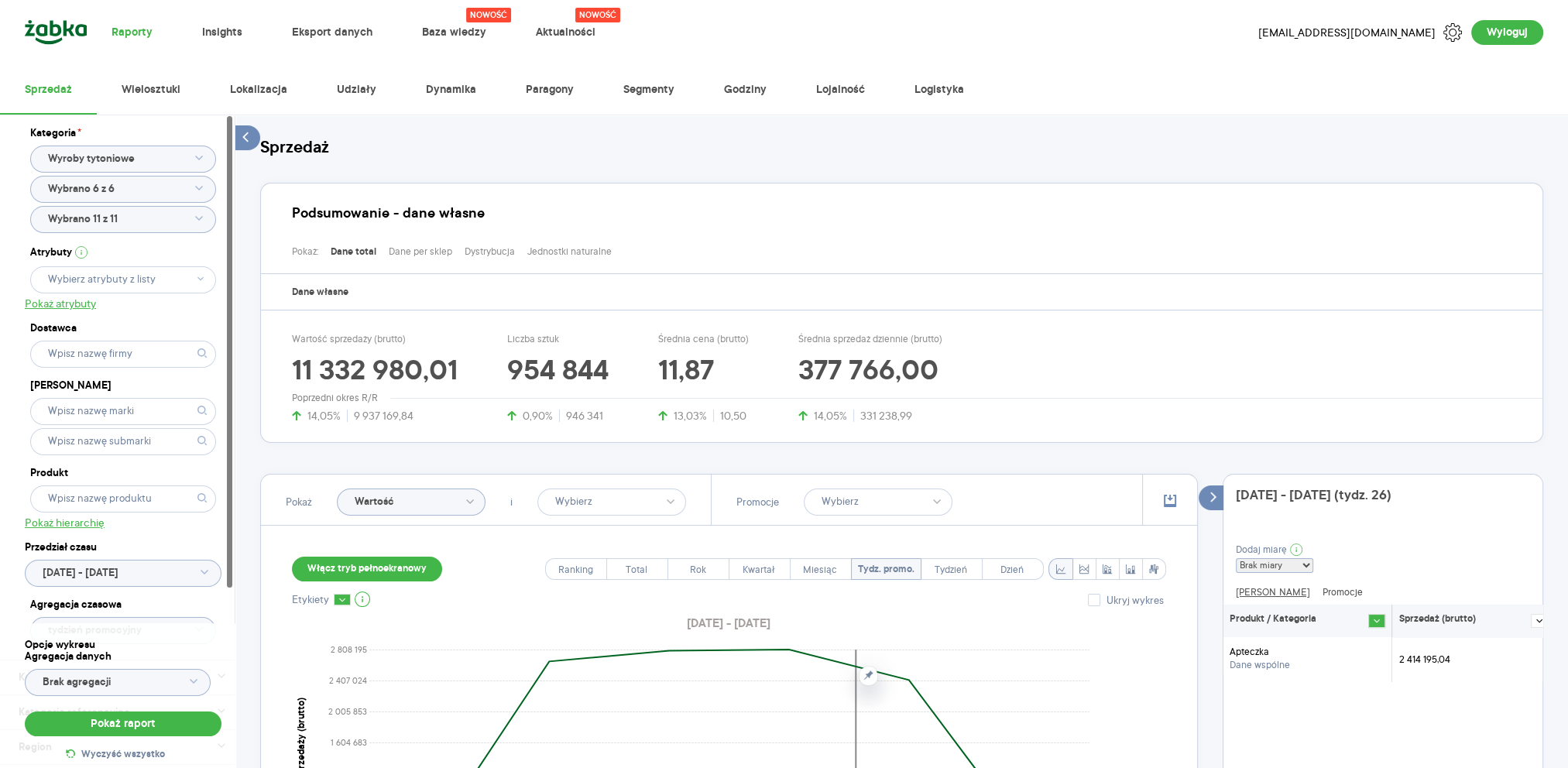 click on "Kategoria * Wyroby tytoniowe Wybrano 6 z 6 Wybrano 11 z 11 Atrybuty Pokaż atrybuty Dostawca Marka Produkt Pokaż hierarchię Przedział czasu 2025.06.03 - 2025.07.02 Agregacja czasowa tydzień promocyjny Konkurencja Pokaż dane konkurencji z opóźnieniem Dostawca Marka Produkt Kategorie referencyjne Region Rodzaje sklepów Rodzaje transakcji Wszystkie Like For Like Uwzględnij LFL Opcje wykresu Agregacja danych Brak agregacji Pokaż raport Wyczyść wszystko Sprzedaż Podsumowanie - dane własne Pokaż: Dane total Dane per sklep Dystrybucja Jednostki naturalne Dane własne Wartość sprzedaży (brutto) 11 332 980,01 14,05% 9 937 169,84 Liczba sztuk 954 844 0,90% 946 341 Średnia cena (brutto) 11,87 13,03% 10,50 Średnia sprzedaż dziennie (brutto) 377 766,00 14,05% 331 238,99 Poprzedni okres R/R Pokaż Wartość i Promocje Włącz tryb pełnoekranowy Ranking Total Rok Kwartał Miesiąc Tydz. promo. Tydzień Dzień Etykiety Ukryj wykres 2025.06.03 - 2025.07.02 0 401 171 802 341 1 203 512 1 604 683 2 005 853" at bounding box center [901, 698] 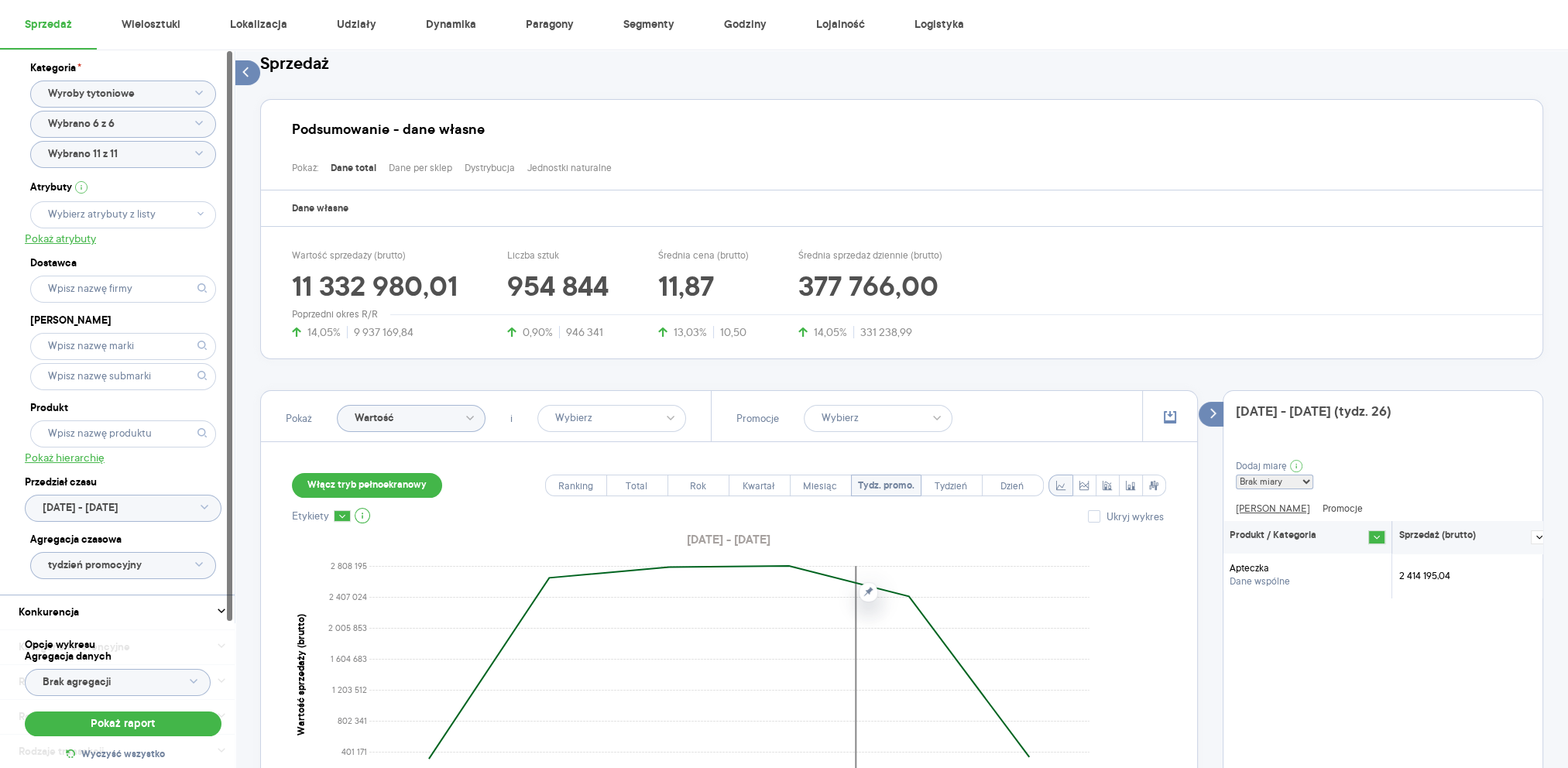 scroll, scrollTop: 155, scrollLeft: 0, axis: vertical 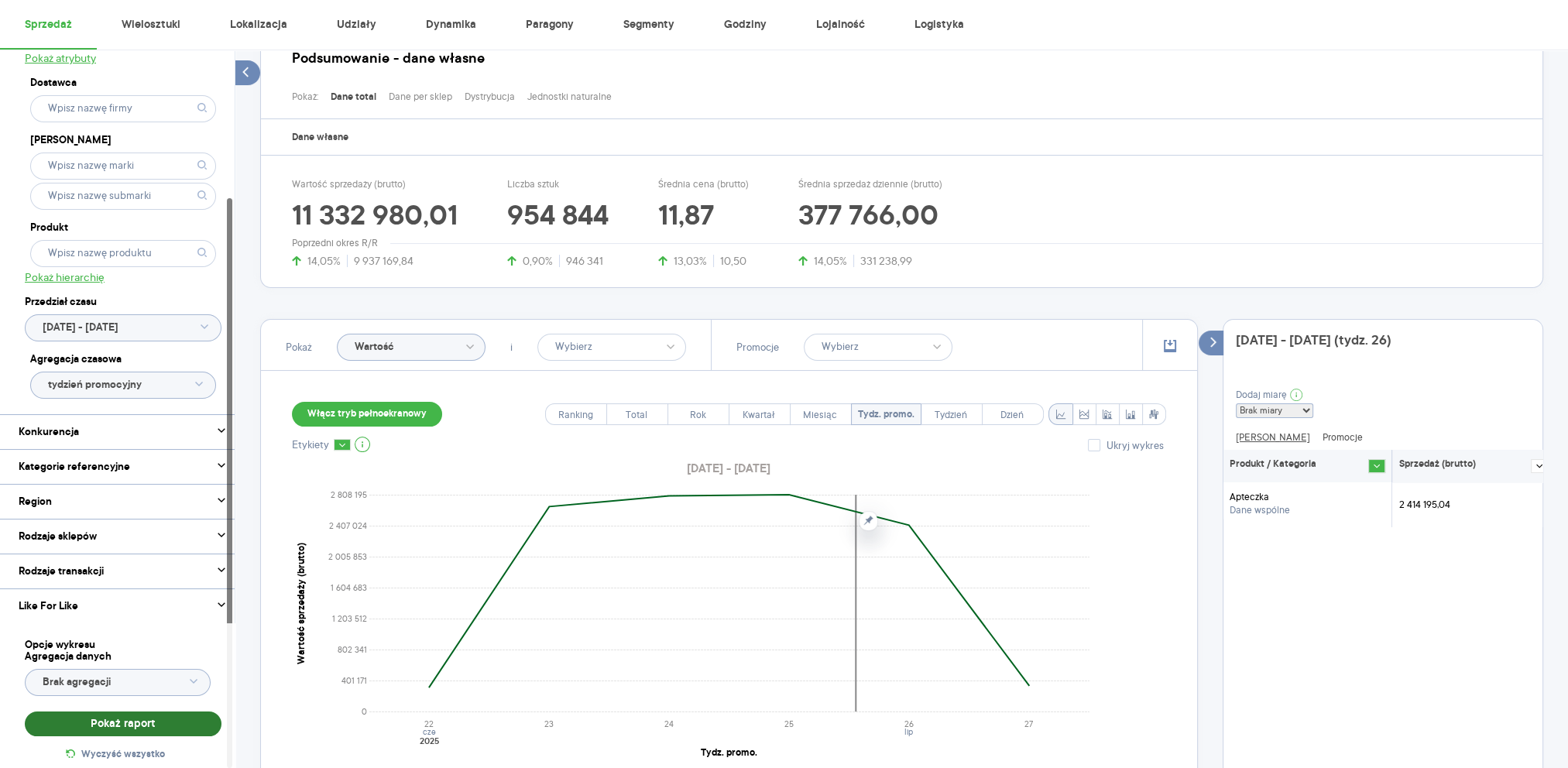 click on "Pokaż raport" at bounding box center (123, 724) 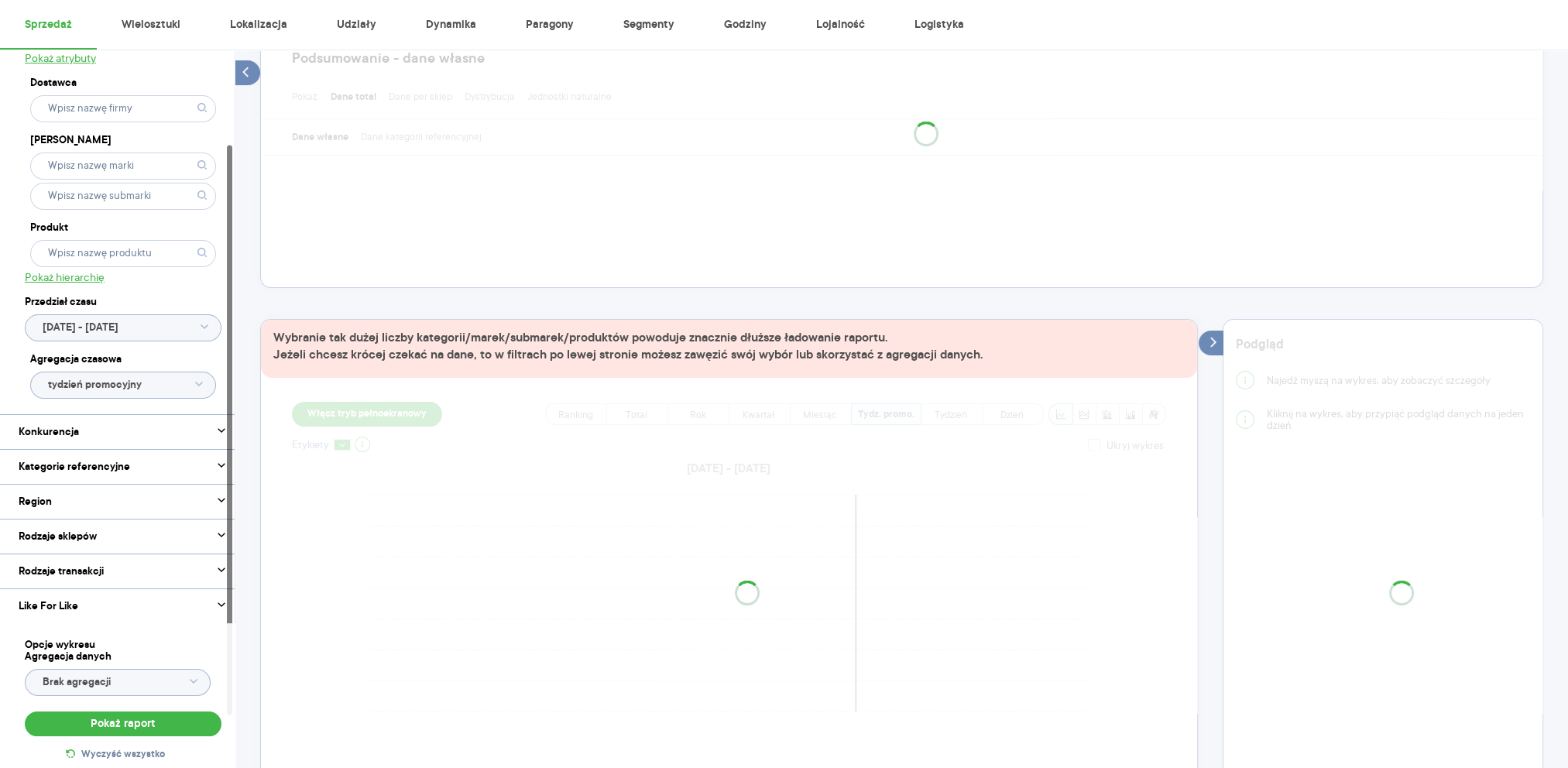 scroll, scrollTop: 0, scrollLeft: 0, axis: both 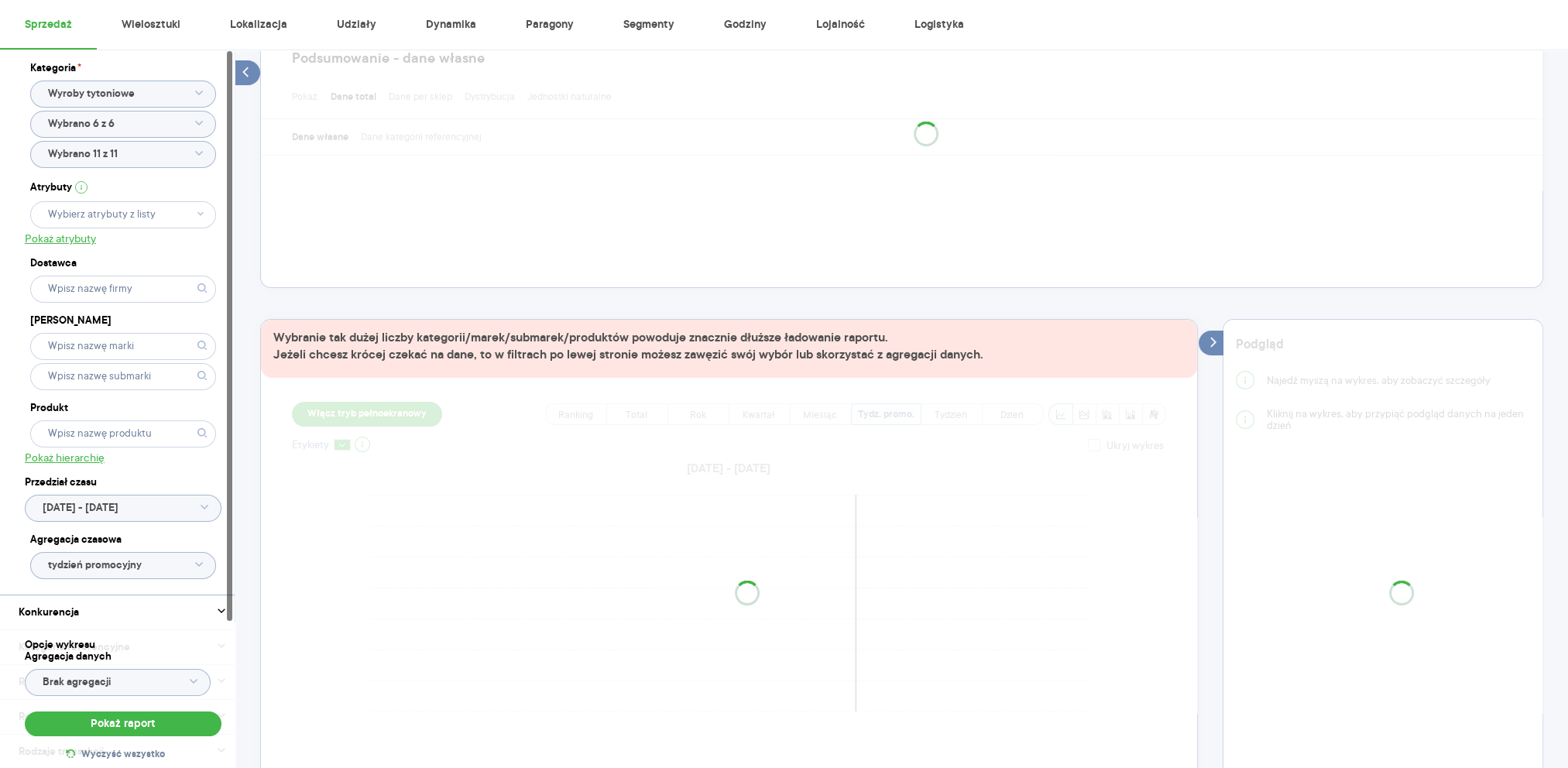 click 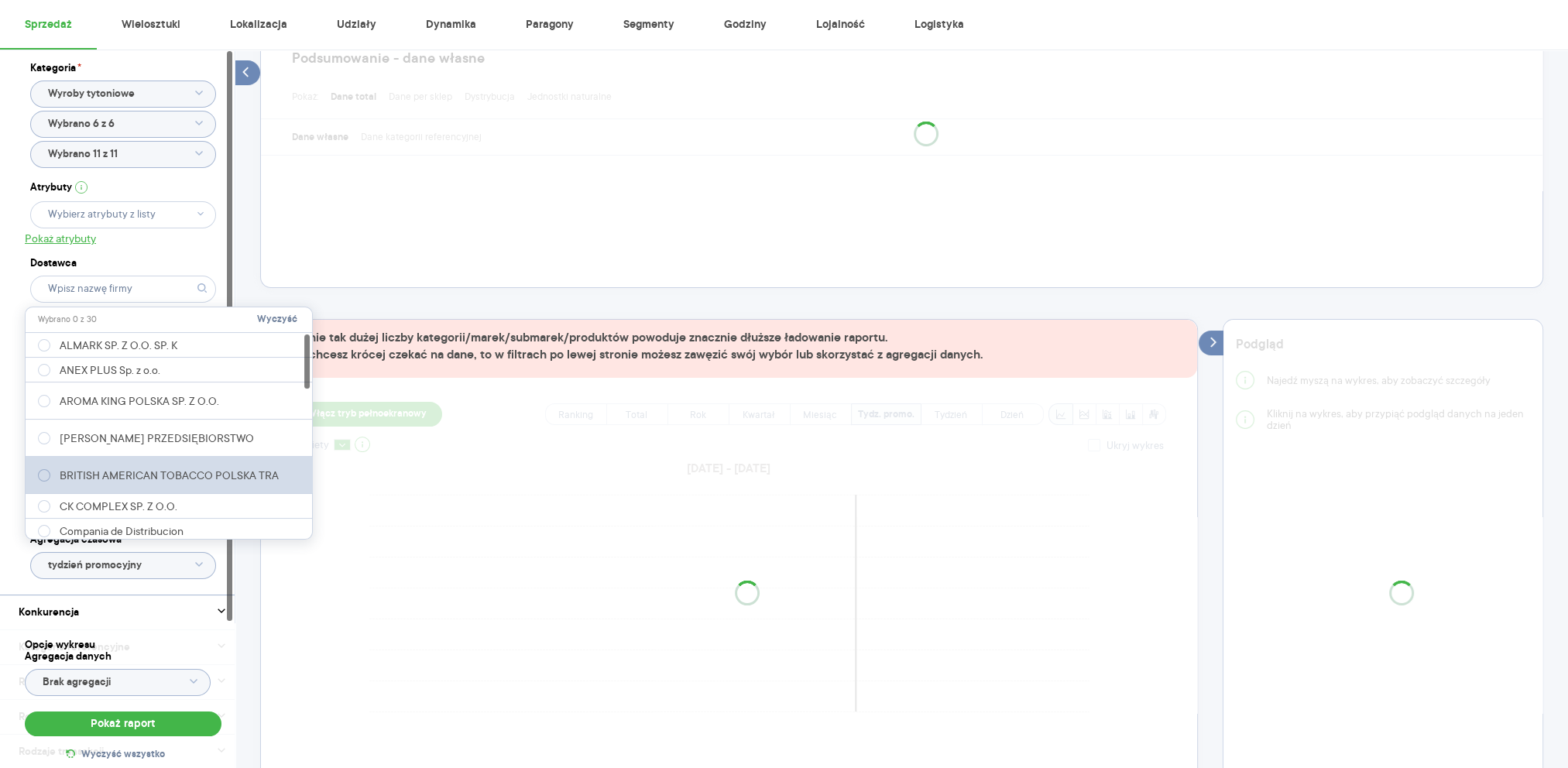 click on "BRITISH AMERICAN TOBACCO POLSKA TRA" at bounding box center [169, 475] 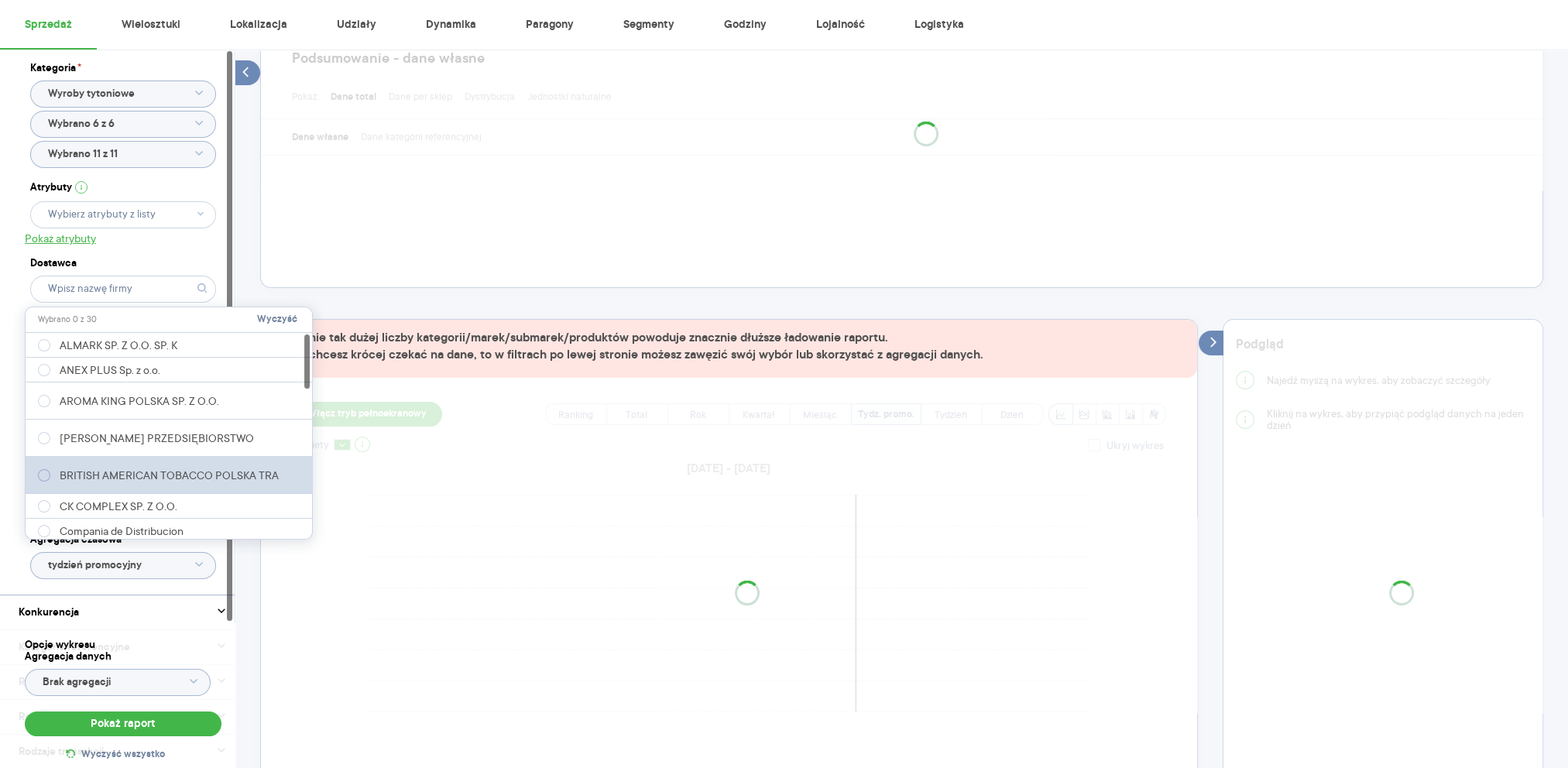 type on "BRITISH AMERICAN TOBACCO POLSKA TRA" 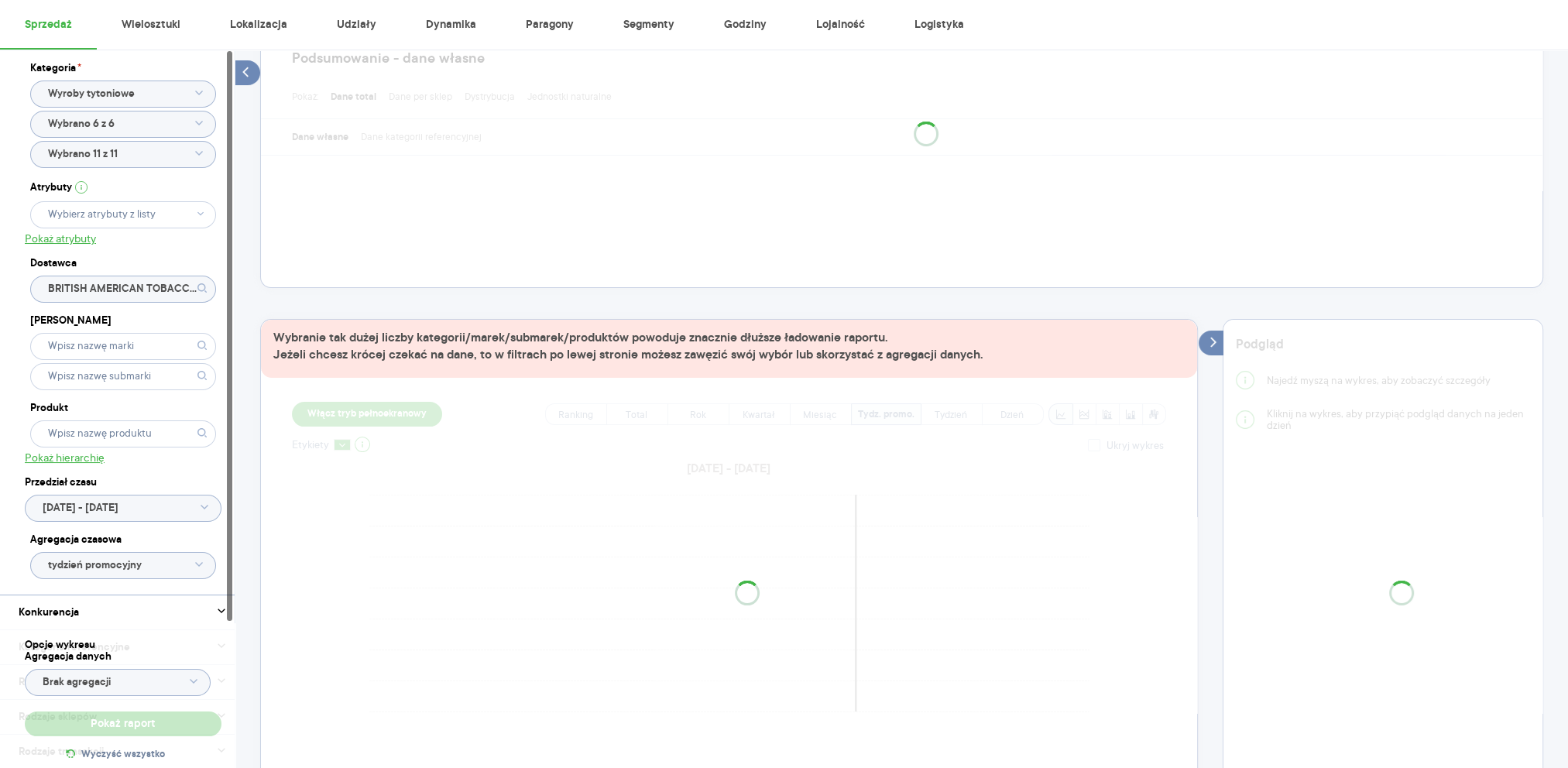type 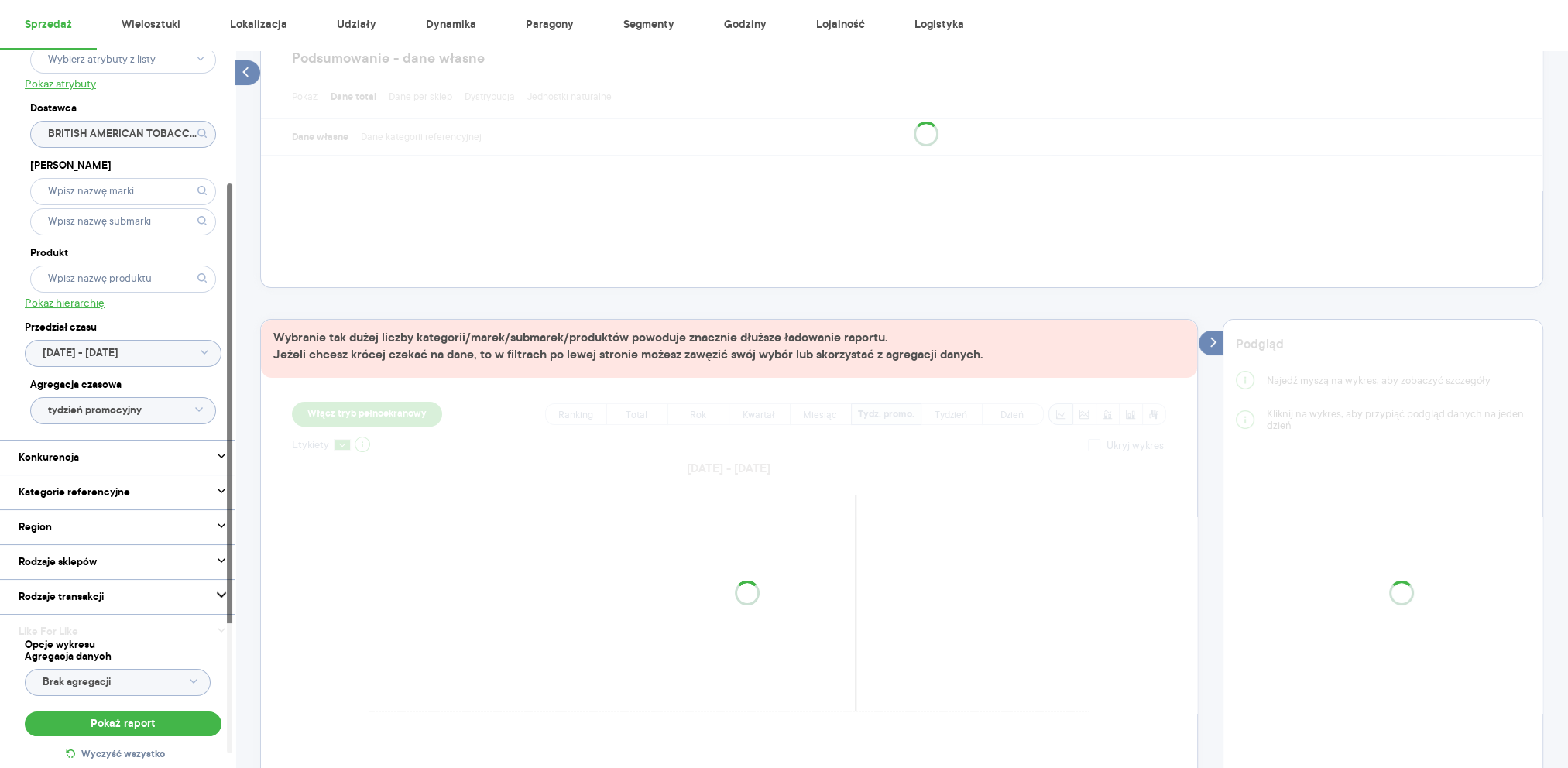 scroll, scrollTop: 186, scrollLeft: 0, axis: vertical 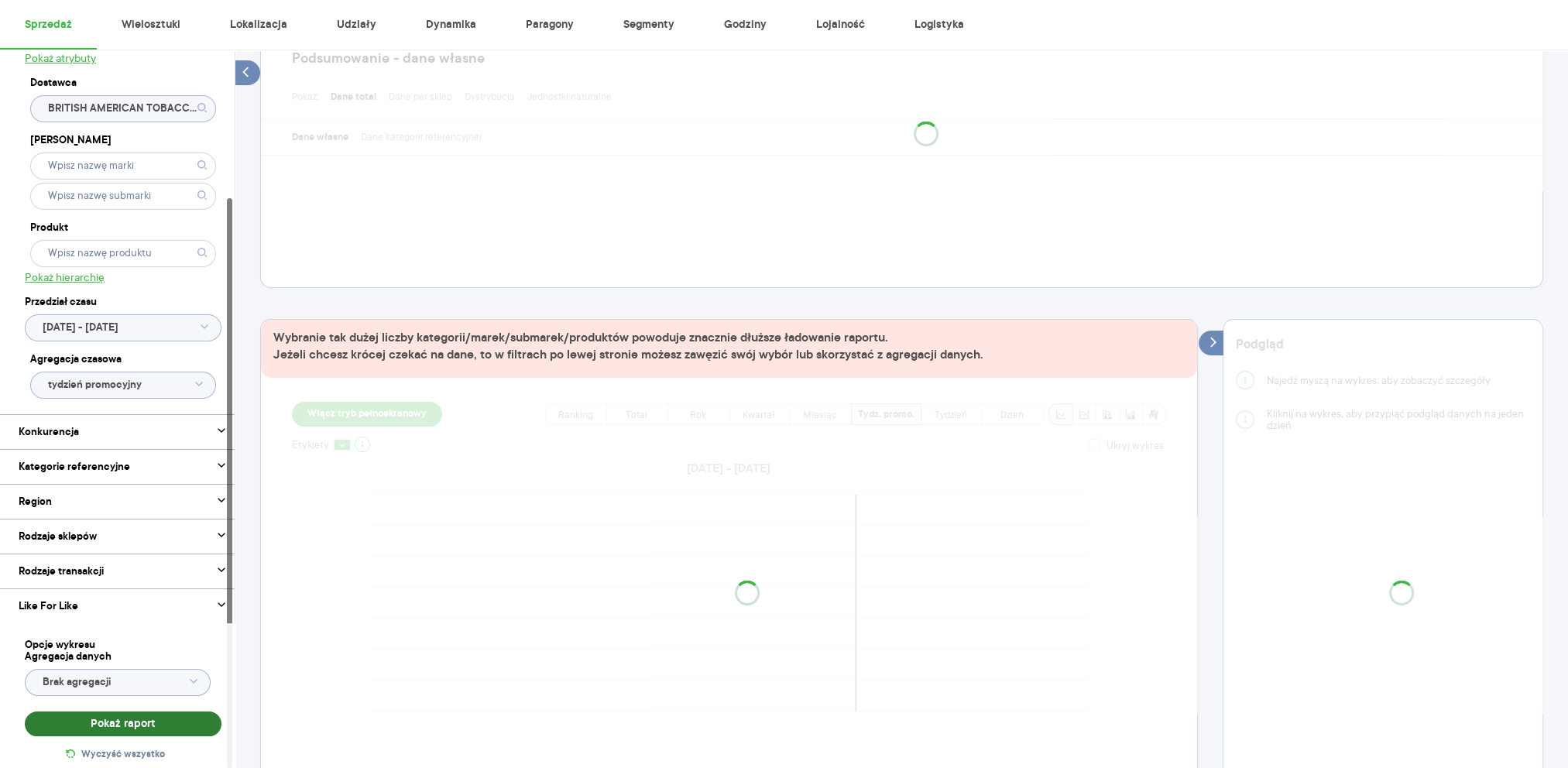 click on "Pokaż raport" at bounding box center [123, 724] 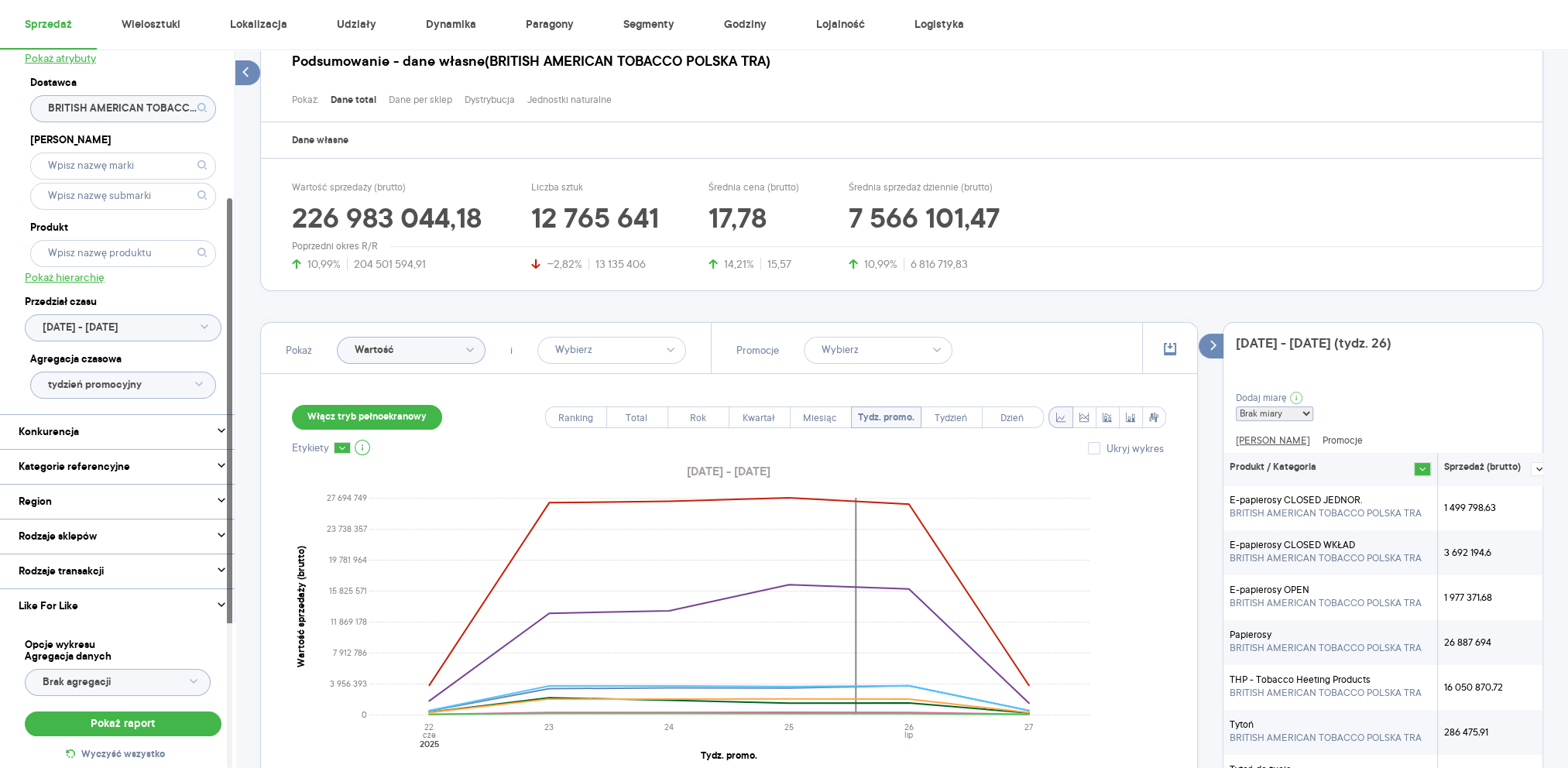 scroll, scrollTop: 155, scrollLeft: 0, axis: vertical 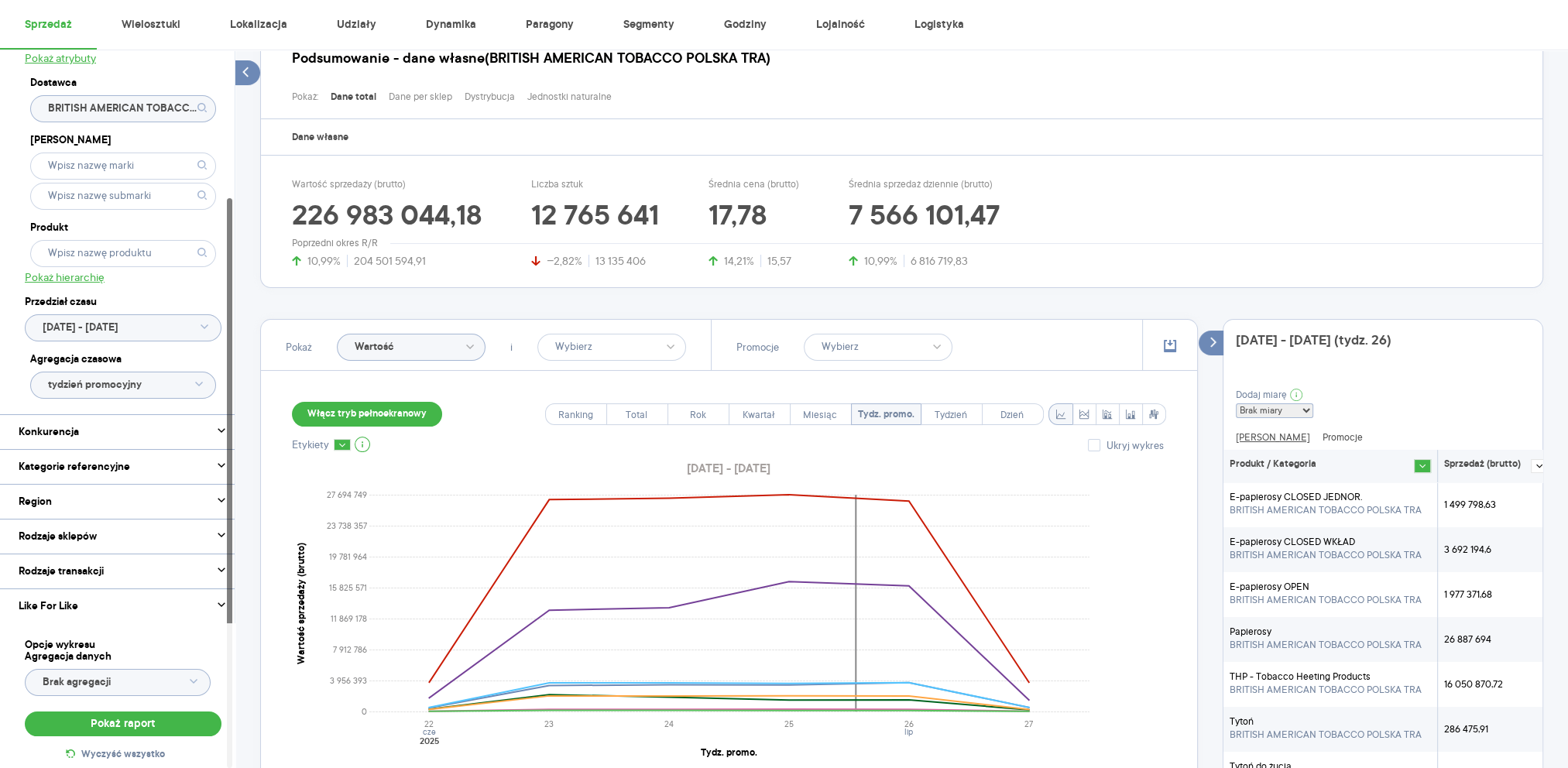 click on "Dodaj miarę Brak miary Wartość Sztuki Wartość per sklep Sztuki per sklep Sprzedaż w jn Jn per sklep Średnia cena Liczba sklepów Dystrybucja % Dystrybucja % planogramowa Liczba sklepów planogramowych Średnia temperatura Średnie opady (mm)" at bounding box center [1383, 409] 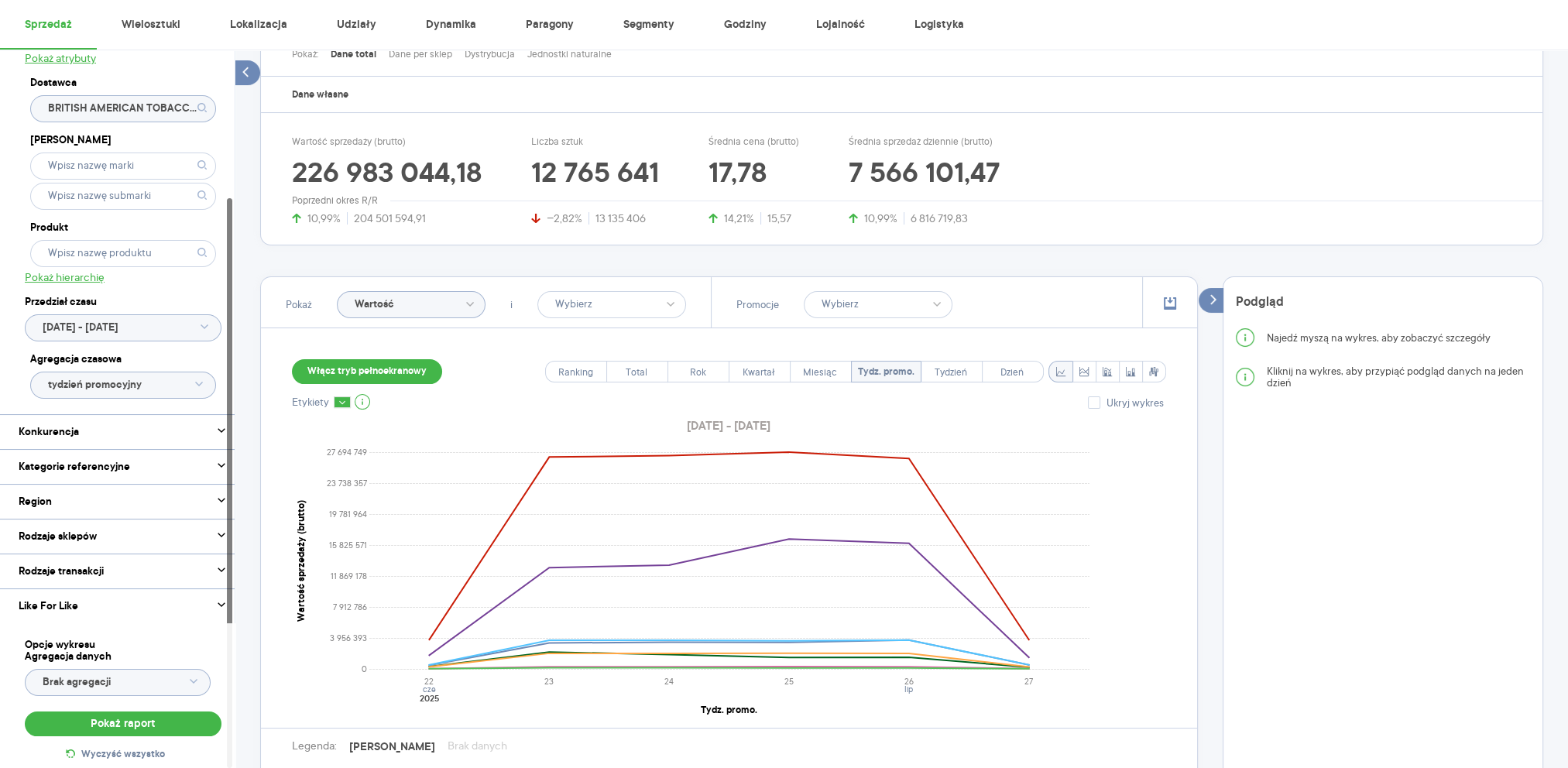 scroll, scrollTop: 128, scrollLeft: 0, axis: vertical 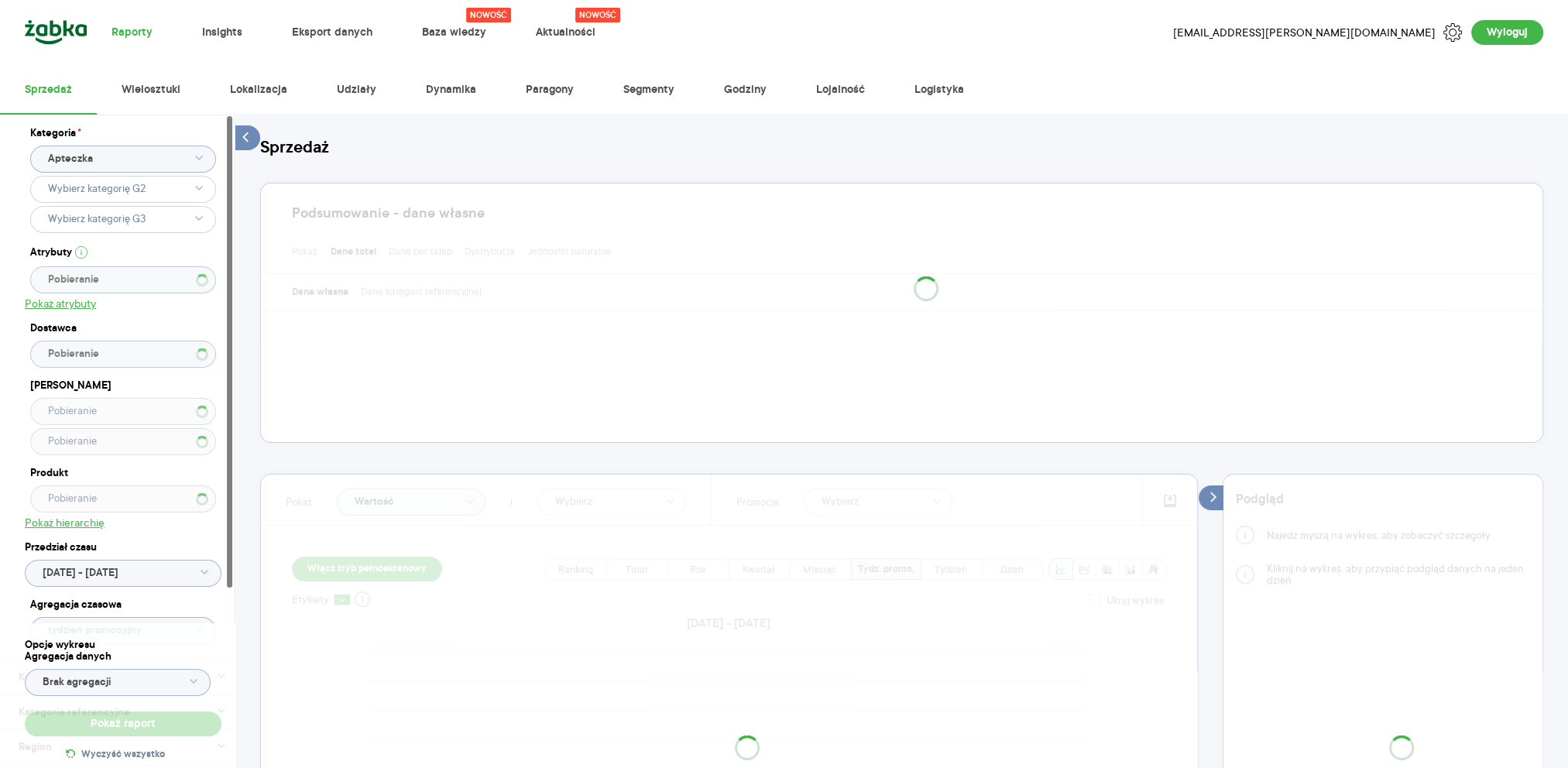 type on "Pobieranie" 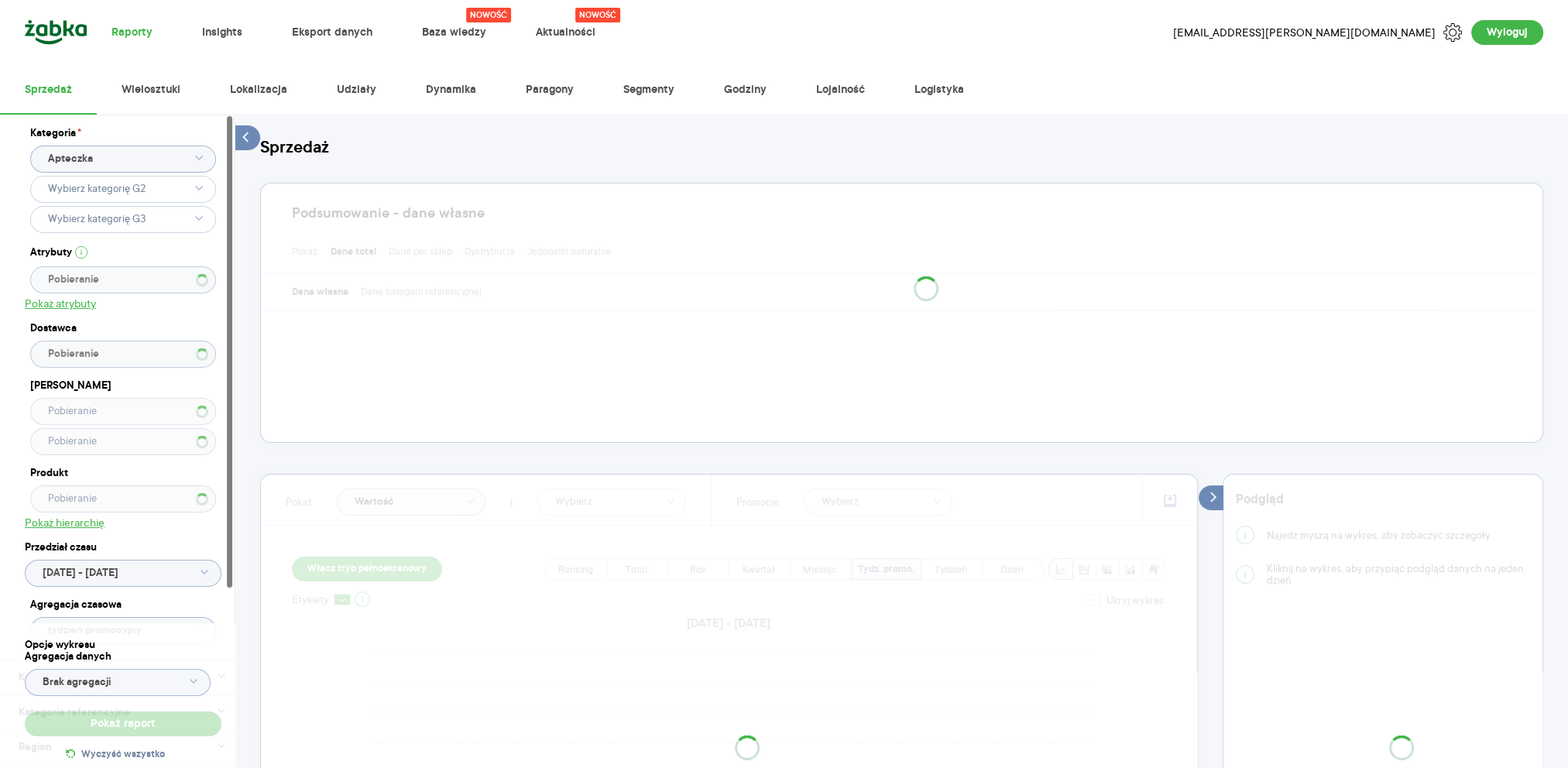 type on "Pobieranie" 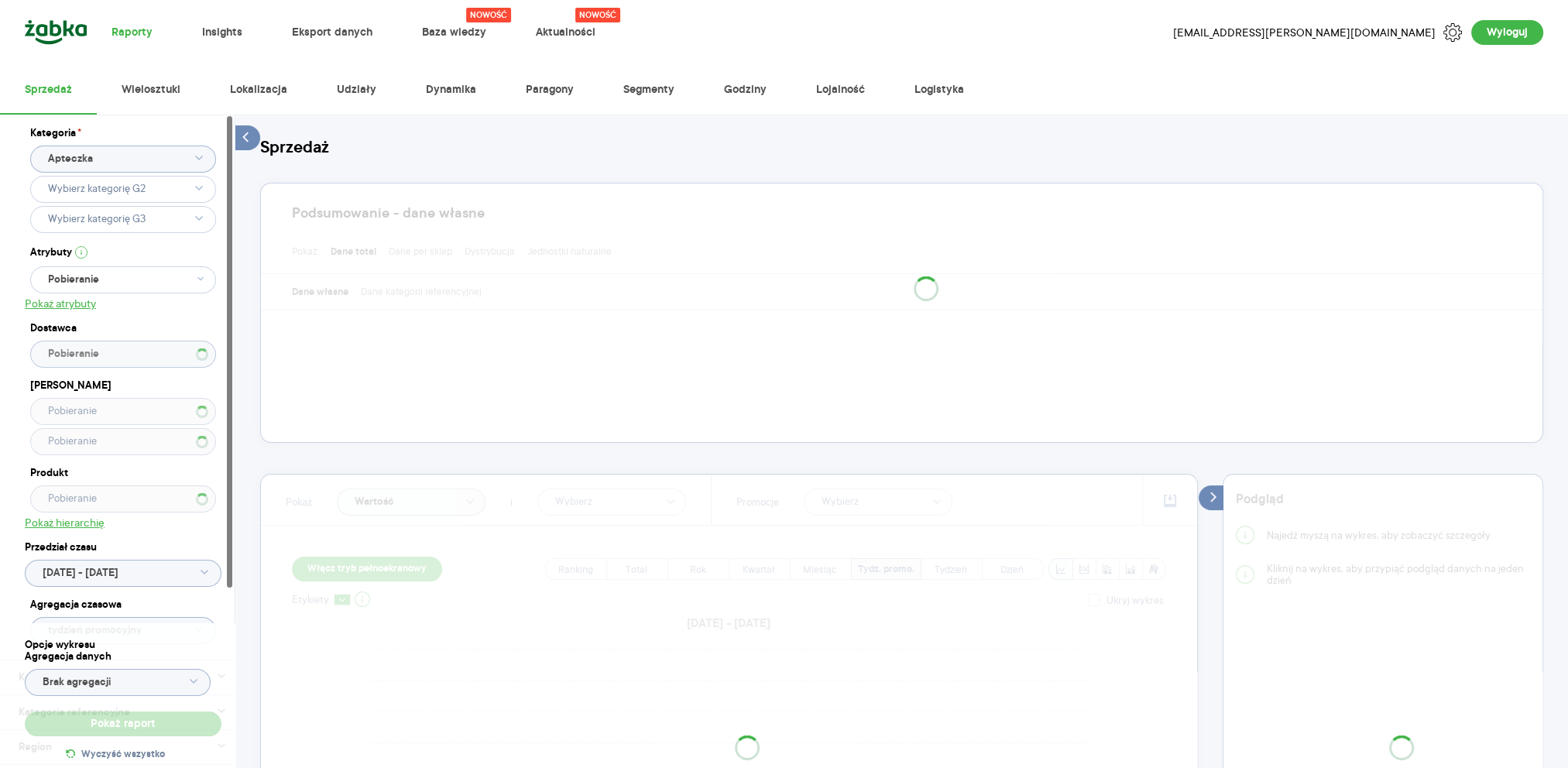 type 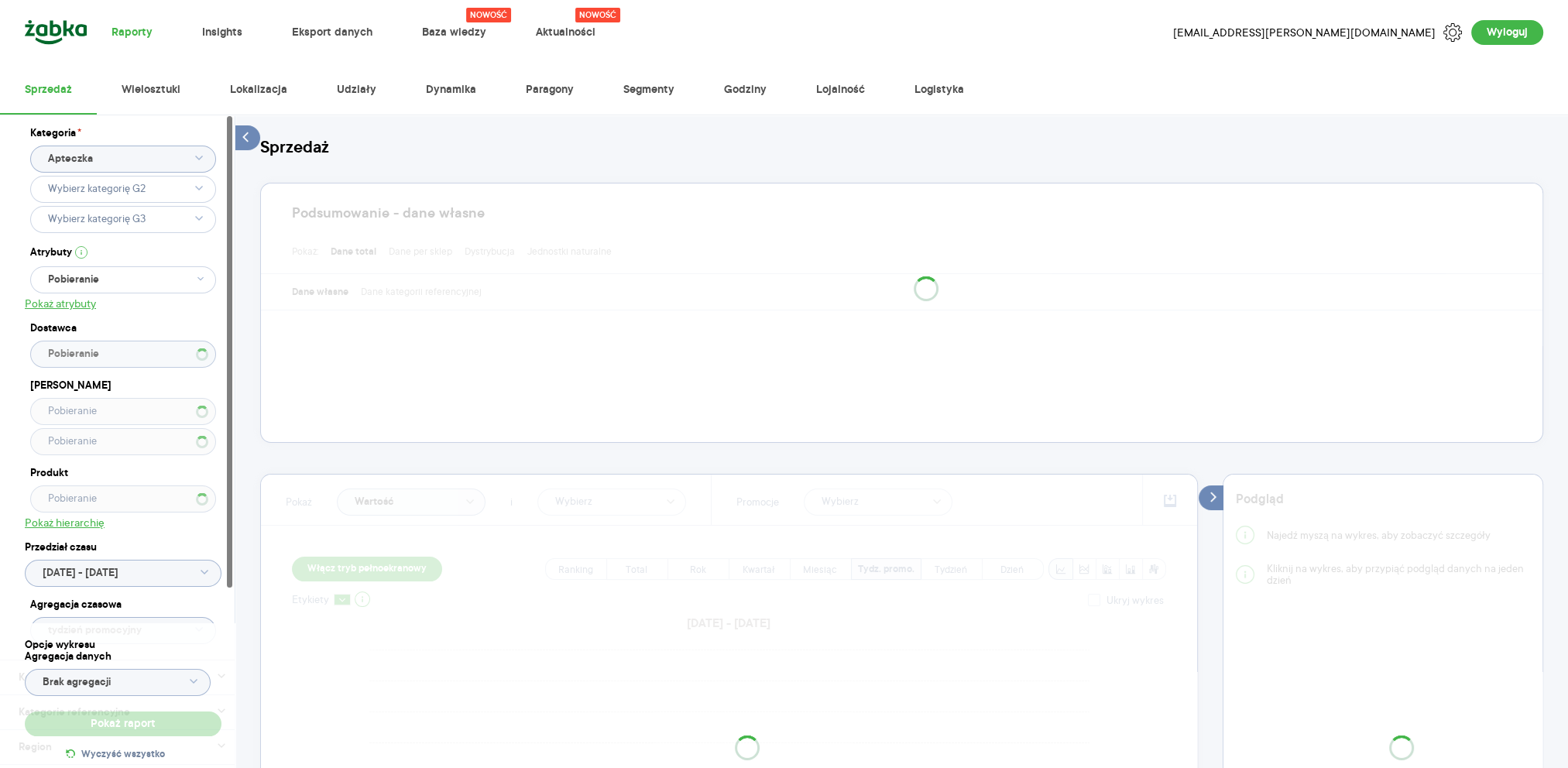 type 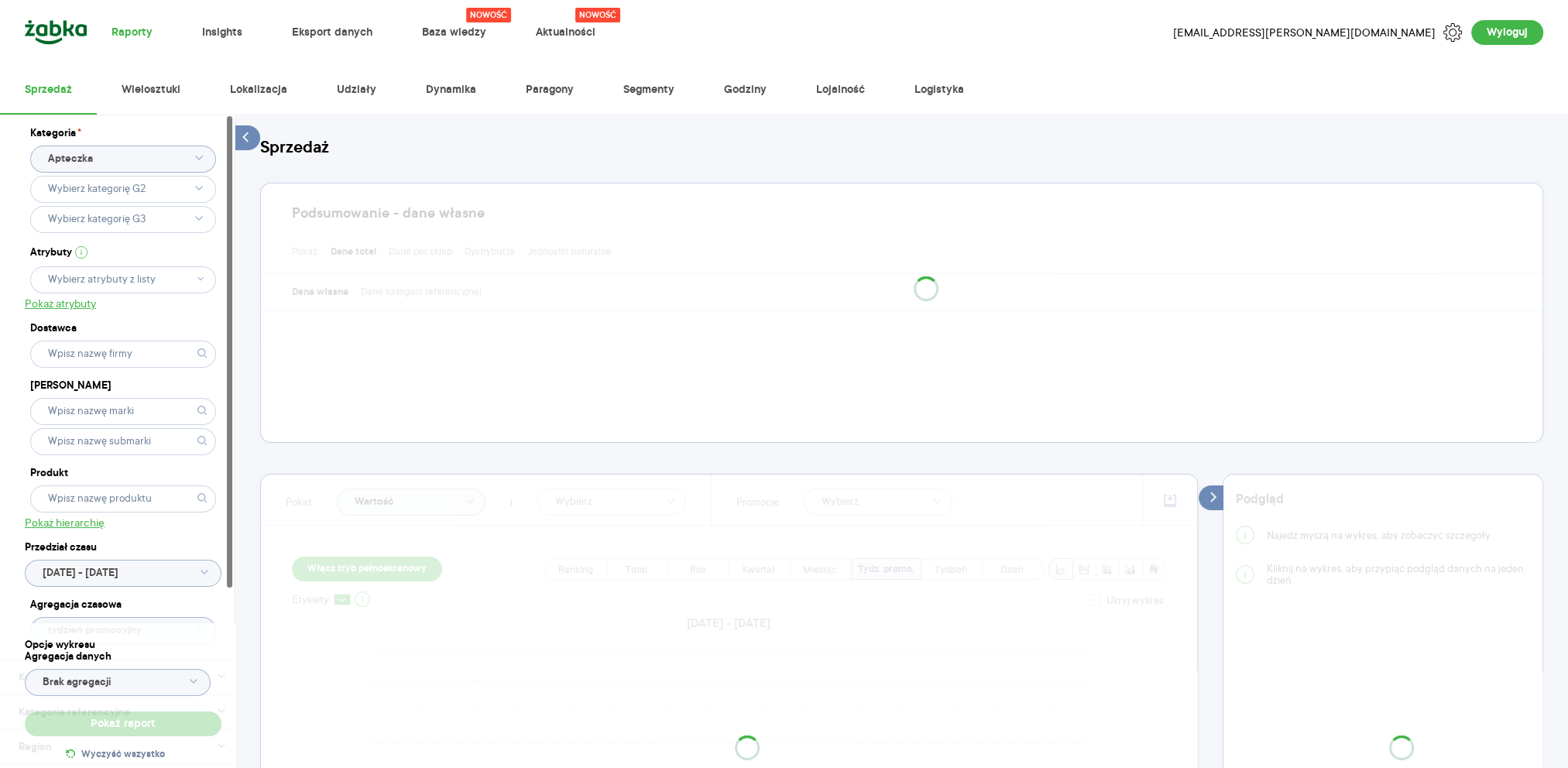 type 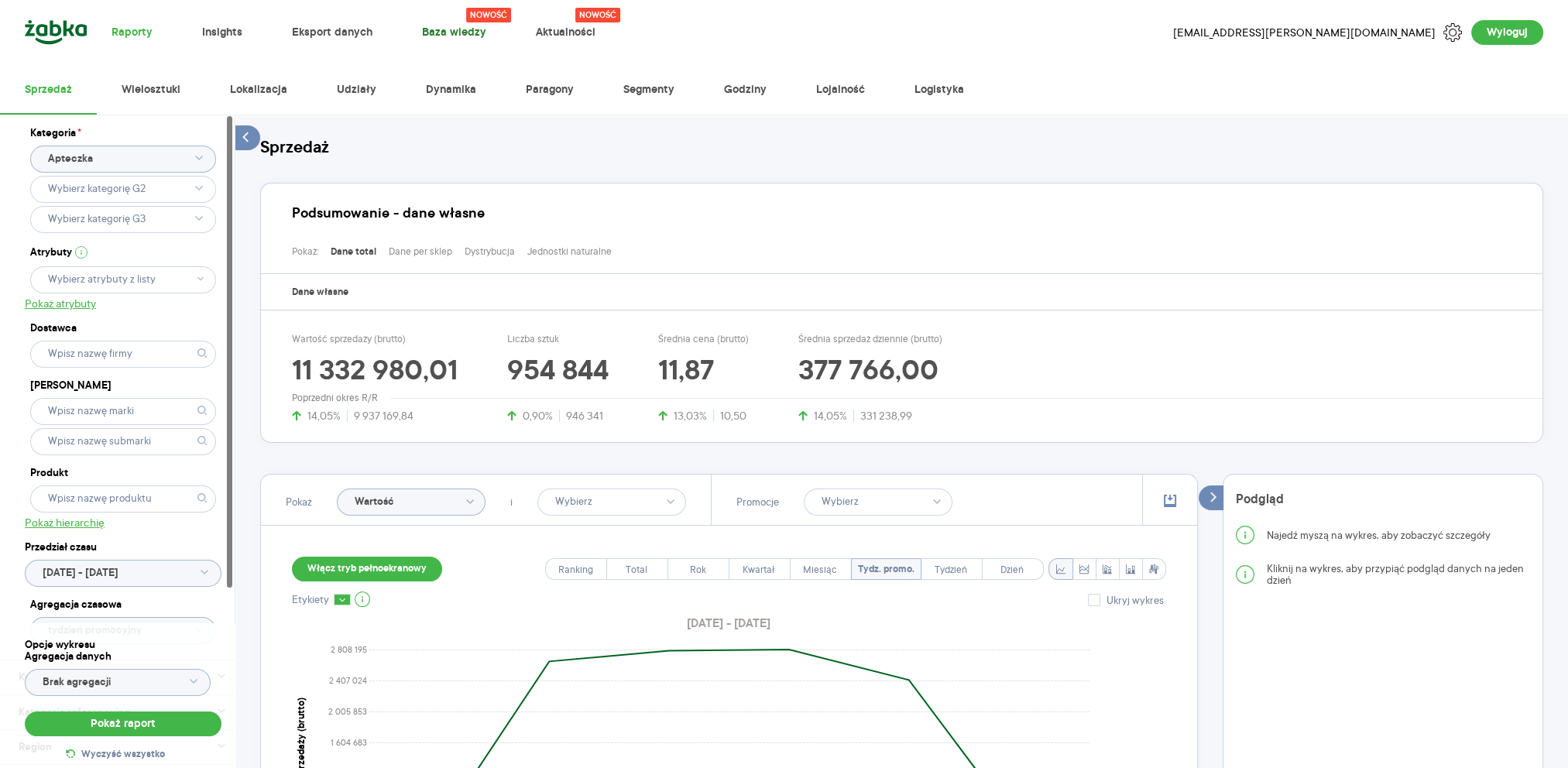 click on "Baza wiedzy" at bounding box center [454, 33] 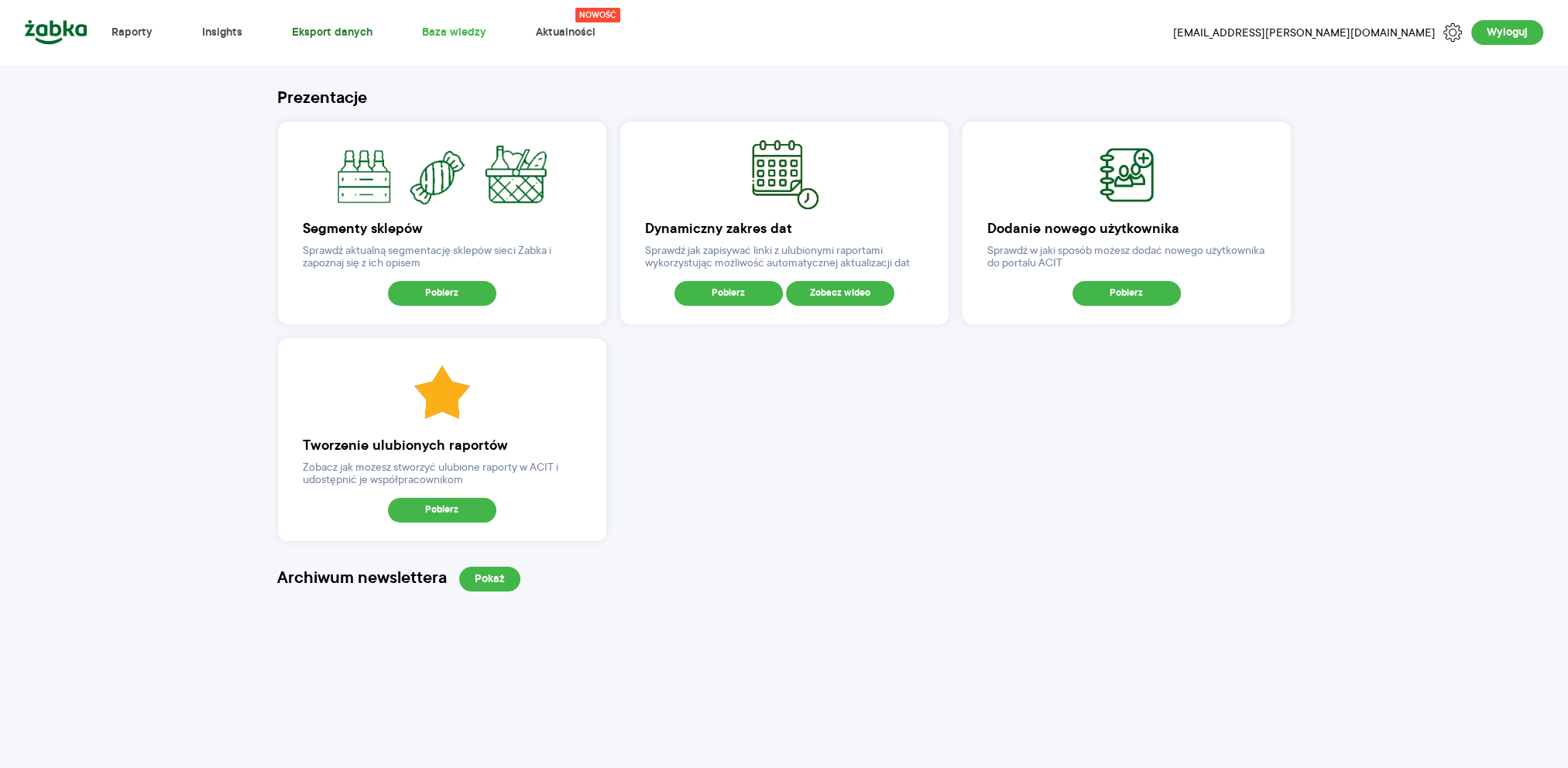 click on "Eksport danych" at bounding box center [332, 33] 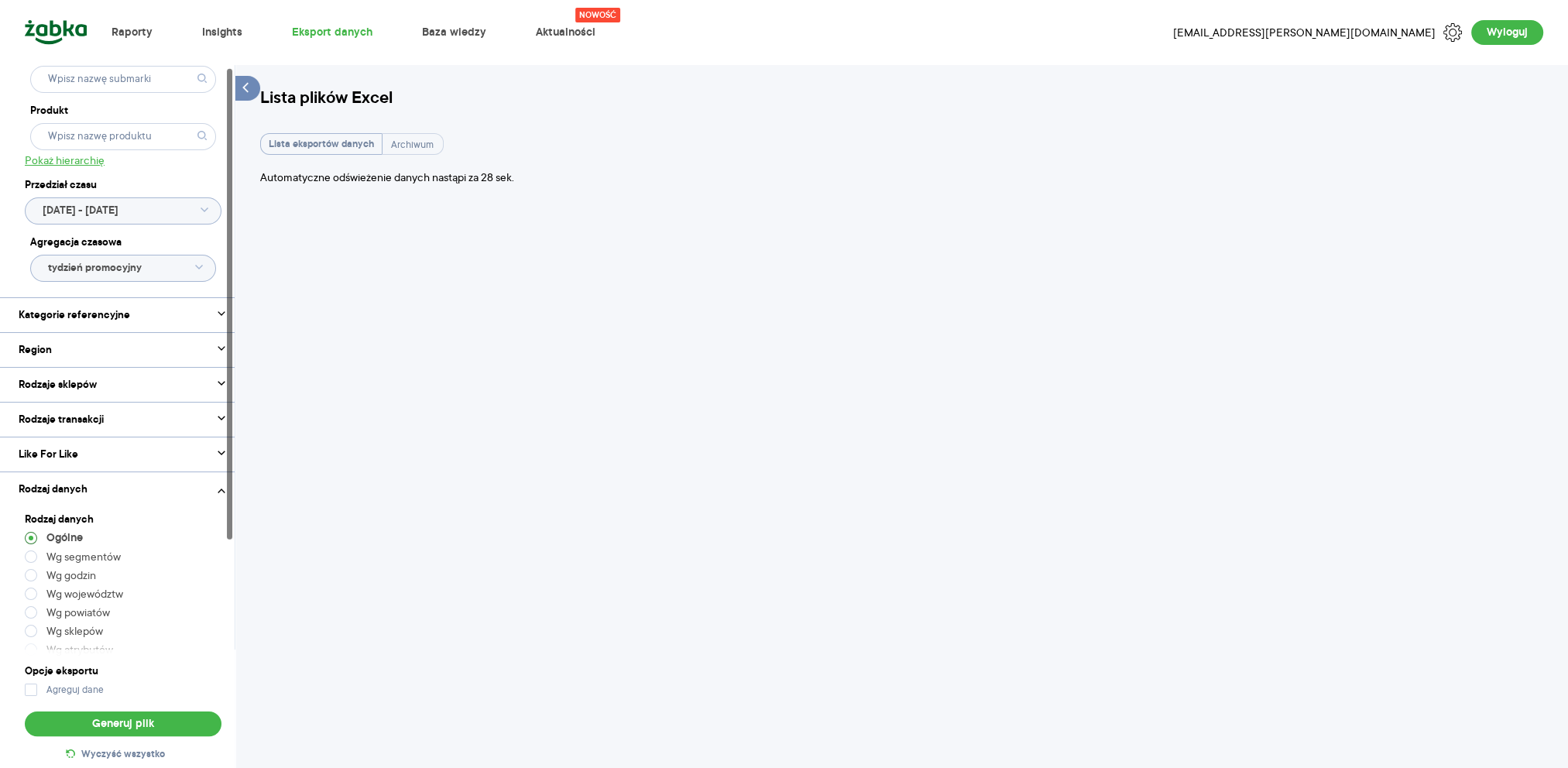 scroll, scrollTop: 346, scrollLeft: 0, axis: vertical 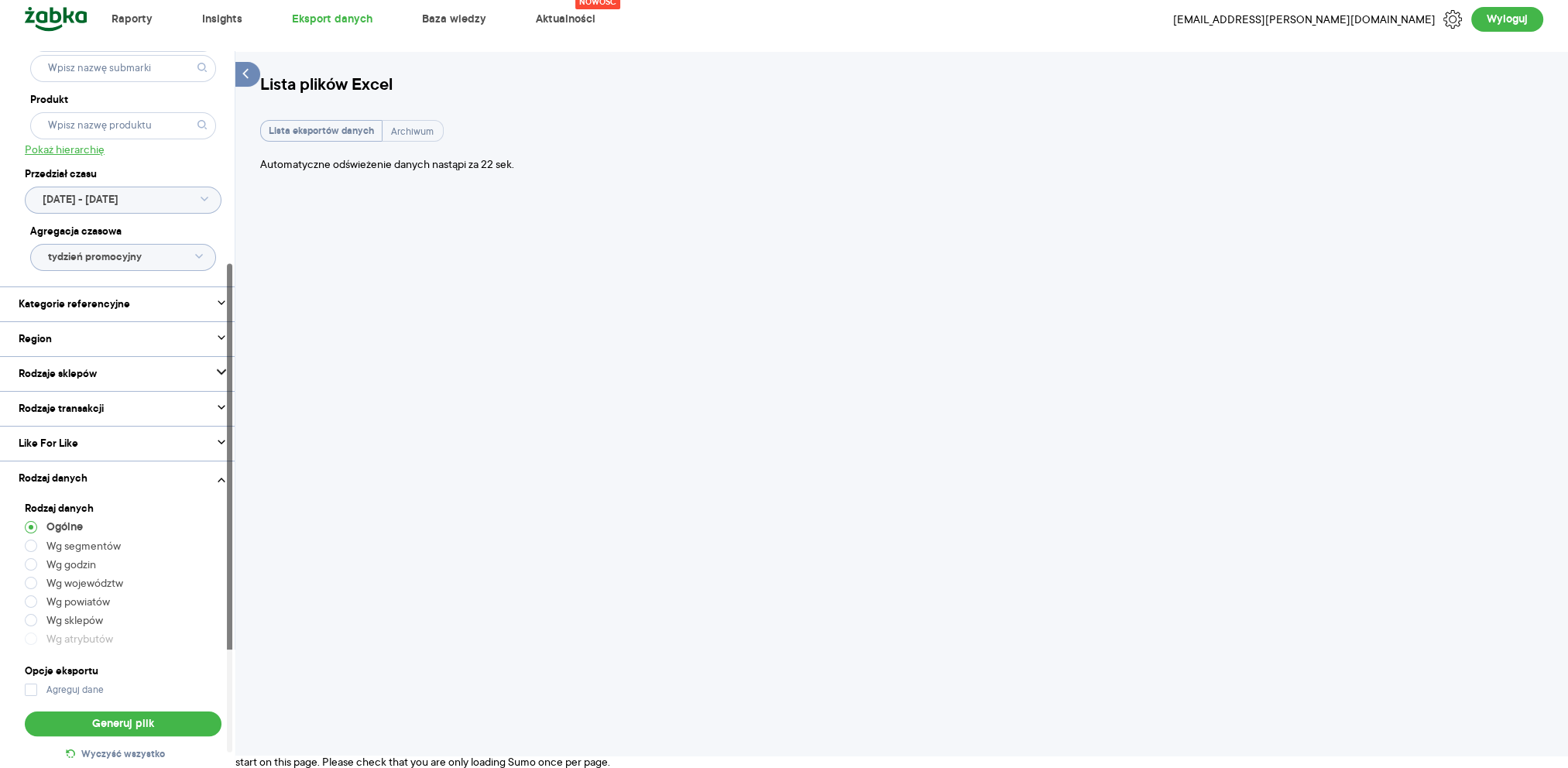 click on "Rodzaje sklepów" at bounding box center [123, 374] 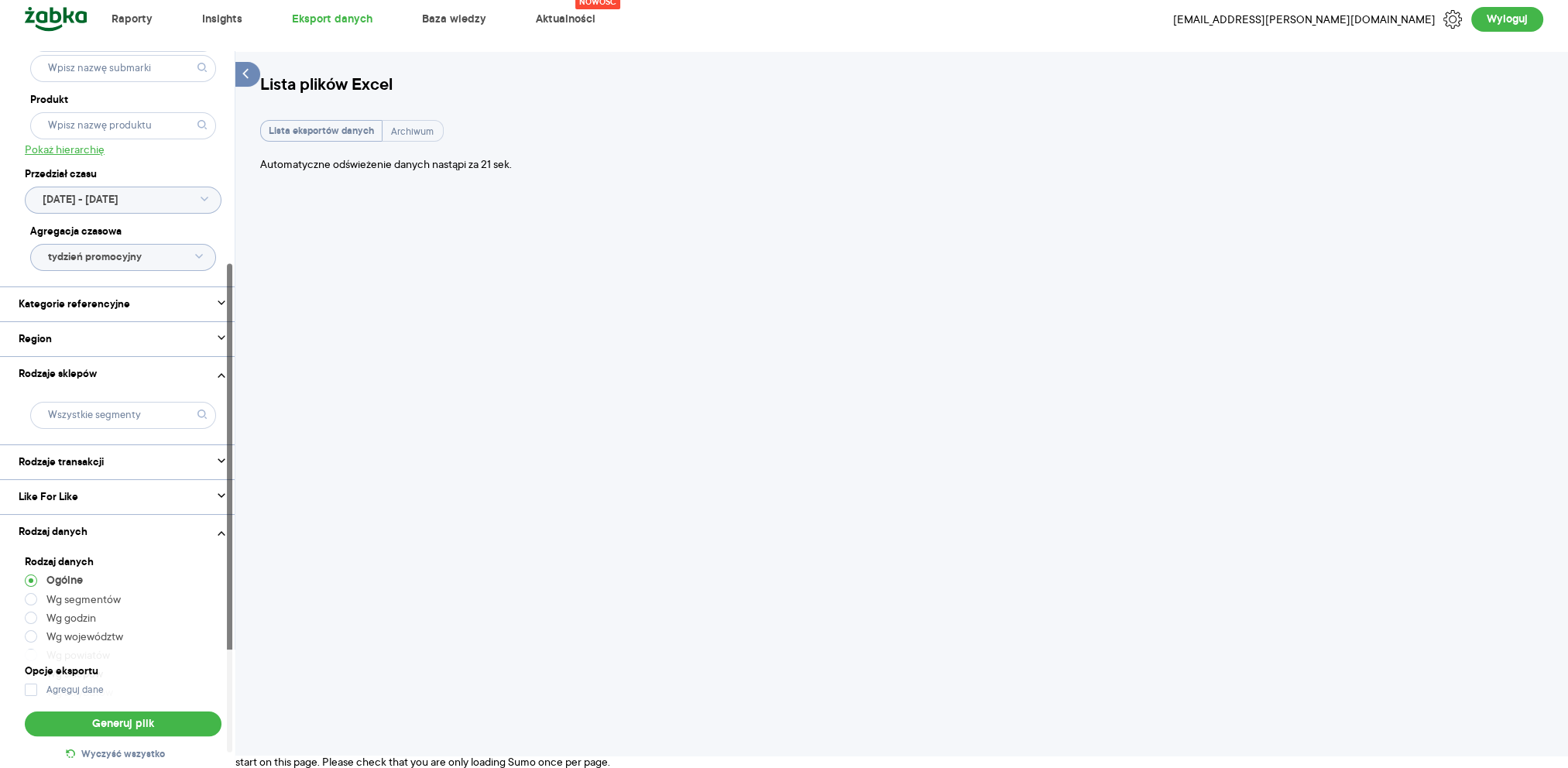 click on "Region" at bounding box center [123, 339] 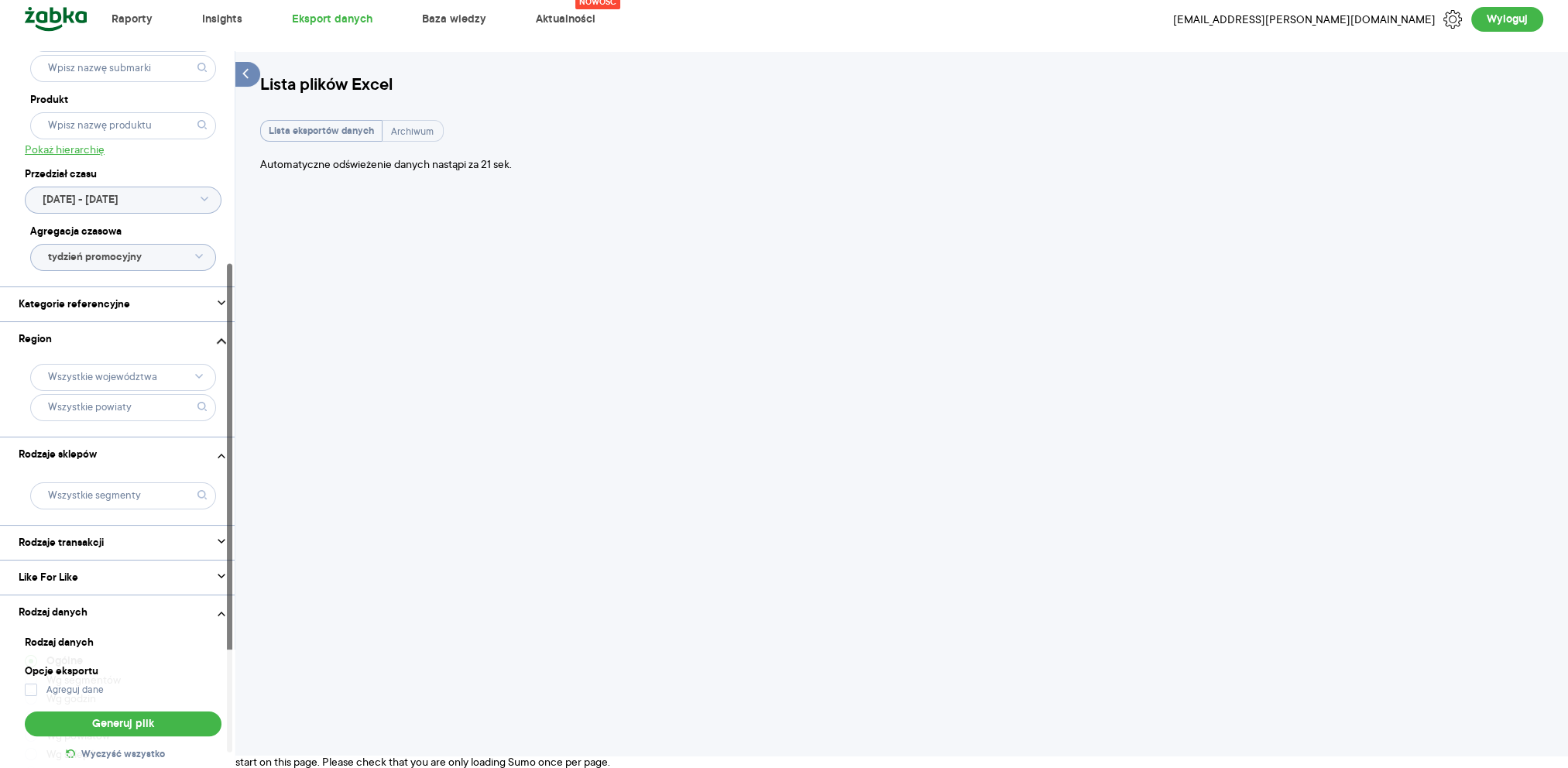 click on "Kategorie referencyjne" at bounding box center (123, 304) 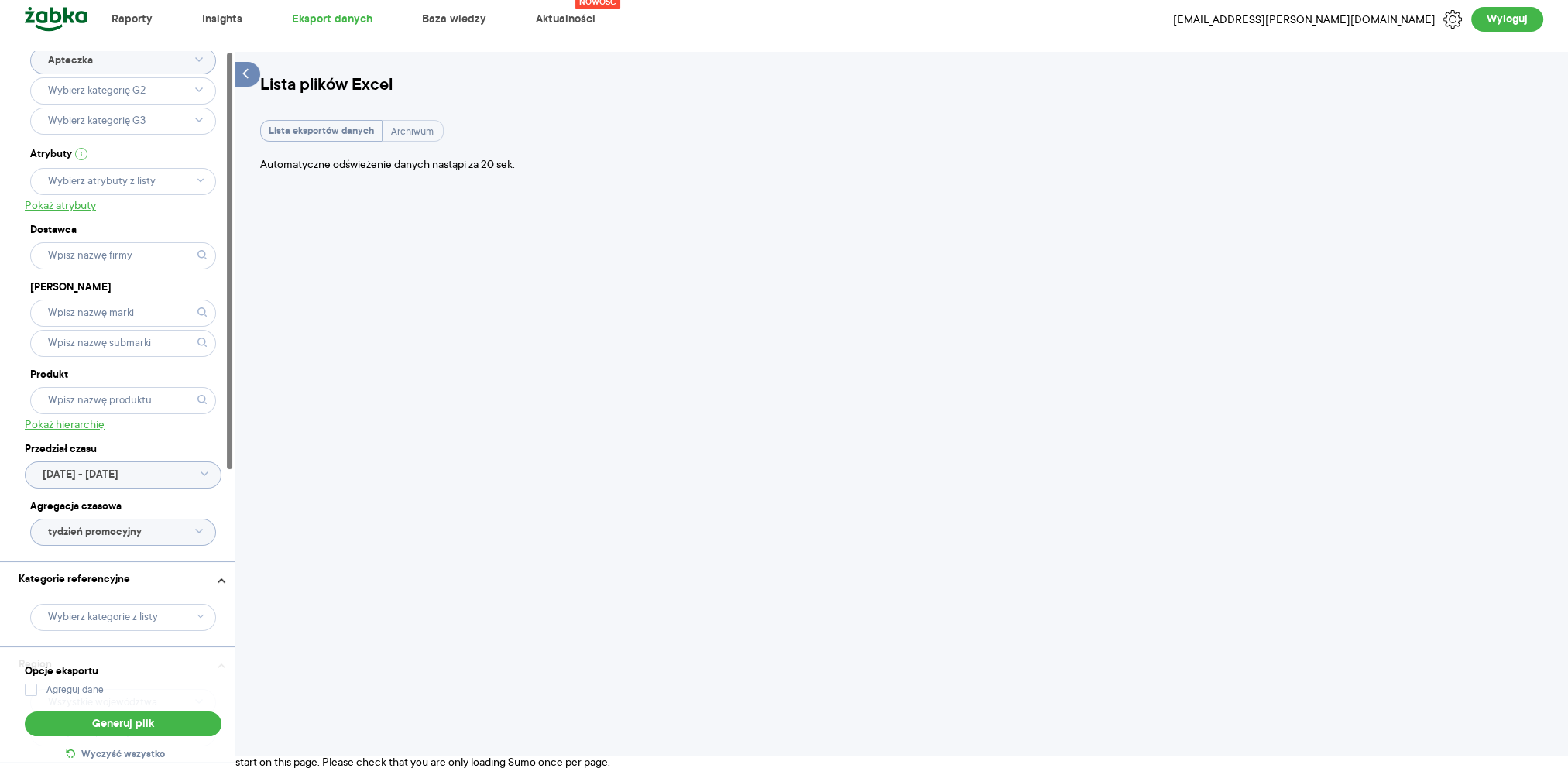 scroll, scrollTop: 0, scrollLeft: 0, axis: both 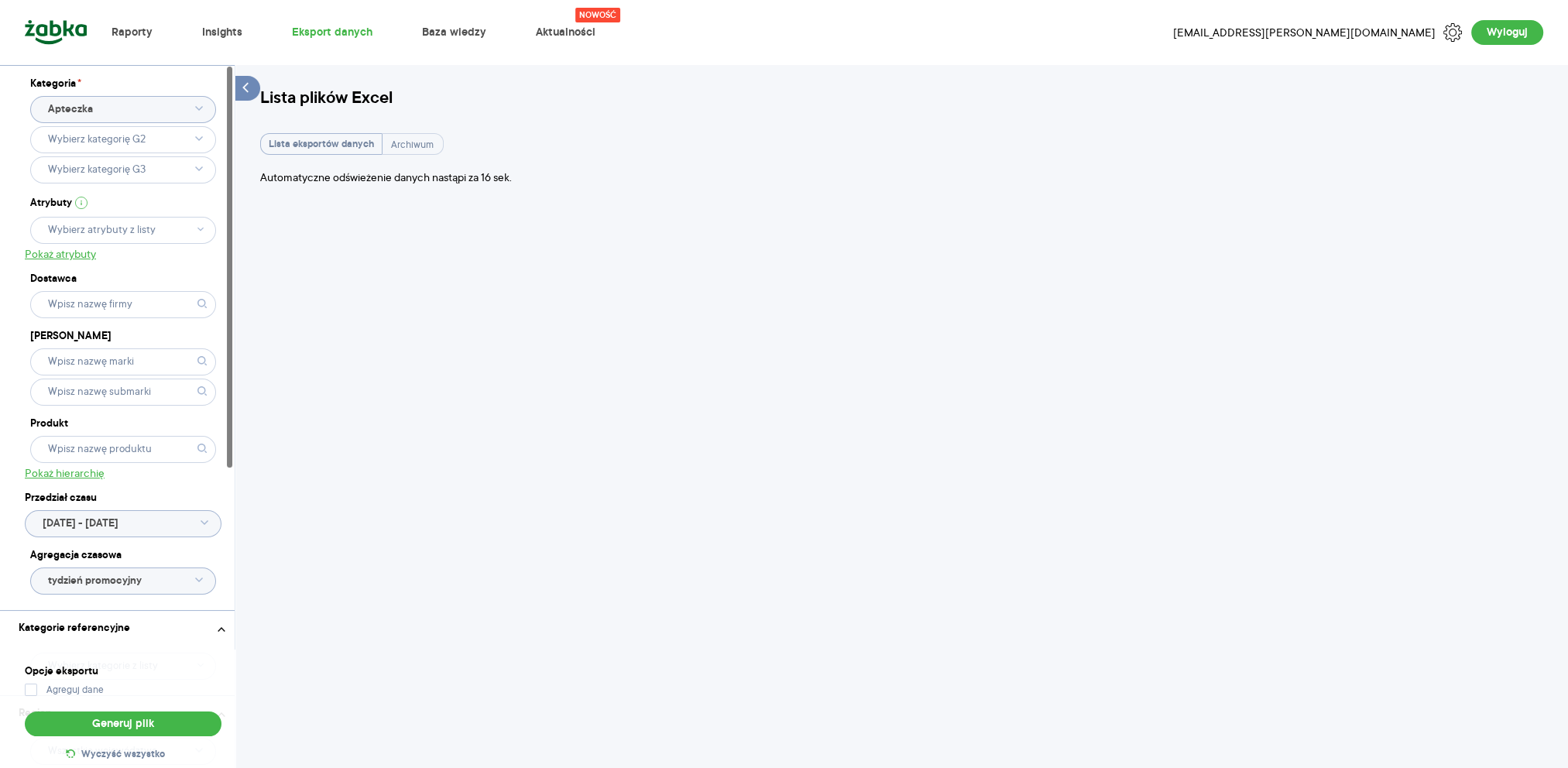 click on "Apteczka" 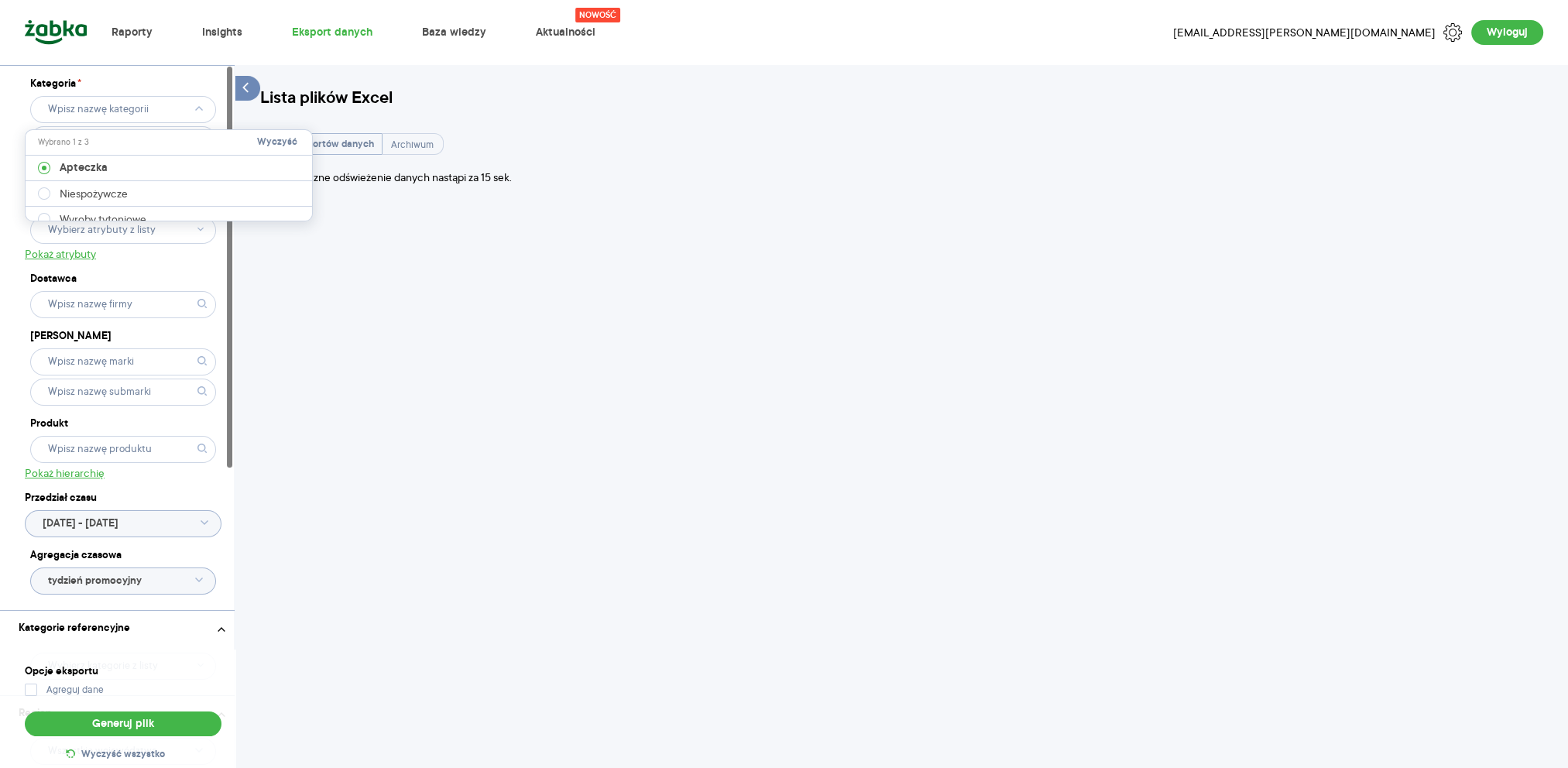 click 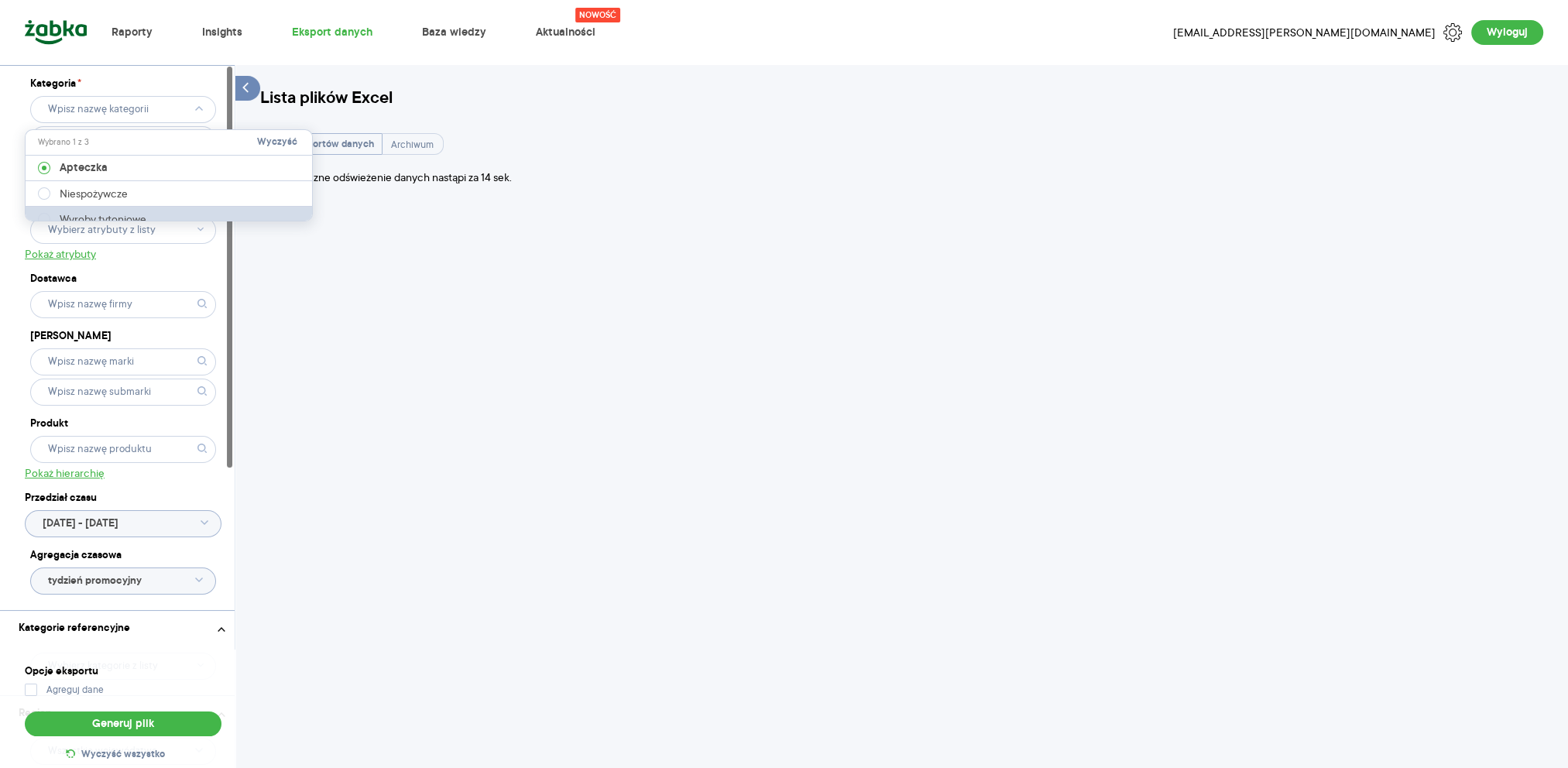 click on "Wyroby tytoniowe" at bounding box center (170, 219) 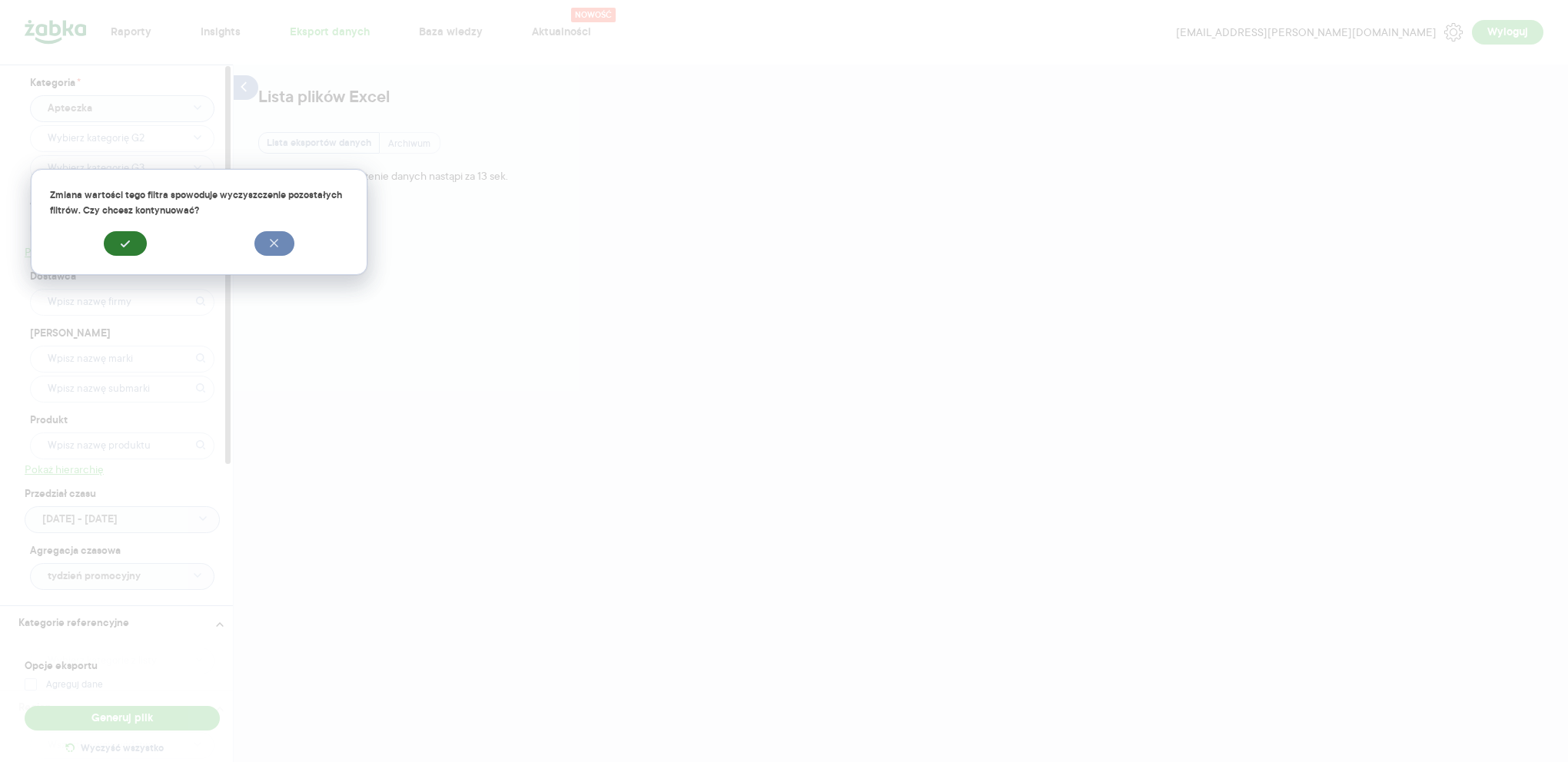 click at bounding box center [125, 244] 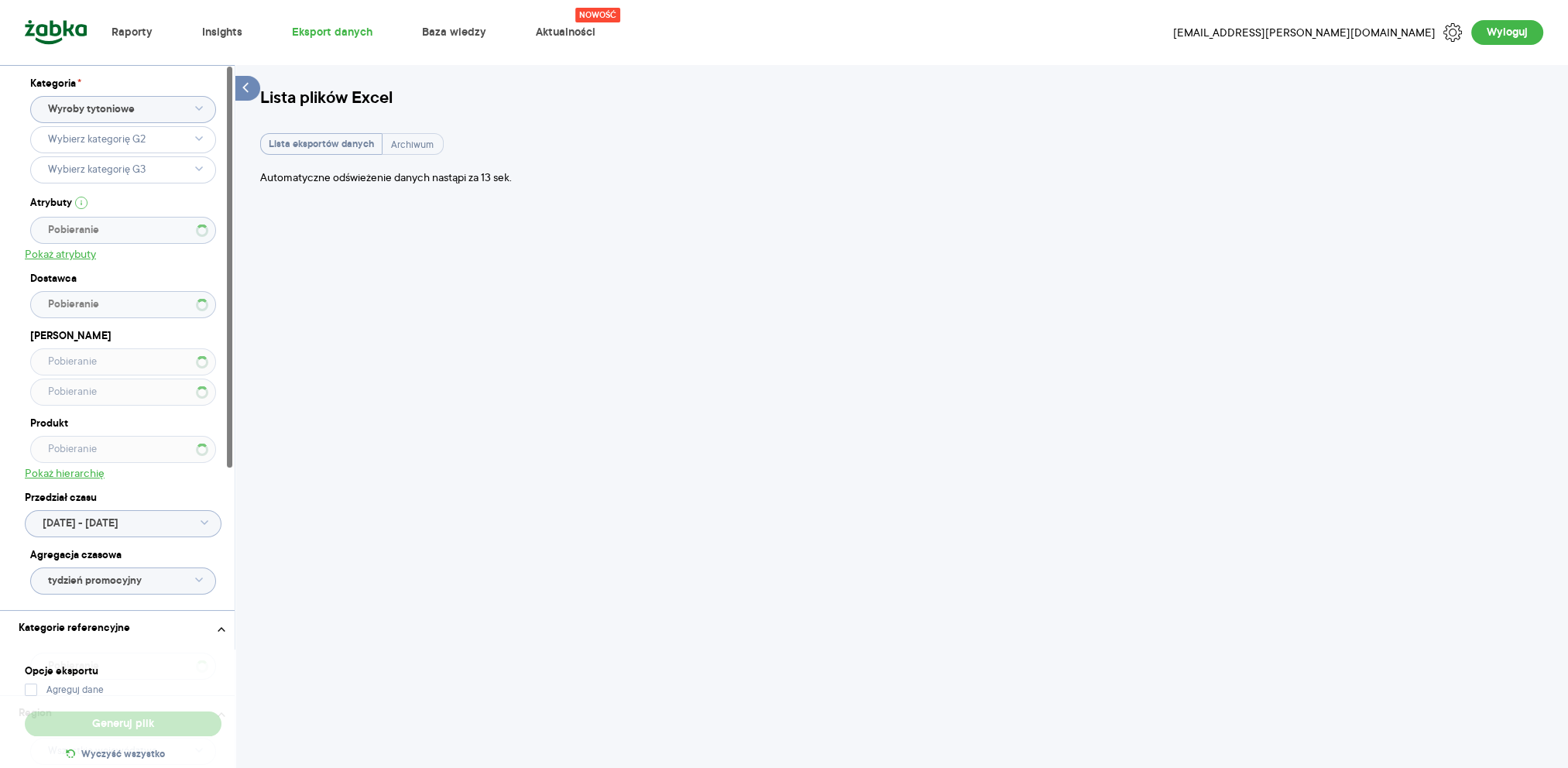 type 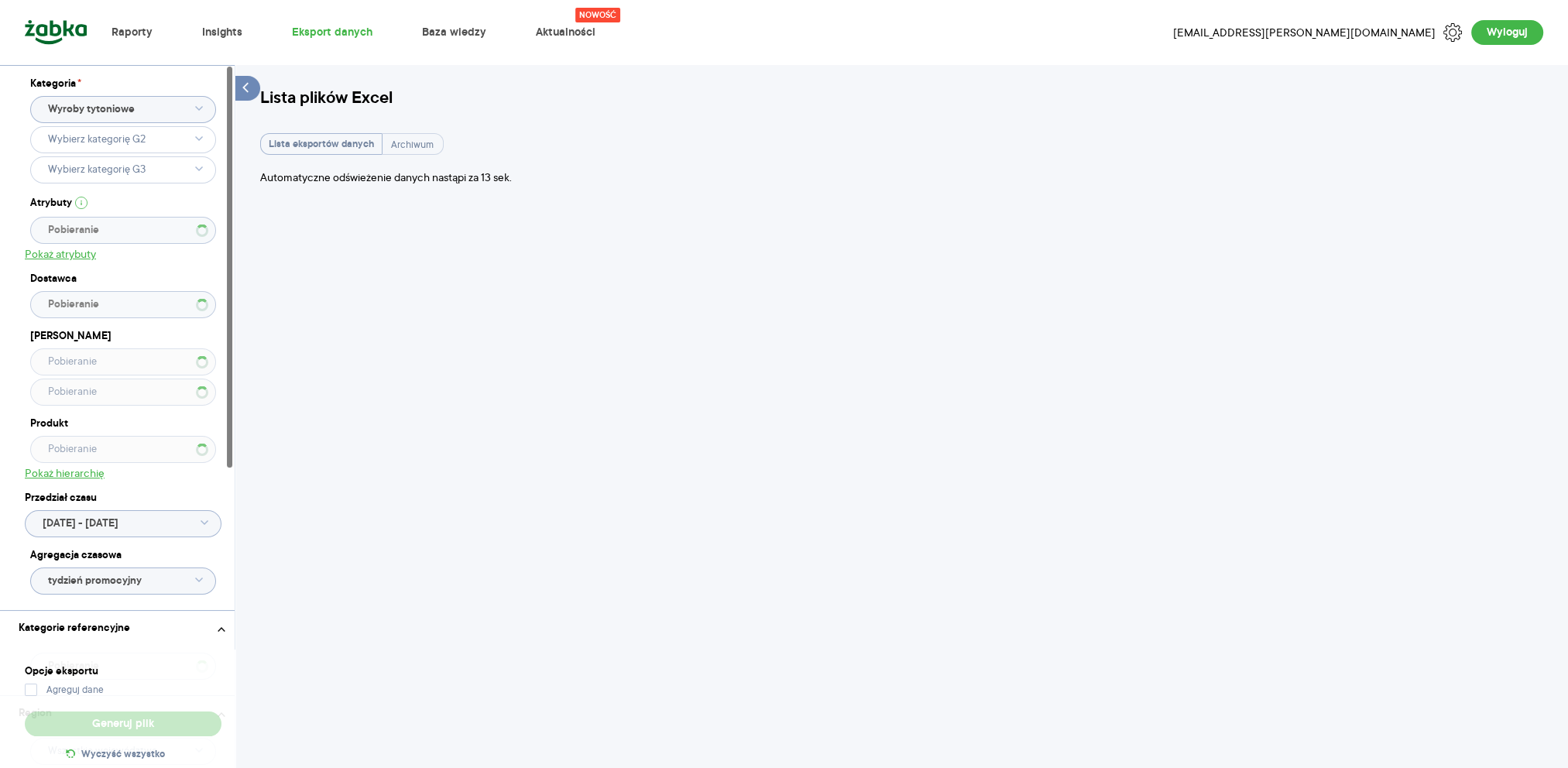 type 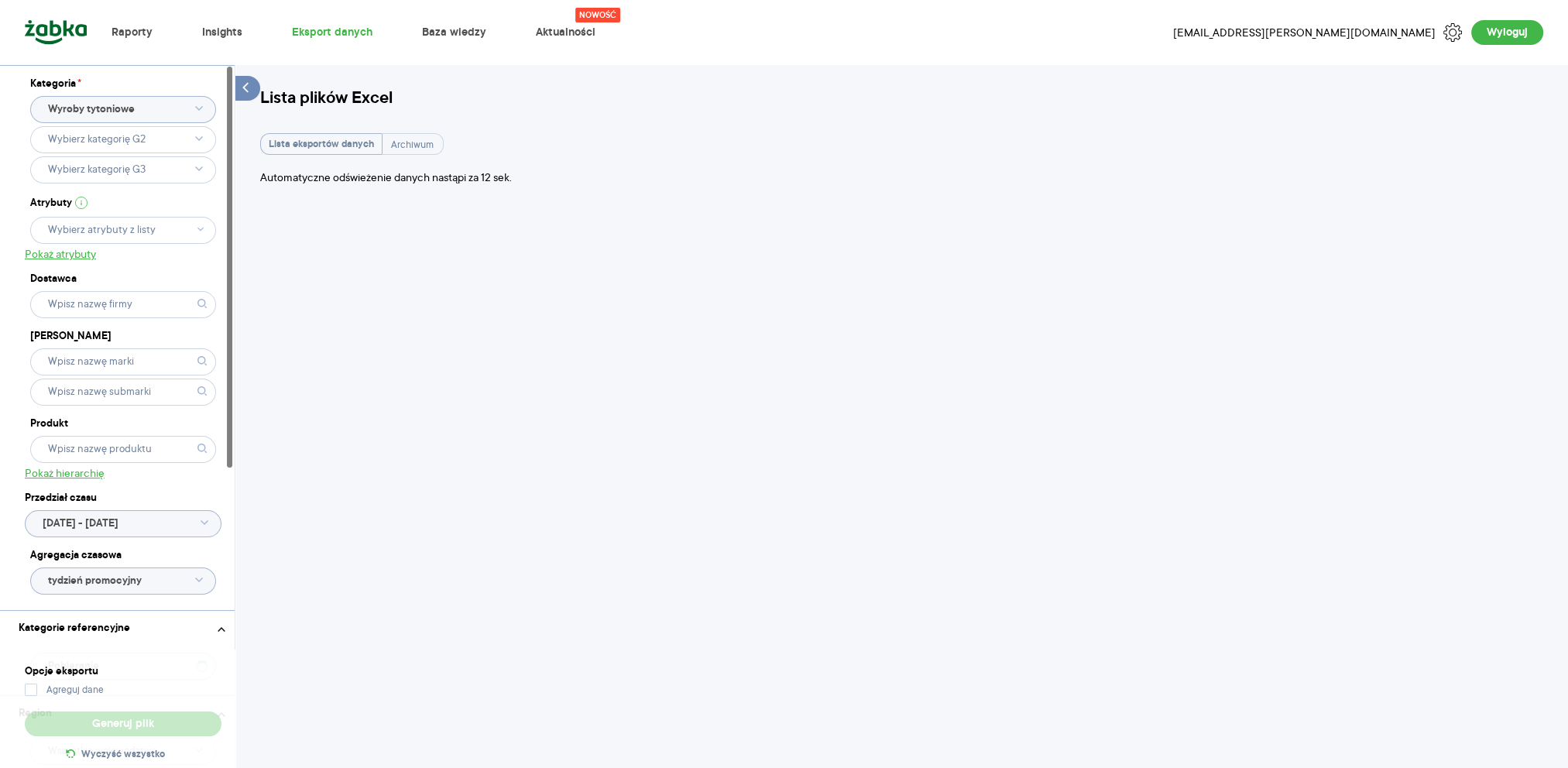 type 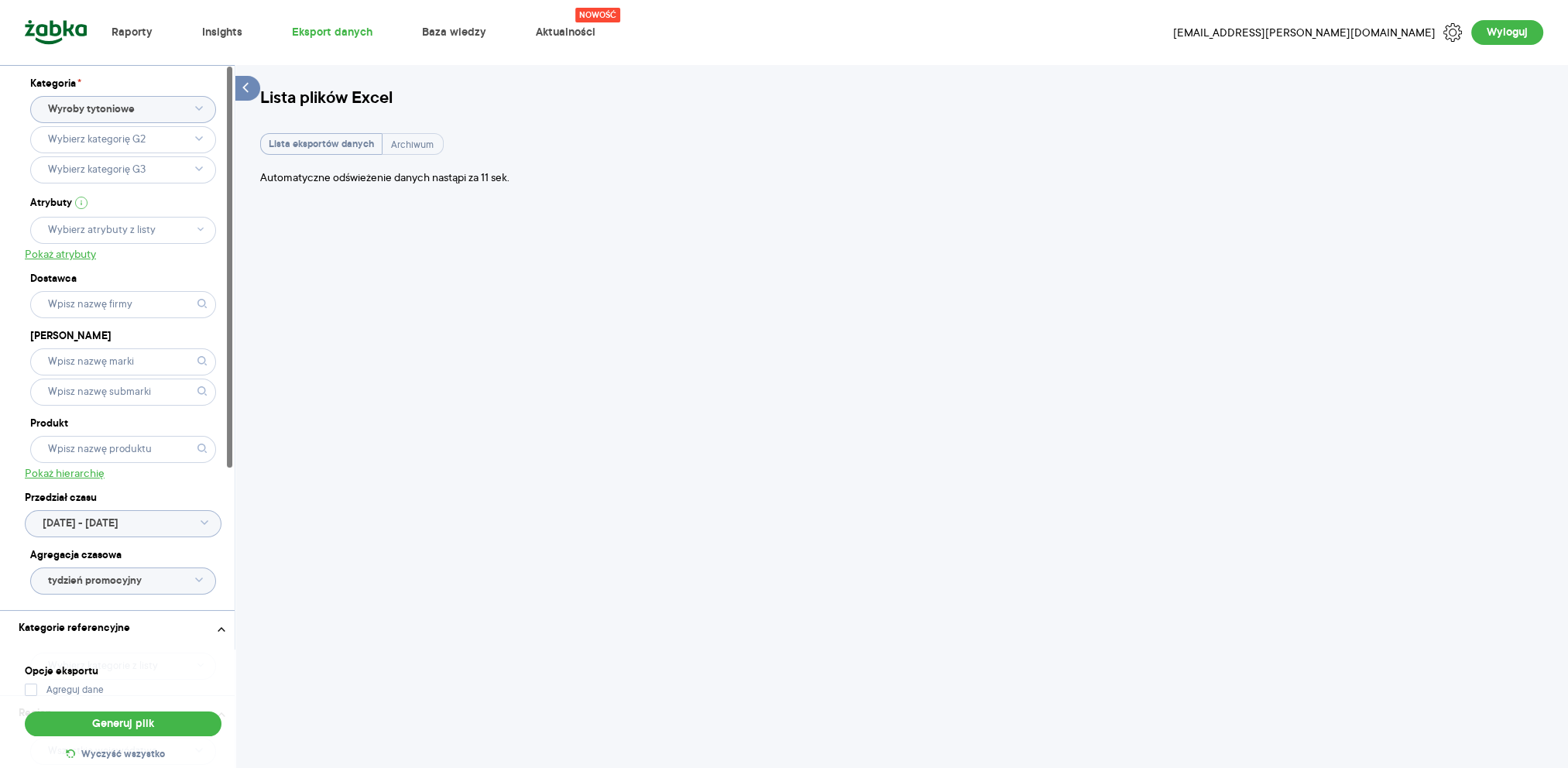 click 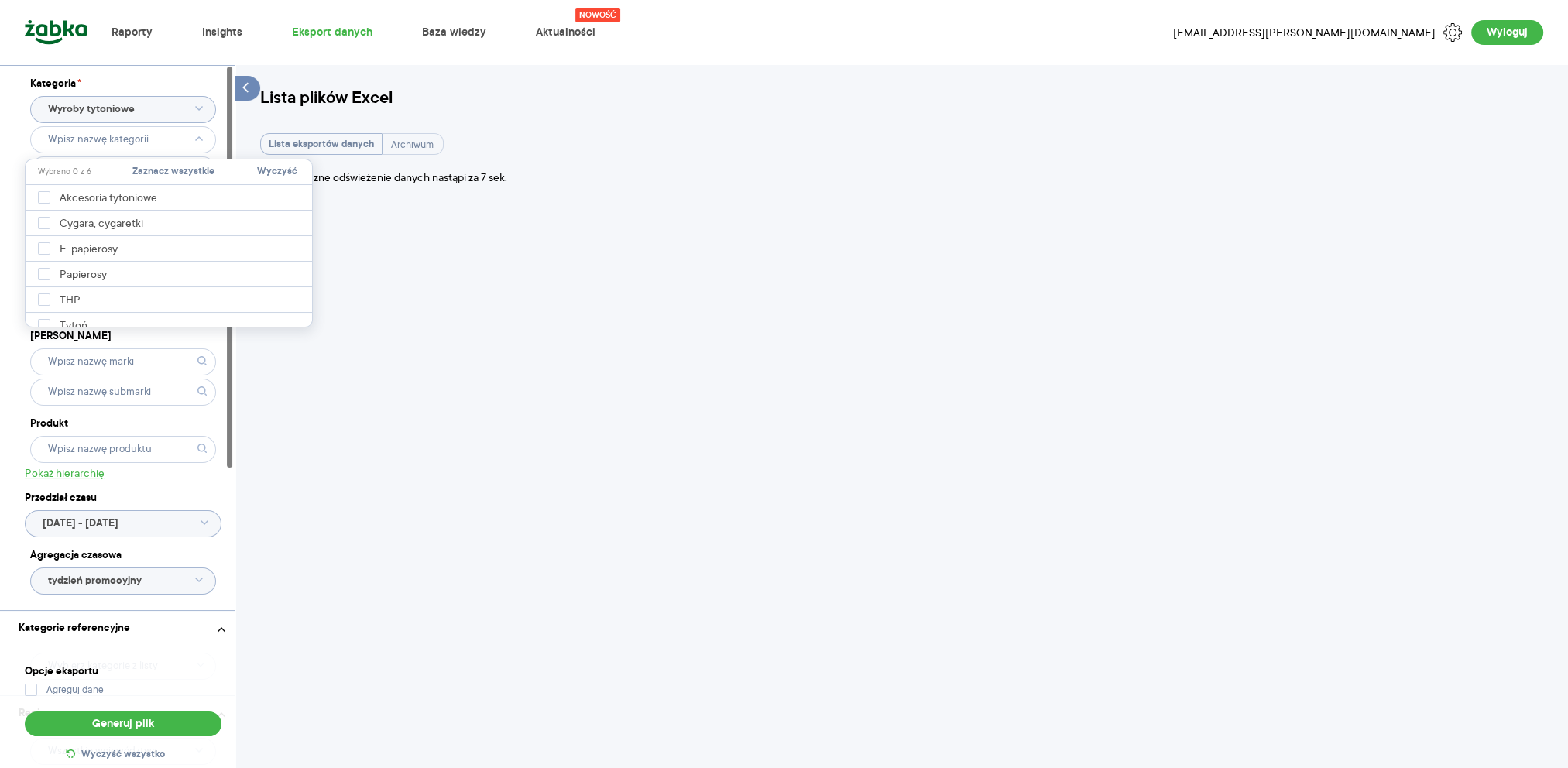 click on "Kategoria * Wyroby tytoniowe Atrybuty Pokaż atrybuty Dostawca Marka Produkt Pokaż hierarchię Przedział czasu [DATE] - [DATE] Agregacja czasowa tydzień promocyjny" at bounding box center [123, 338] 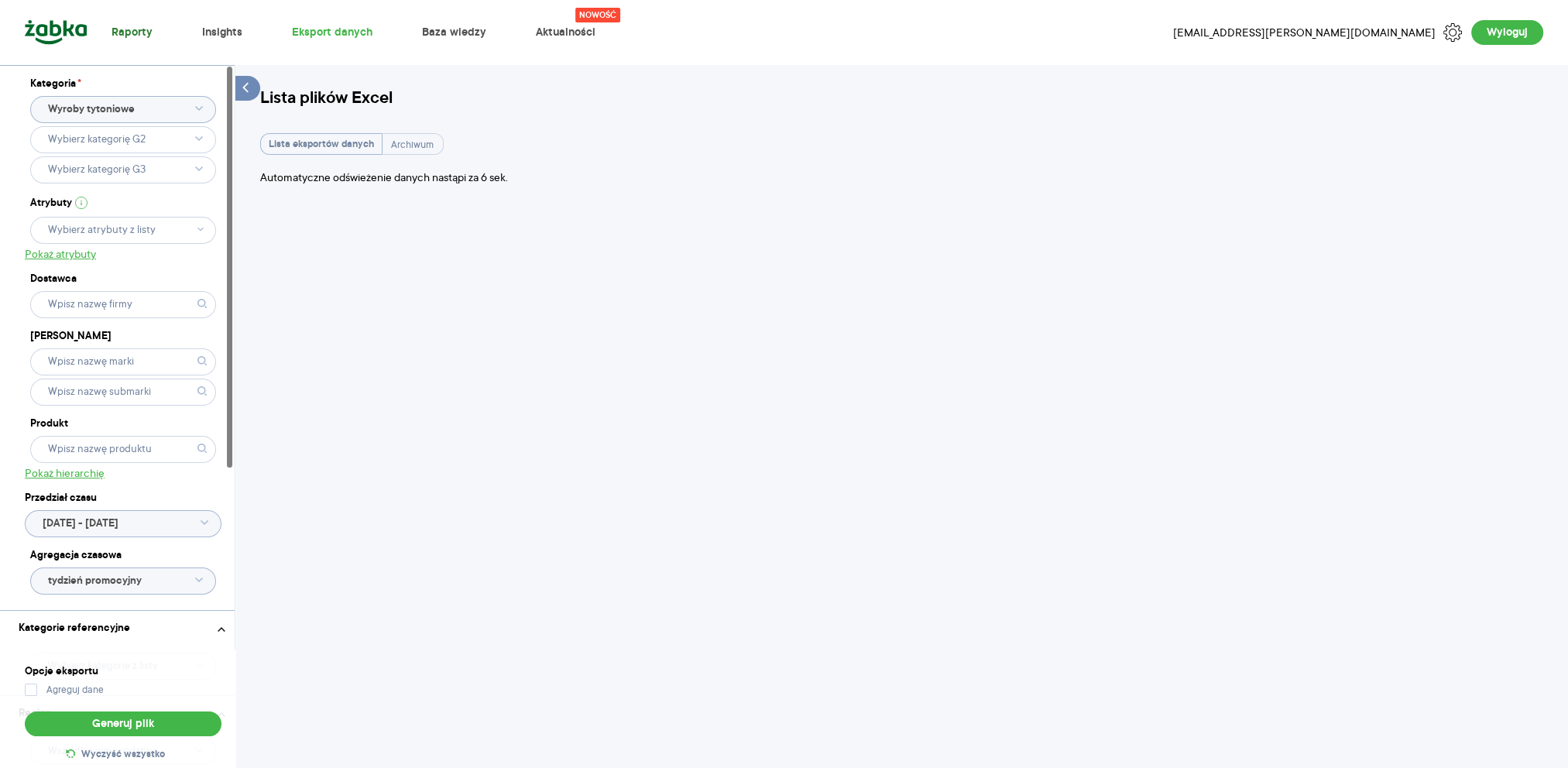 click on "Raporty" at bounding box center [132, 33] 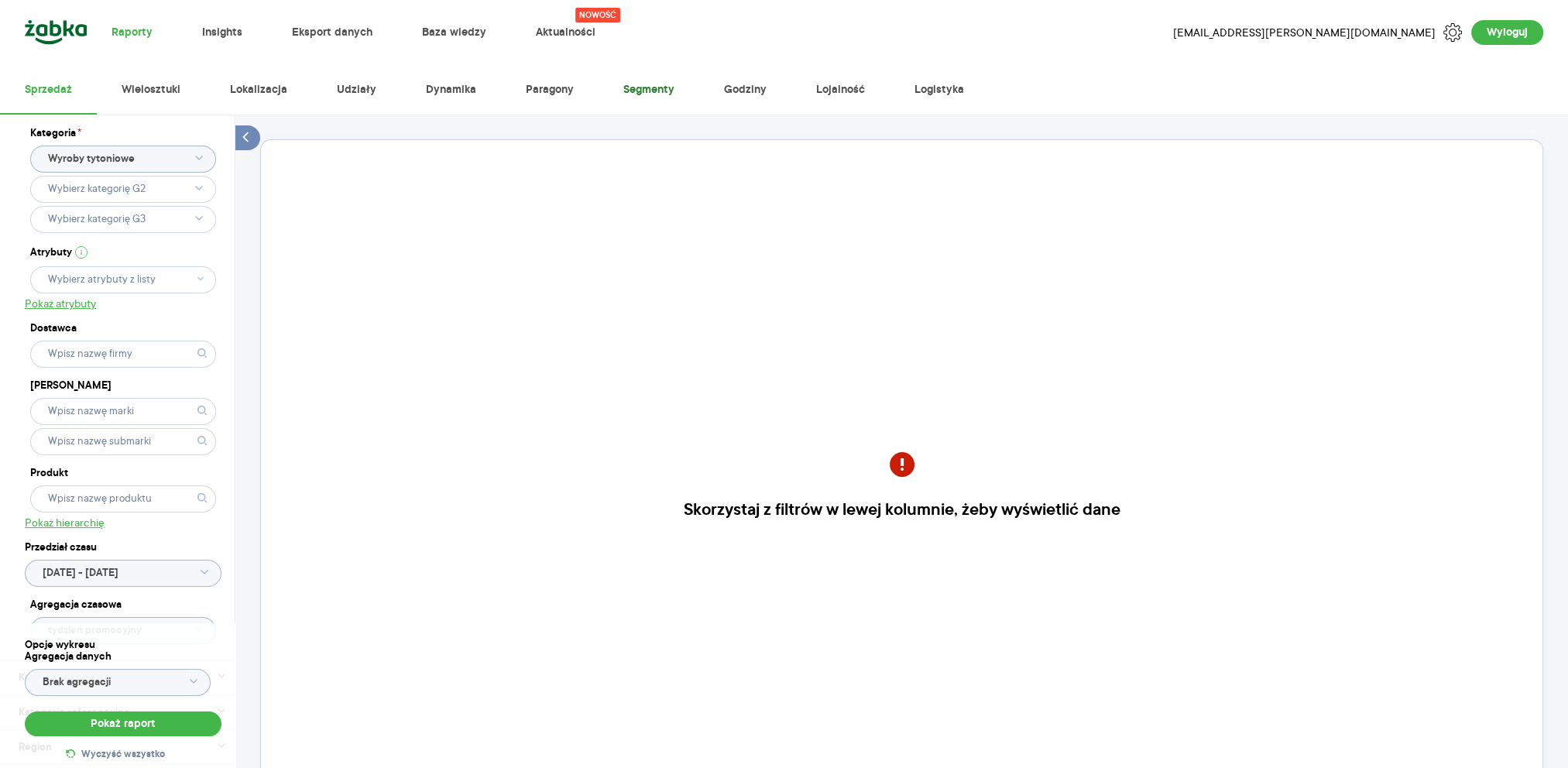 click on "Segmenty" at bounding box center (649, 90) 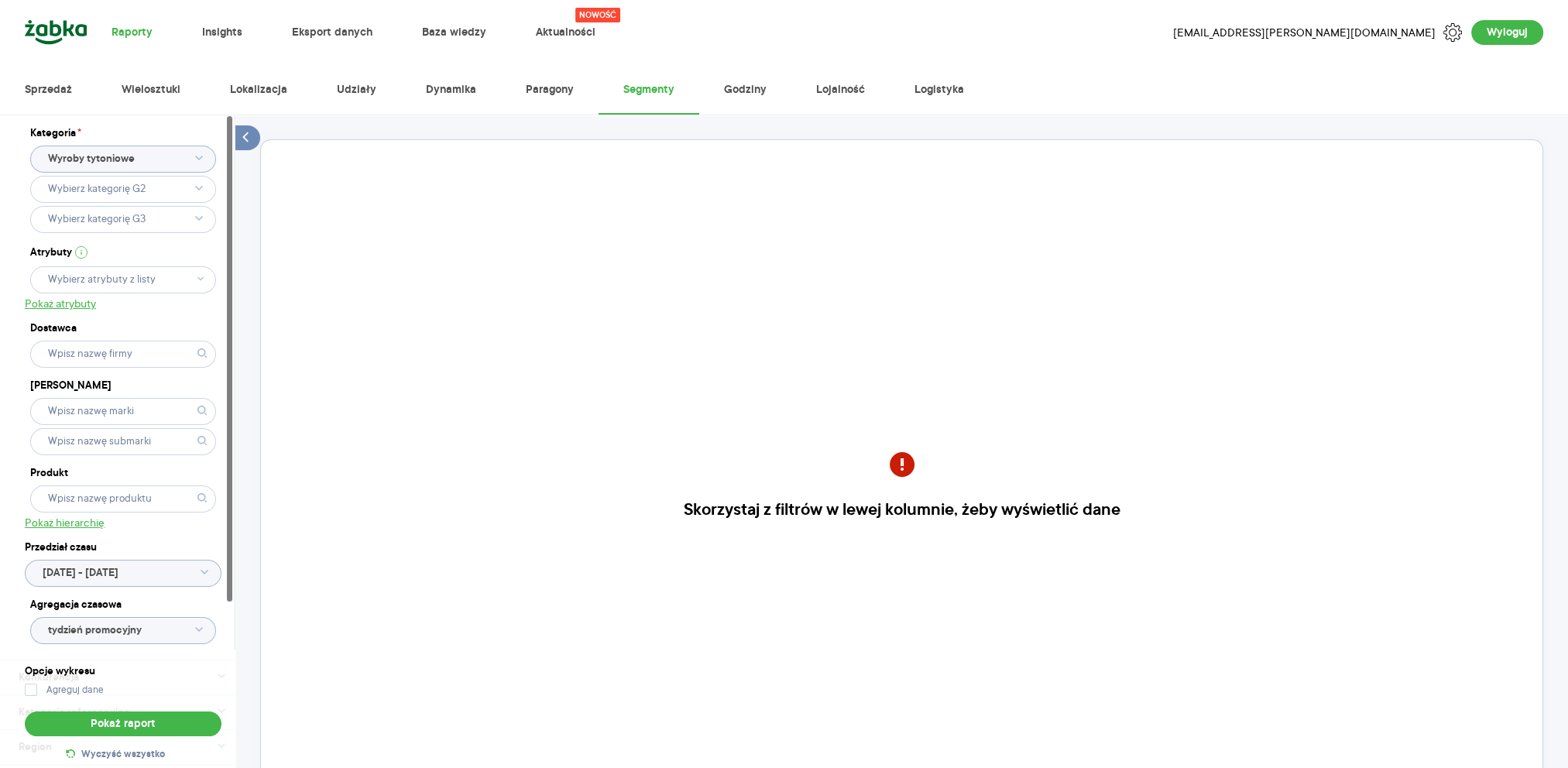 click 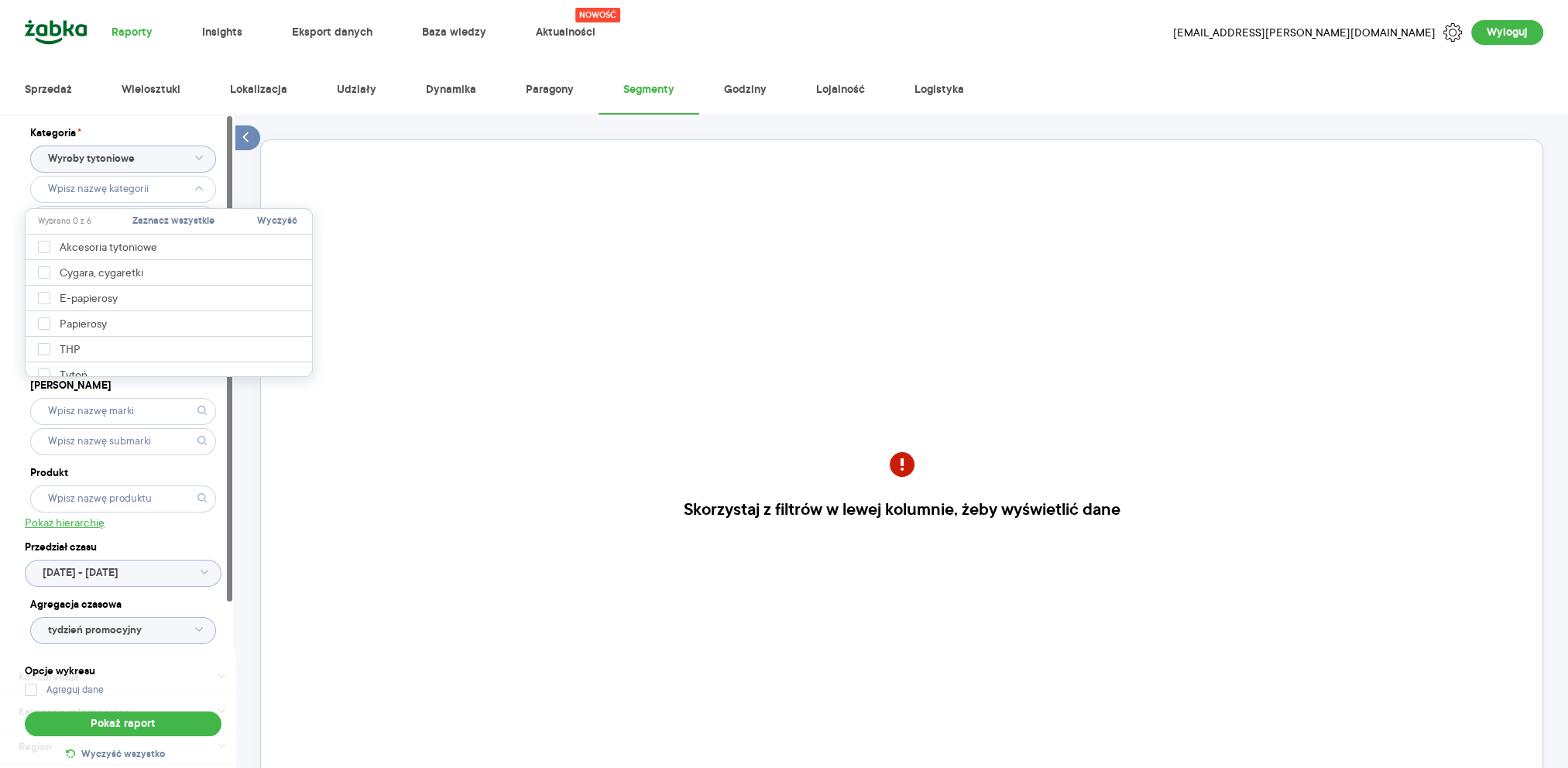 click 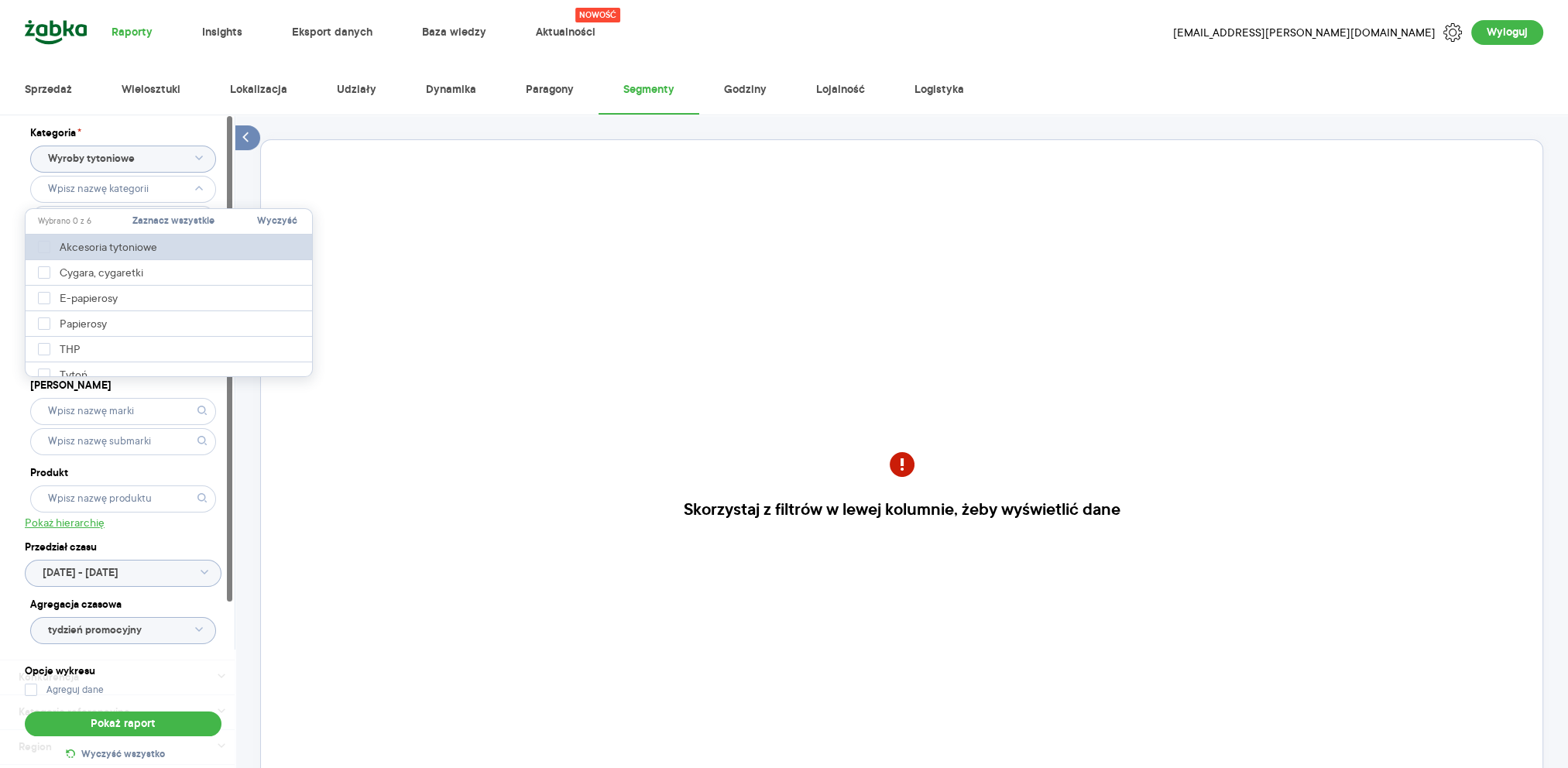 click on "Akcesoria tytoniowe" at bounding box center [170, 247] 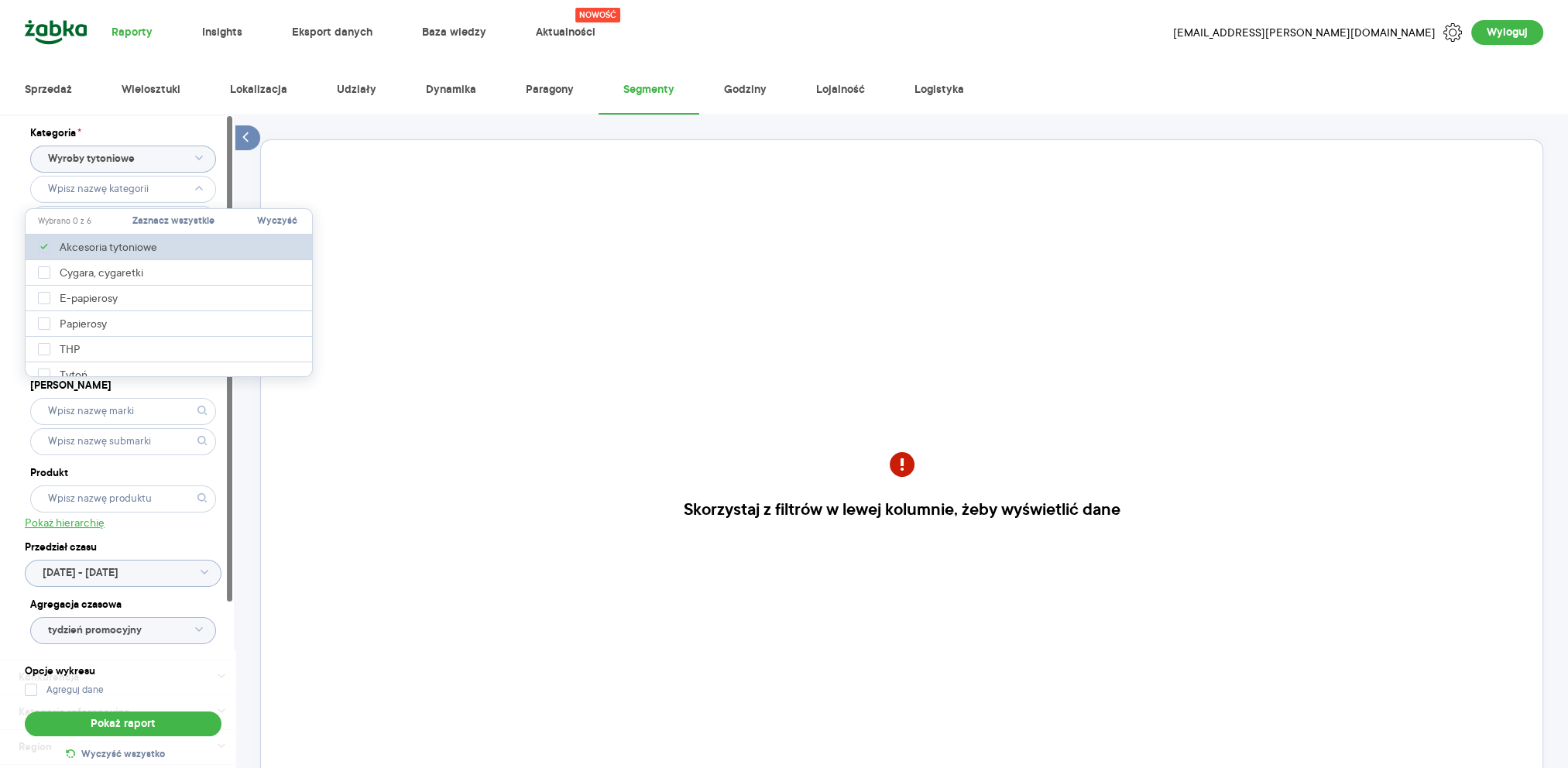 type on "Pobieranie" 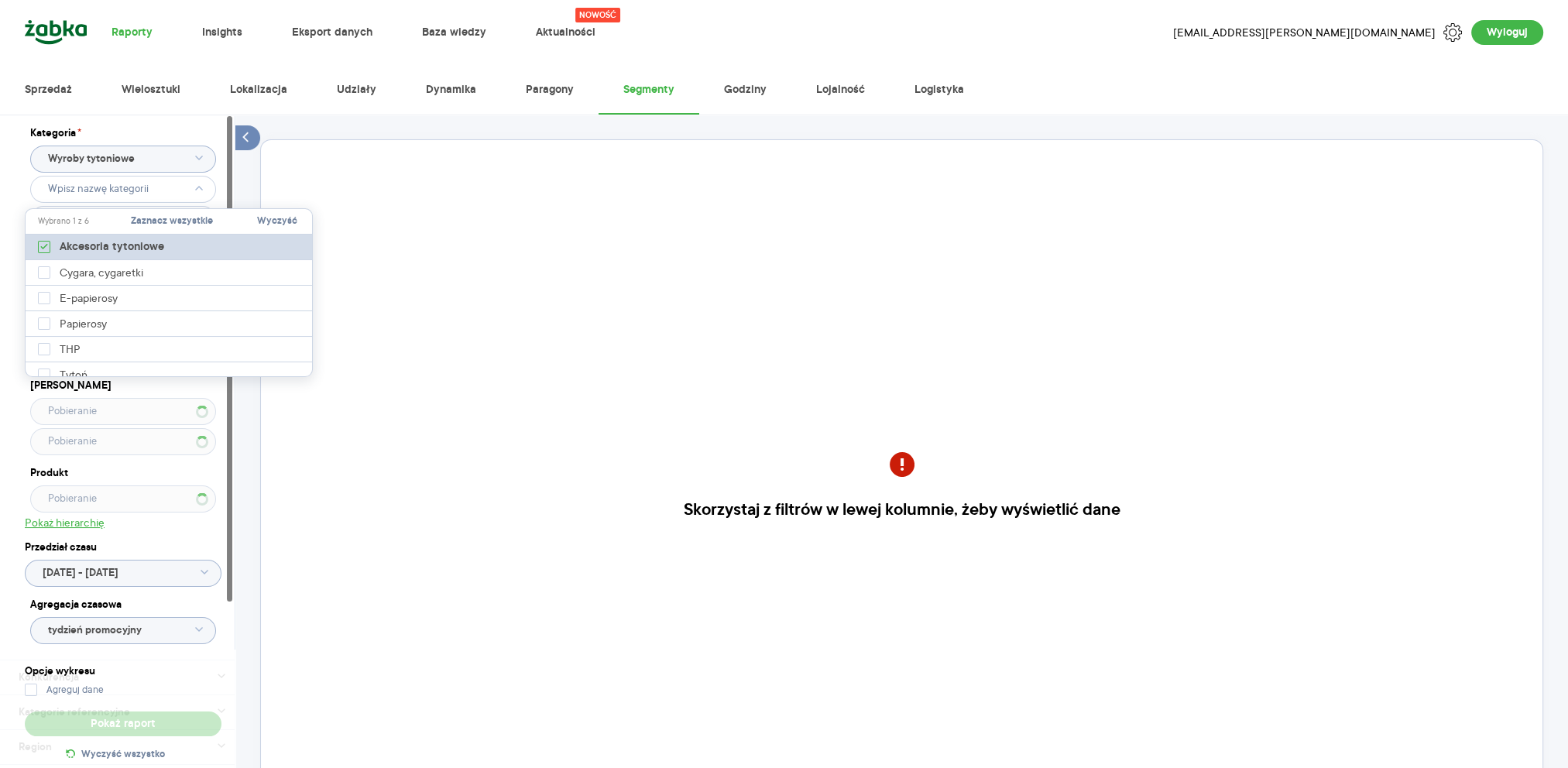 type 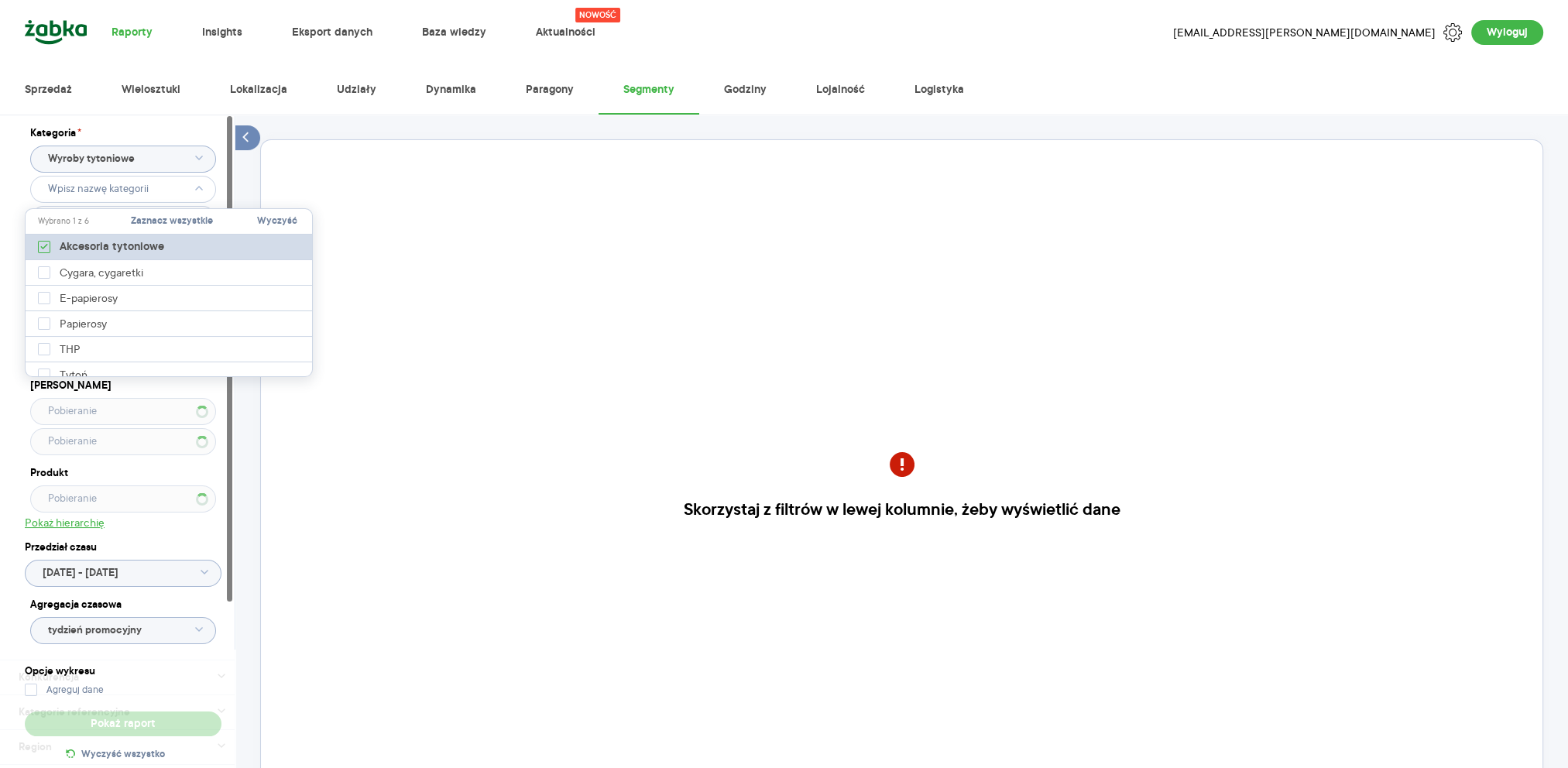 type 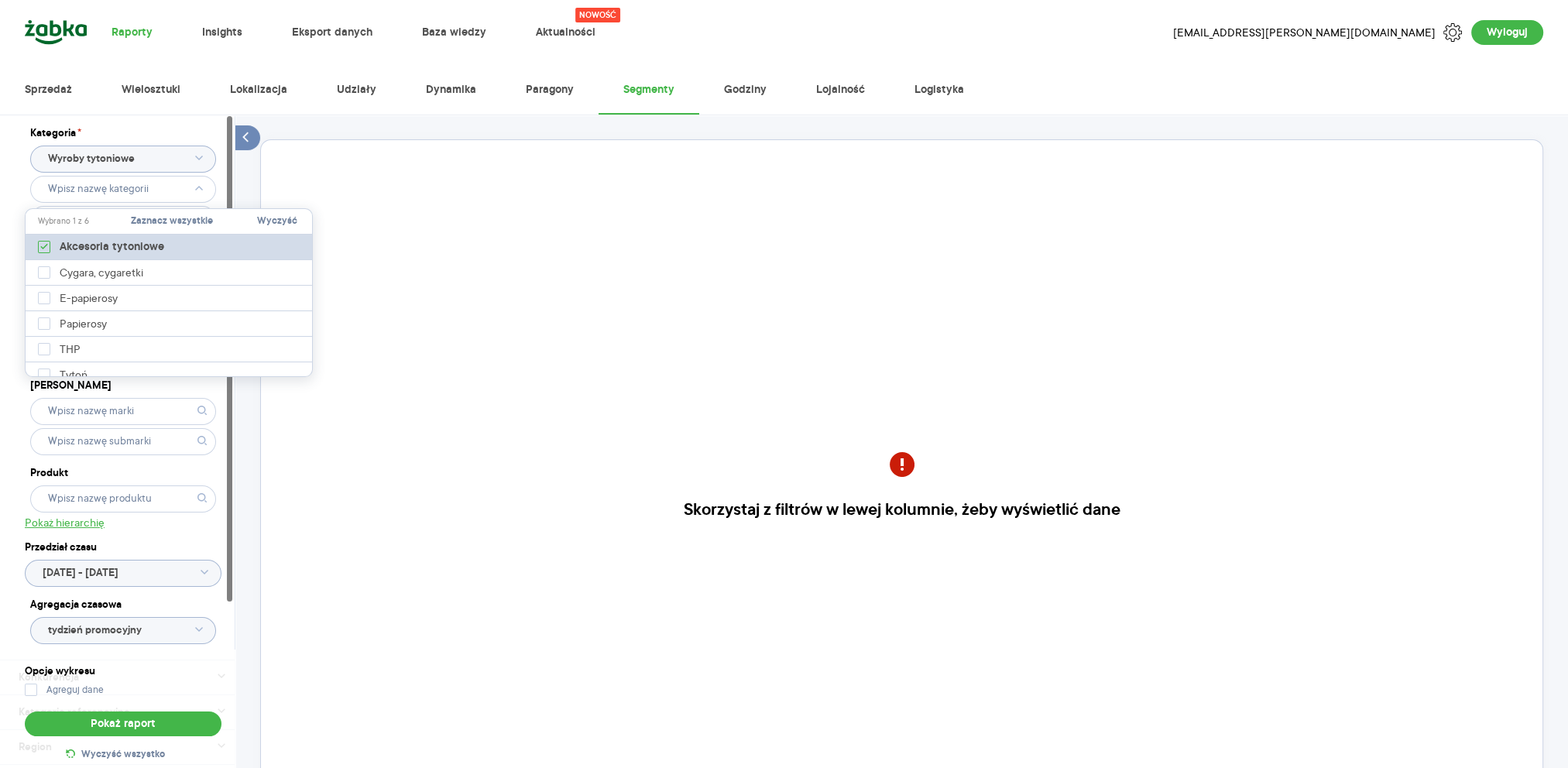 click on "Akcesoria tytoniowe" at bounding box center [170, 247] 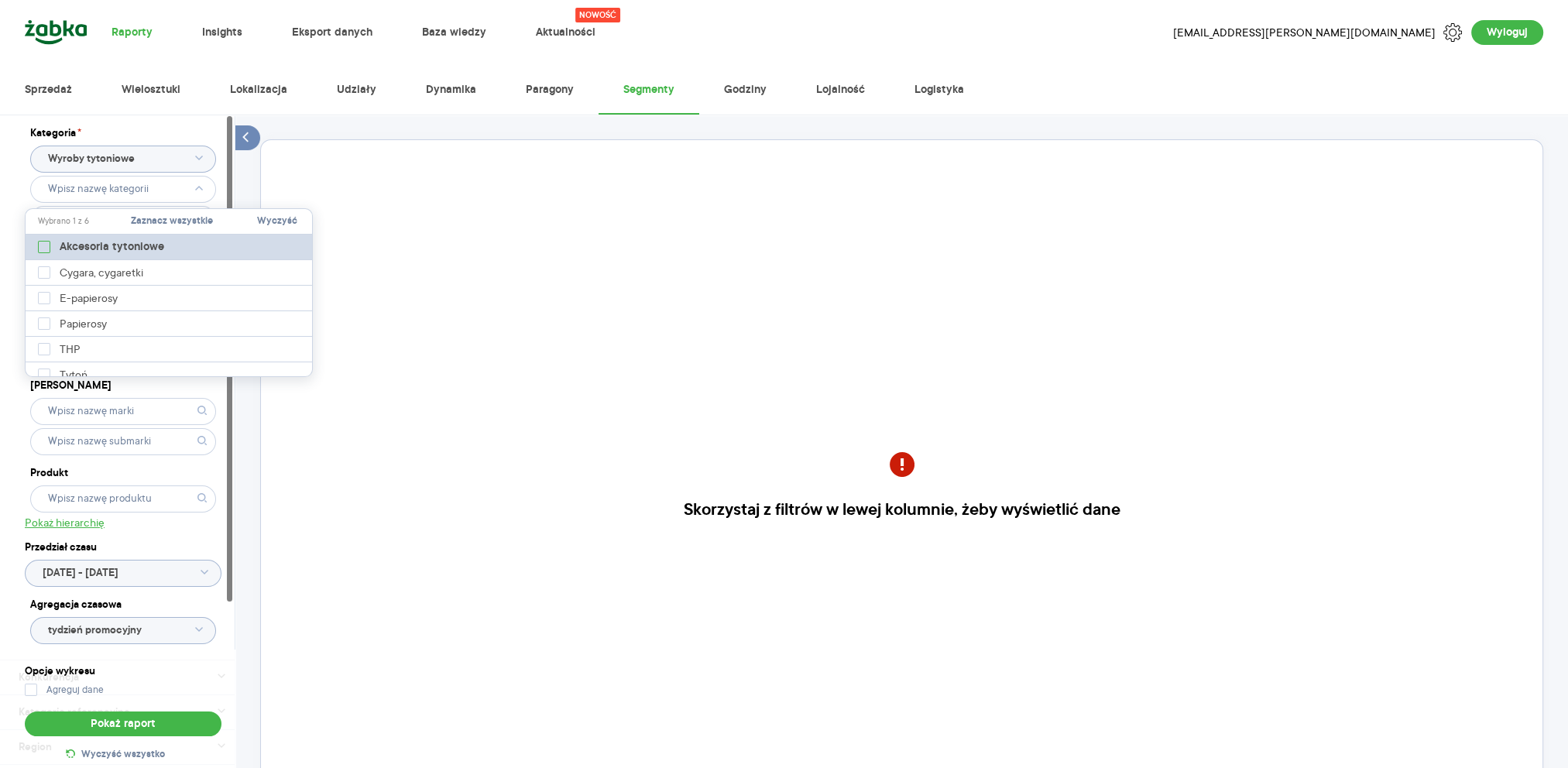 type on "Pobieranie" 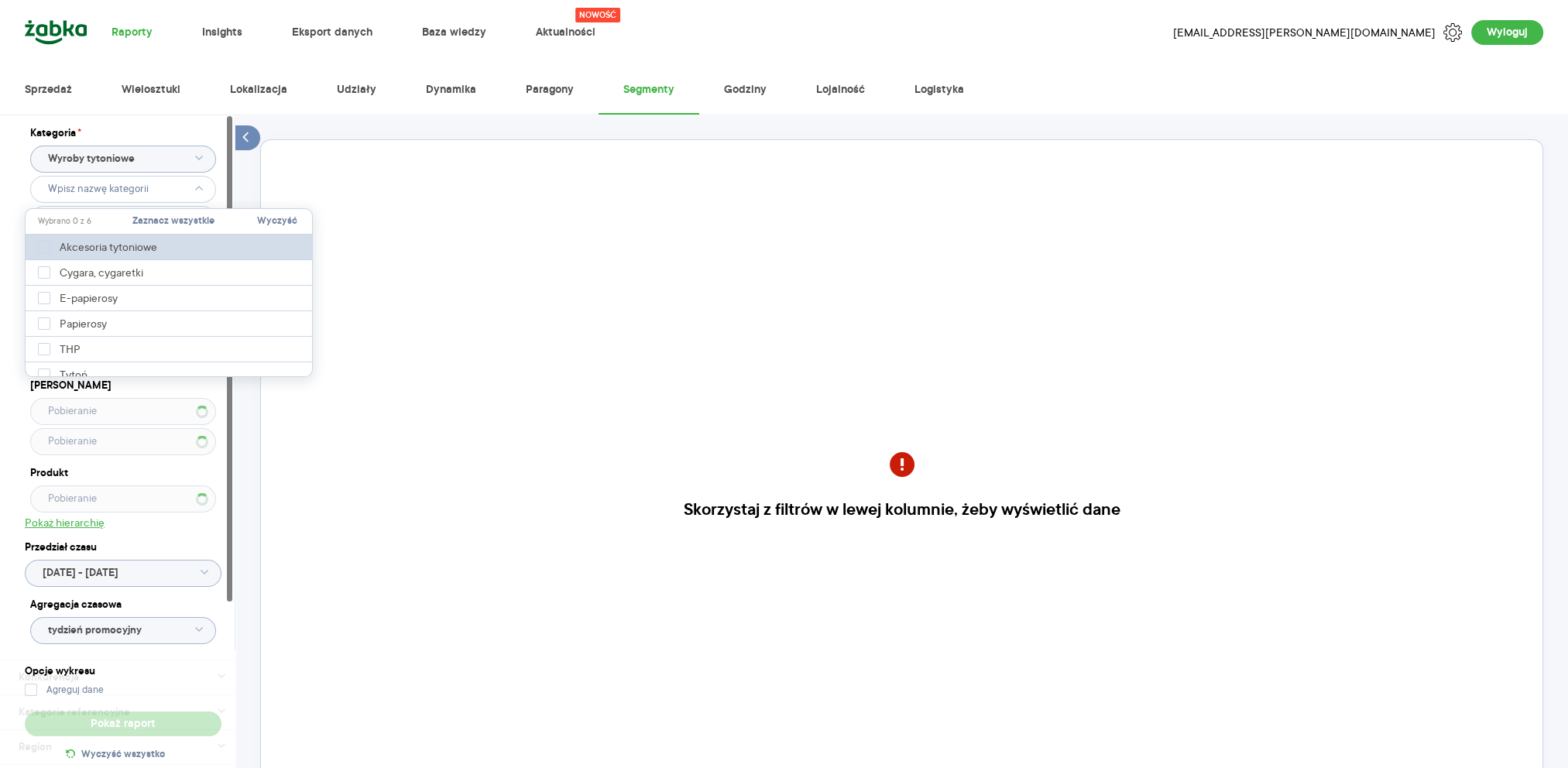 type 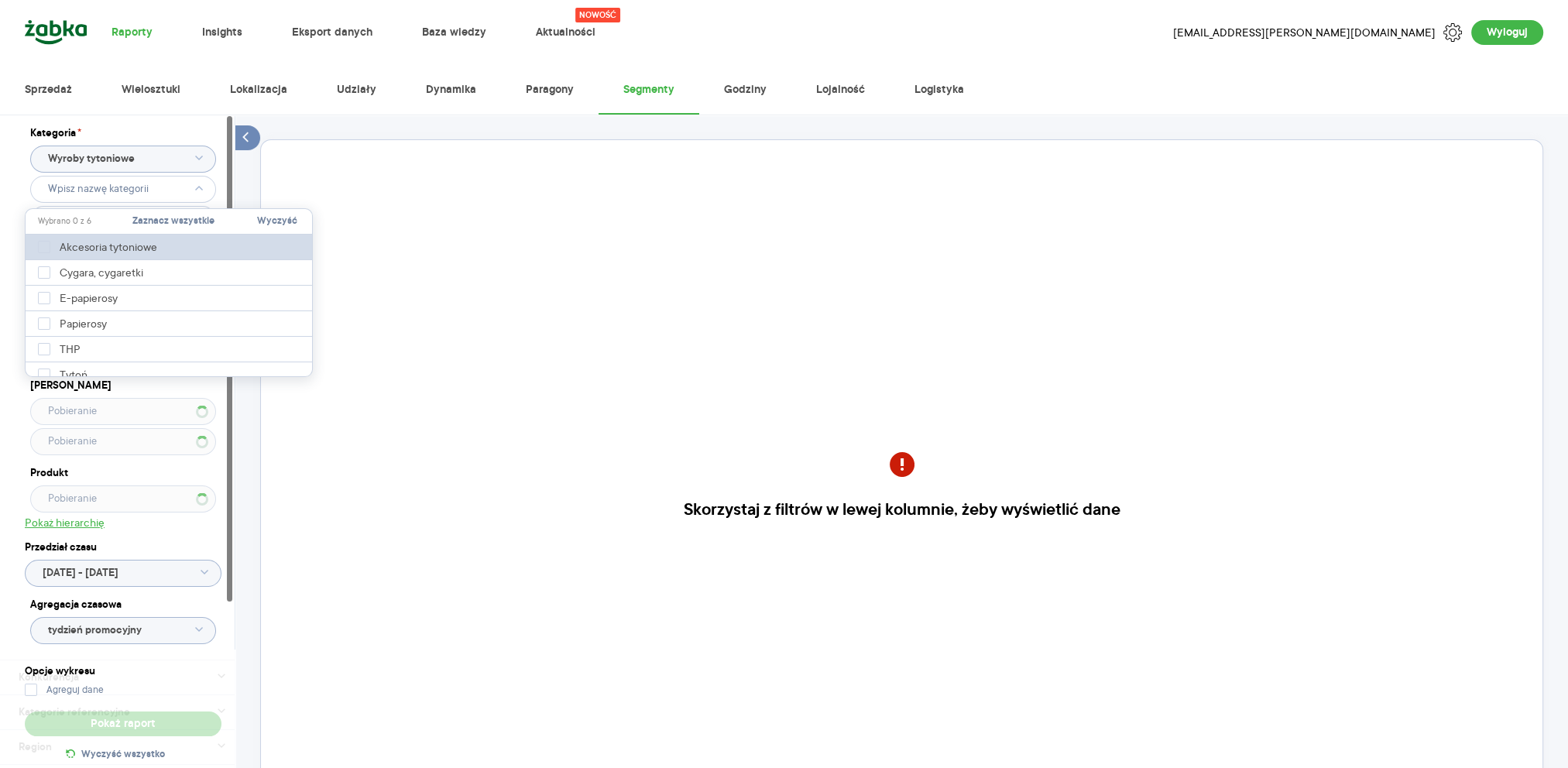 type 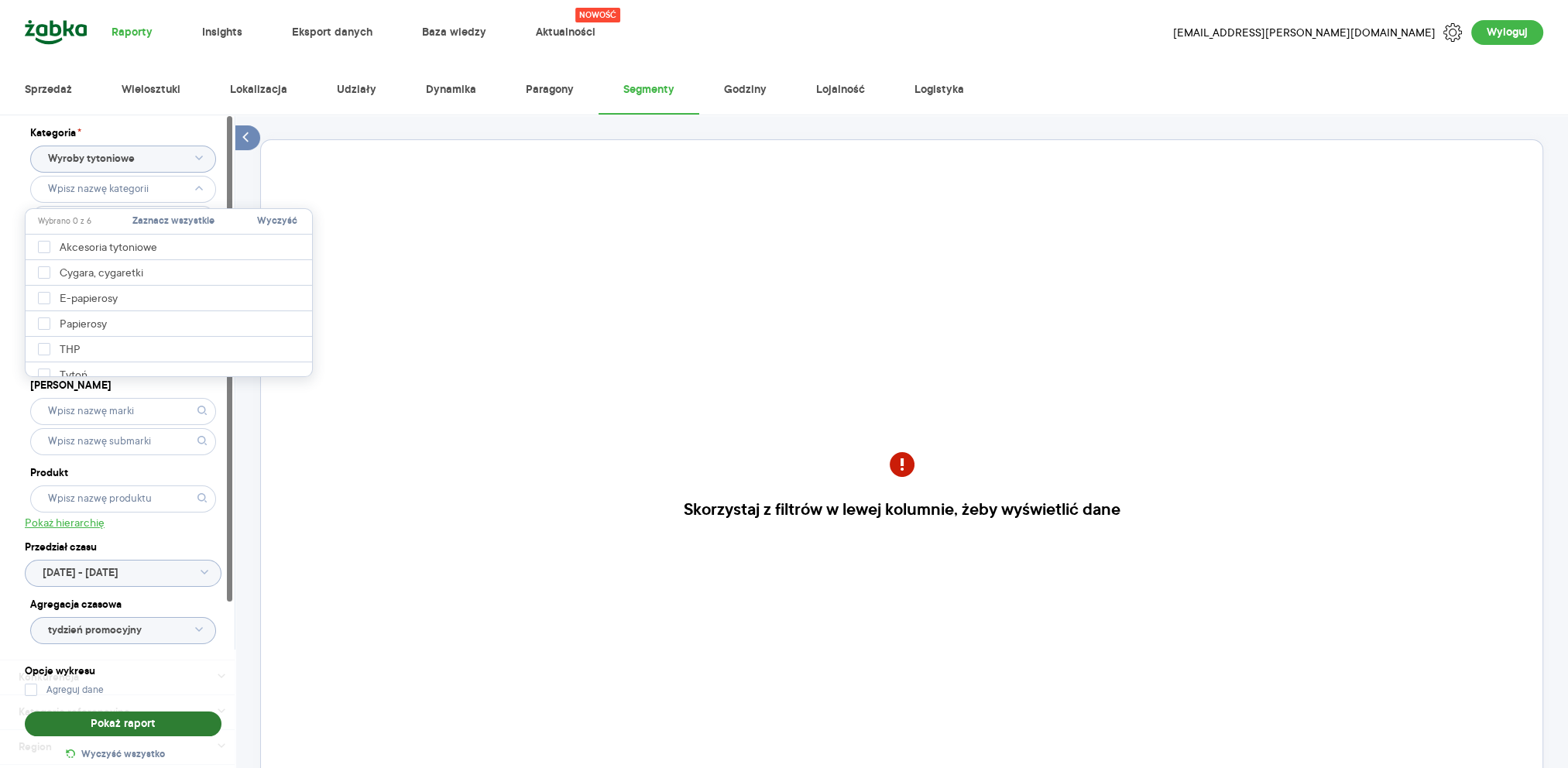 click on "Pokaż raport" at bounding box center (123, 724) 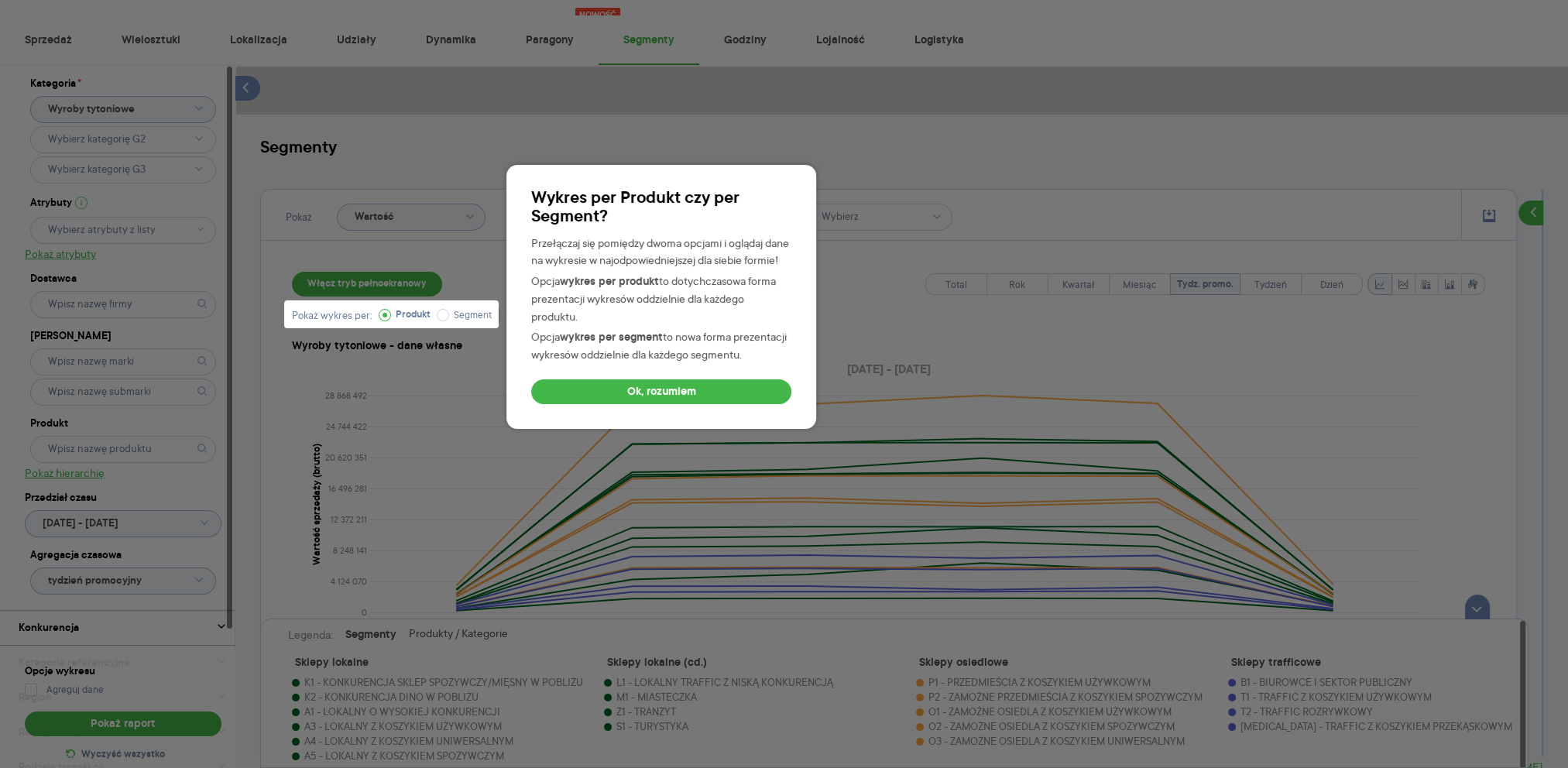 scroll, scrollTop: 50, scrollLeft: 0, axis: vertical 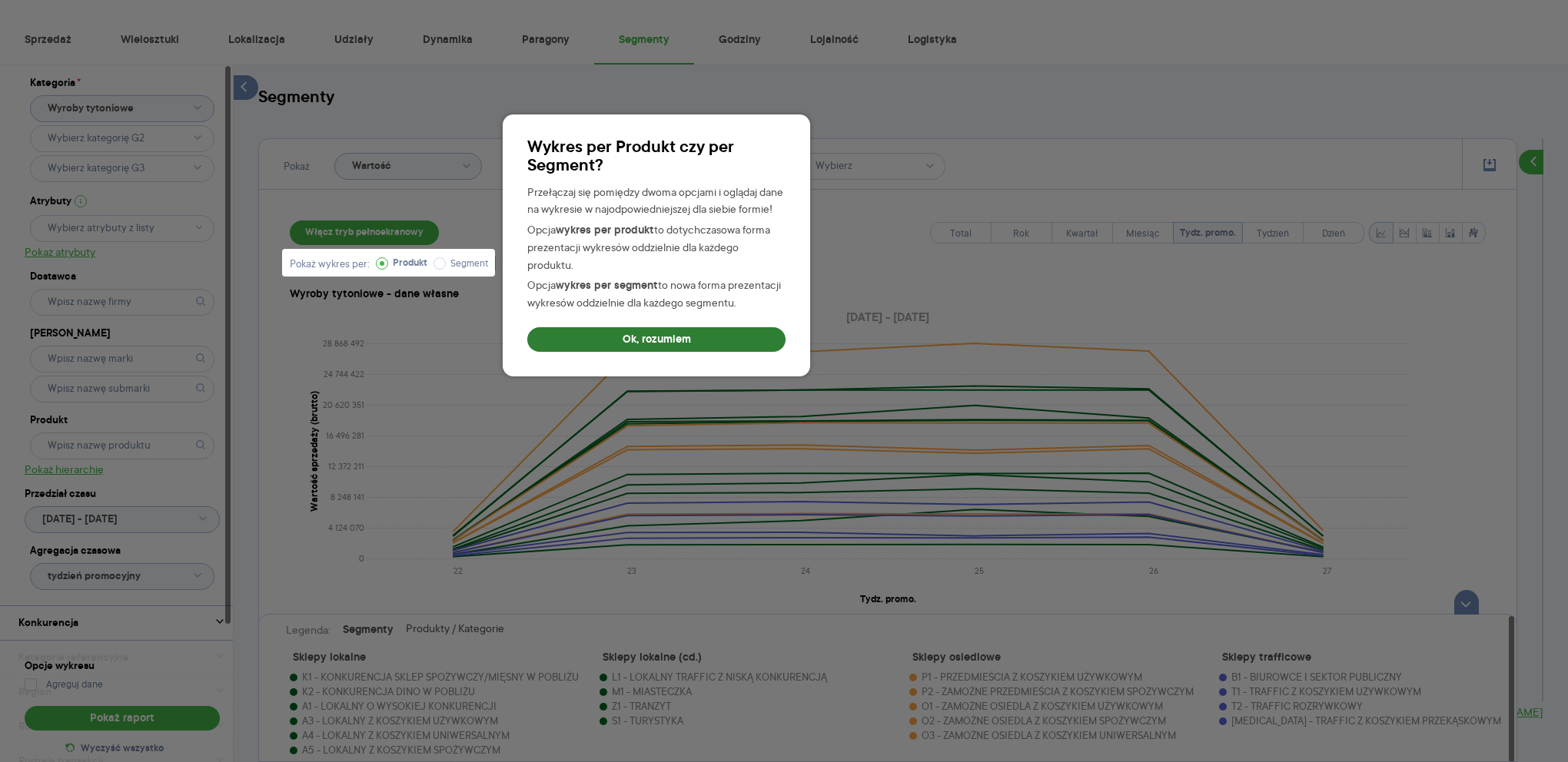 click on "Ok, rozumiem" at bounding box center (656, 340) 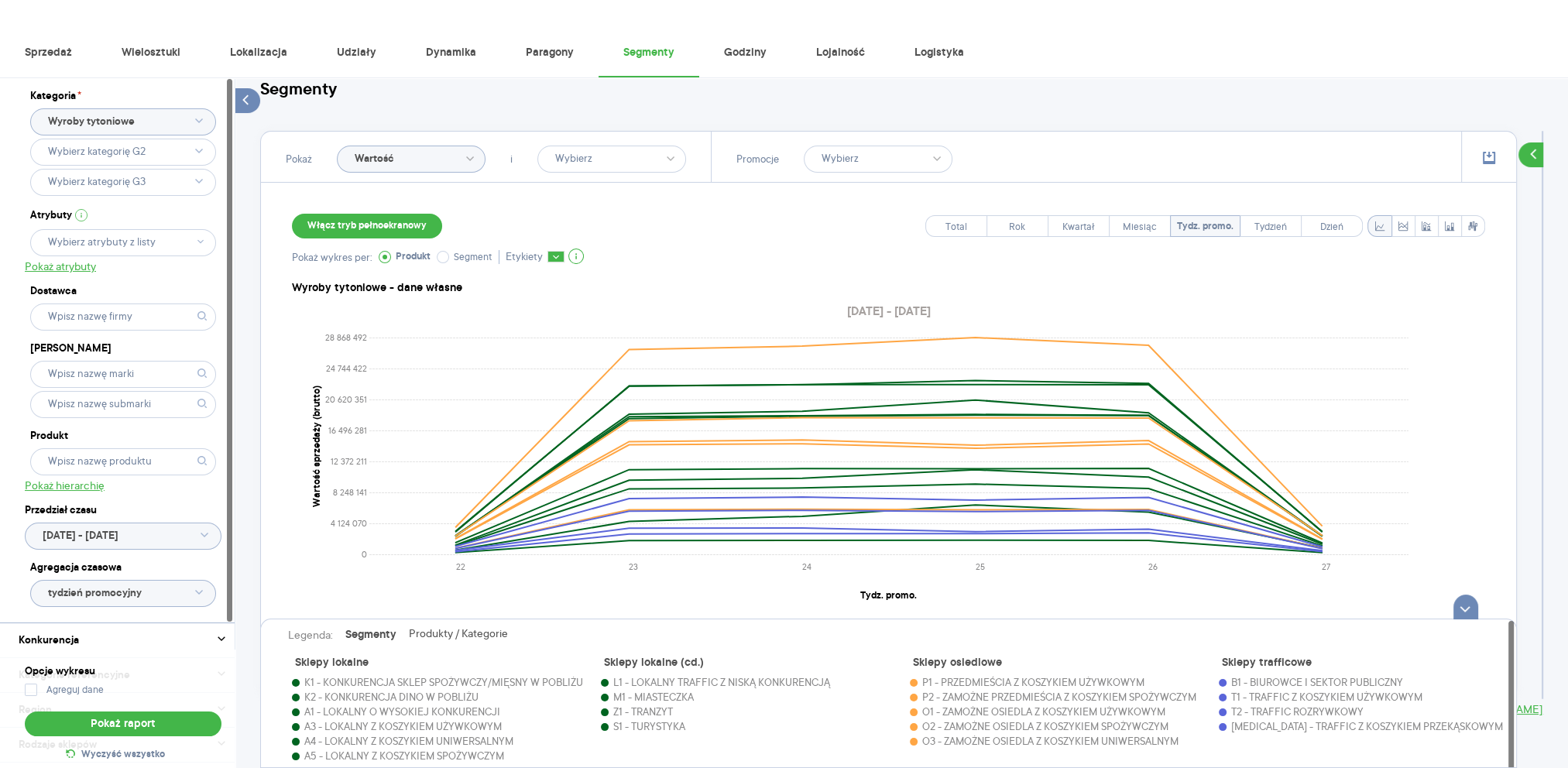 scroll, scrollTop: 0, scrollLeft: 0, axis: both 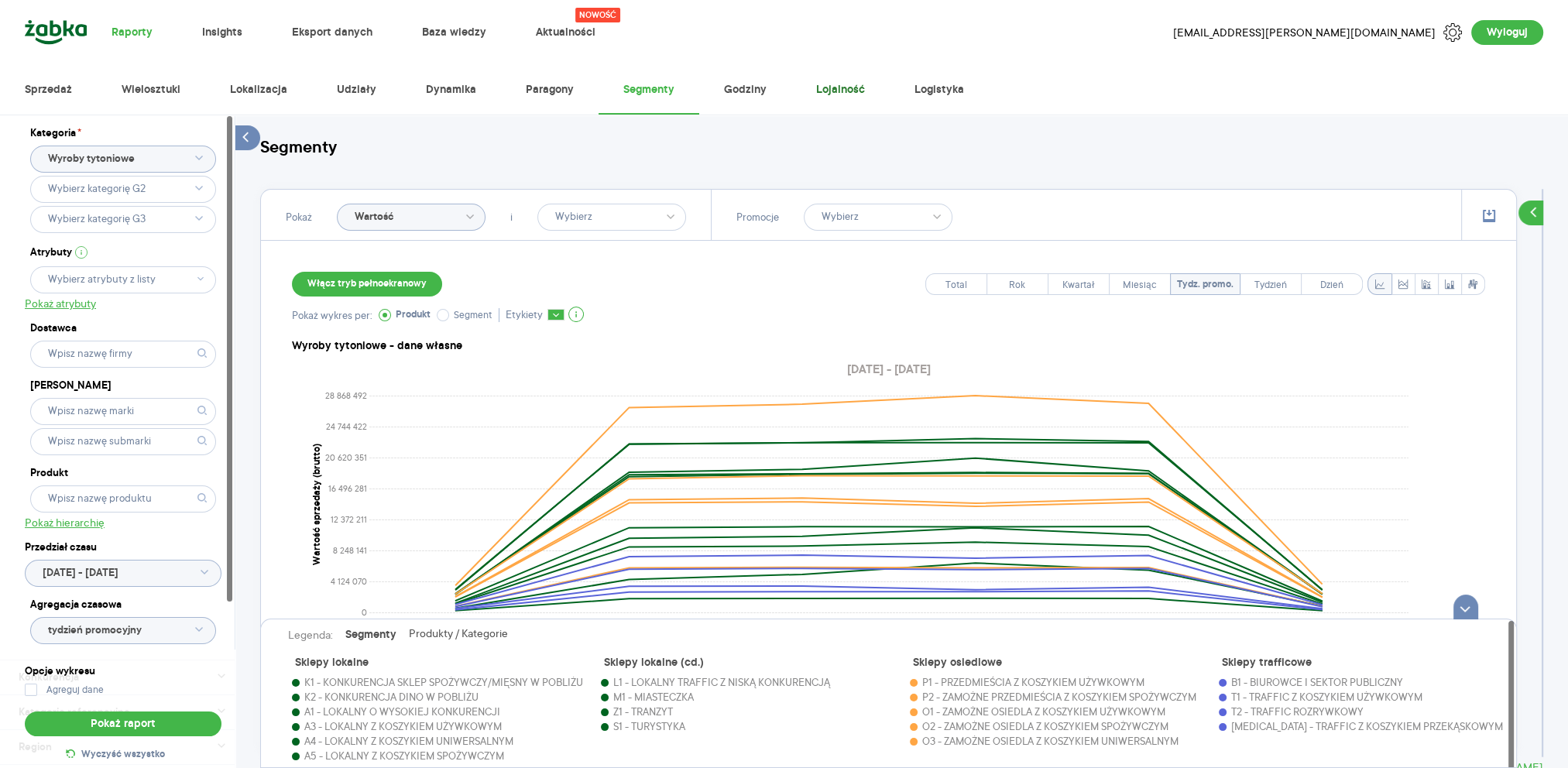 click on "Lojalność" at bounding box center (840, 90) 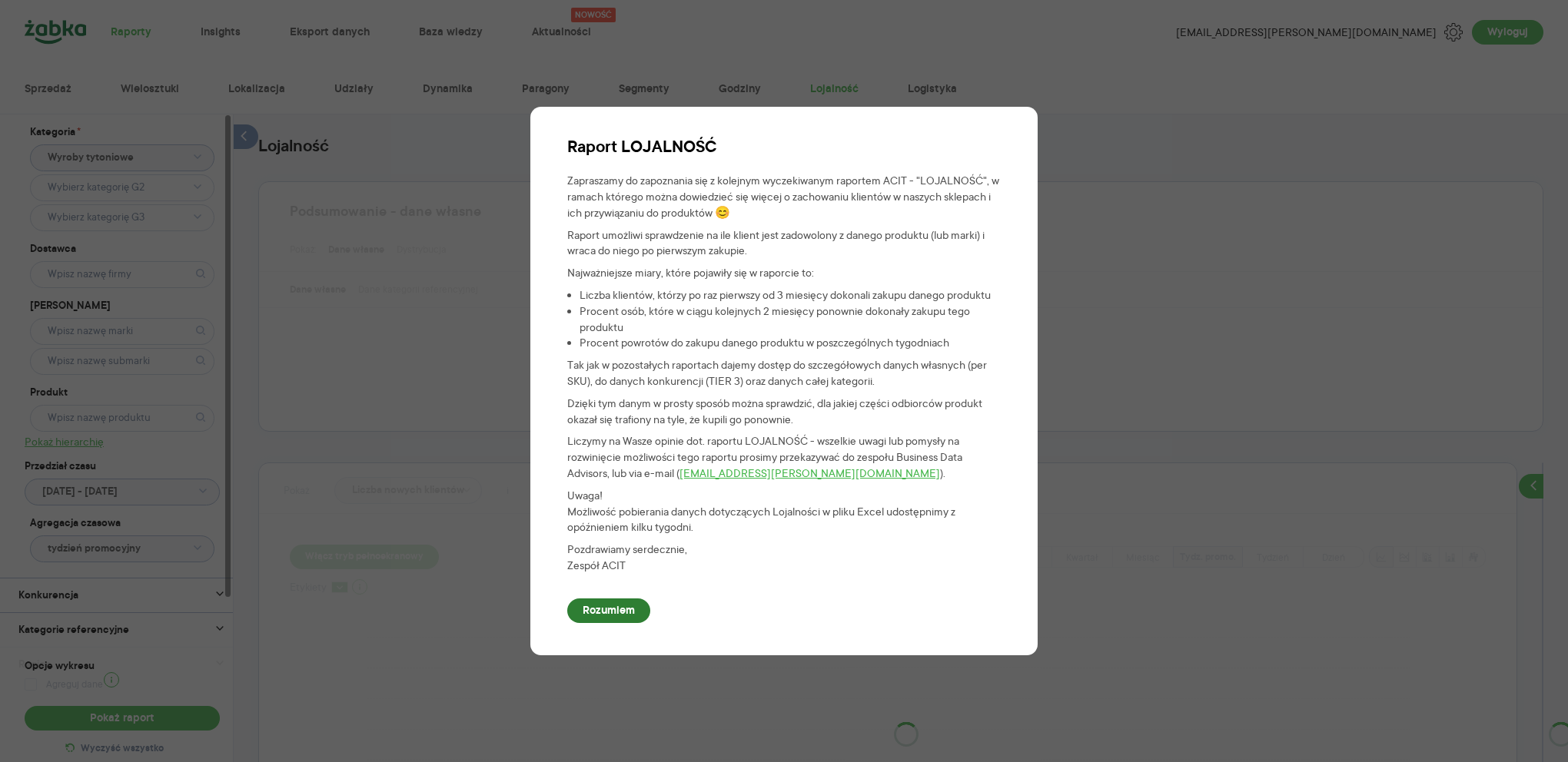 click on "Rozumiem" at bounding box center (609, 611) 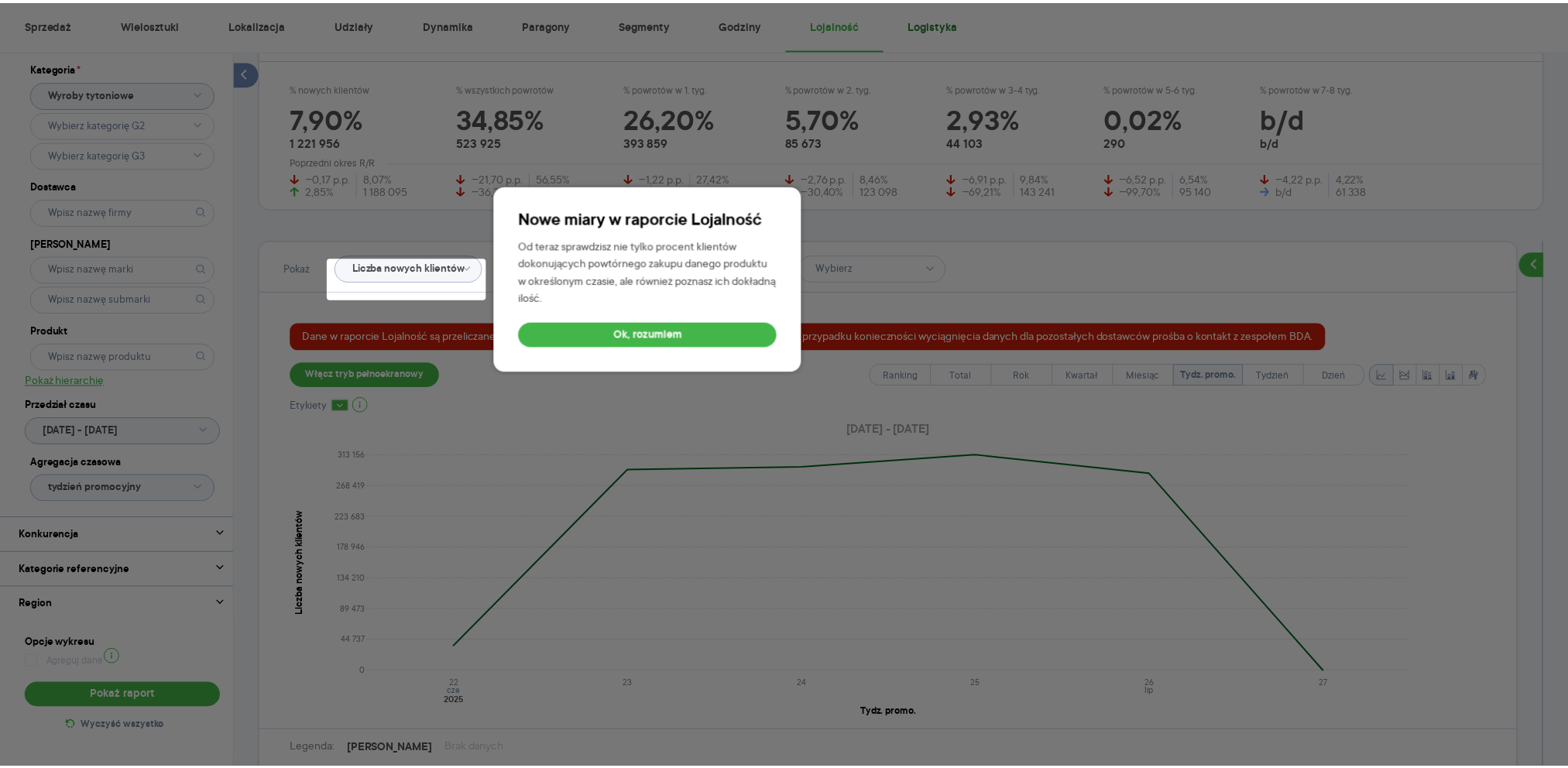 scroll, scrollTop: 322, scrollLeft: 0, axis: vertical 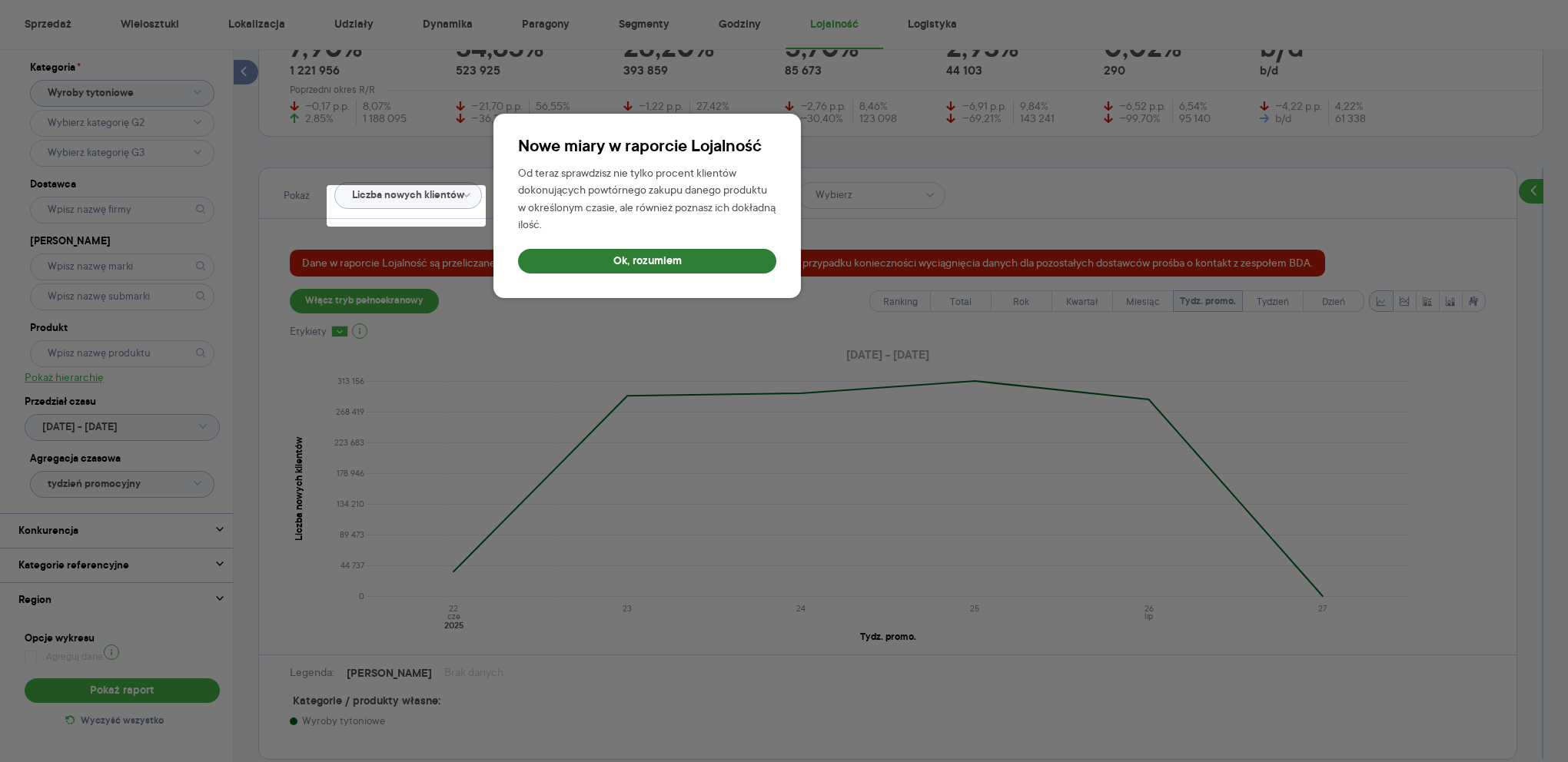 click on "Ok, rozumiem" at bounding box center [647, 261] 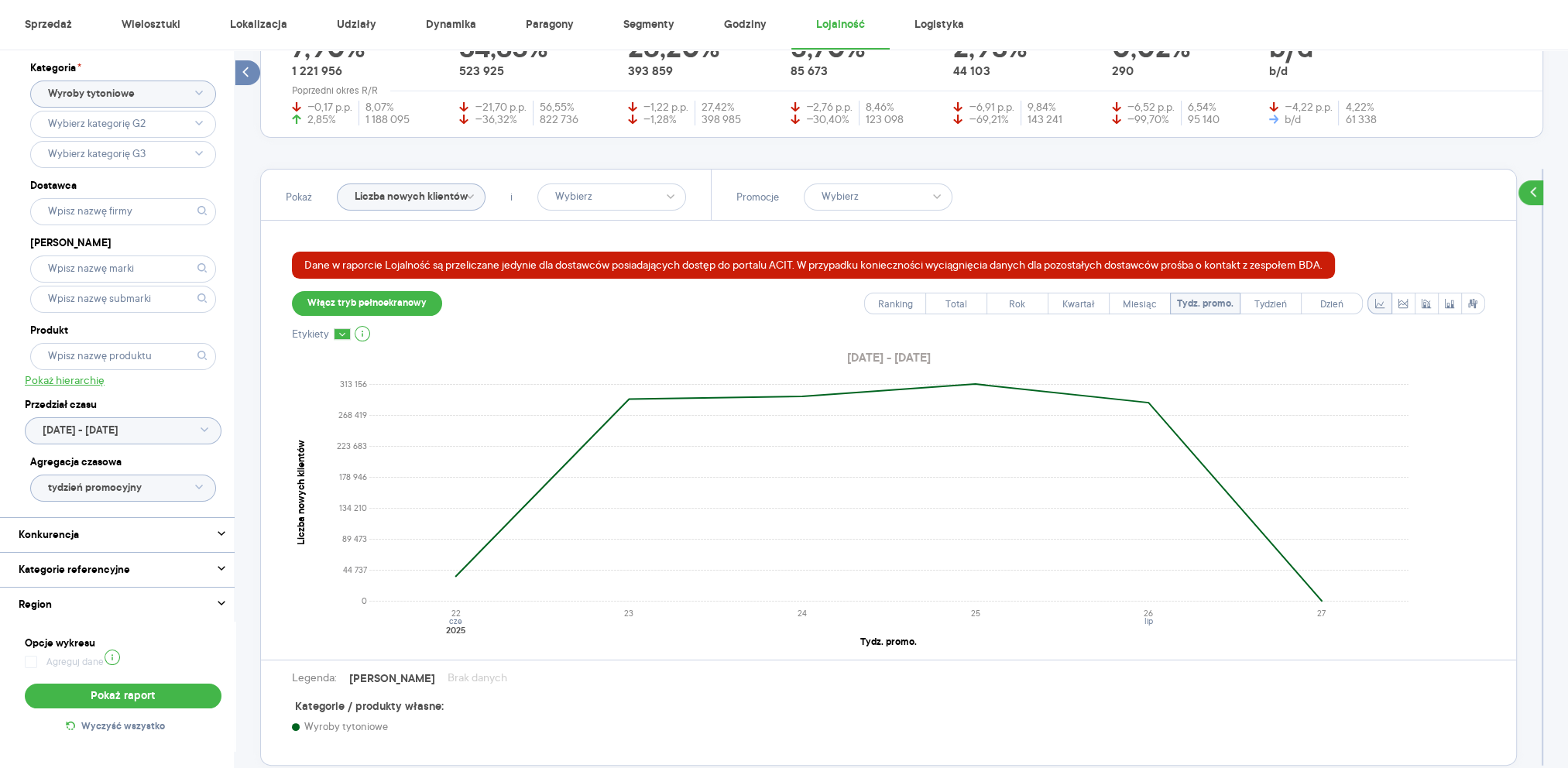 scroll, scrollTop: 0, scrollLeft: 0, axis: both 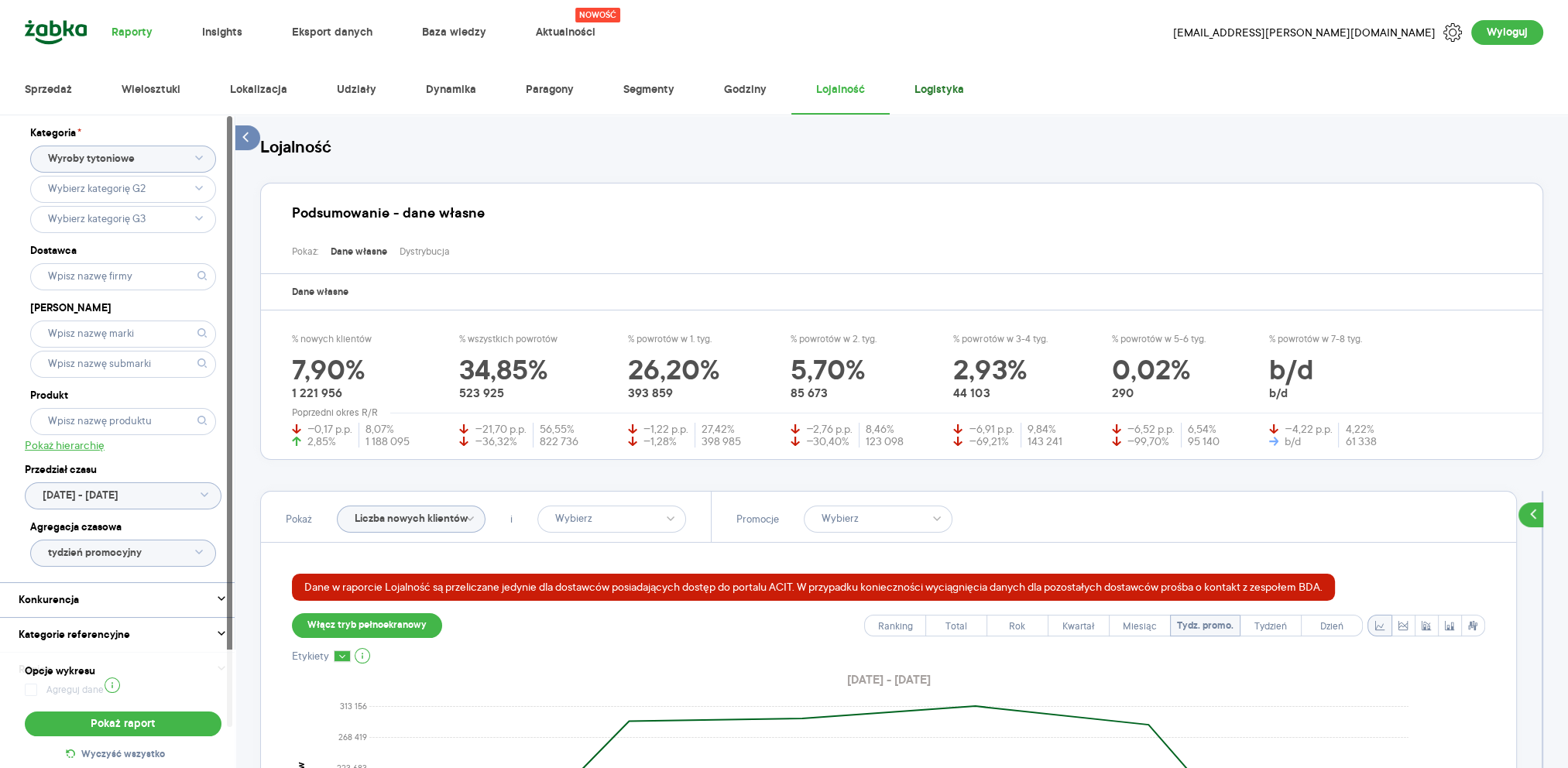 click on "Logistyka" at bounding box center (939, 90) 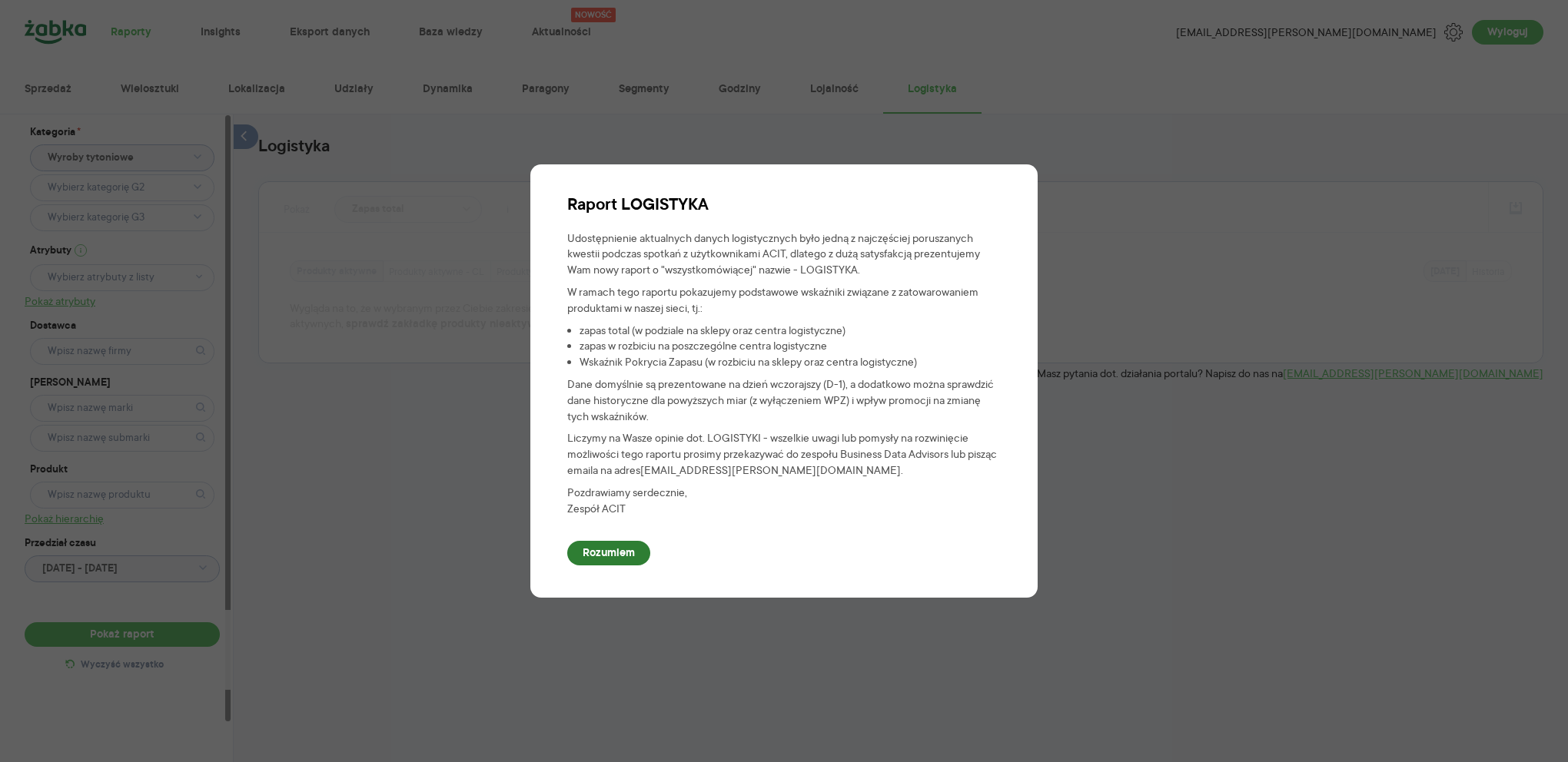 click on "Rozumiem" at bounding box center (609, 553) 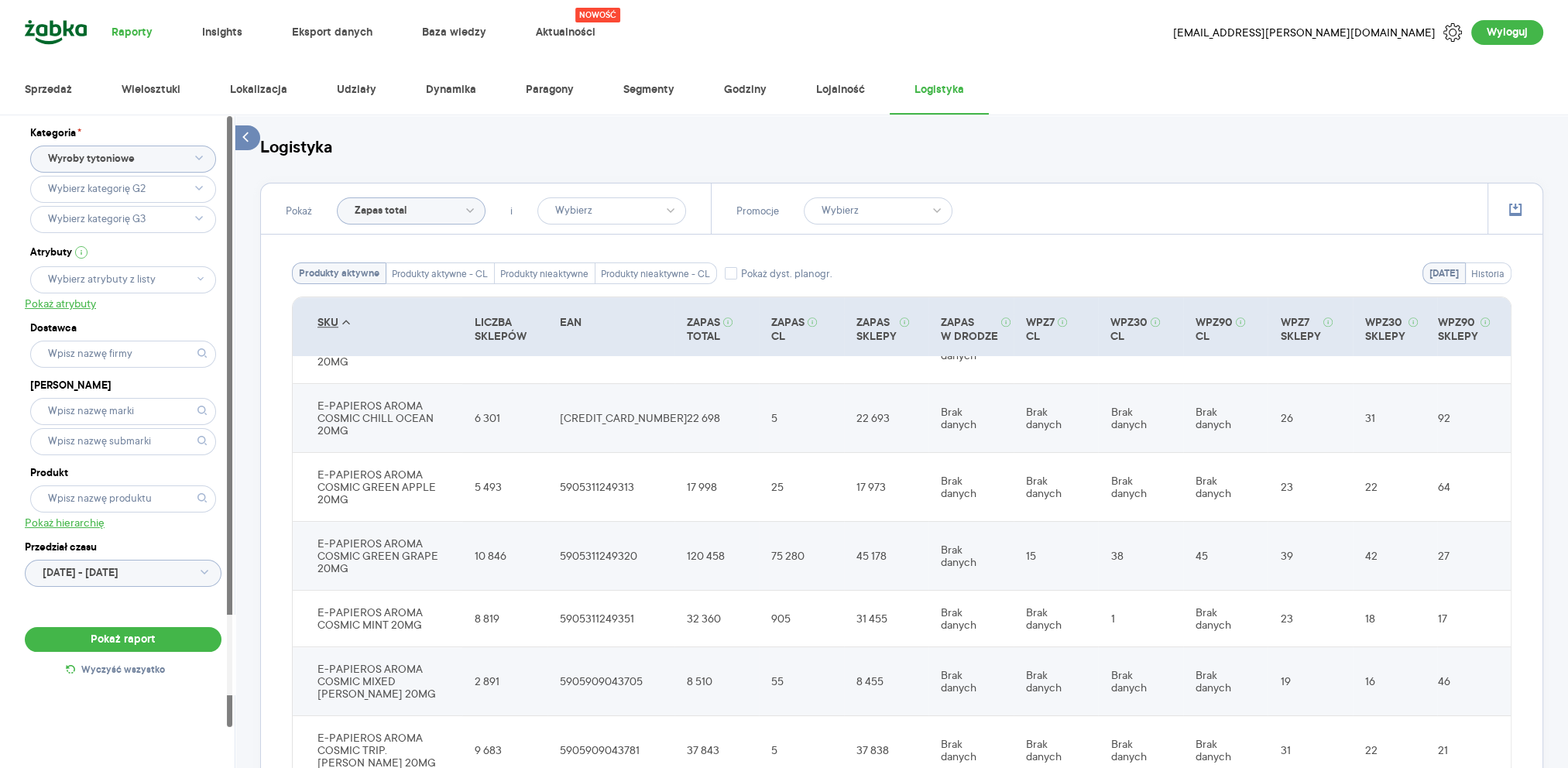 scroll, scrollTop: 1548, scrollLeft: 0, axis: vertical 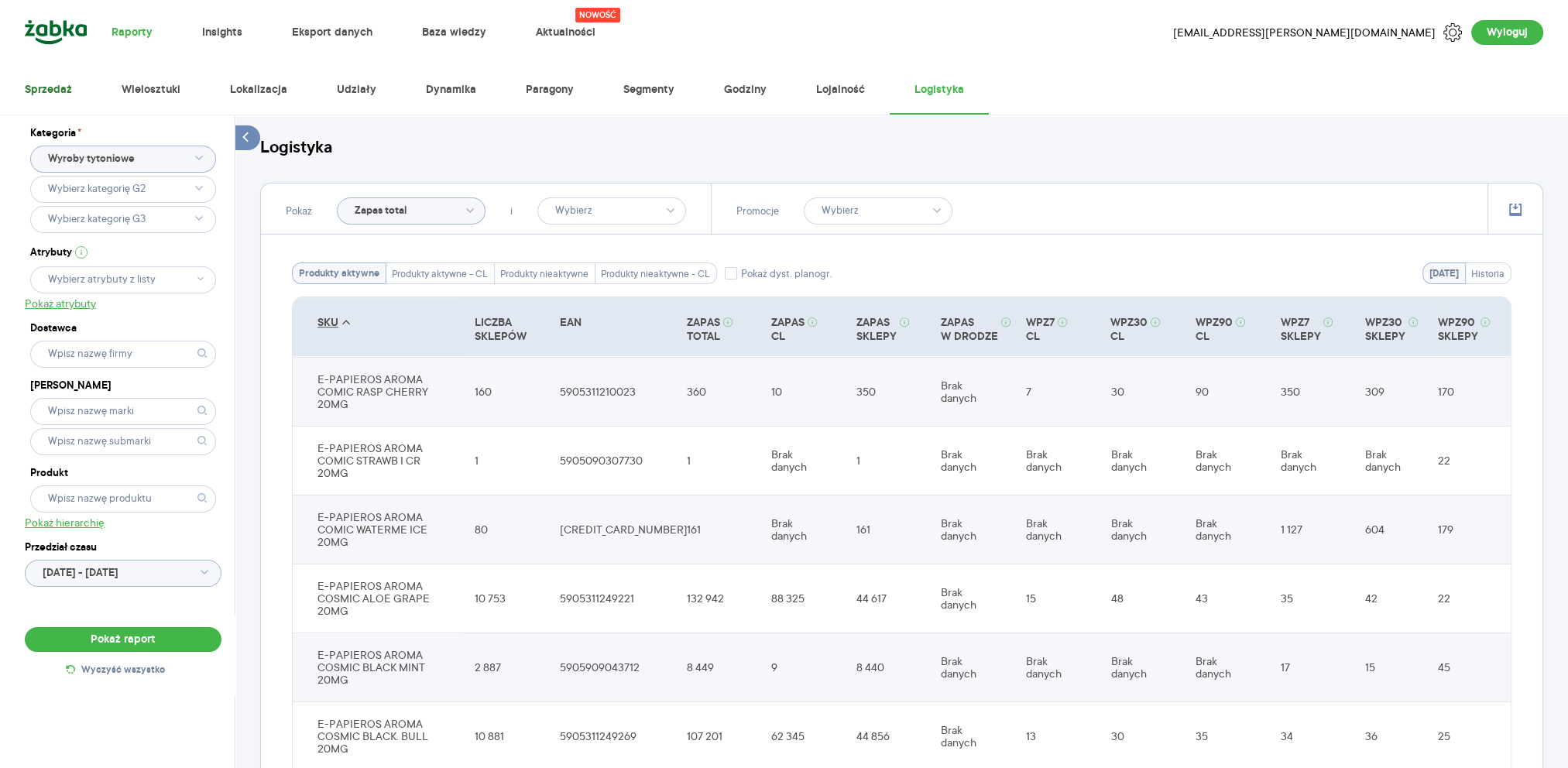 click on "Sprzedaż" at bounding box center (48, 90) 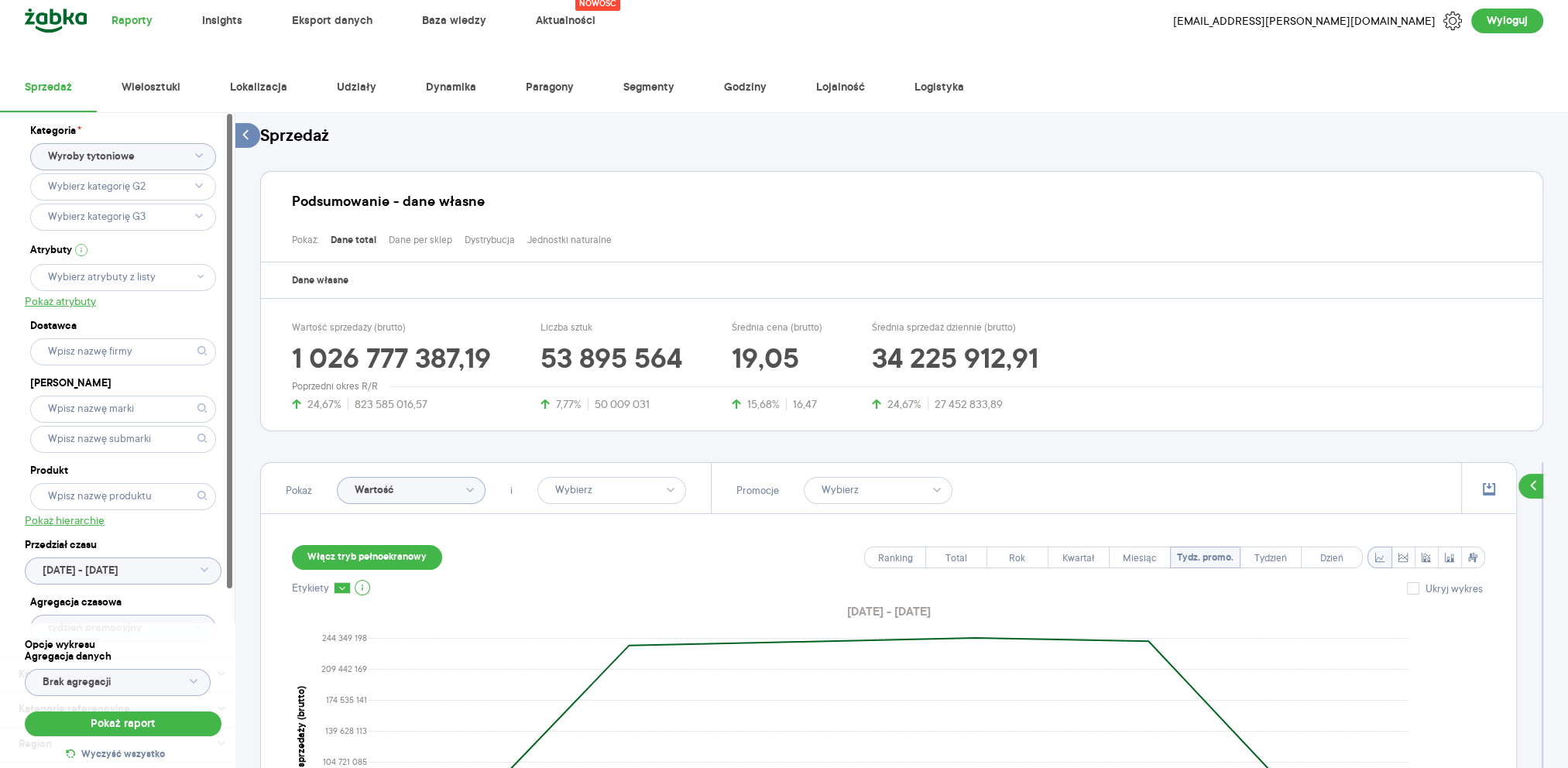 scroll, scrollTop: 0, scrollLeft: 0, axis: both 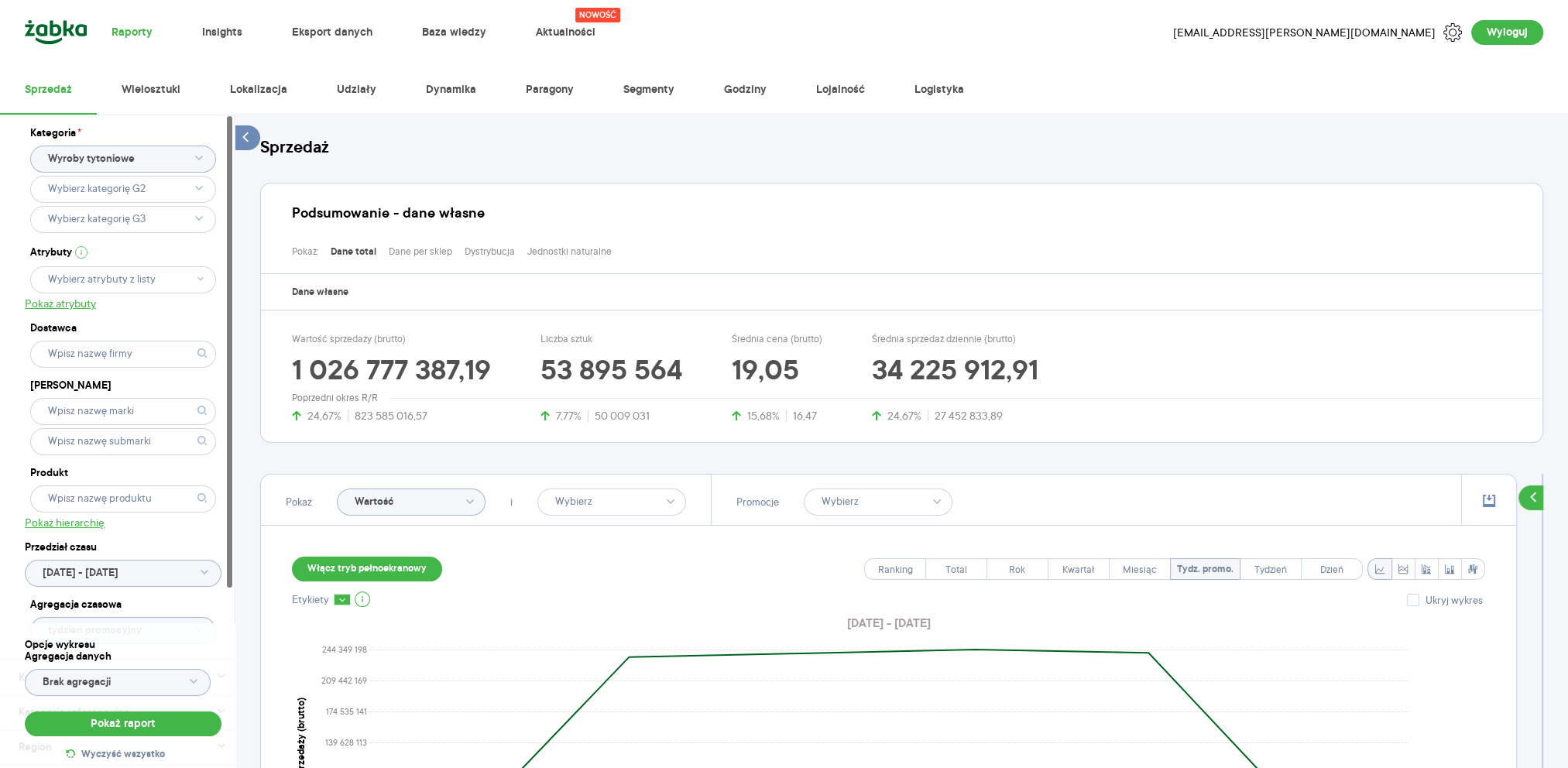click on "Kategoria * Wyroby tytoniowe Atrybuty Pokaż atrybuty Dostawca Marka Produkt Pokaż hierarchię Przedział czasu [DATE] - [DATE] Agregacja czasowa tydzień promocyjny Konkurencja Pokaż dane konkurencji z opóźnieniem Dostawca Marka Produkt Kategorie referencyjne Region Rodzaje sklepów Rodzaje transakcji Wszystkie Like For Like Uwzględnij LFL Opcje wykresu Agregacja danych Brak agregacji Pokaż raport Wyczyść wszystko Sprzedaż Podsumowanie - dane własne Pokaż: Dane total Dane per sklep Dystrybucja Jednostki naturalne Dane własne Wartość sprzedaży (brutto) 1 026 777 387,19 24,67% 823 585 016,57 Liczba sztuk 53 895 564 7,77% 50 009 031 Średnia cena (brutto) 19,05 15,68% 16,47 Średnia sprzedaż dziennie (brutto) 34 225 912,91 24,67% 27 452 833,89 [GEOGRAPHIC_DATA] okres R/R Pokaż Wartość i Promocje Włącz tryb pełnoekranowy Ranking Total Rok Kwartał Miesiąc Tydz. promo. Tydzień Dzień Etykiety Ukryj wykres [DATE] - [DATE] 0 34 907 028 69 814 056 104 721 085 139 628 113 174 535 141" at bounding box center (901, 698) 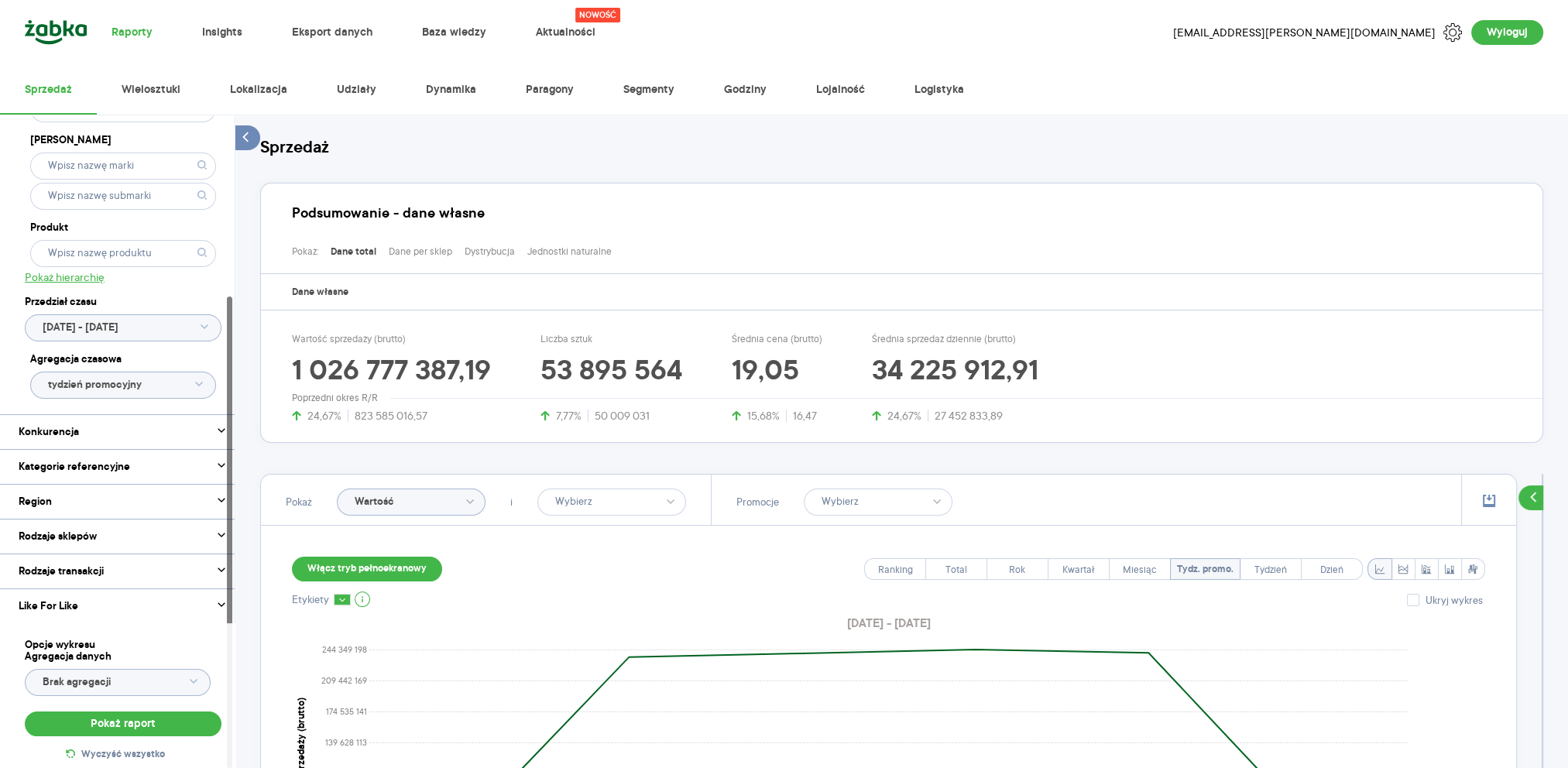 scroll, scrollTop: 251, scrollLeft: 0, axis: vertical 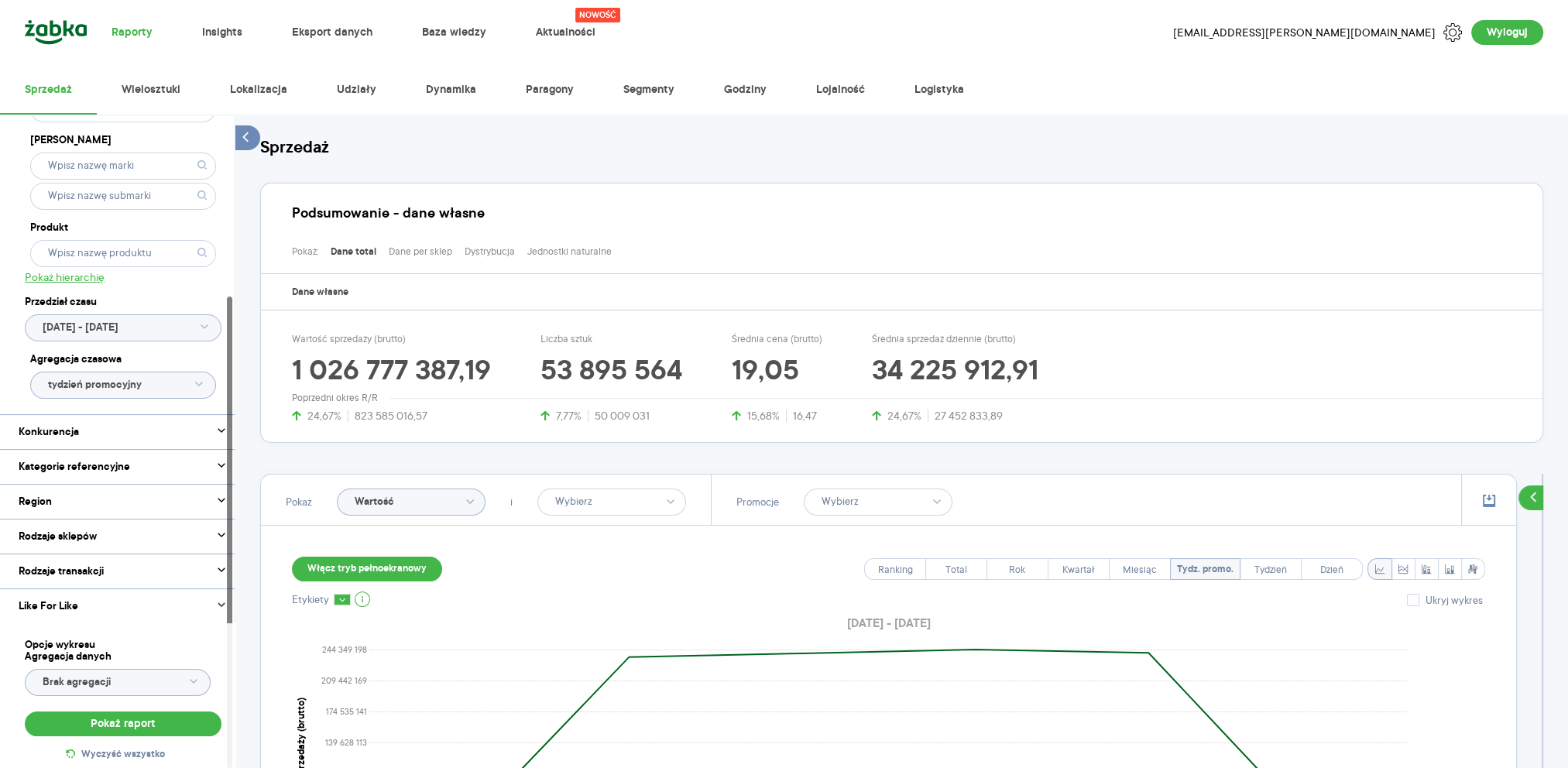 click on "Like For Like" at bounding box center [48, 606] 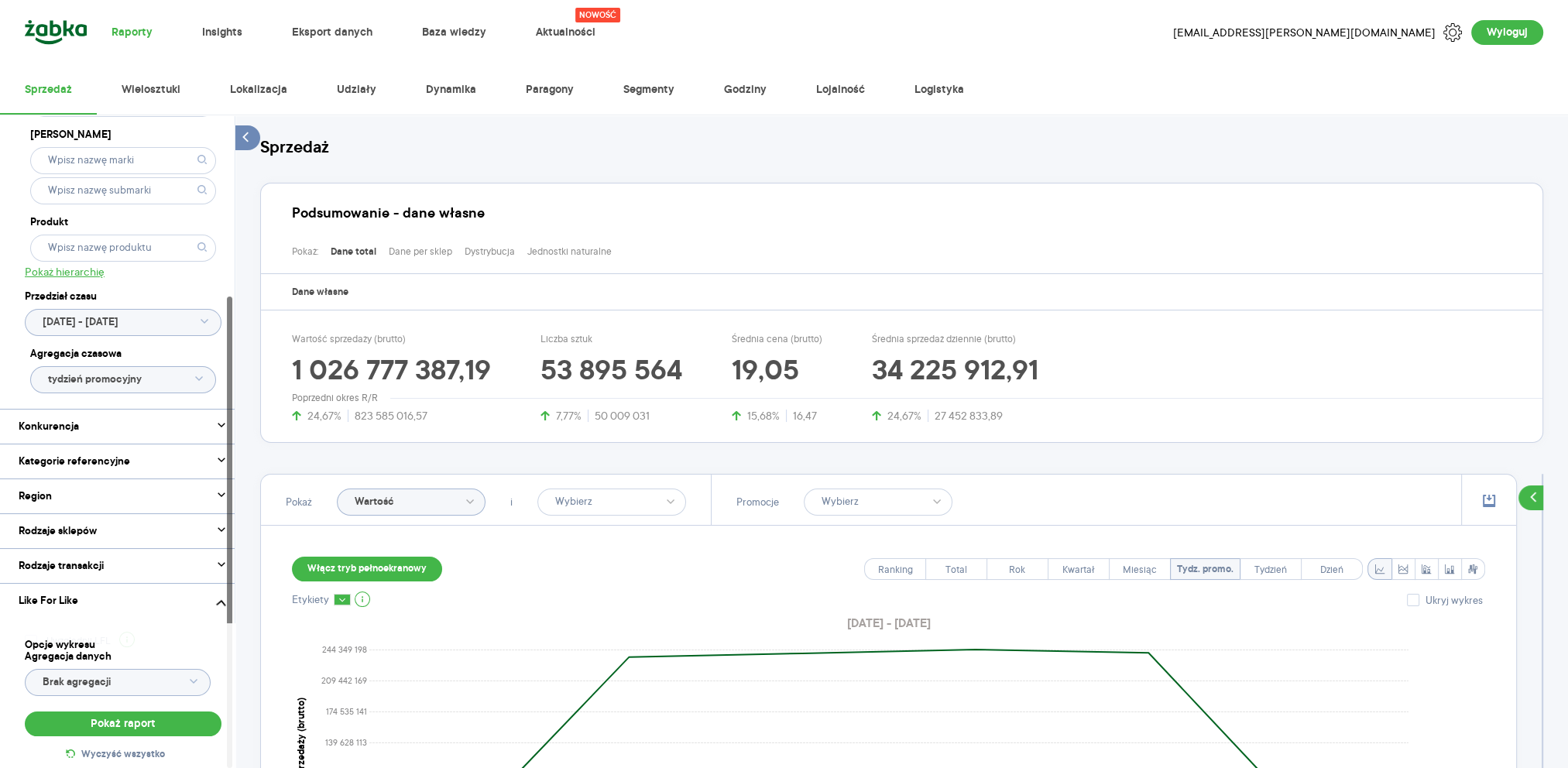 scroll, scrollTop: 297, scrollLeft: 0, axis: vertical 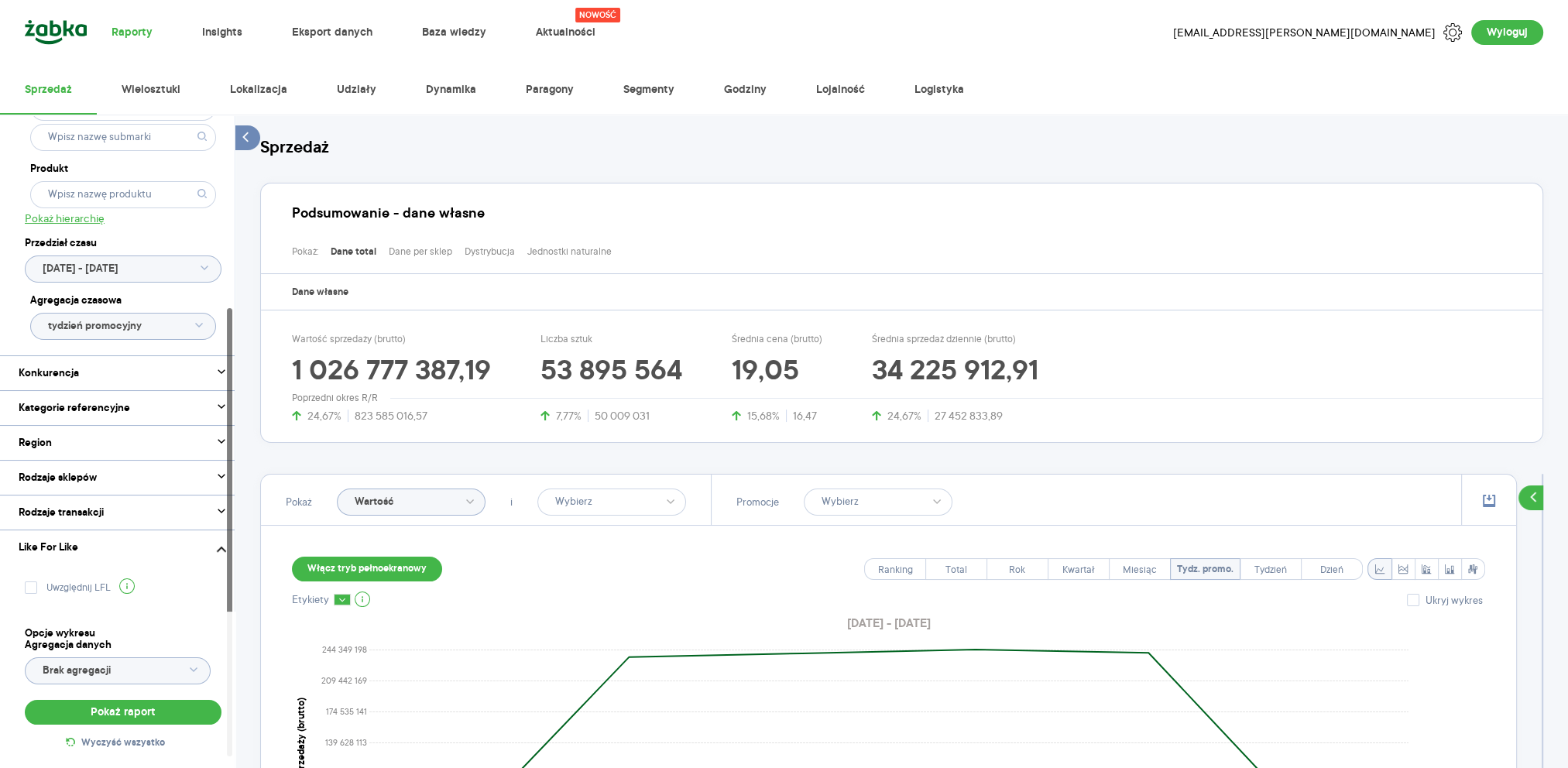 click on "Like For Like" at bounding box center [123, 547] 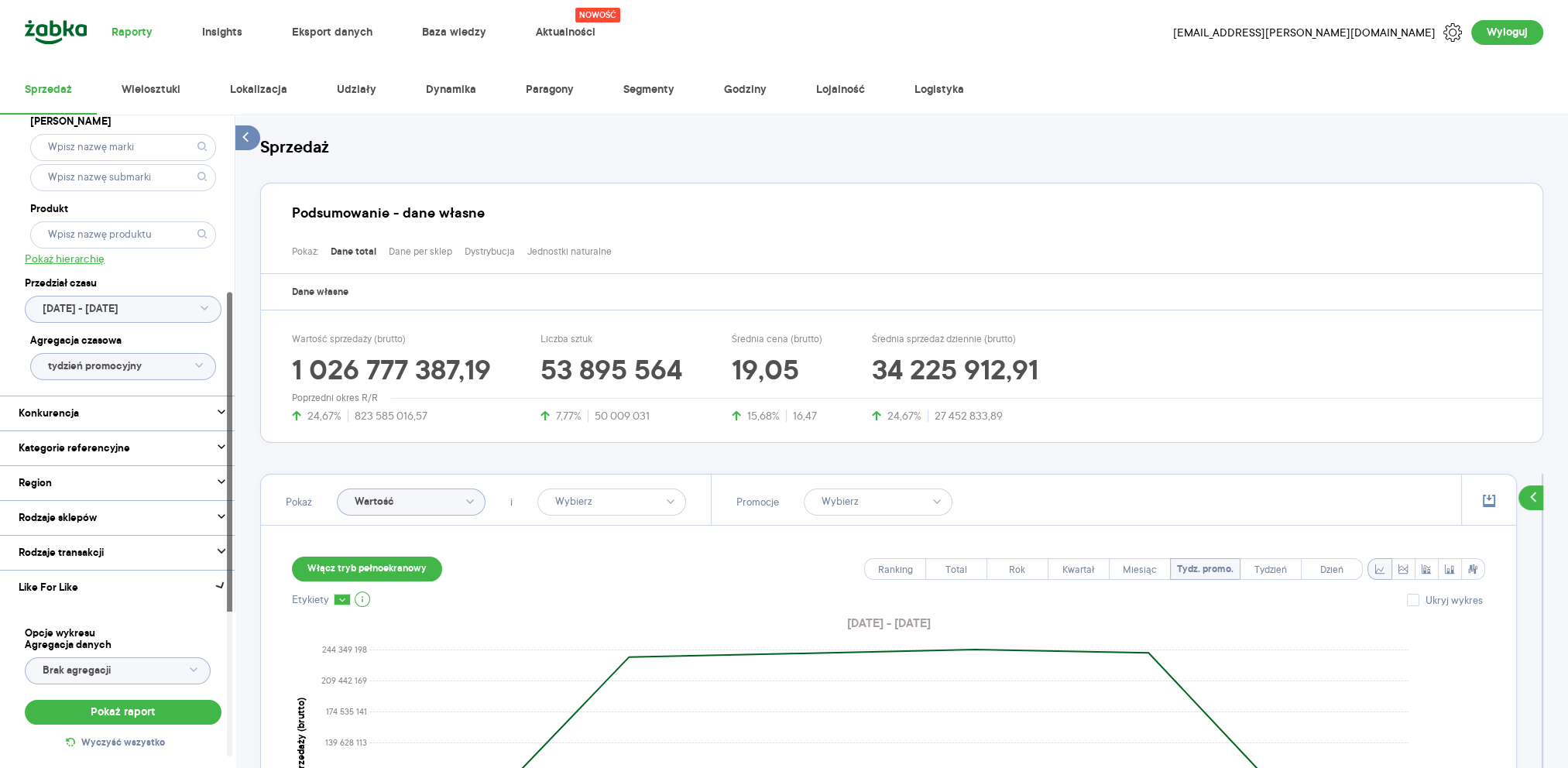 scroll, scrollTop: 251, scrollLeft: 0, axis: vertical 